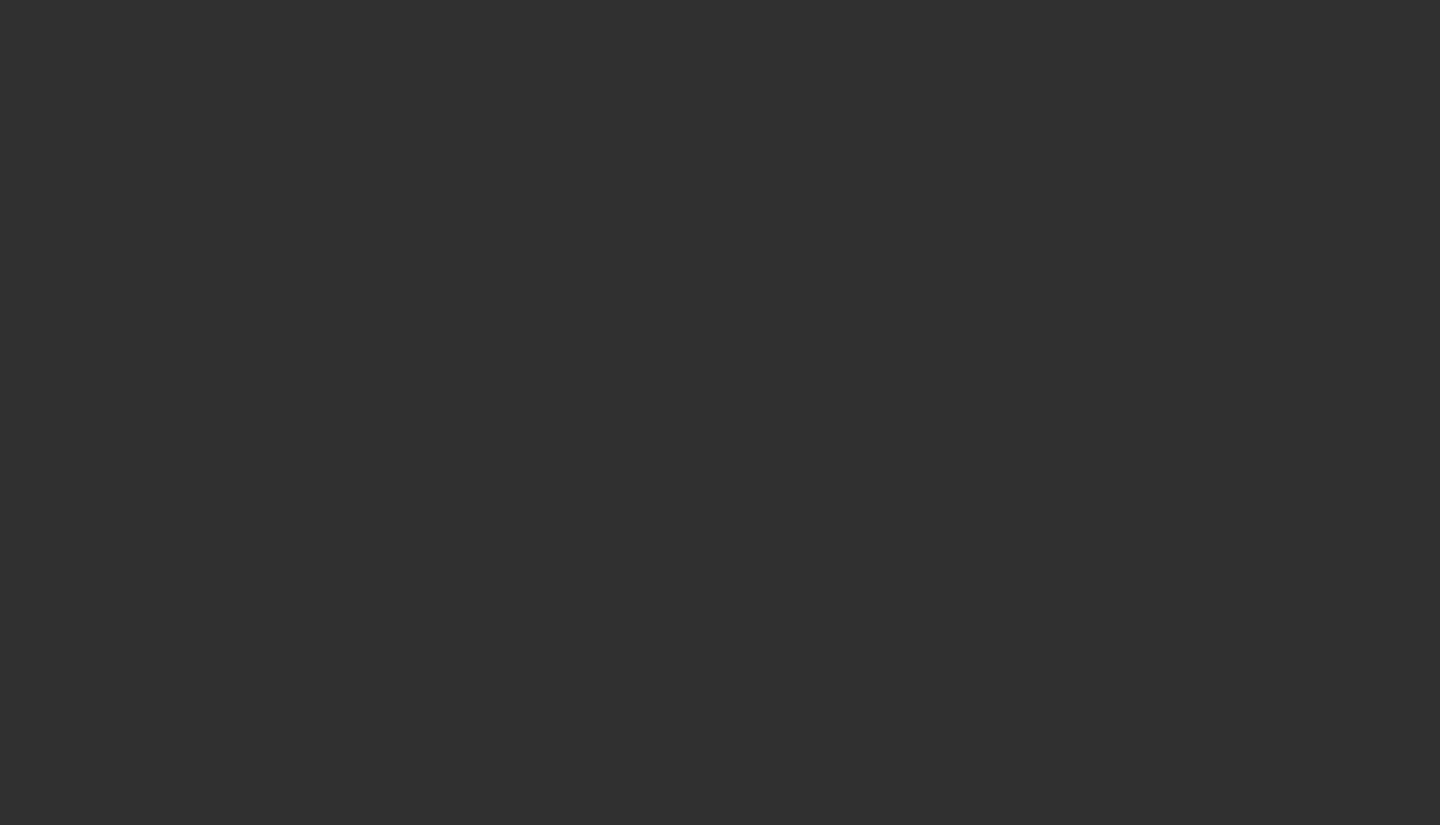 scroll, scrollTop: 0, scrollLeft: 0, axis: both 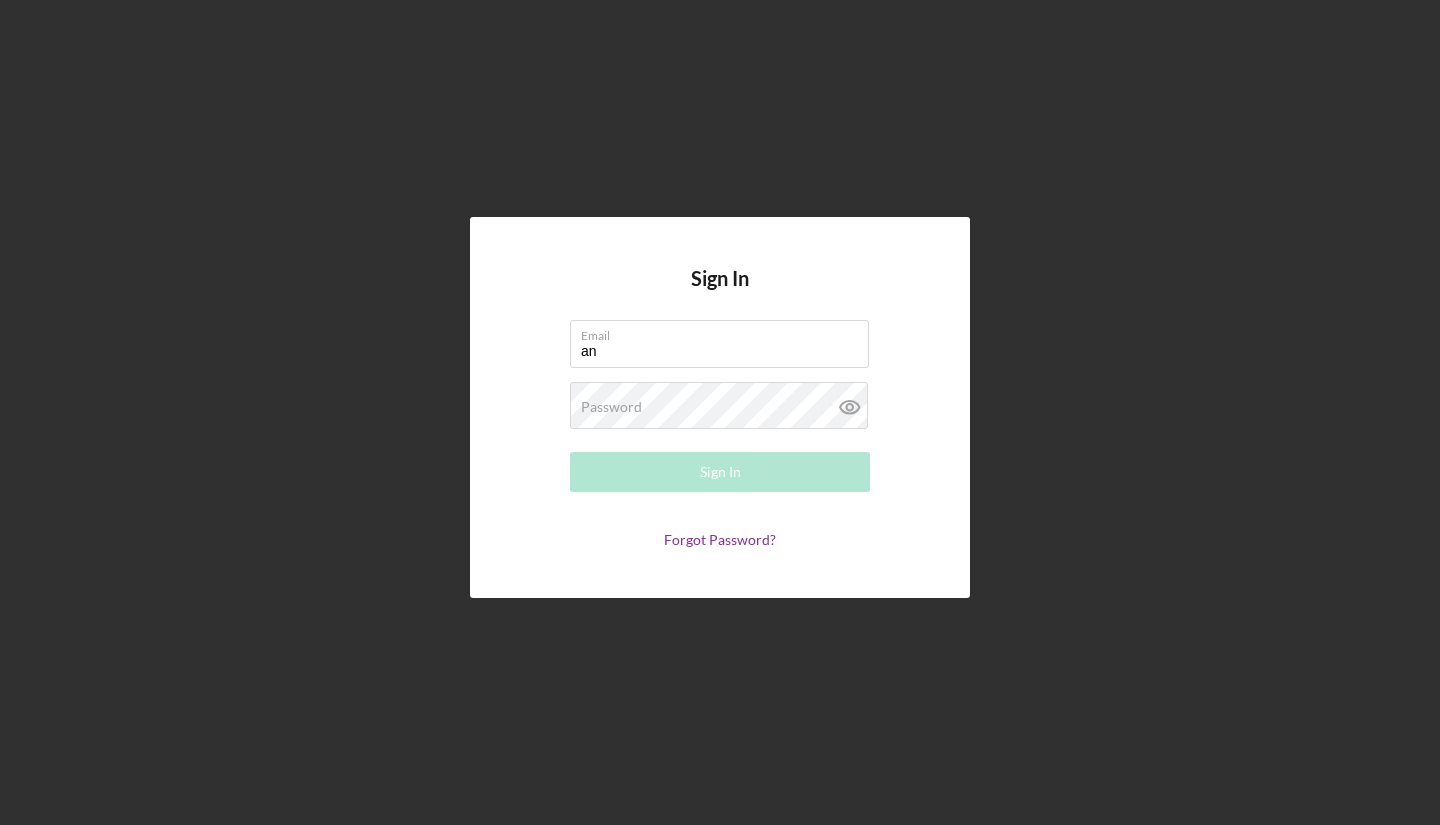 type on "a" 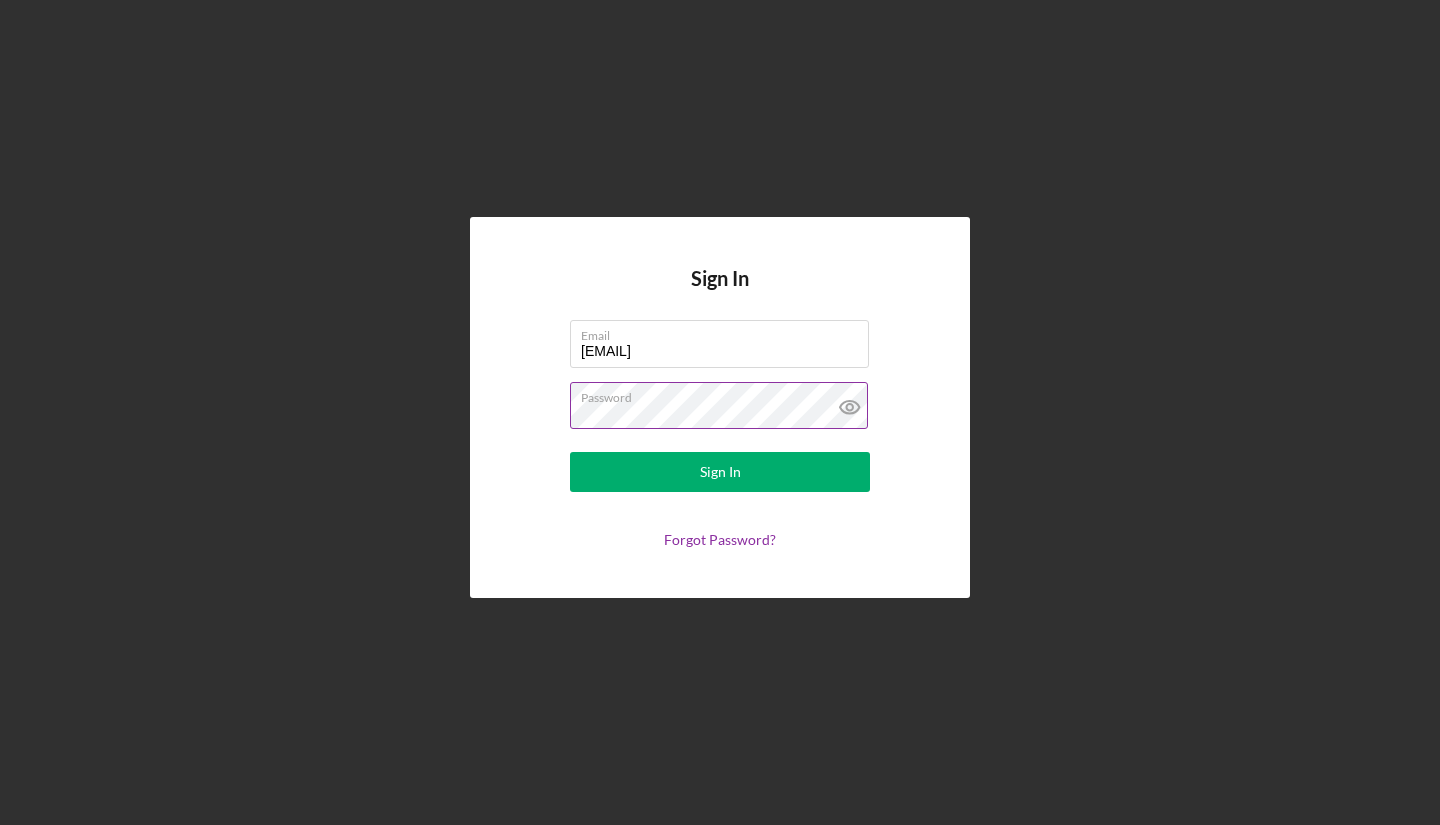 click on "Sign In" at bounding box center [720, 472] 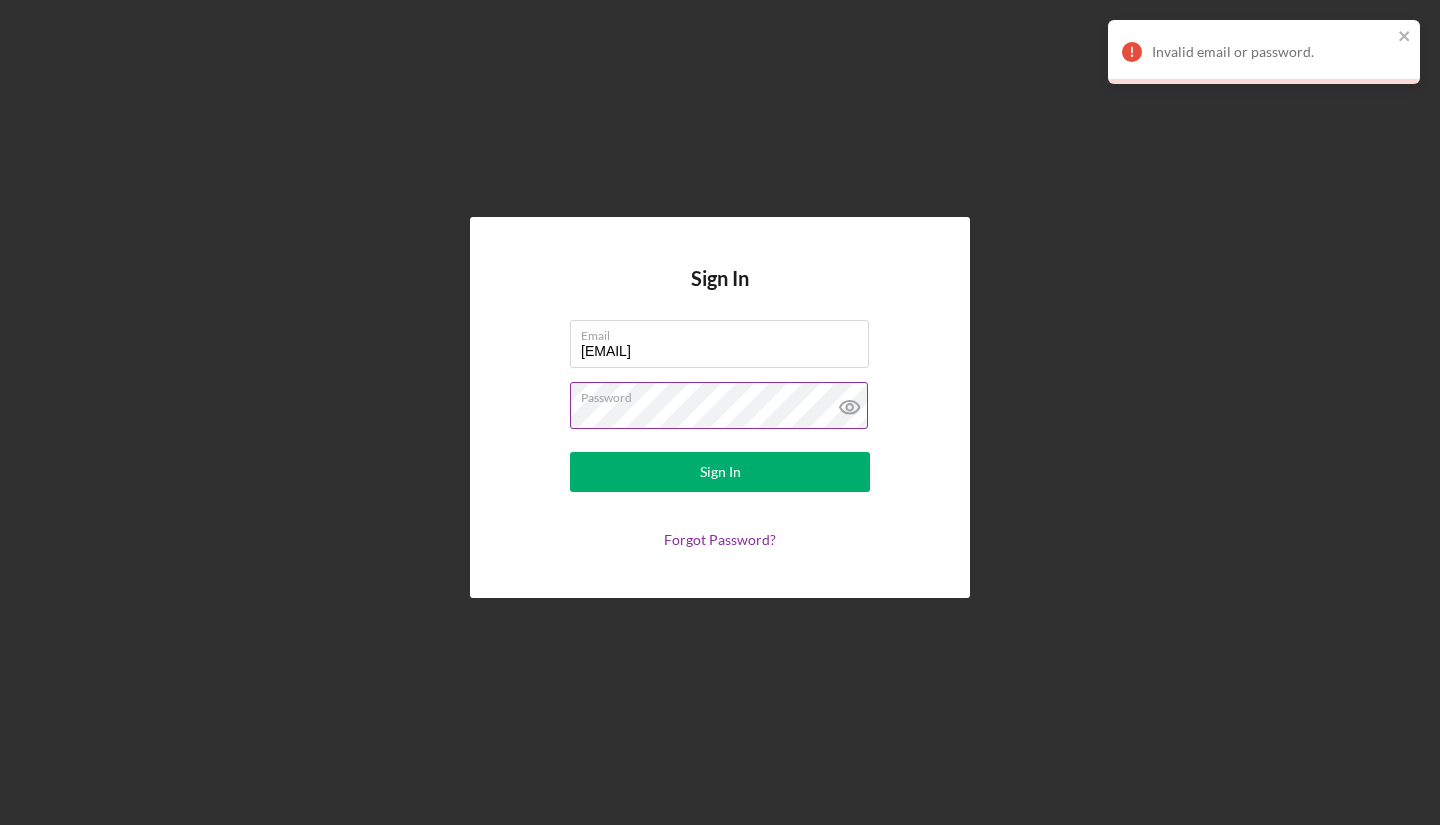 click 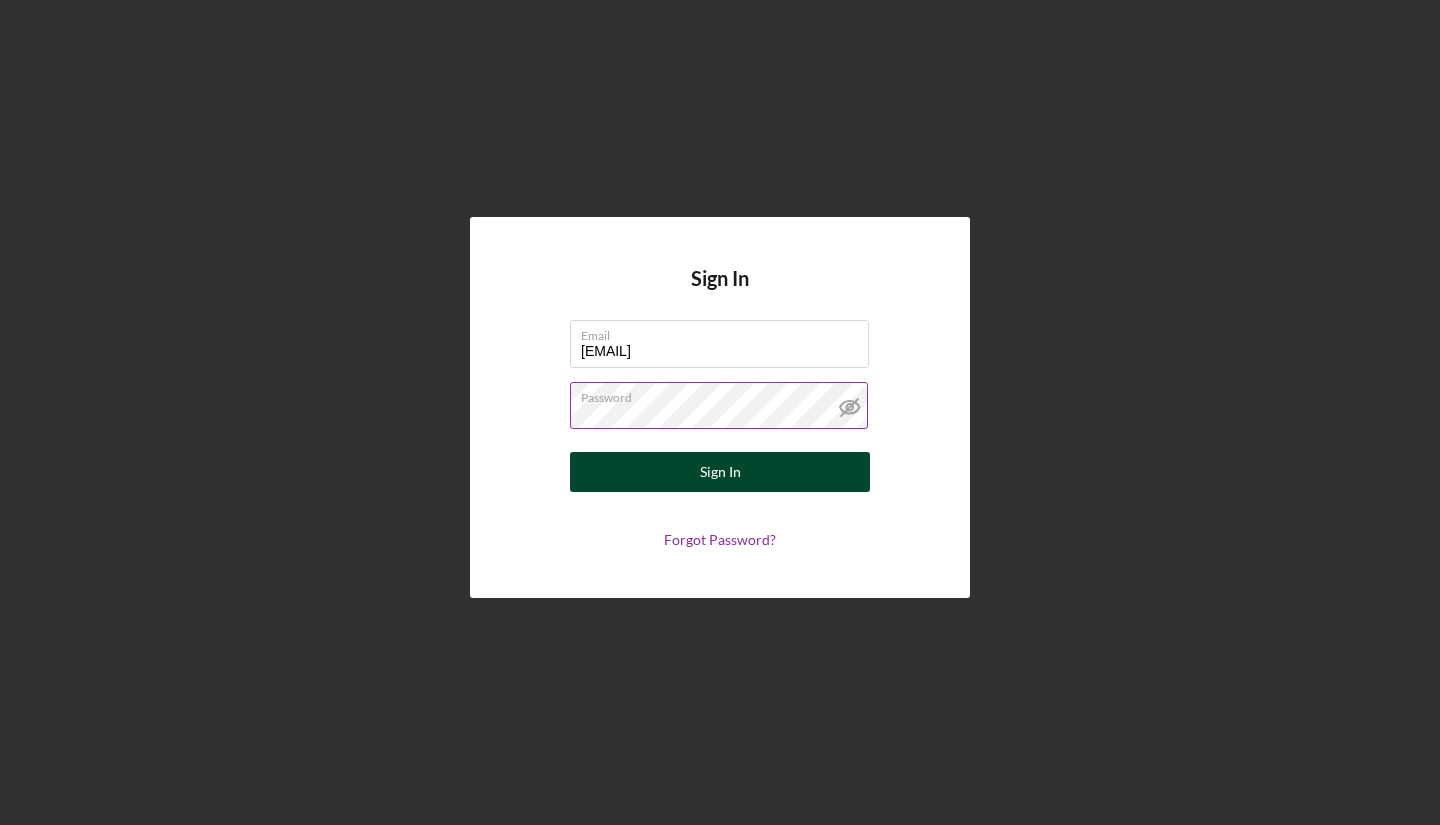 click on "Sign In" at bounding box center [720, 472] 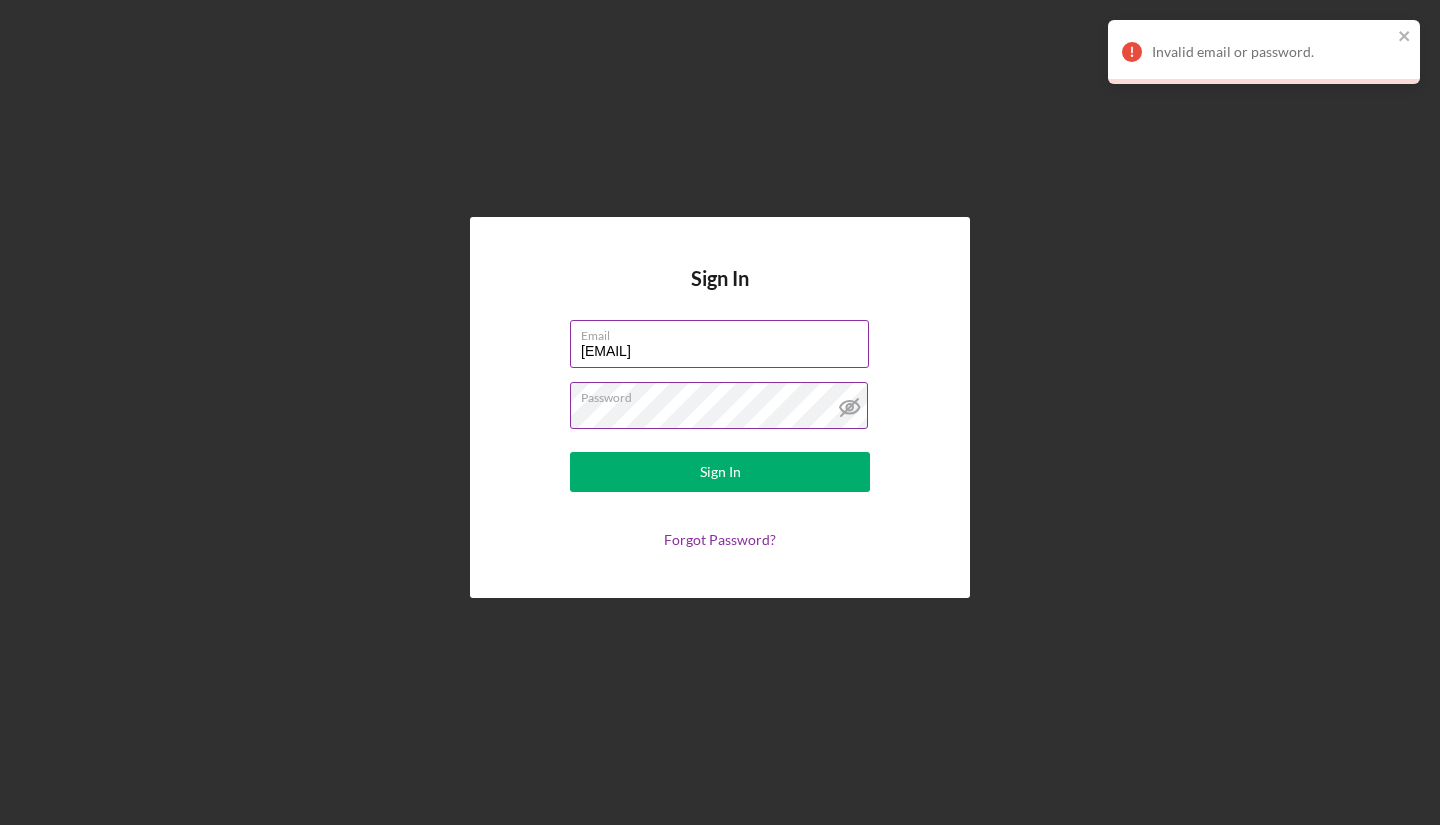 click on "[EMAIL]" at bounding box center [719, 344] 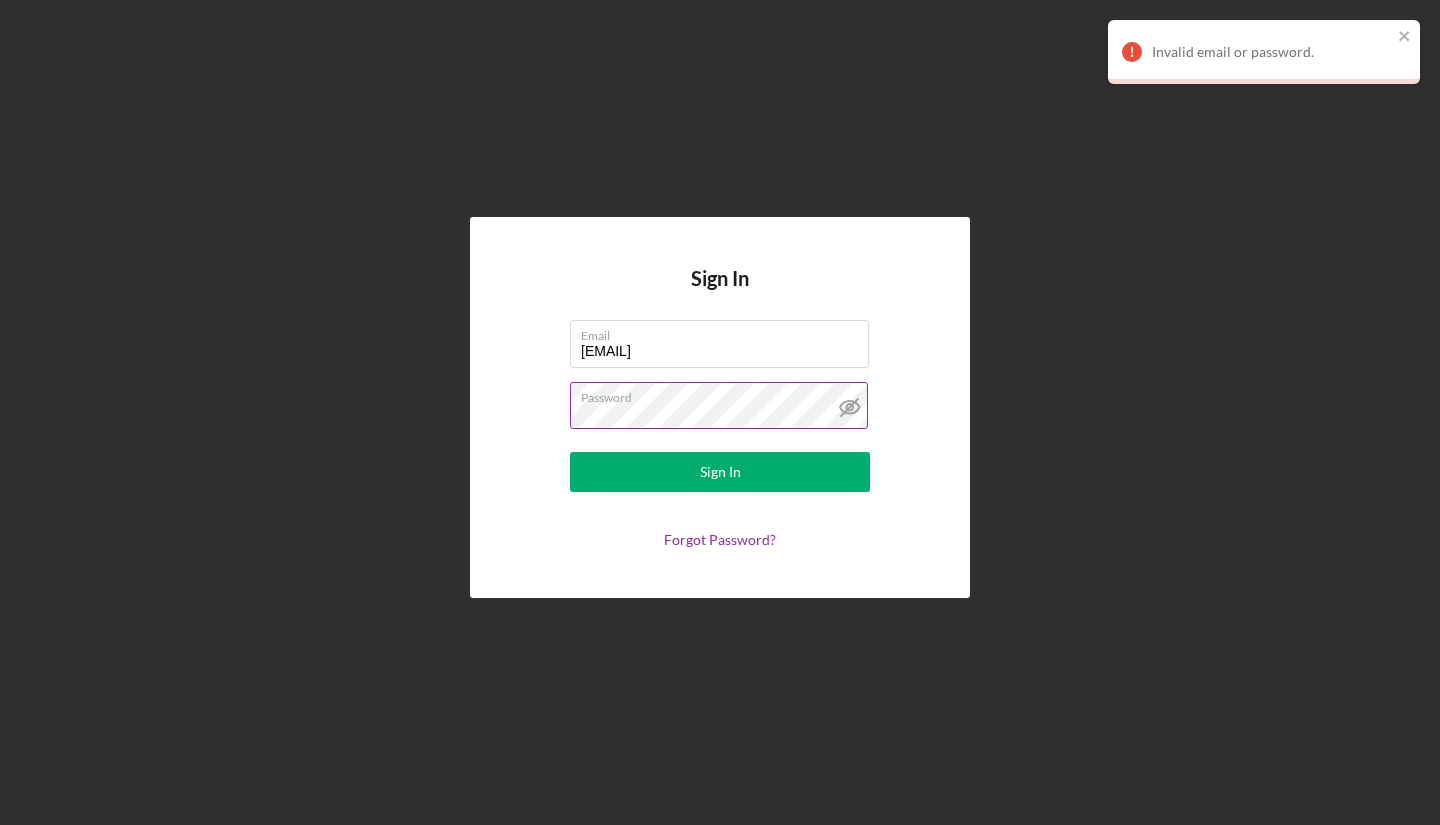 click on "Sign In Email [EMAIL] Password Sign In Forgot Password?" at bounding box center (720, 407) 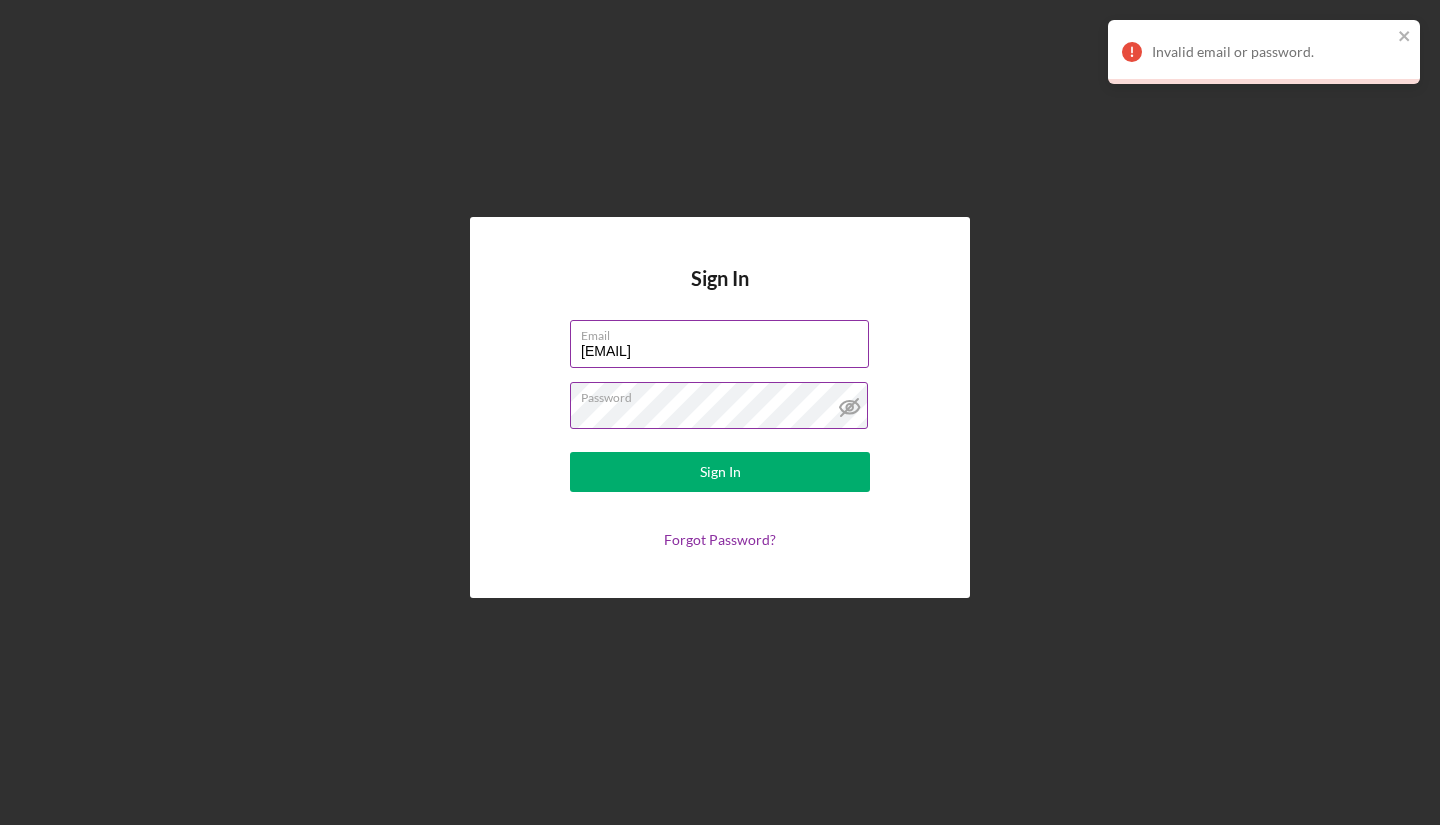 click on "Email" at bounding box center (725, 332) 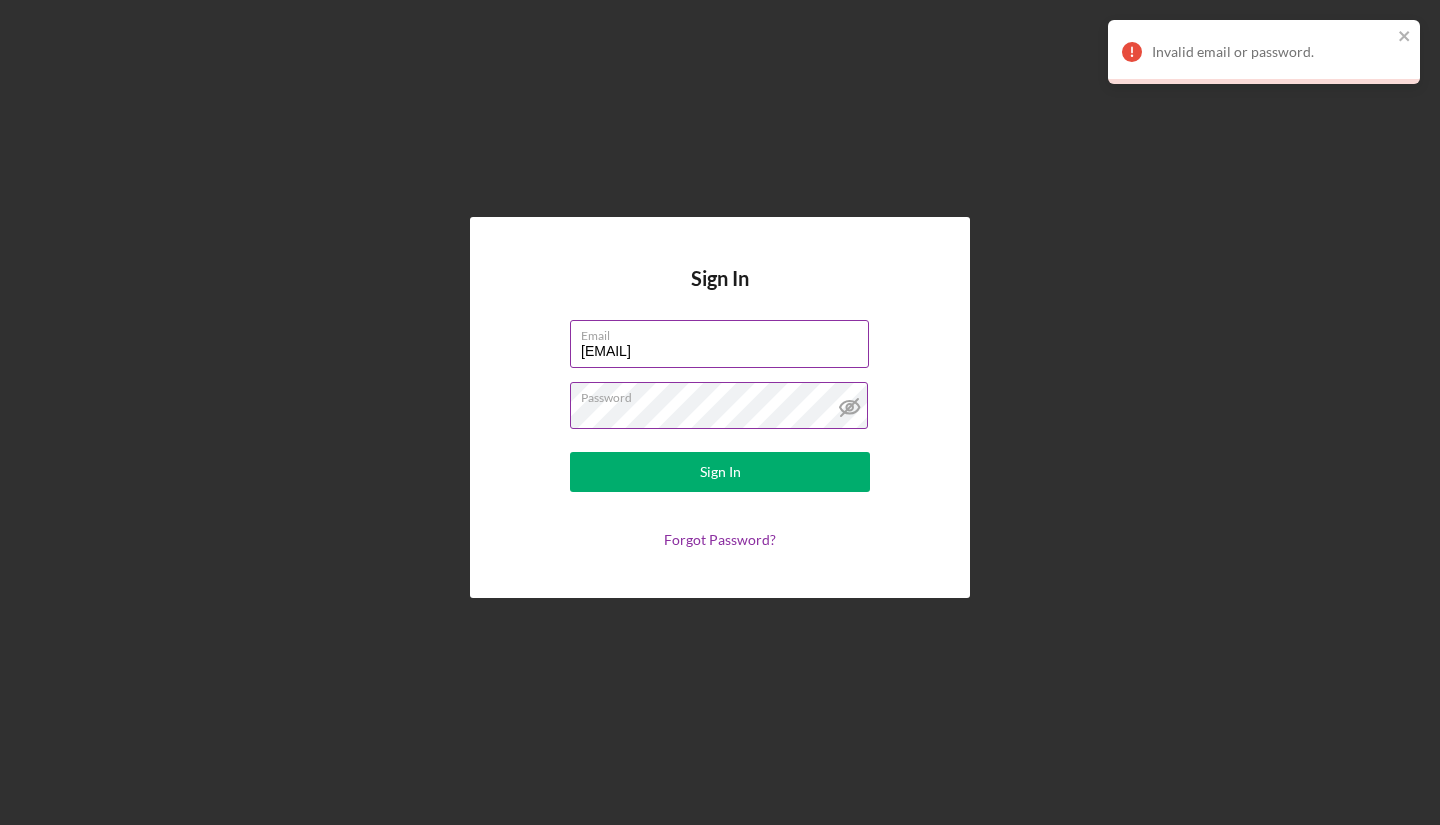 type on "[EMAIL]" 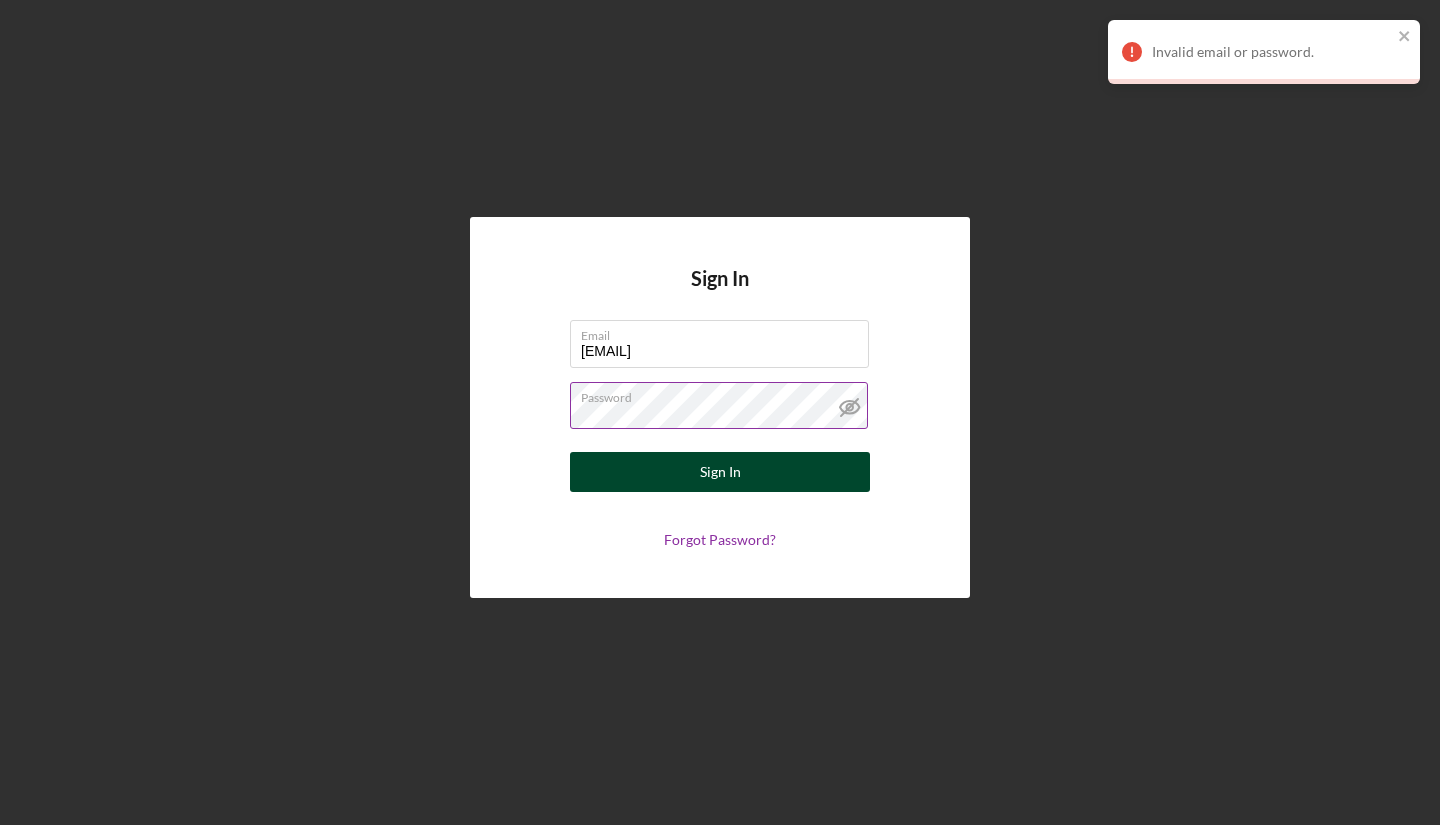 click on "Sign In" at bounding box center [720, 472] 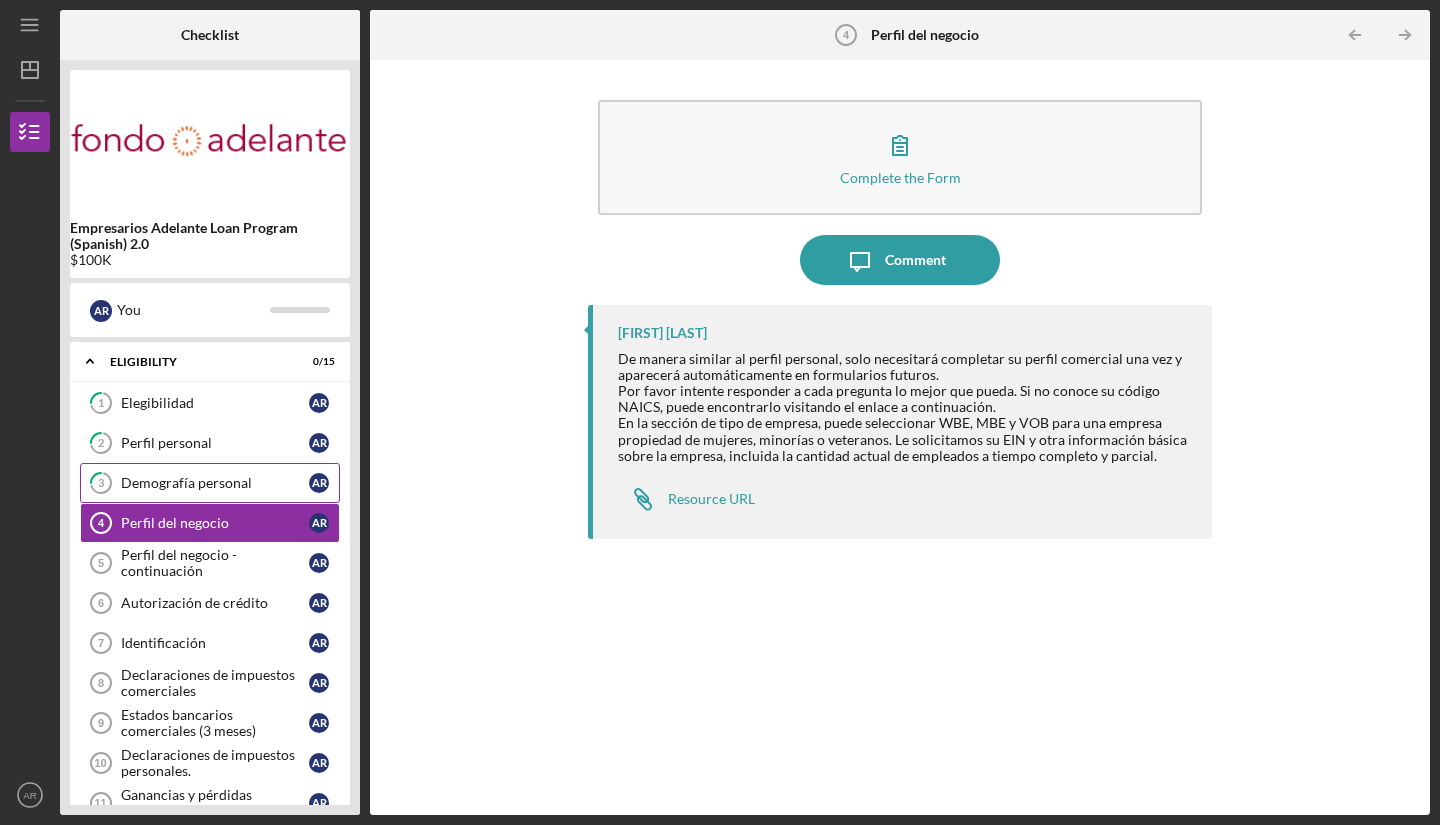 click on "Demografía personal" at bounding box center (215, 483) 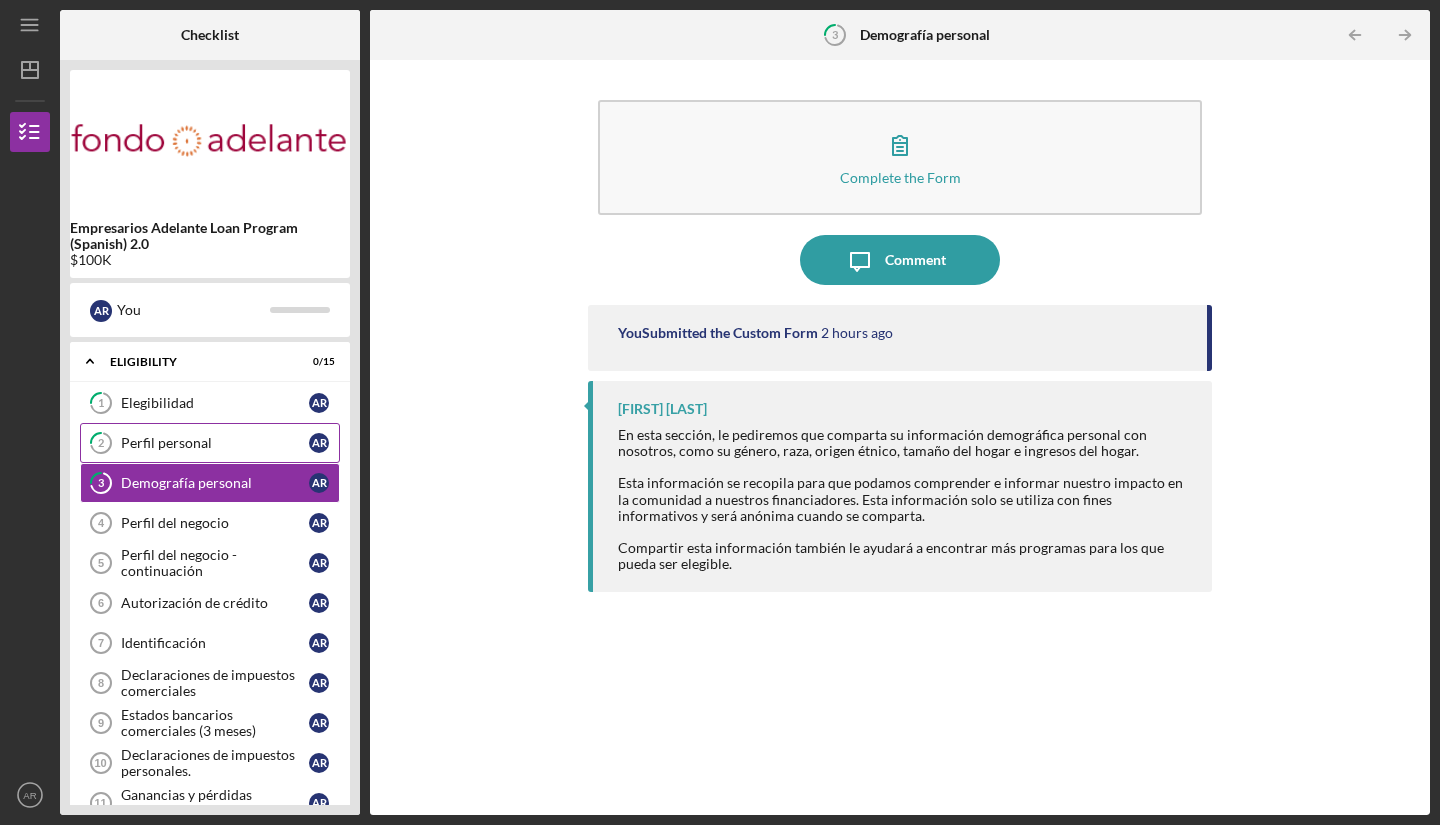 click on "Perfil personal" at bounding box center [215, 443] 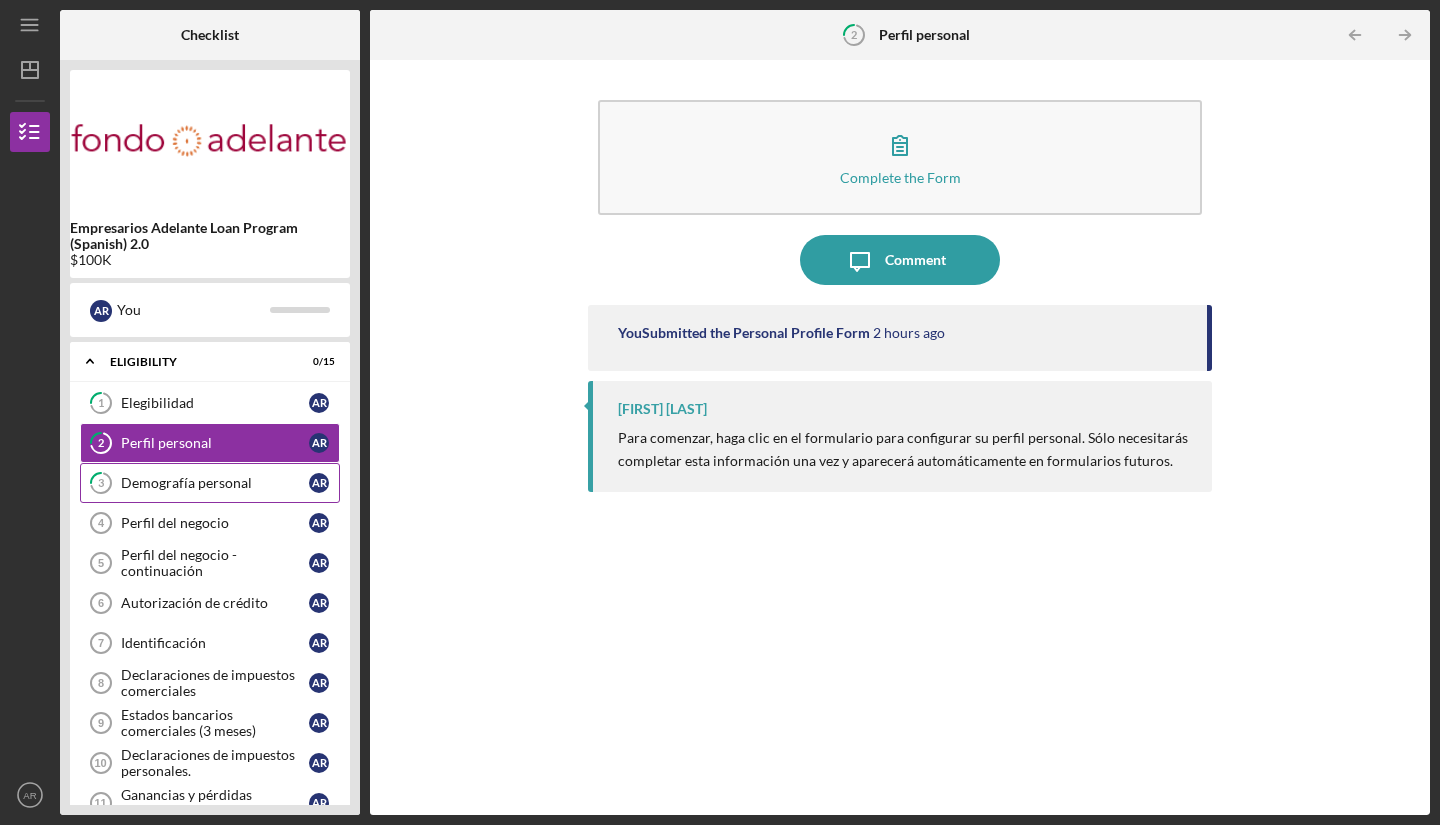 click on "Demografía personal" at bounding box center [215, 483] 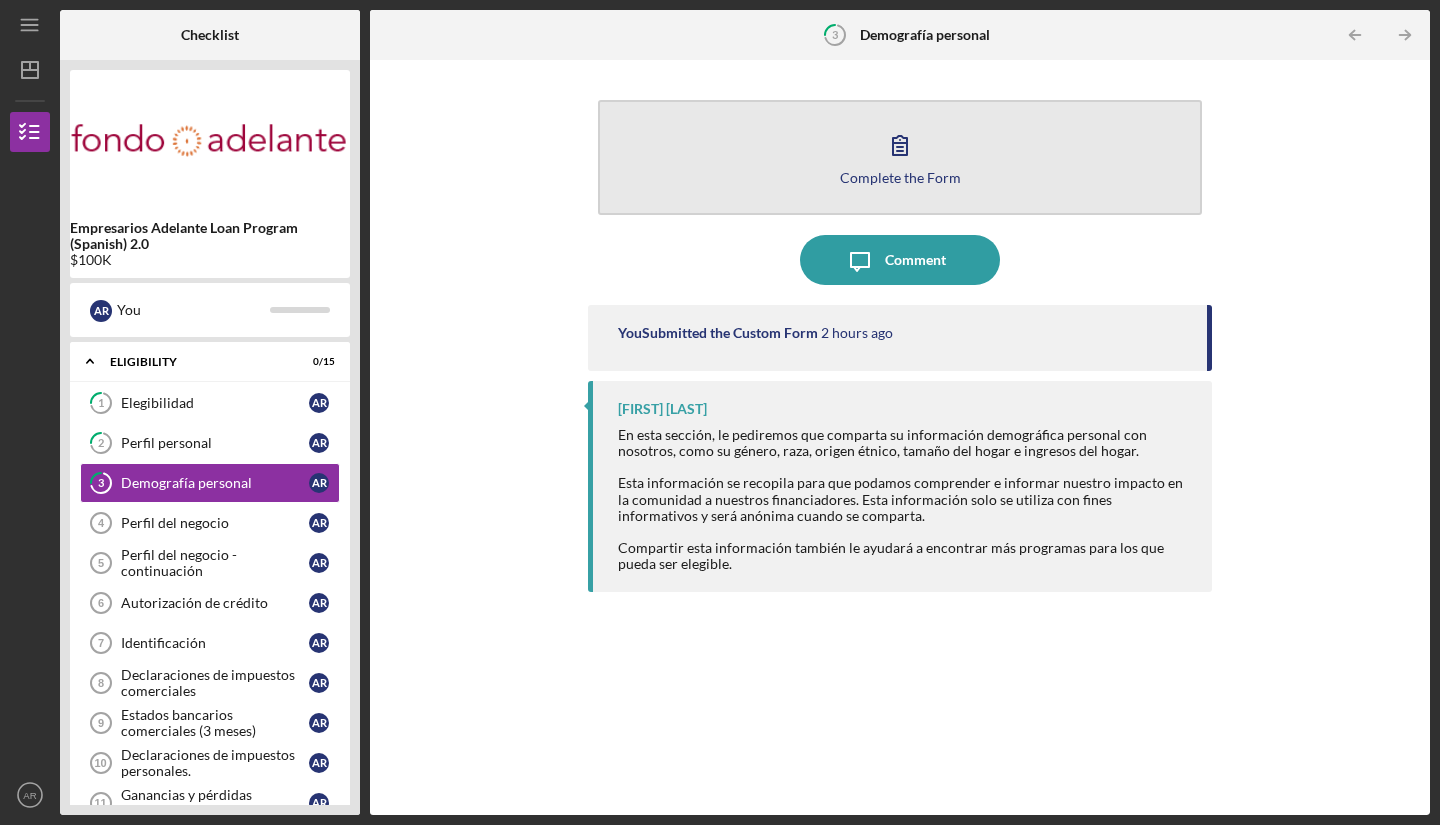 click on "Complete the Form" at bounding box center (900, 177) 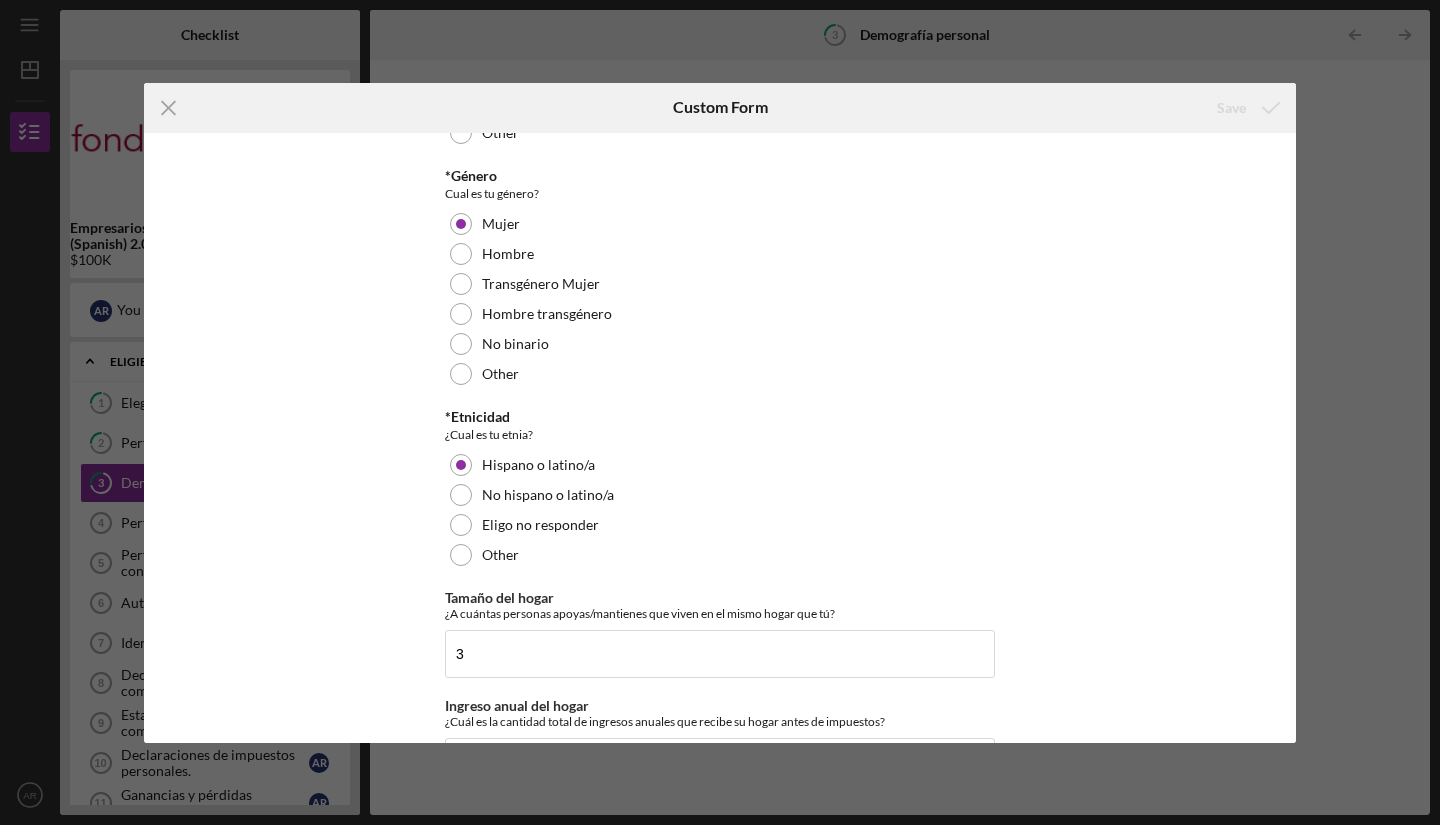 scroll, scrollTop: 418, scrollLeft: 0, axis: vertical 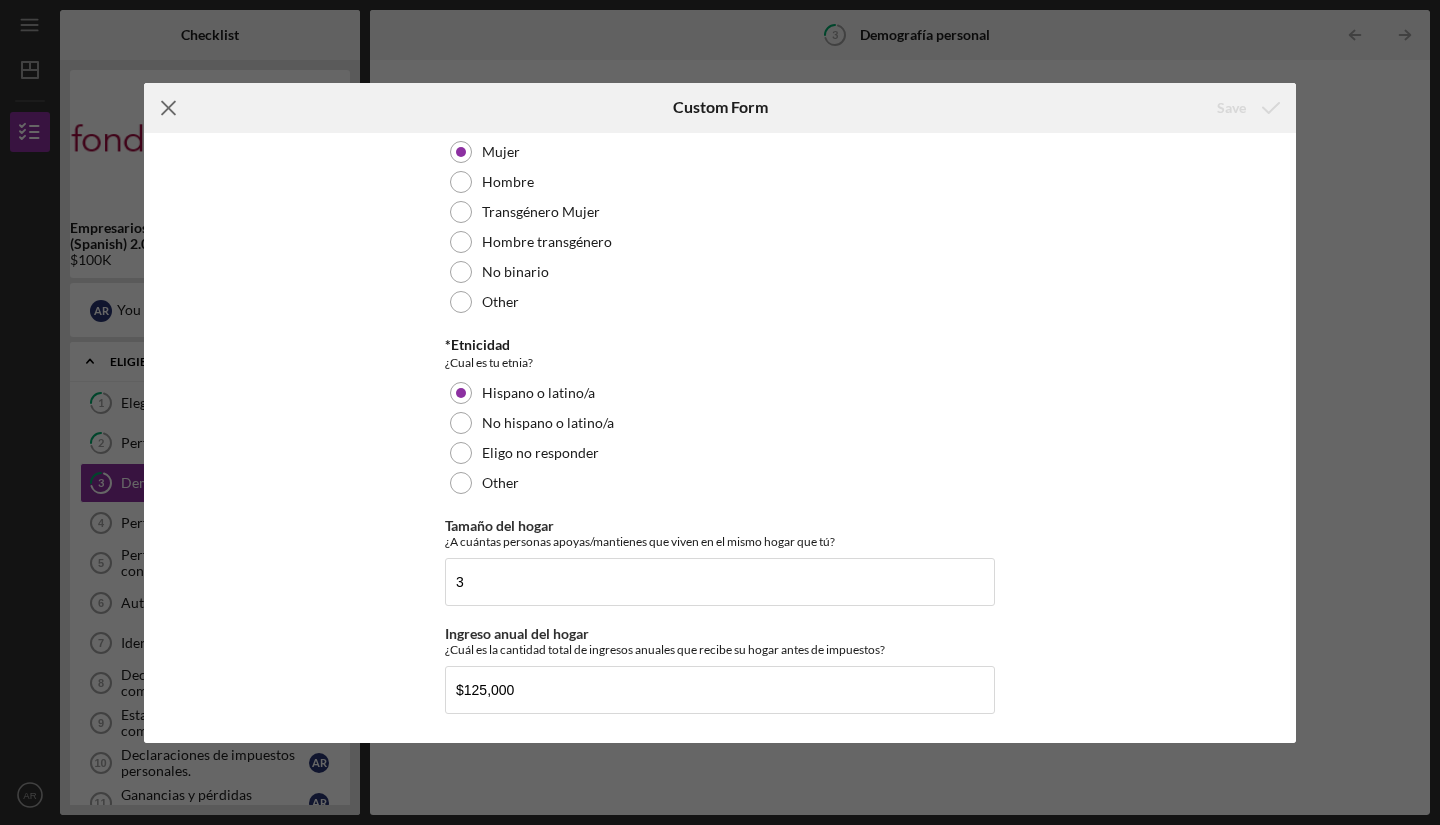 click on "Icon/Menu Close" 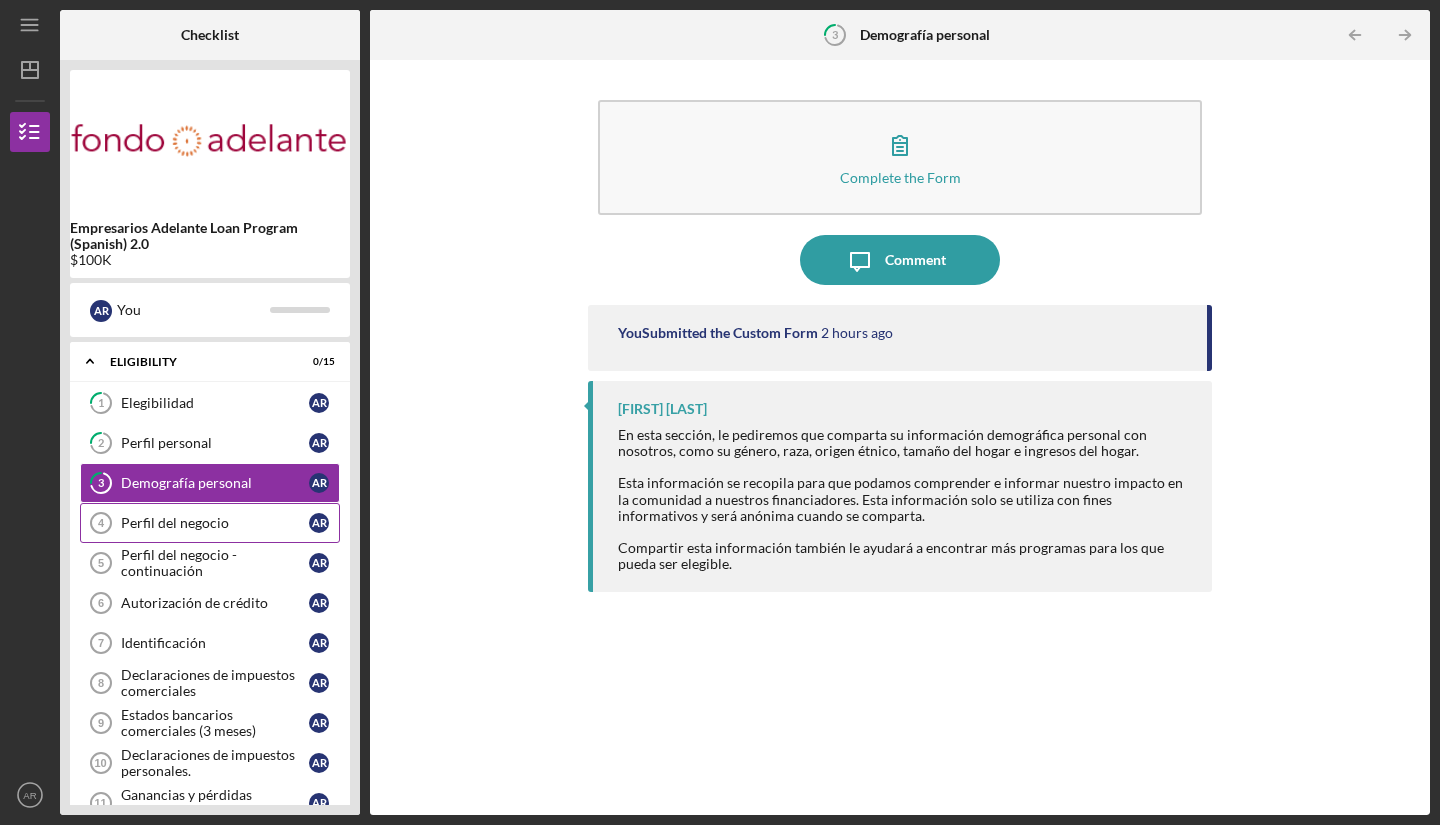click on "Perfil del negocio" at bounding box center (215, 523) 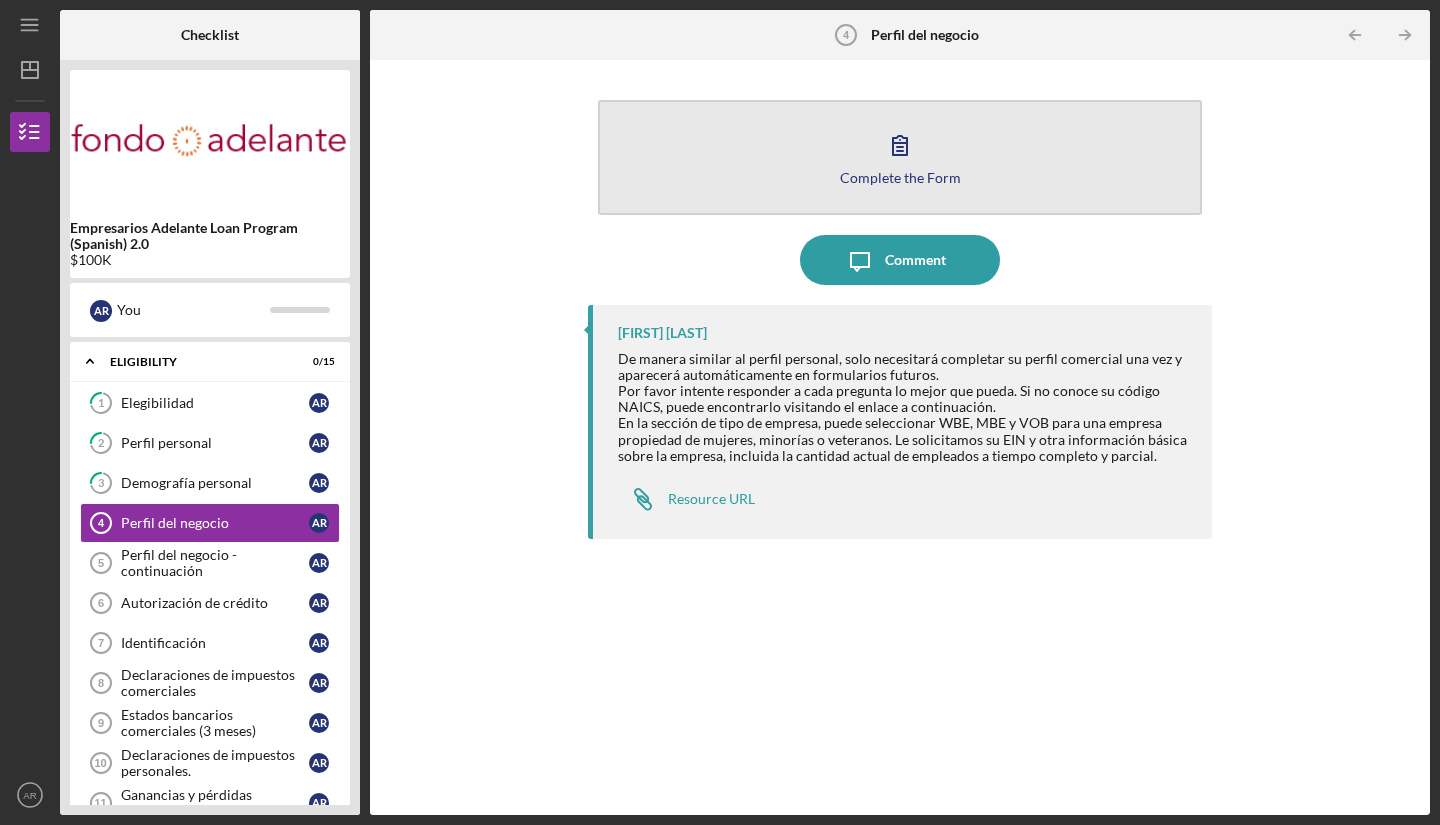 click on "Complete the Form" at bounding box center (900, 177) 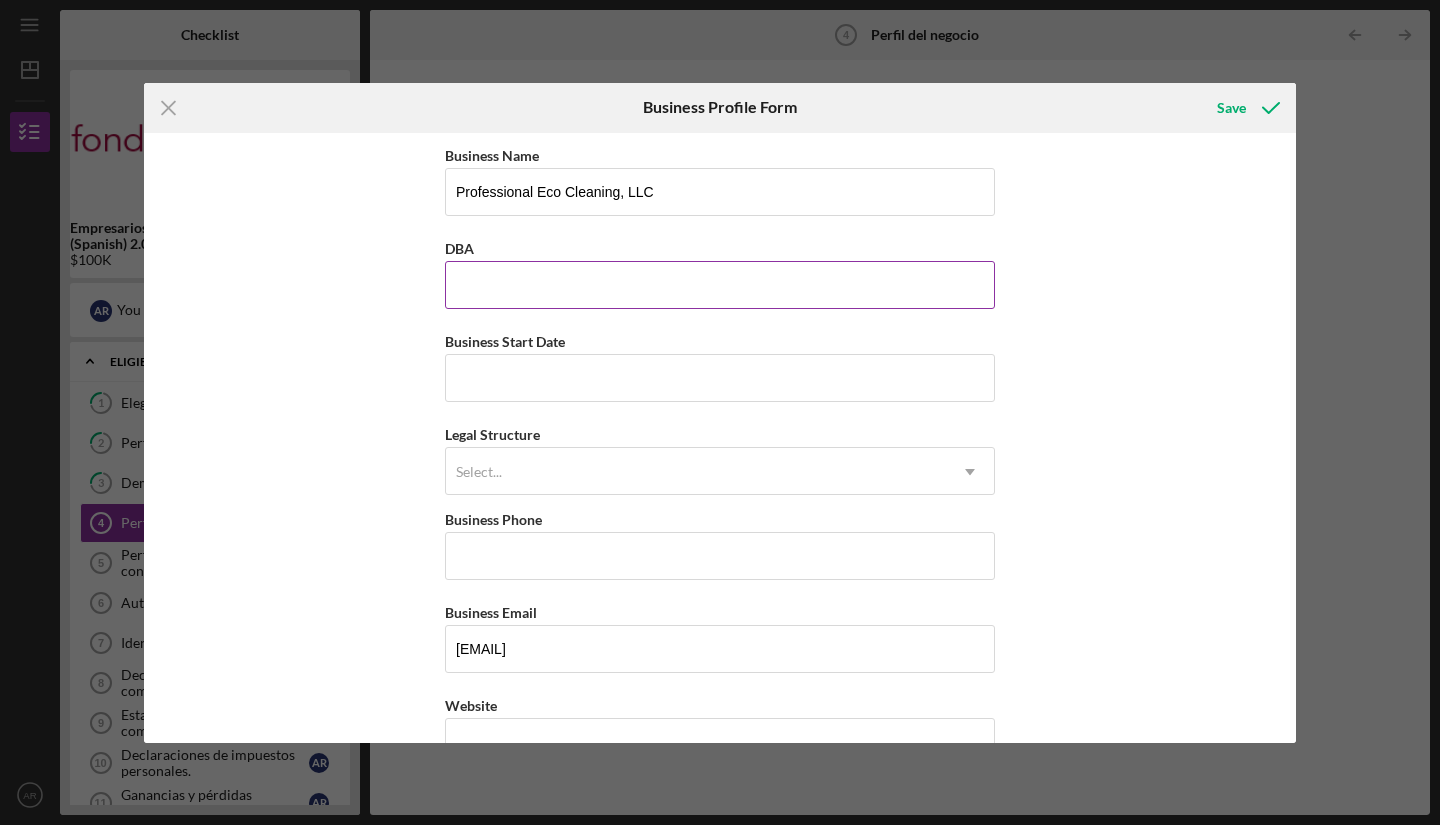 click on "DBA" at bounding box center [720, 285] 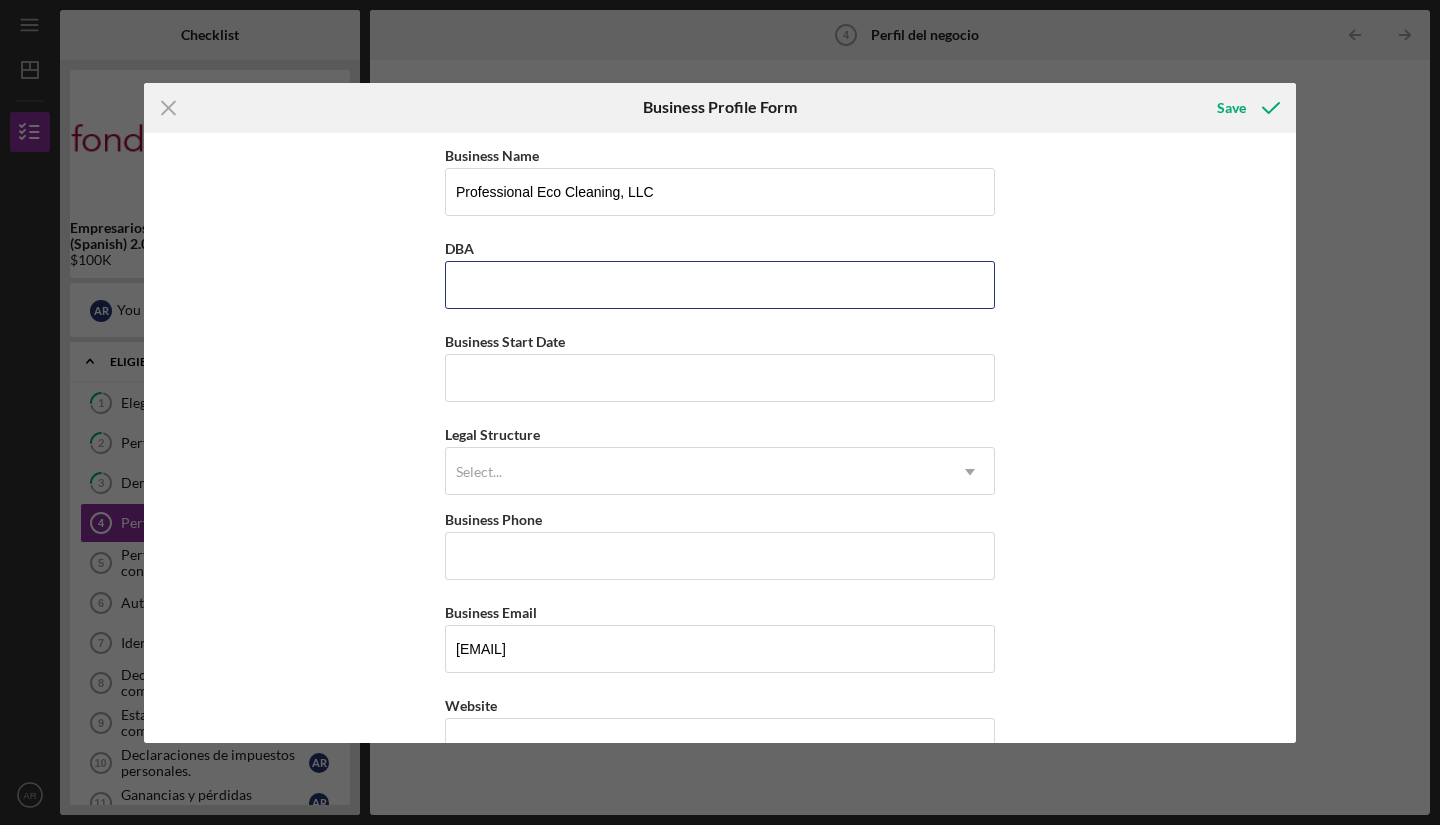 type on "Professional Eco-Cleaning, LLC" 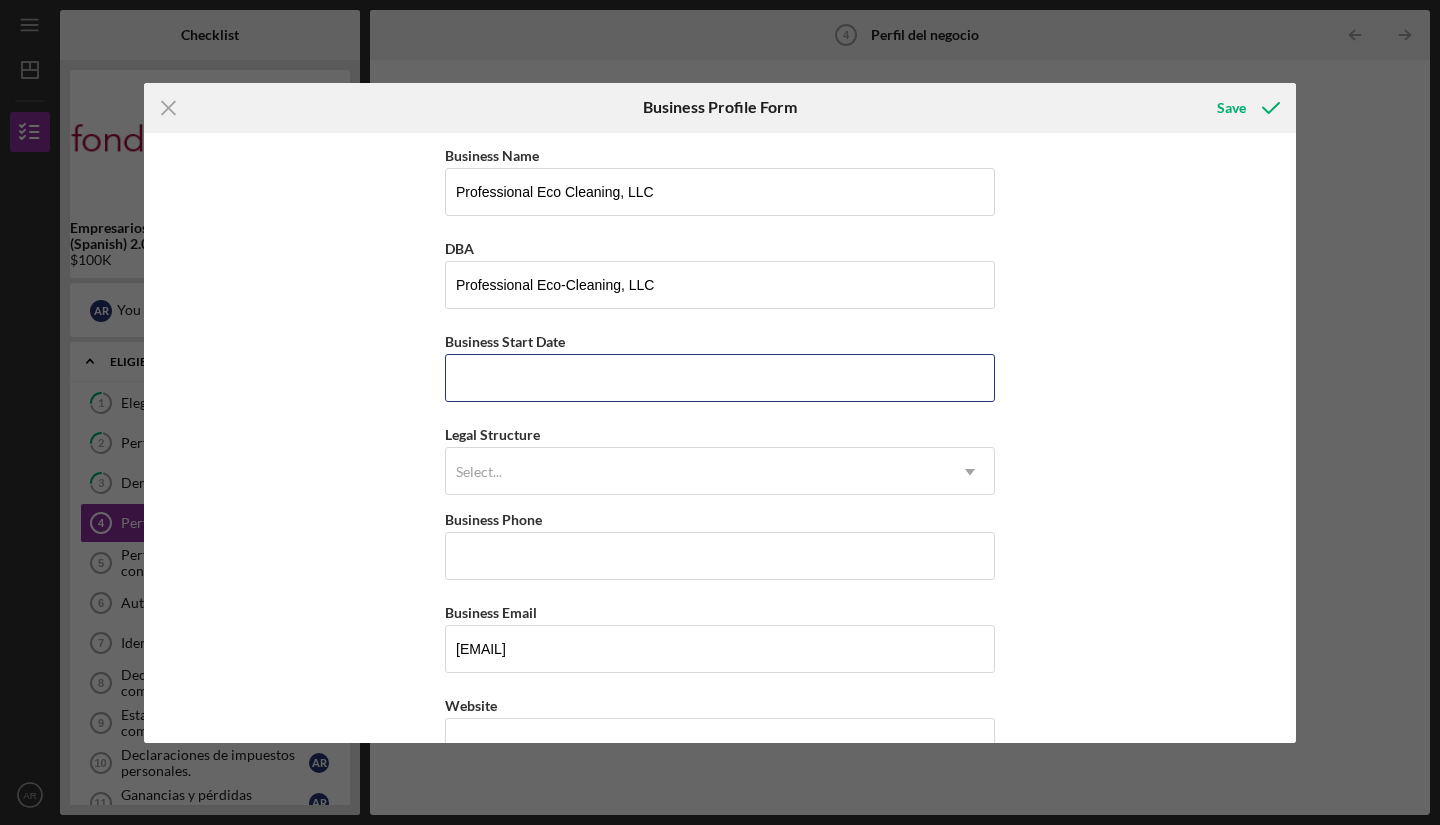 type 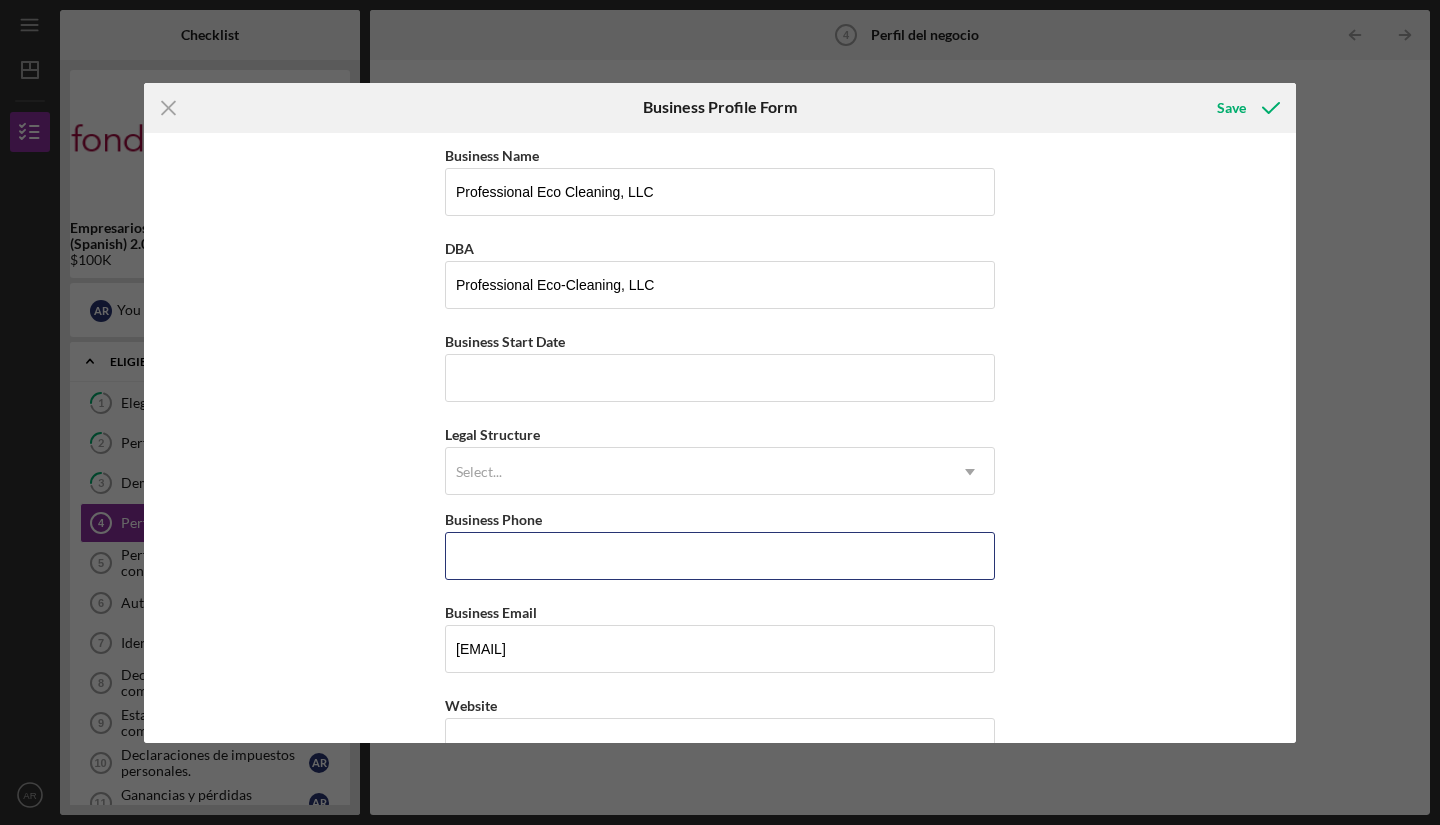 type on "[PHONE]" 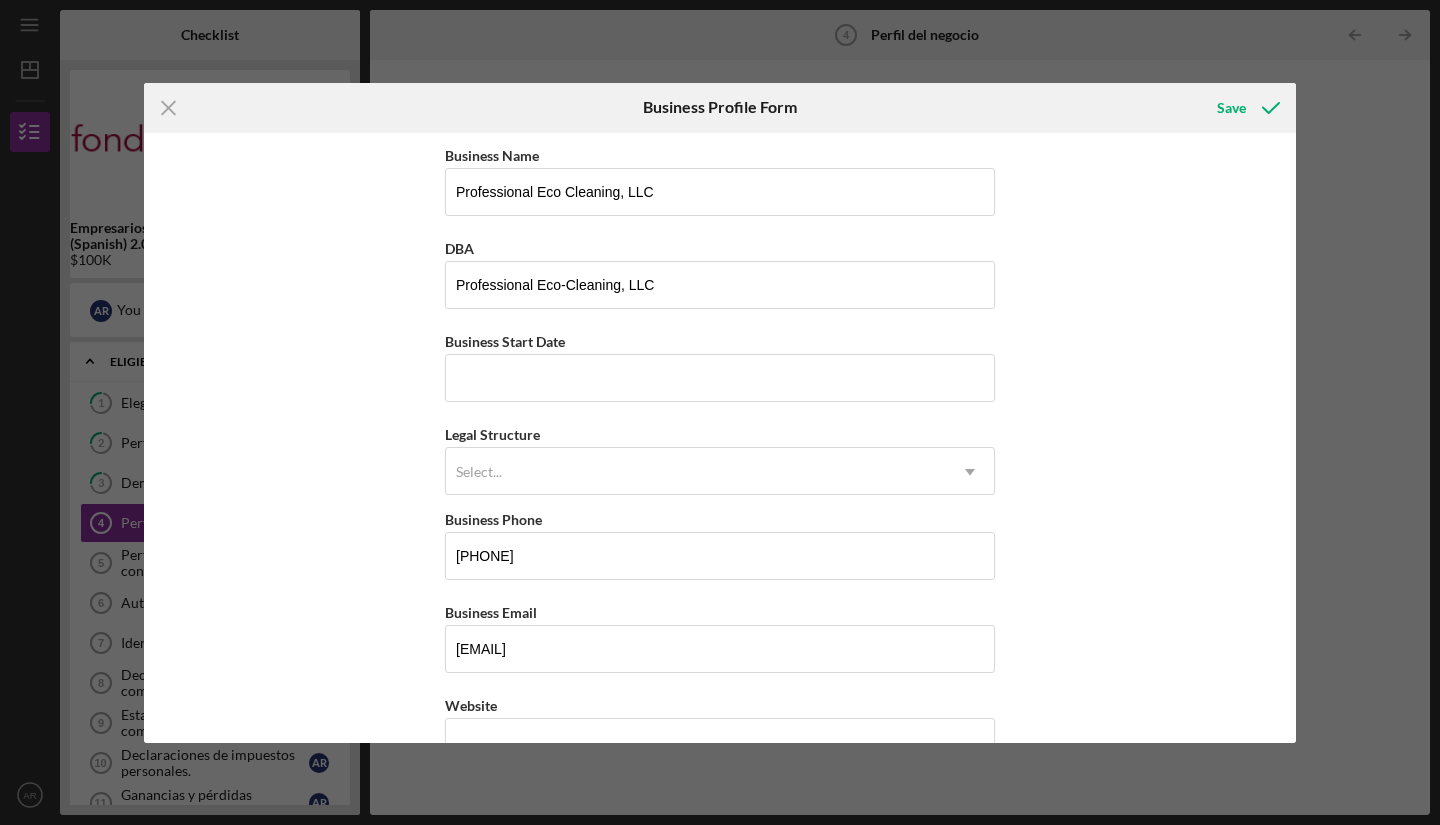 type on "[NUMBER] [STREET], APT [NUMBER]" 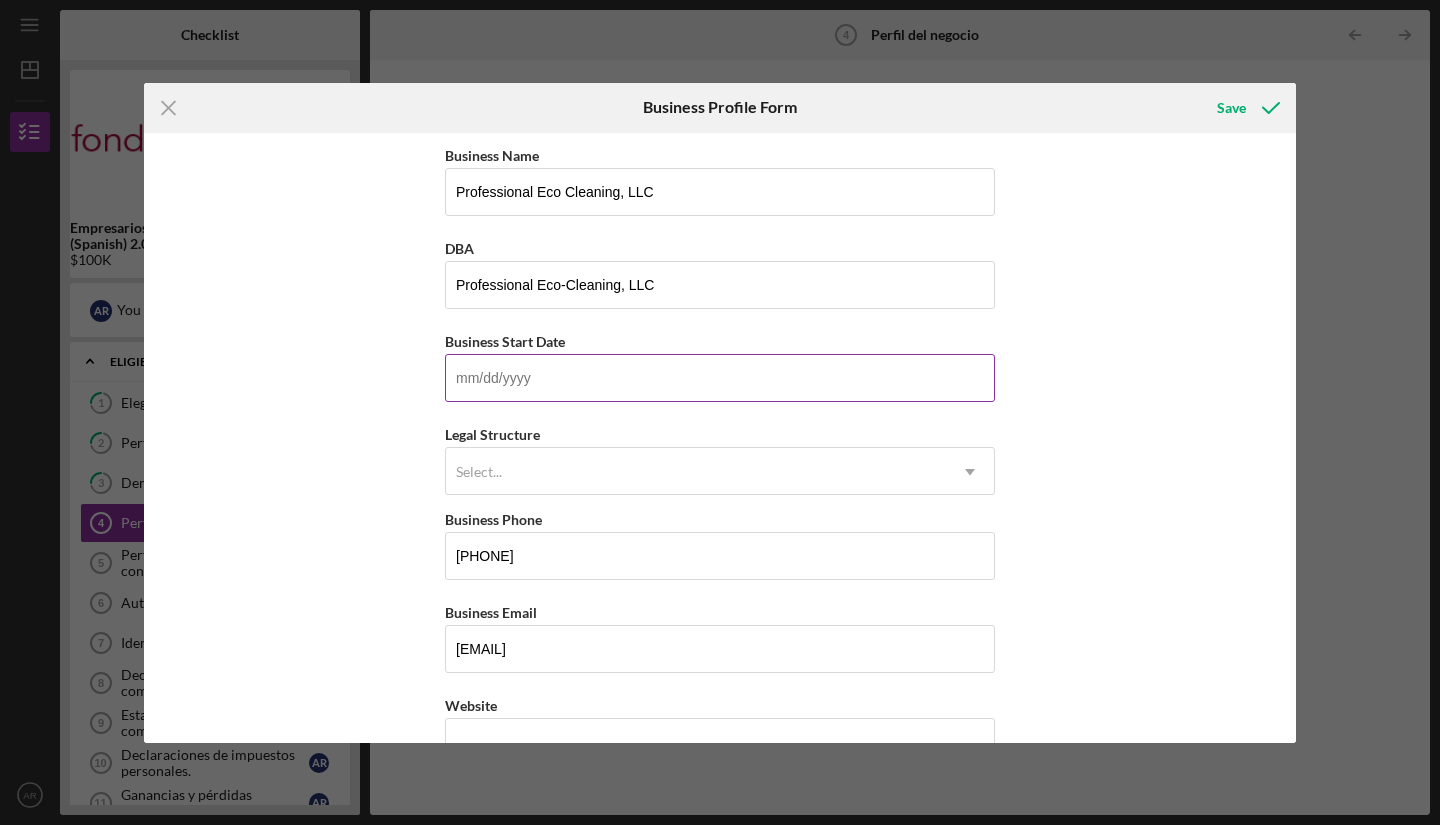 click on "Business Start Date" at bounding box center (720, 378) 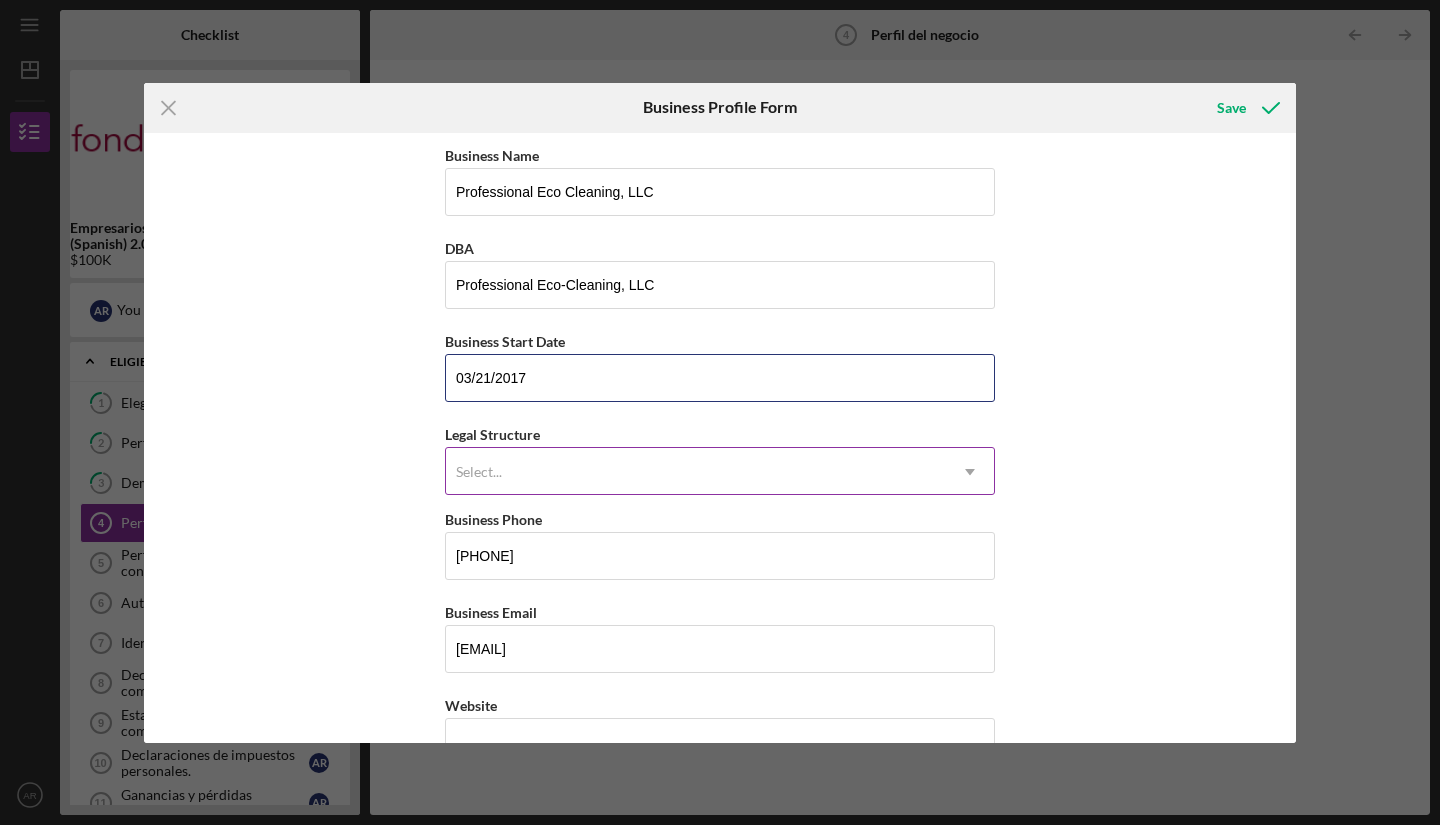 type on "03/21/2017" 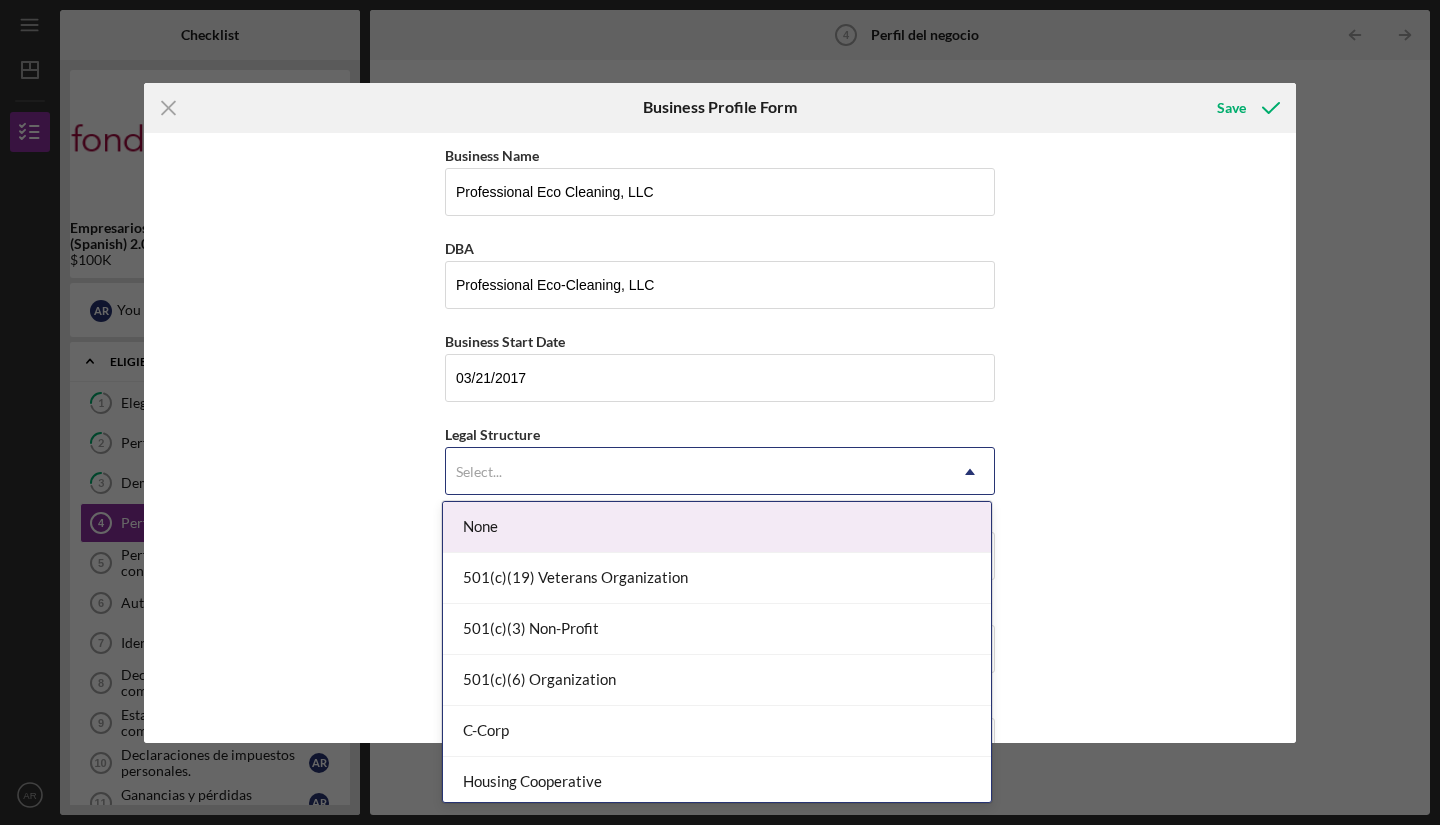 click on "Select..." at bounding box center [696, 472] 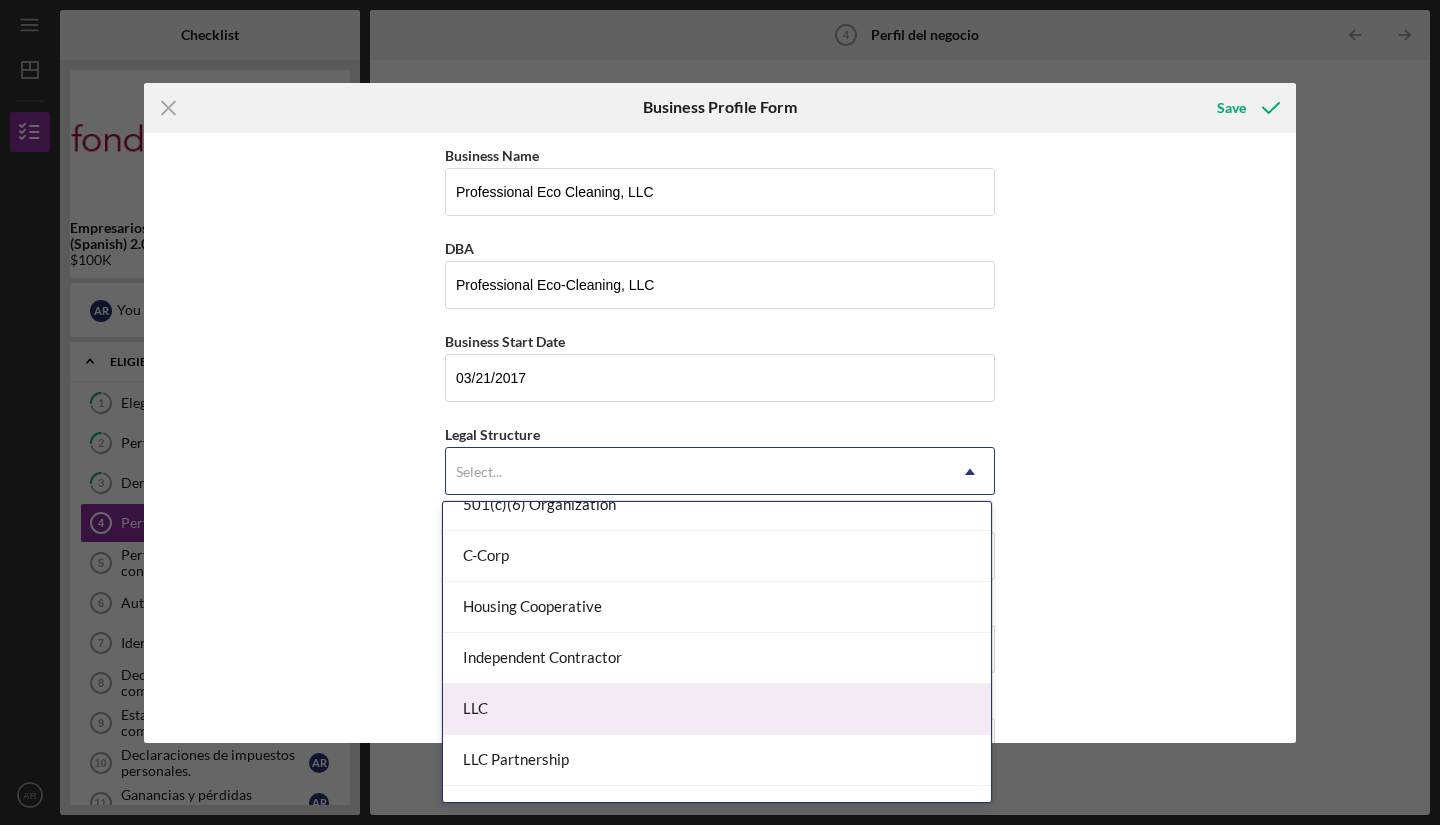 scroll, scrollTop: 460, scrollLeft: 0, axis: vertical 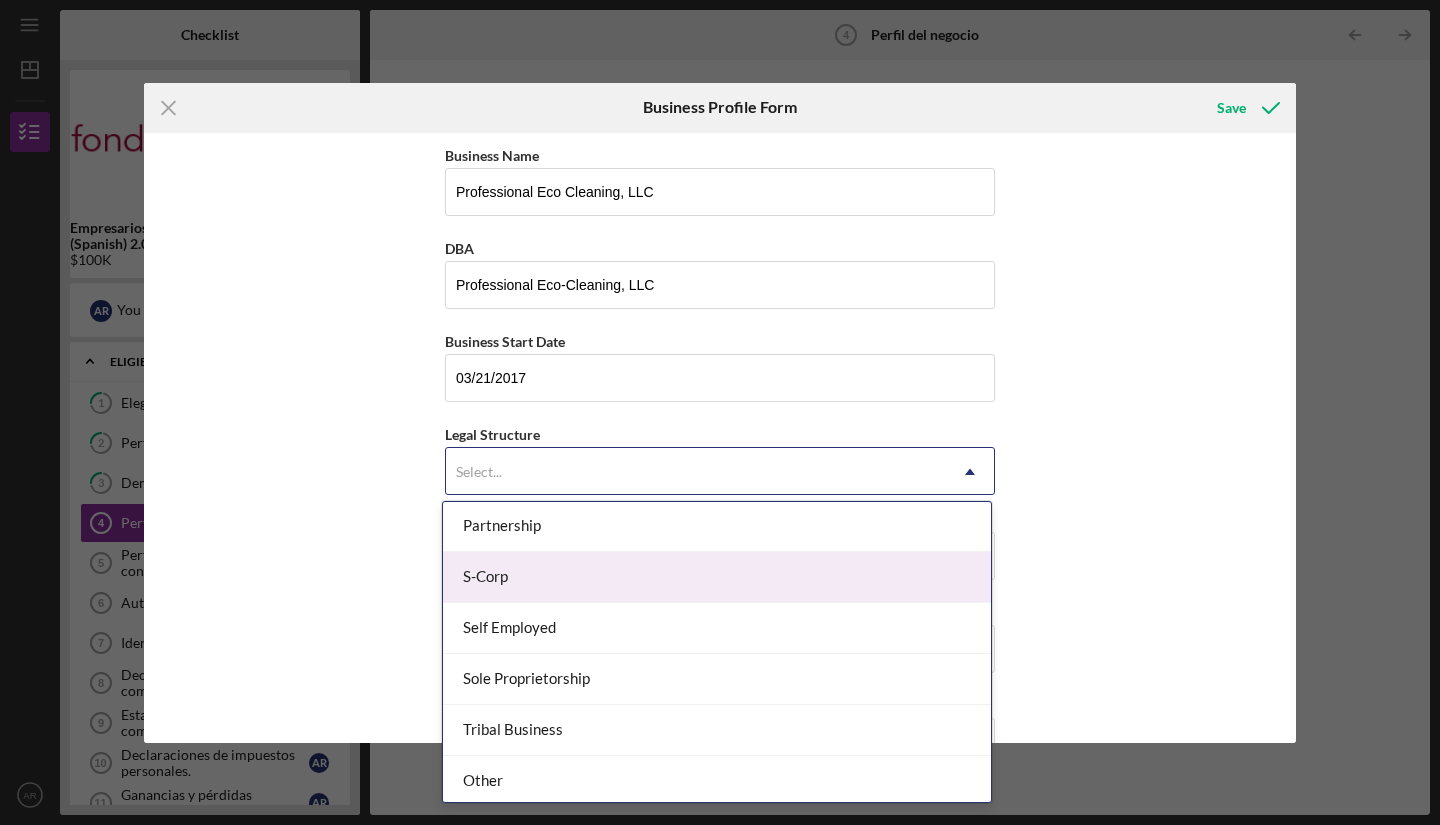 click on "S-Corp" at bounding box center (717, 577) 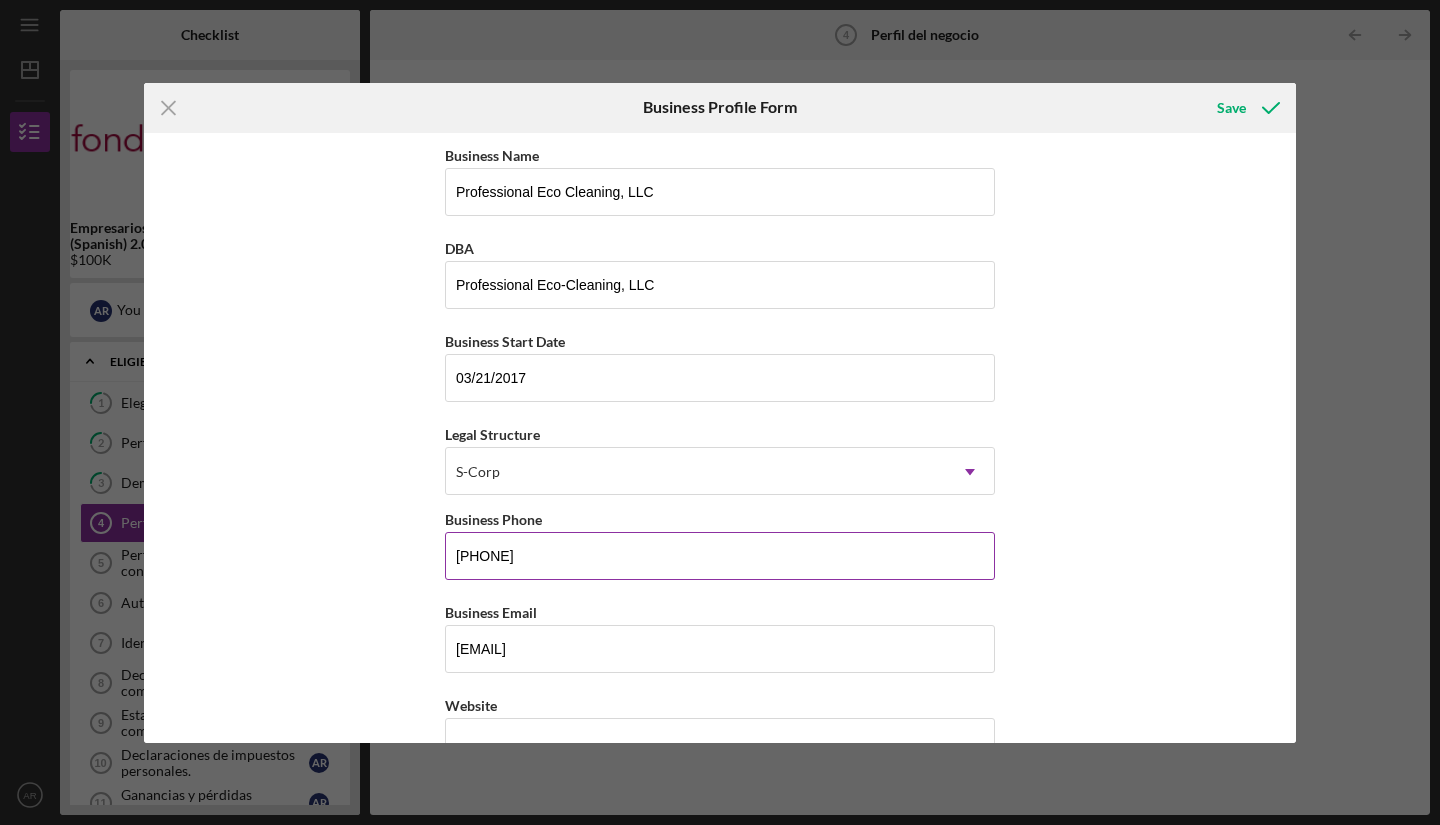 click on "[PHONE]" at bounding box center (720, 556) 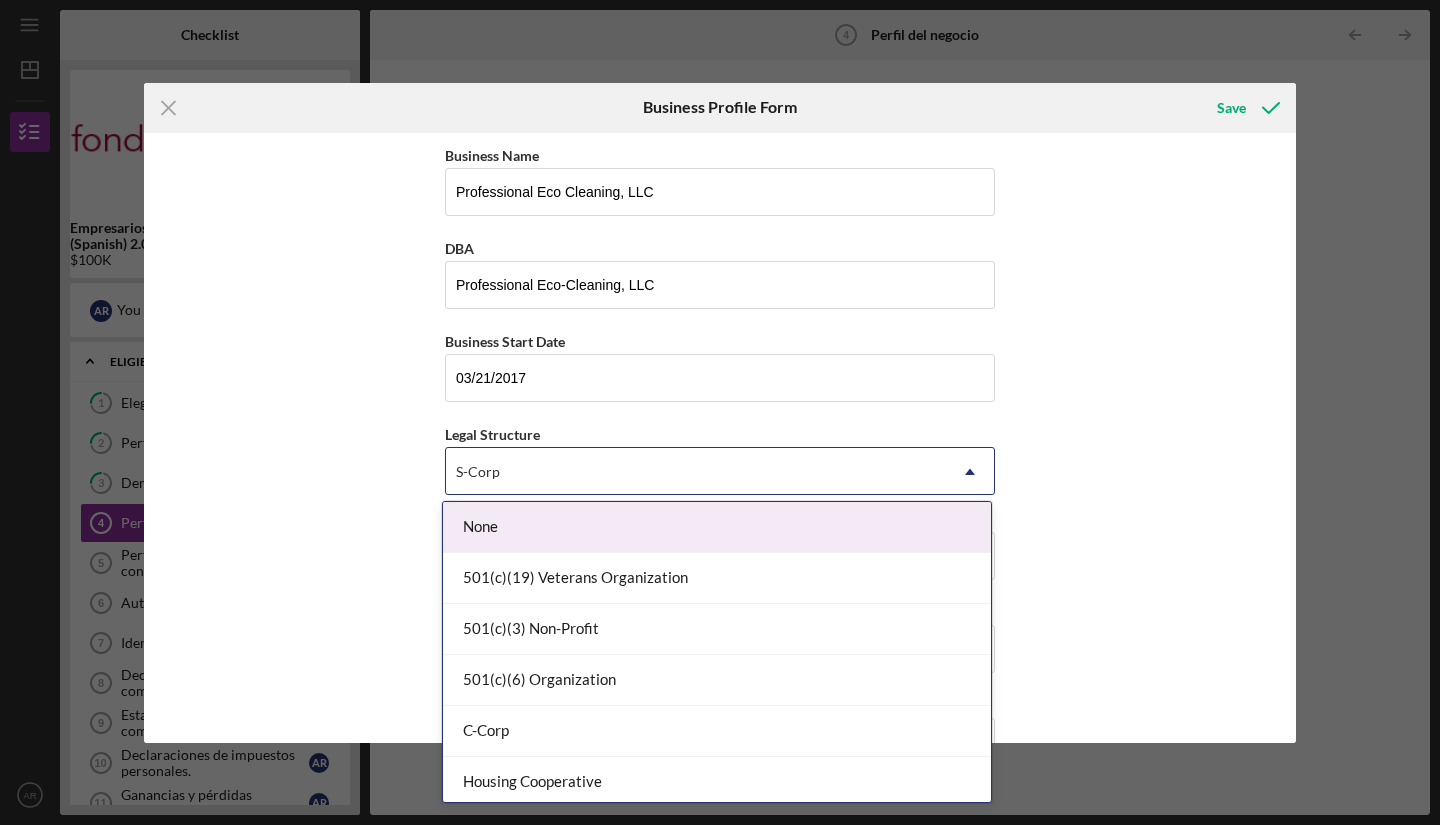 click on "S-Corp" at bounding box center (478, 472) 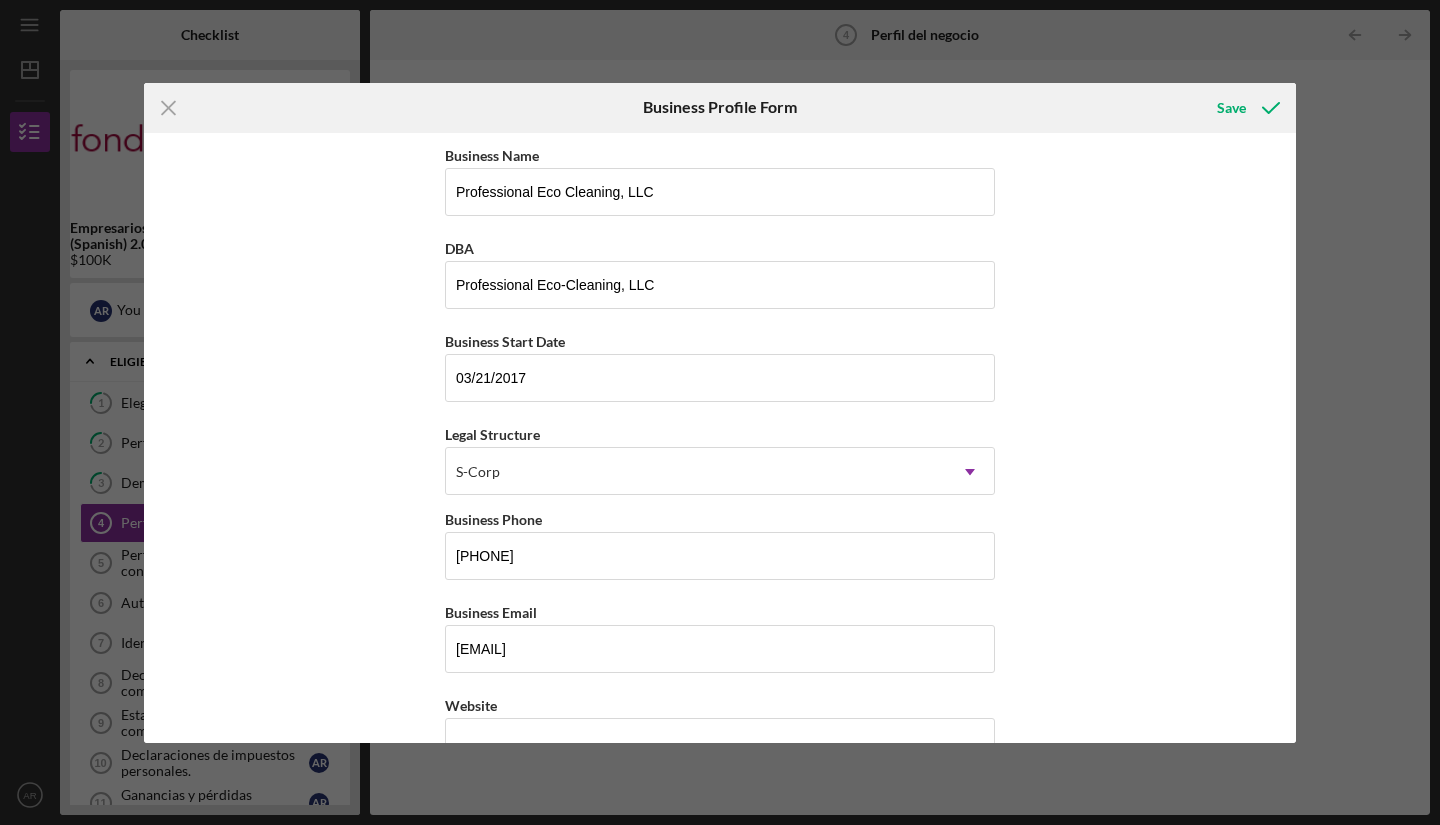 click on "Business Name Professional Eco Cleaning, LLC DBA Professional Eco-Cleaning, LLC Business Start Date [DATE] Legal Structure S-Corp Icon/Dropdown Arrow Business Phone [PHONE] Business Email [EMAIL] Website Industry Industry NAICS Code EIN Ownership Business Ownership Type Select... Icon/Dropdown Arrow Do you own 100% of the business? Yes No Business Street Address [NUMBER] [STREET], APT [NUMBER] City [CITY] State [STATE] Icon/Dropdown Arrow Zip [ZIP] County [COUNTY] Is your Mailing Address the same as your Business Address? Yes No Do you own or lease your business premisses? Select... Icon/Dropdown Arrow Annual Gross Revenue Number of Full-Time Employees Number of Part-Time Employees" at bounding box center [720, 438] 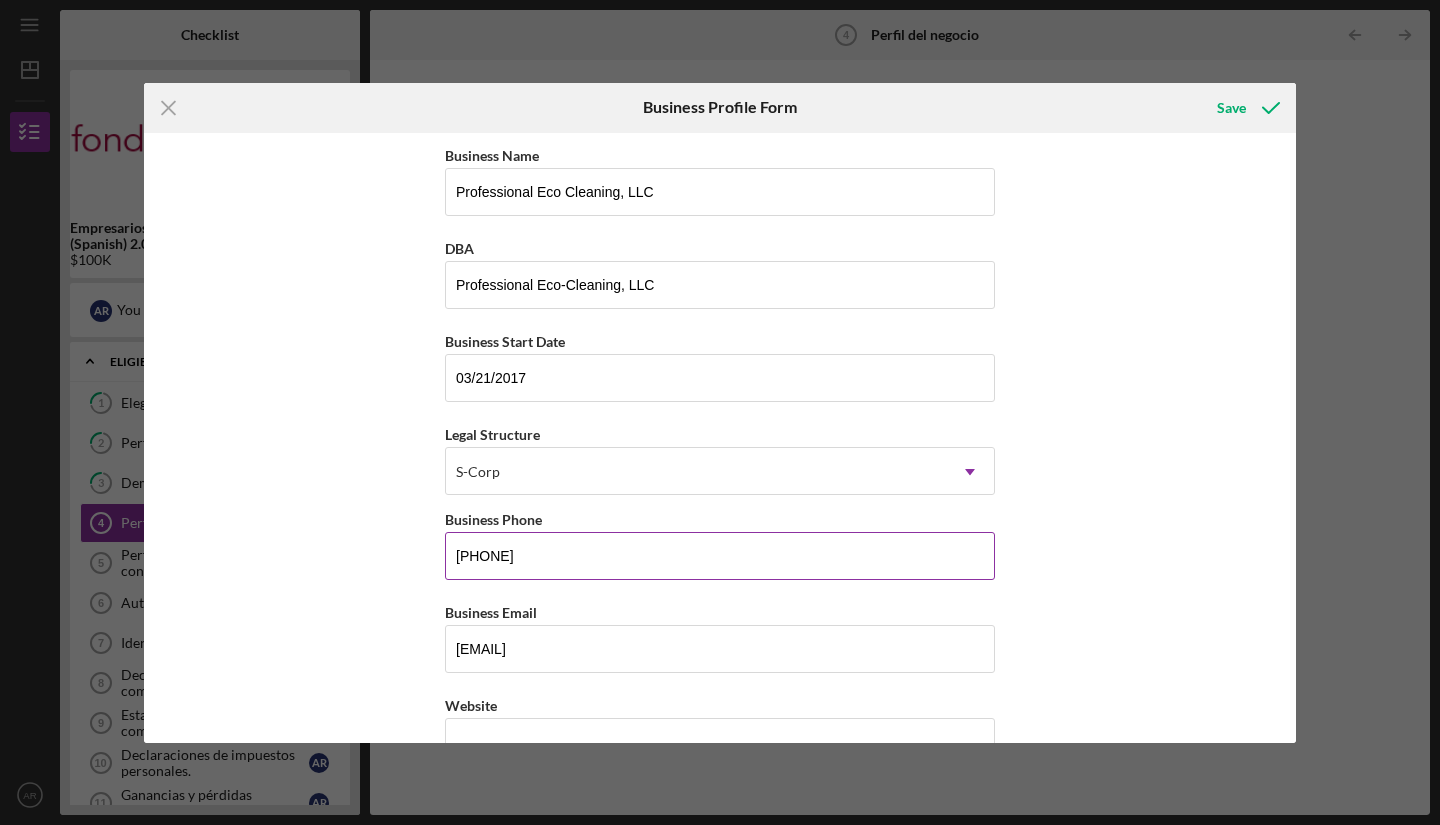 click on "[PHONE]" at bounding box center [720, 556] 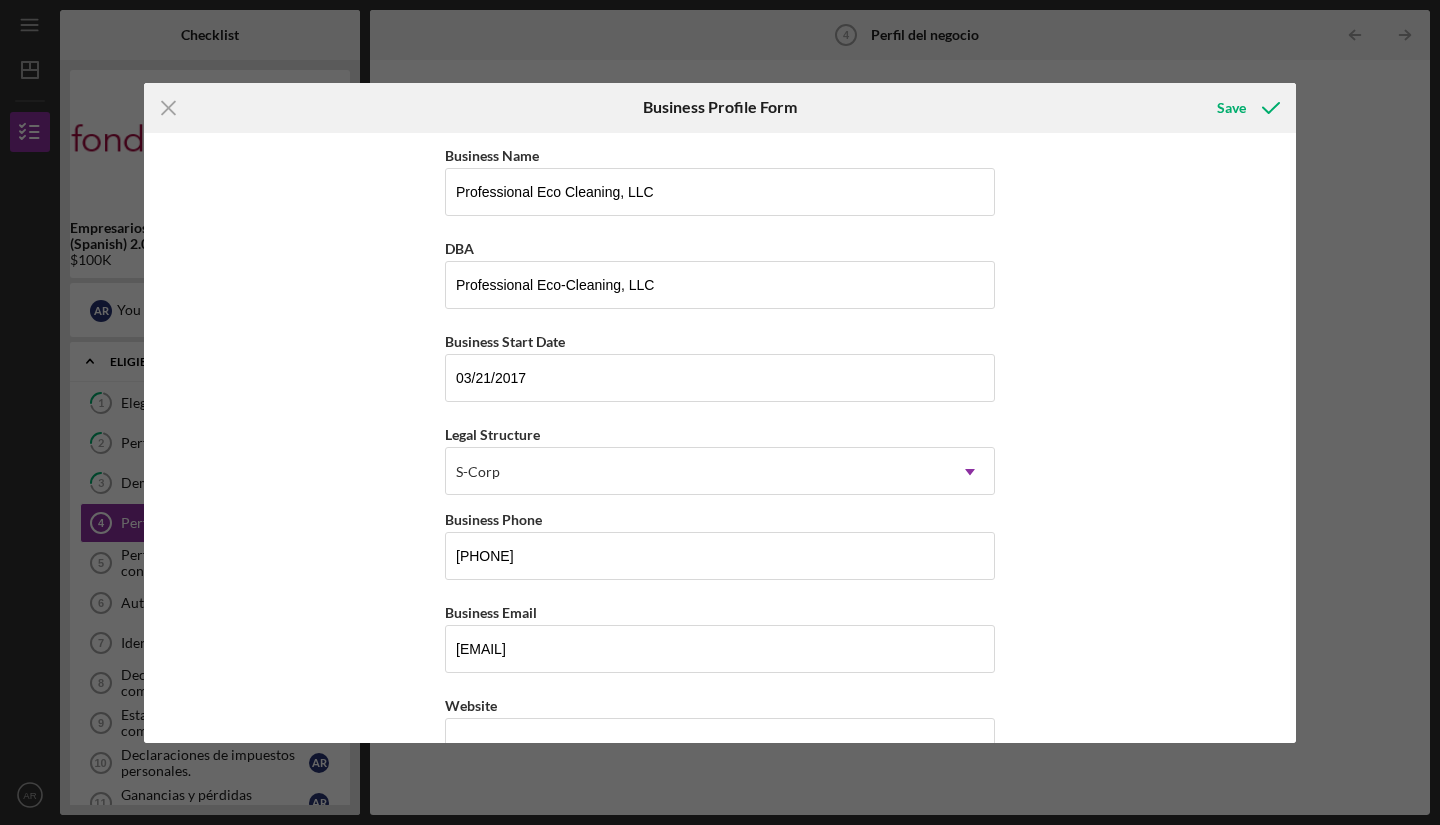 click on "Business Name Professional Eco Cleaning, LLC DBA Professional Eco-Cleaning, LLC Business Start Date [DATE] Legal Structure S-Corp Icon/Dropdown Arrow Business Phone [PHONE] Business Email [EMAIL] Website Industry Industry NAICS Code EIN Ownership Business Ownership Type Select... Icon/Dropdown Arrow Do you own 100% of the business? Yes No Business Street Address [NUMBER] [STREET], APT [NUMBER] City [CITY] State [STATE] Icon/Dropdown Arrow Zip [ZIP] County [COUNTY] Is your Mailing Address the same as your Business Address? Yes No Do you own or lease your business premisses? Select... Icon/Dropdown Arrow Annual Gross Revenue Number of Full-Time Employees Number of Part-Time Employees" at bounding box center [720, 438] 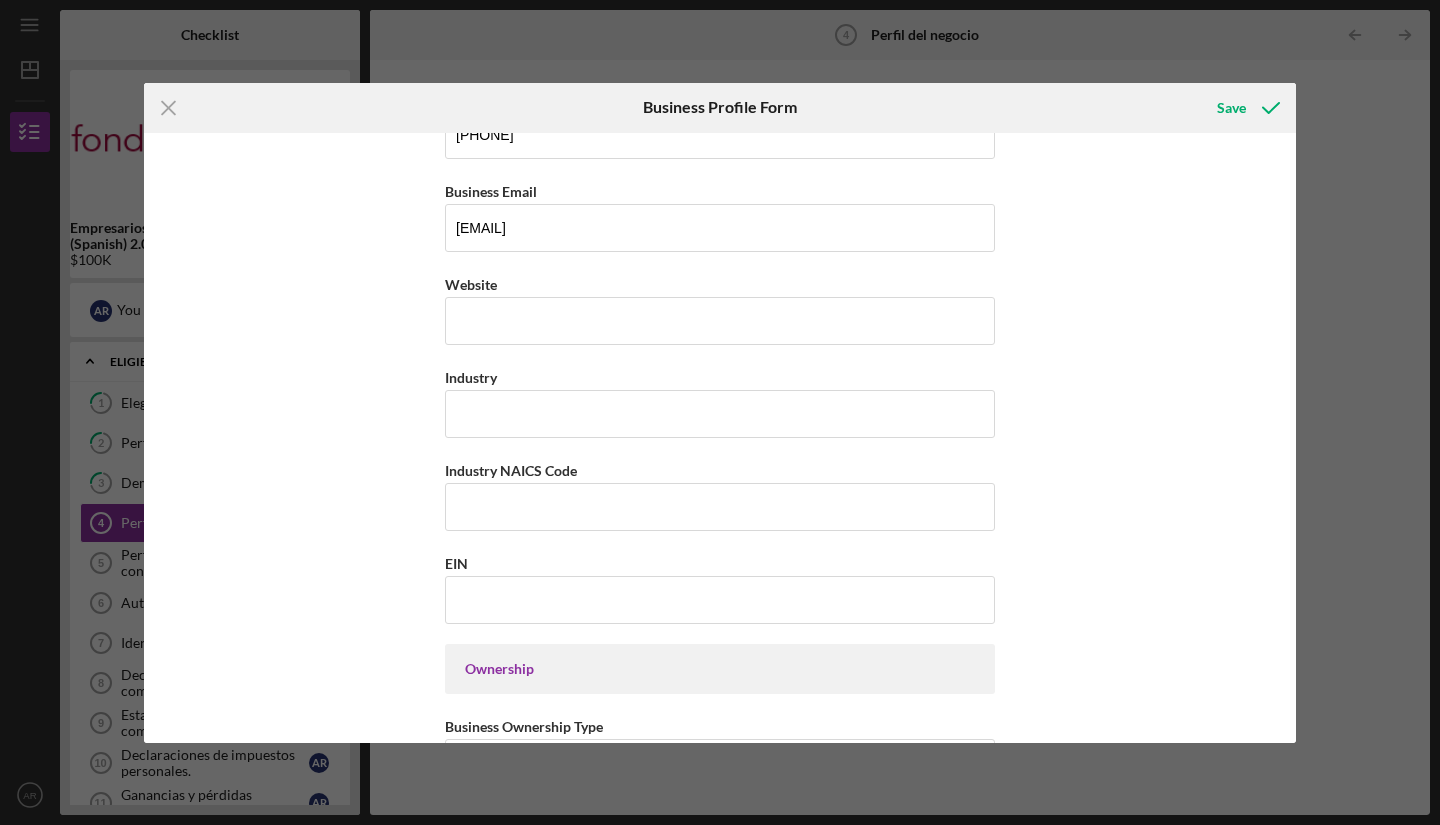 scroll, scrollTop: 421, scrollLeft: 0, axis: vertical 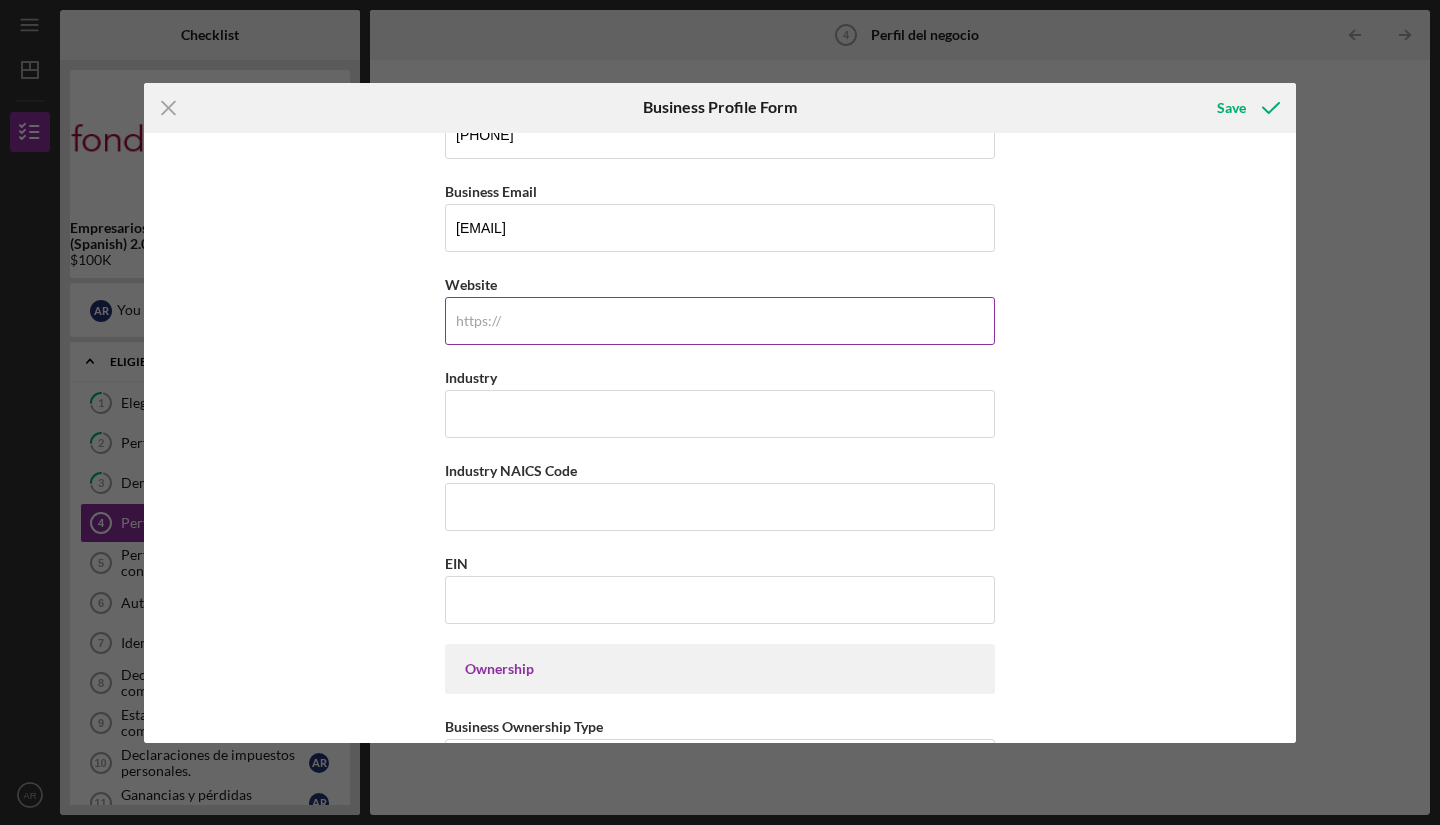 click on "Website" at bounding box center (720, 321) 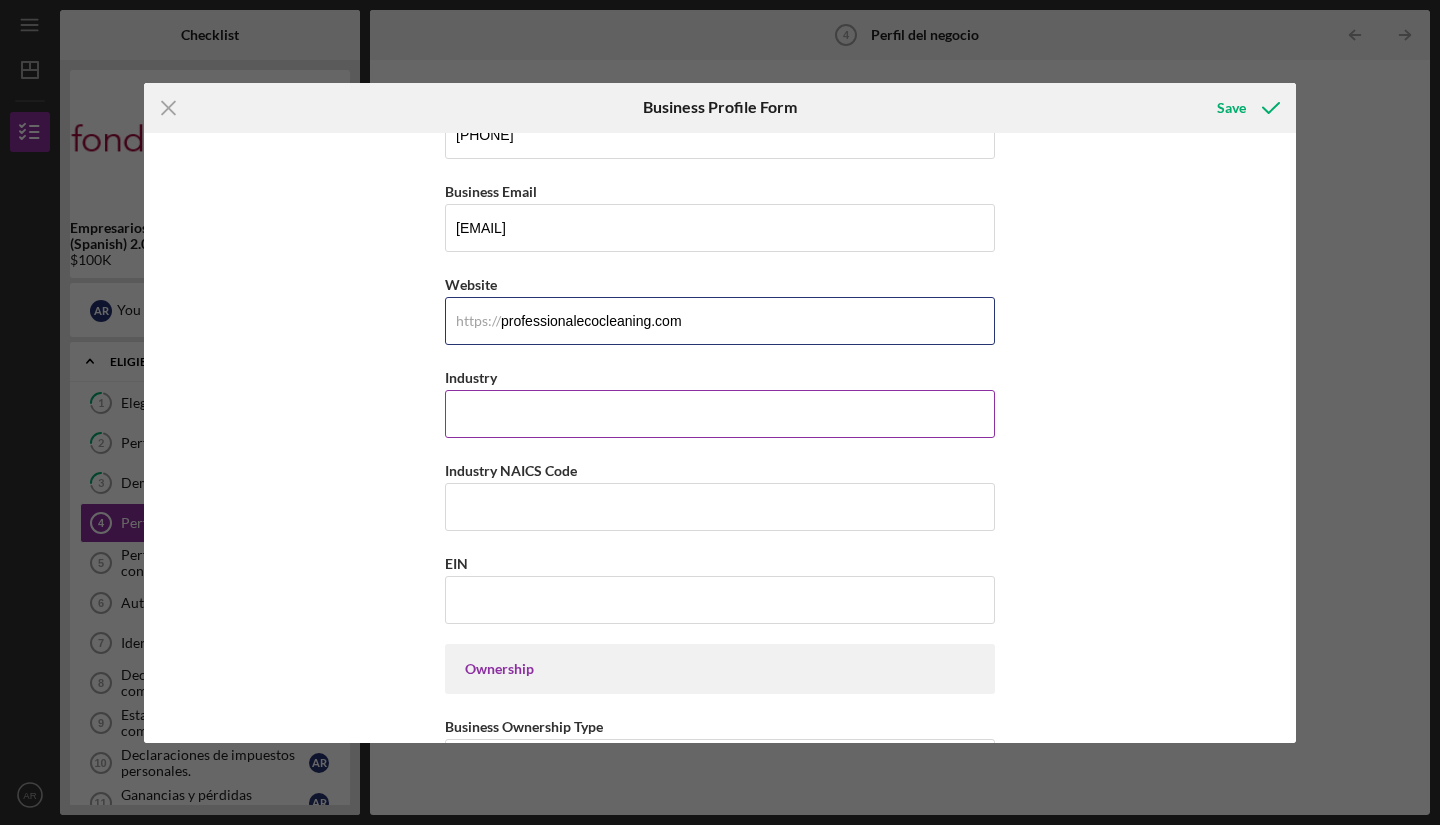 type on "professionalecocleaning.com" 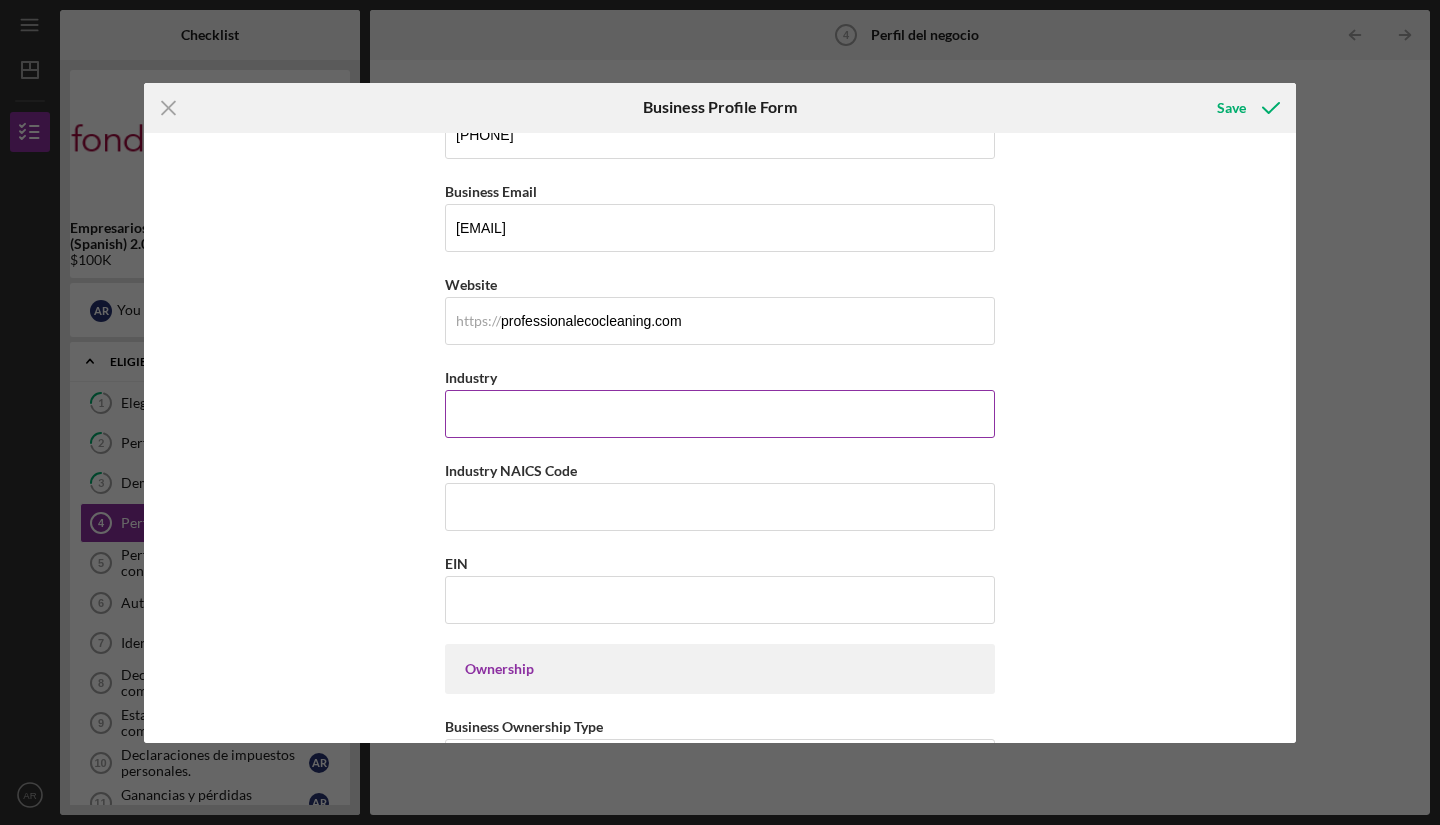 click on "Industry" at bounding box center [720, 414] 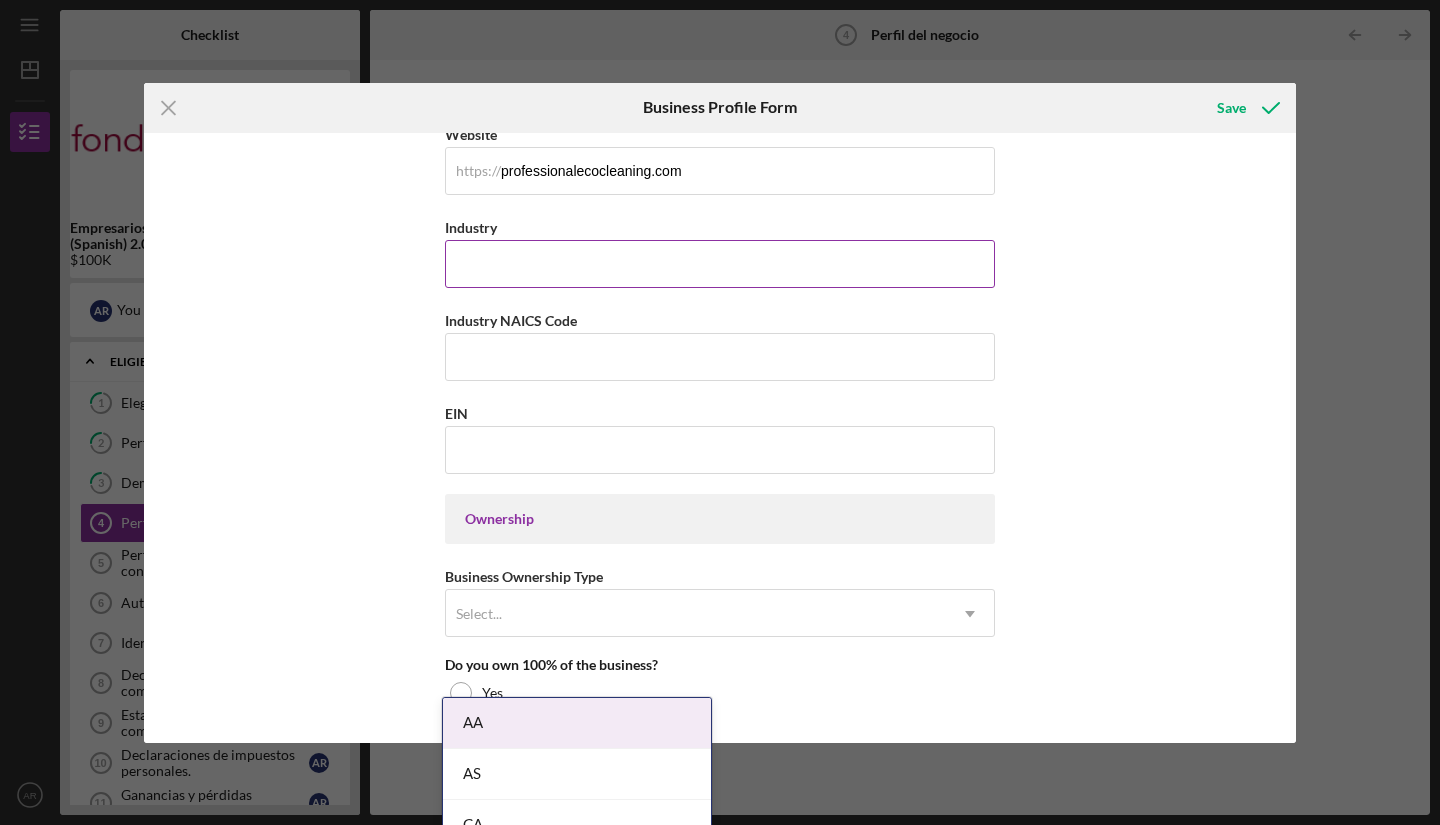 scroll, scrollTop: 570, scrollLeft: 0, axis: vertical 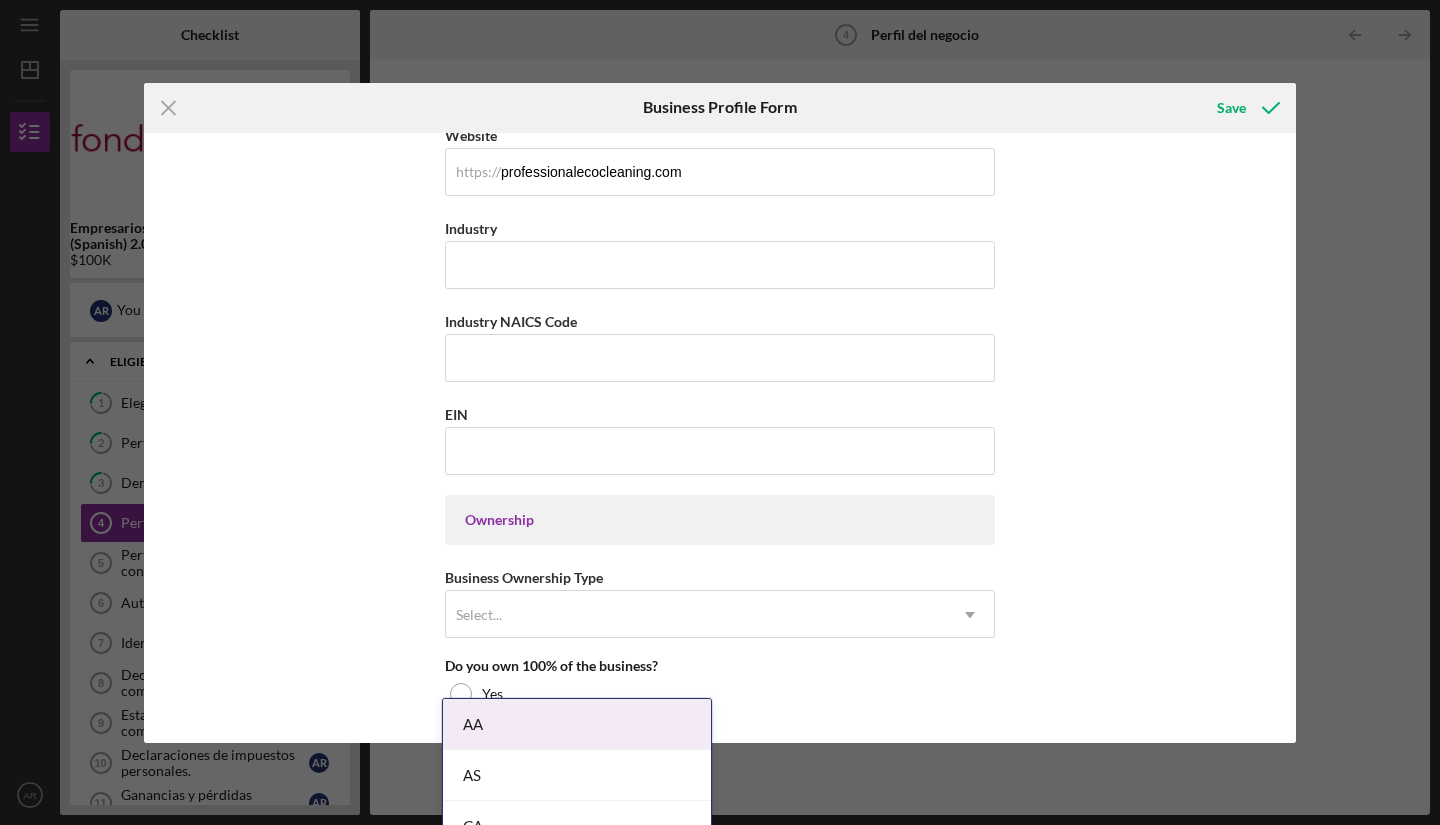 click on "Do you own 100% of the business?" at bounding box center [720, 666] 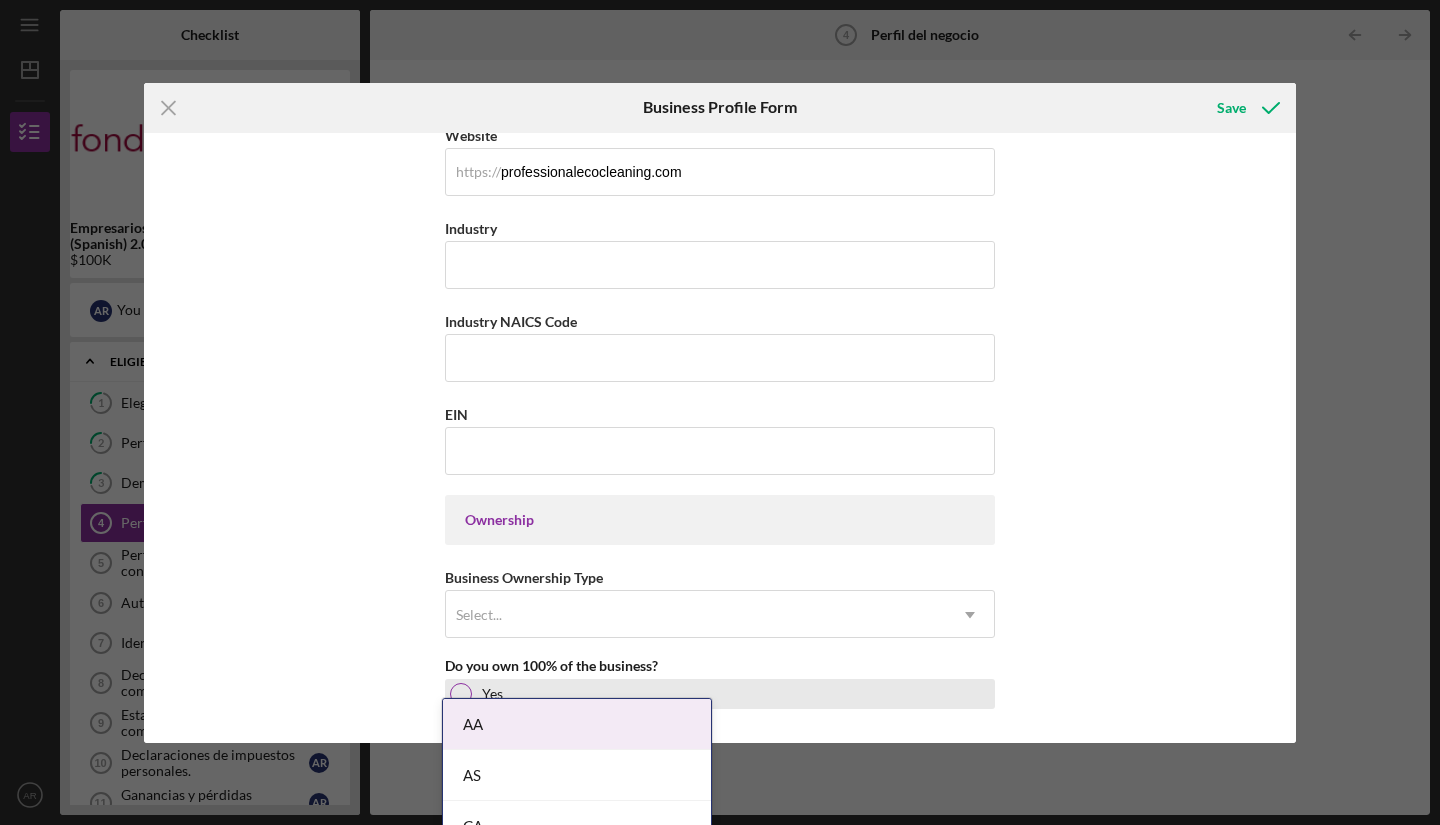 click on "Yes" at bounding box center [720, 694] 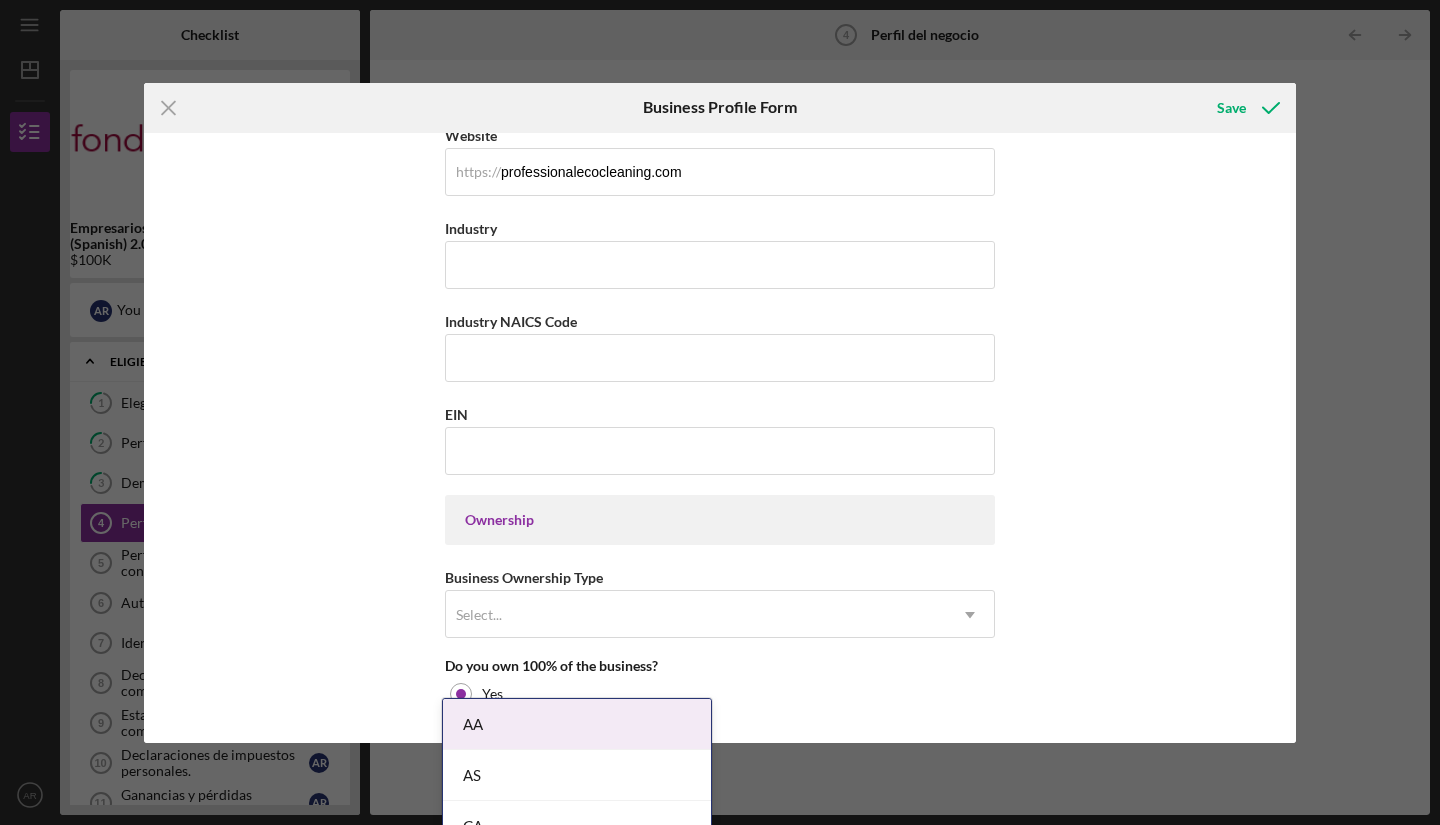 click on "Business Name Professional Eco Cleaning, LLC DBA Professional Eco-Cleaning, LLC Business Start Date [DATE] Legal Structure S-Corp Icon/Dropdown Arrow Business Phone [PHONE] Business Email [EMAIL] https:// Website professionalecocleaning.com Industry Industry NAICS Code EIN Ownership Business Ownership Type Select... Icon/Dropdown Arrow Do you own 100% of the business? Yes No Business Street Address [NUMBER] [STREET], APT [NUMBER] City [CITY] State [STATE] Icon/Dropdown Arrow Zip [ZIP] County [STATE] Is your Mailing Address the same as your Business Address? Yes No Do you own or lease your business premisses? Select... Icon/Dropdown Arrow Annual Gross Revenue Number of Full-Time Employees Number of Part-Time Employees" at bounding box center (720, 438) 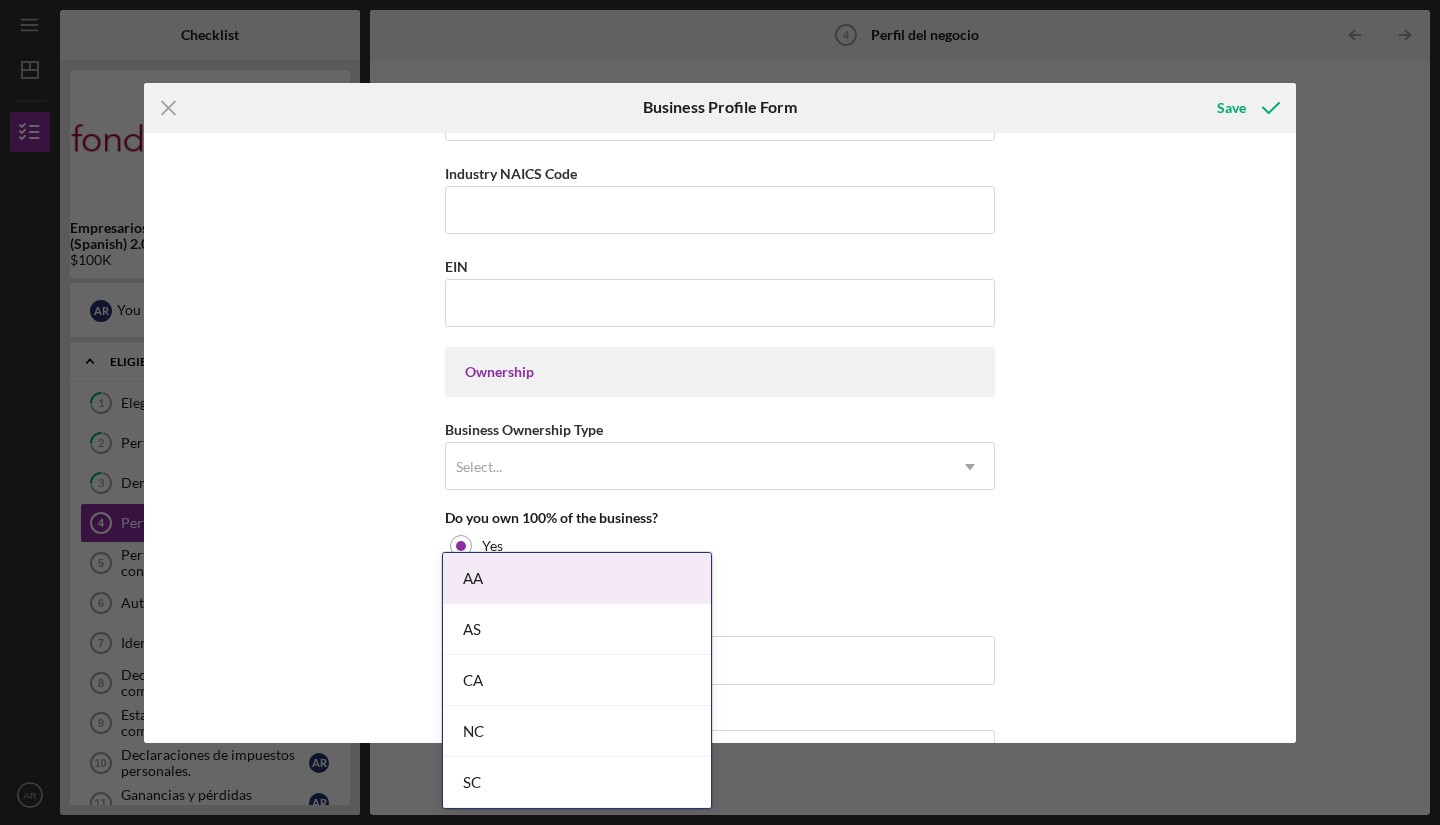 scroll, scrollTop: 716, scrollLeft: 0, axis: vertical 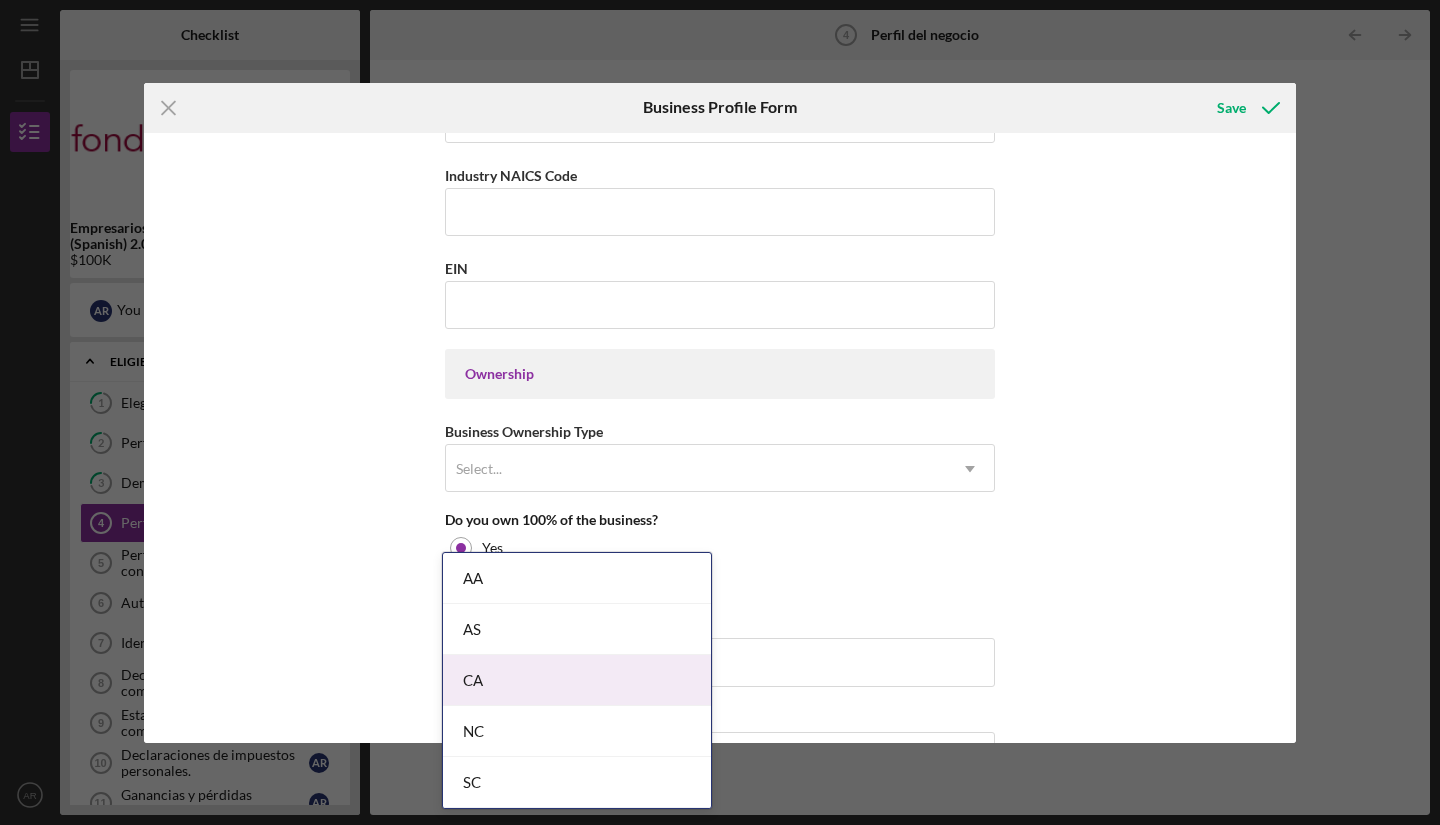 click on "Icon/Menu Perfil del negocio 4 Perfil del negocio Checklist Empresarios Adelante Loan Program (Spanish) 2.0 $100K A R You Icon/Expander ELIGIBILITY 0 / 15 1 Elegibilidad A R 2 Perfil personal A R 3 Demografía personal A R Perfil del negocio 4 Perfil del negocio A R Perfil del negocio - continuación 5 Perfil del negocio - continuación A R Autorización de crédito 6 Autorización de crédito A R Identificación 7 Identificación A R Declaraciones de impuestos comerciales 8 Declaraciones de impuestos comerciales A R Estados bancarios comerciales (3 meses) 9 Estados bancarios comerciales (3 meses) A R Declaraciones de impuestos personales. 10 Declaraciones de impuestos personales. A R Ganancias y pérdidas comerciales 11 Ganancias y pérdidas comerciales A R Registro/licencia comercial 12 Registro/licencia comercial A R Gastos personales 13 Gastos personales A R Fuentes y usos 14 Fuentes y usos A R Fase de elegibilidad Fase de elegibilidad A R Icon/Expander Closing 0 / 1 4 Form Comment" at bounding box center (720, 412) 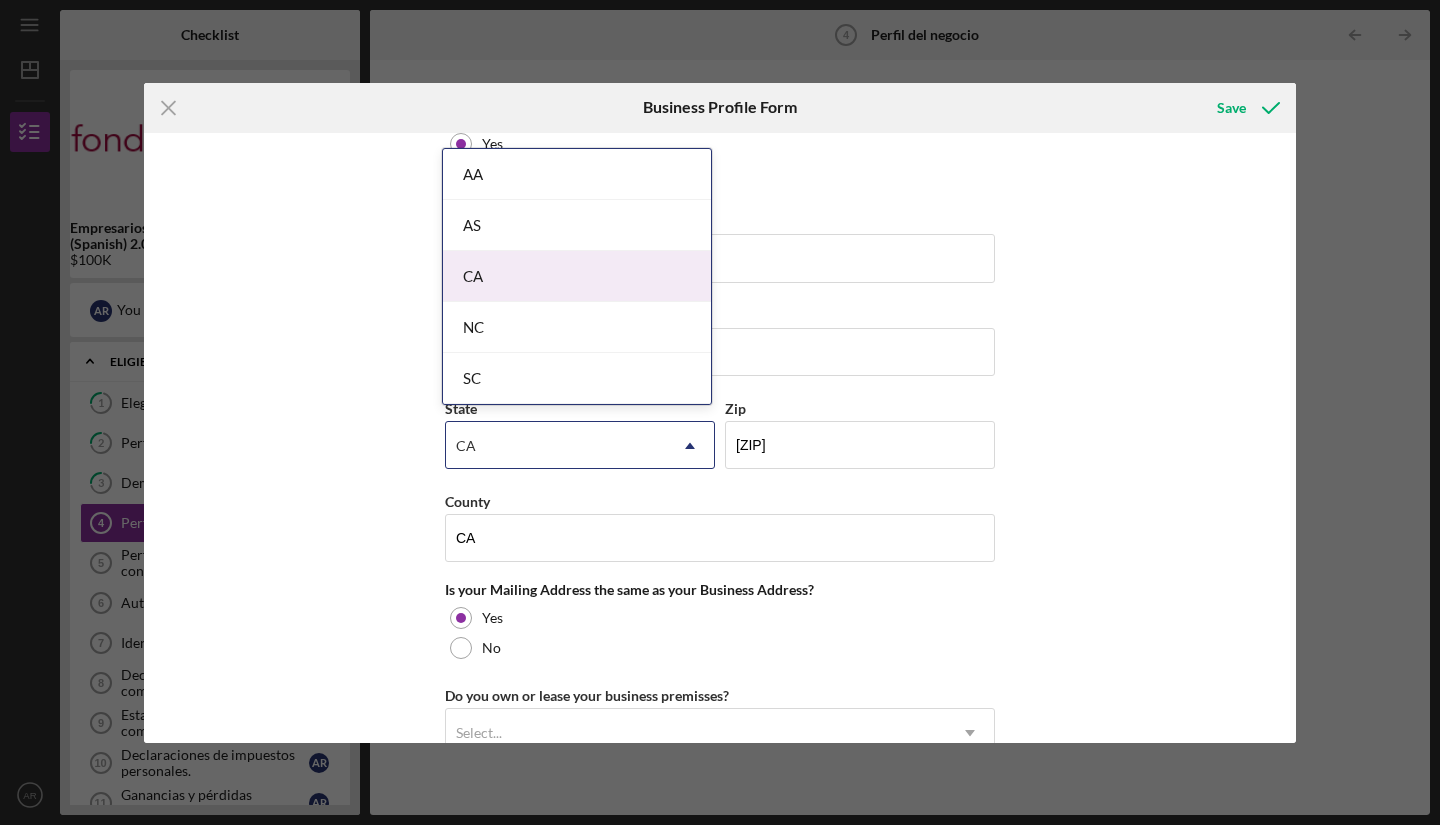 click on "CA" at bounding box center (577, 276) 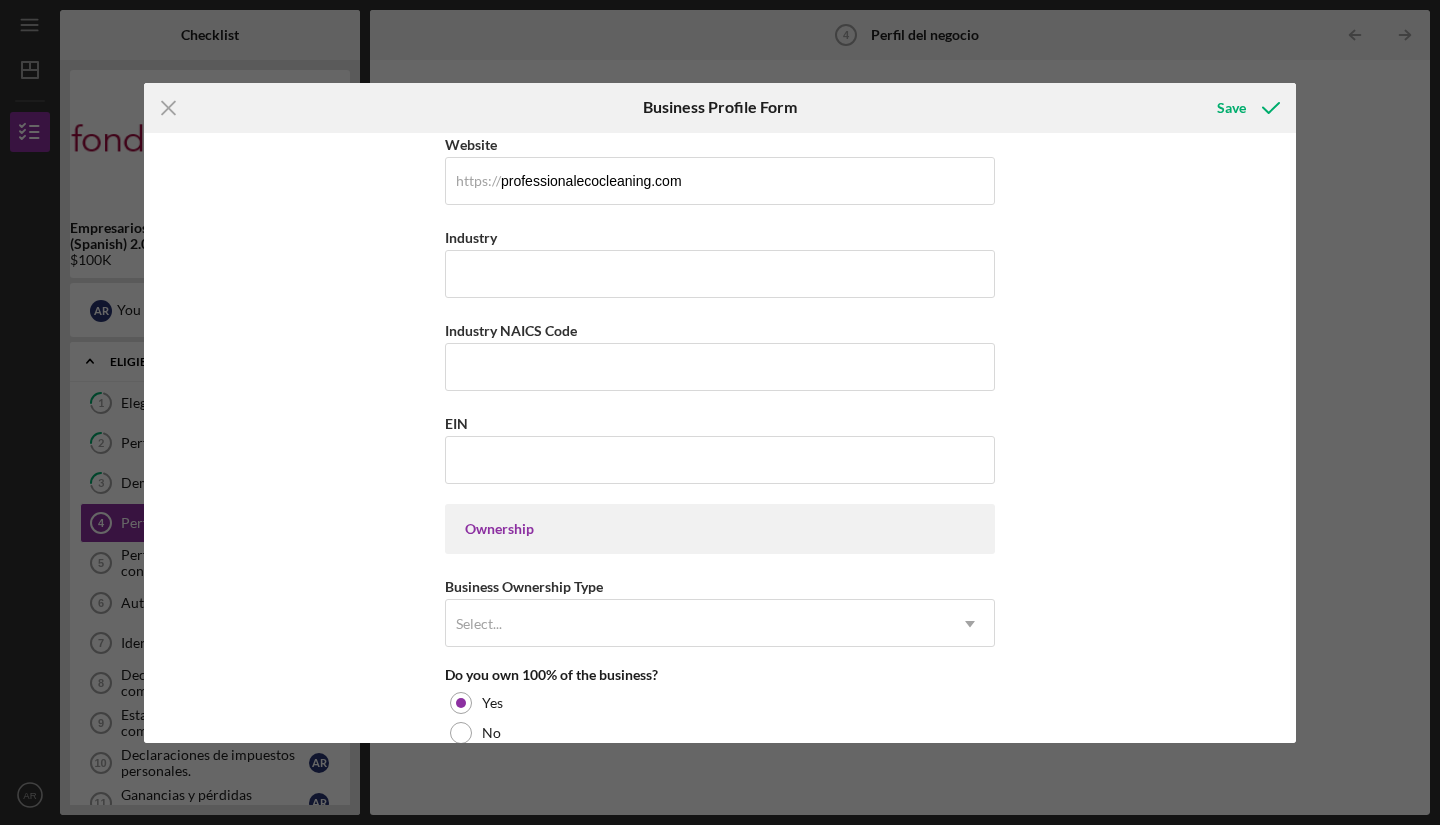 scroll, scrollTop: 560, scrollLeft: 0, axis: vertical 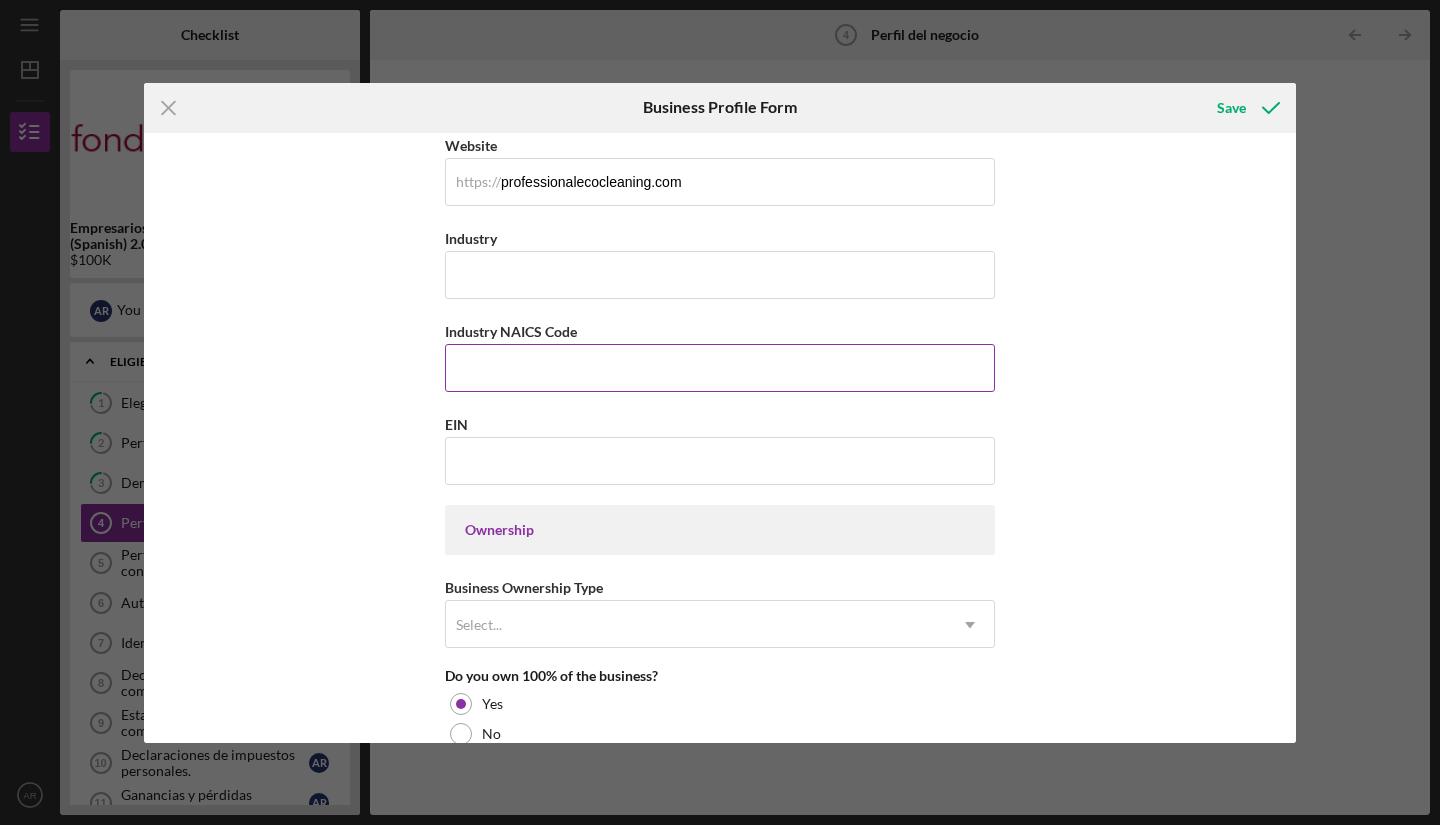 click on "Industry NAICS Code" at bounding box center (720, 331) 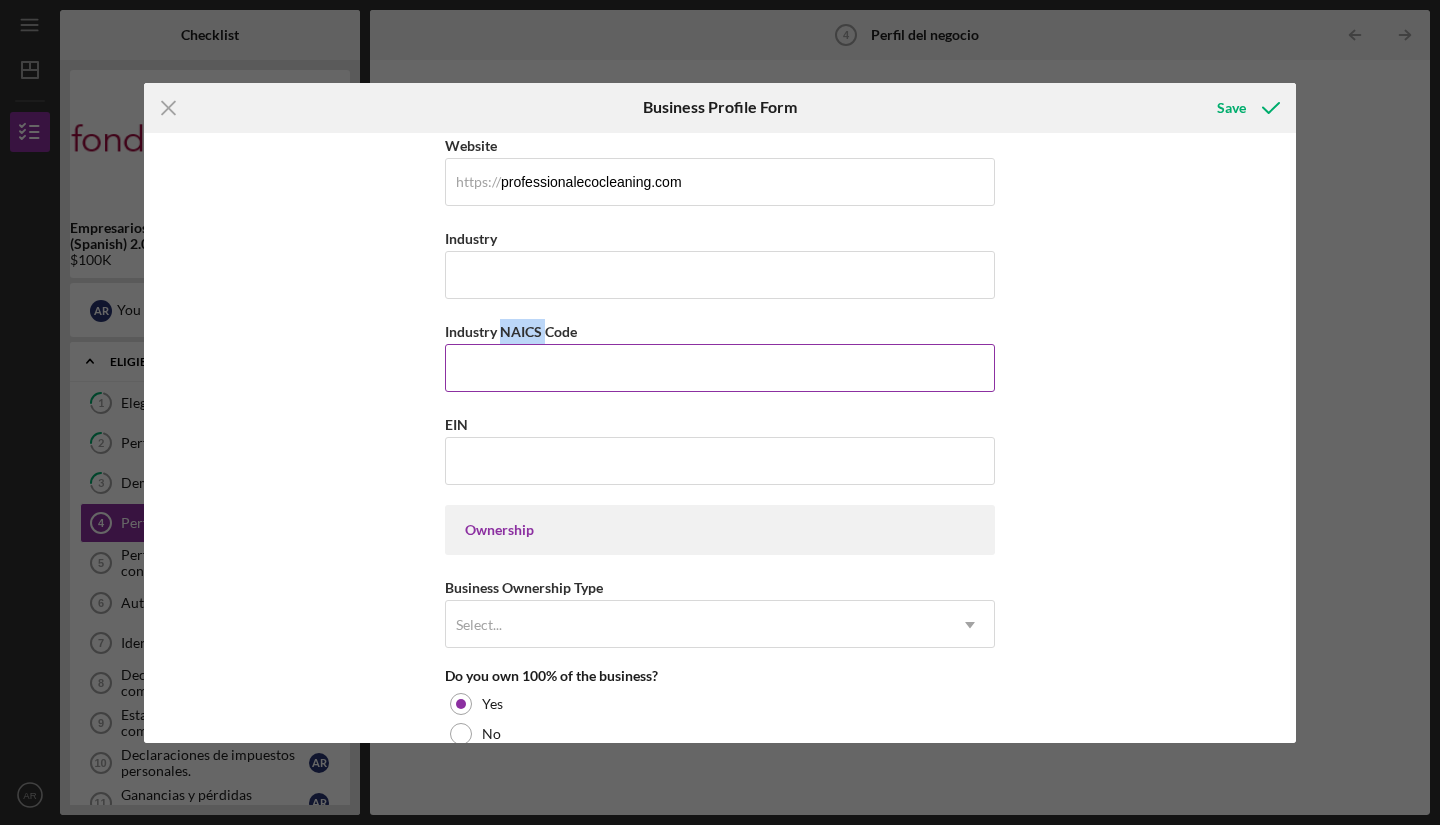 click on "Industry NAICS Code" at bounding box center (511, 331) 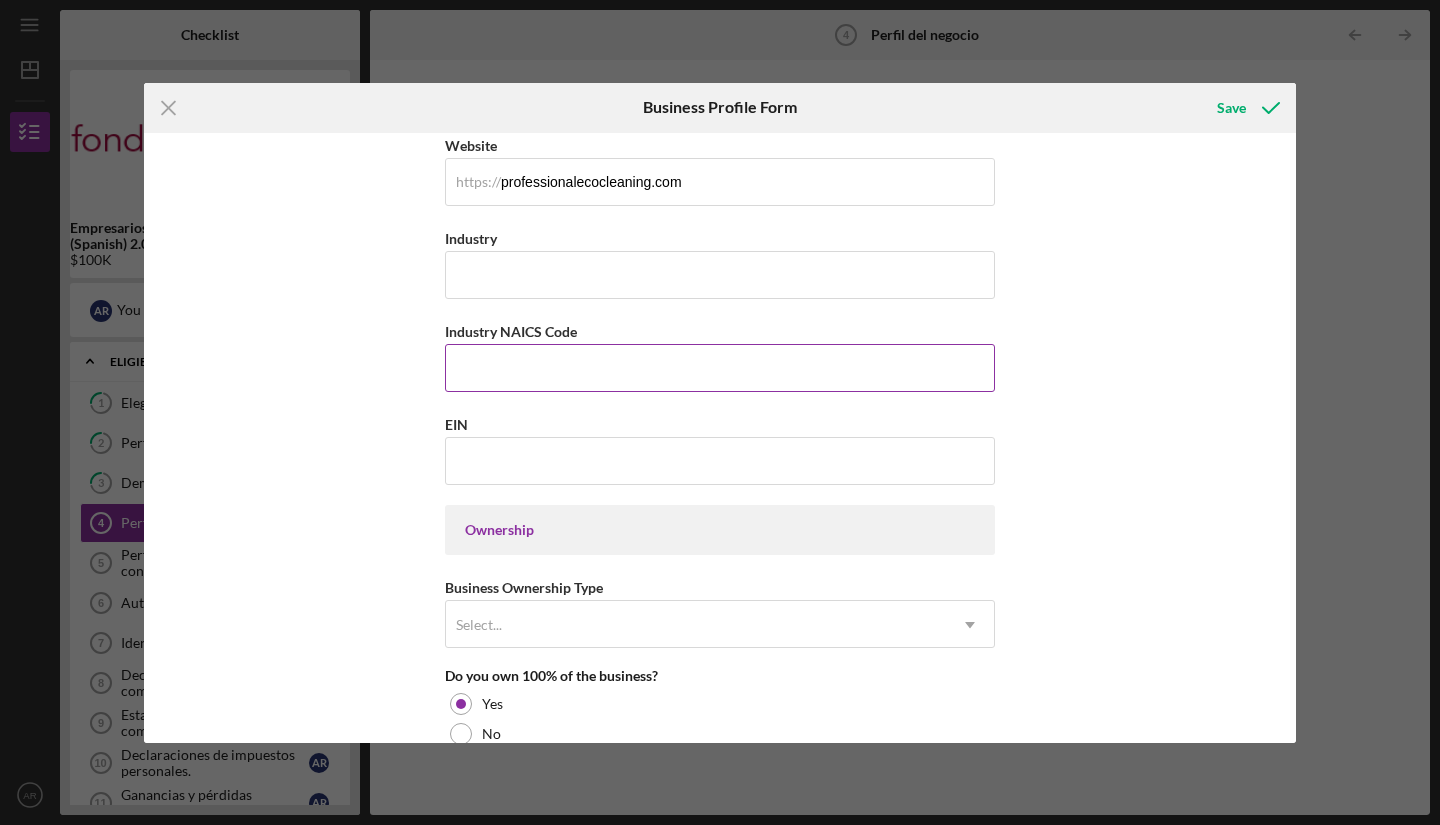 click on "Industry NAICS Code" at bounding box center [511, 331] 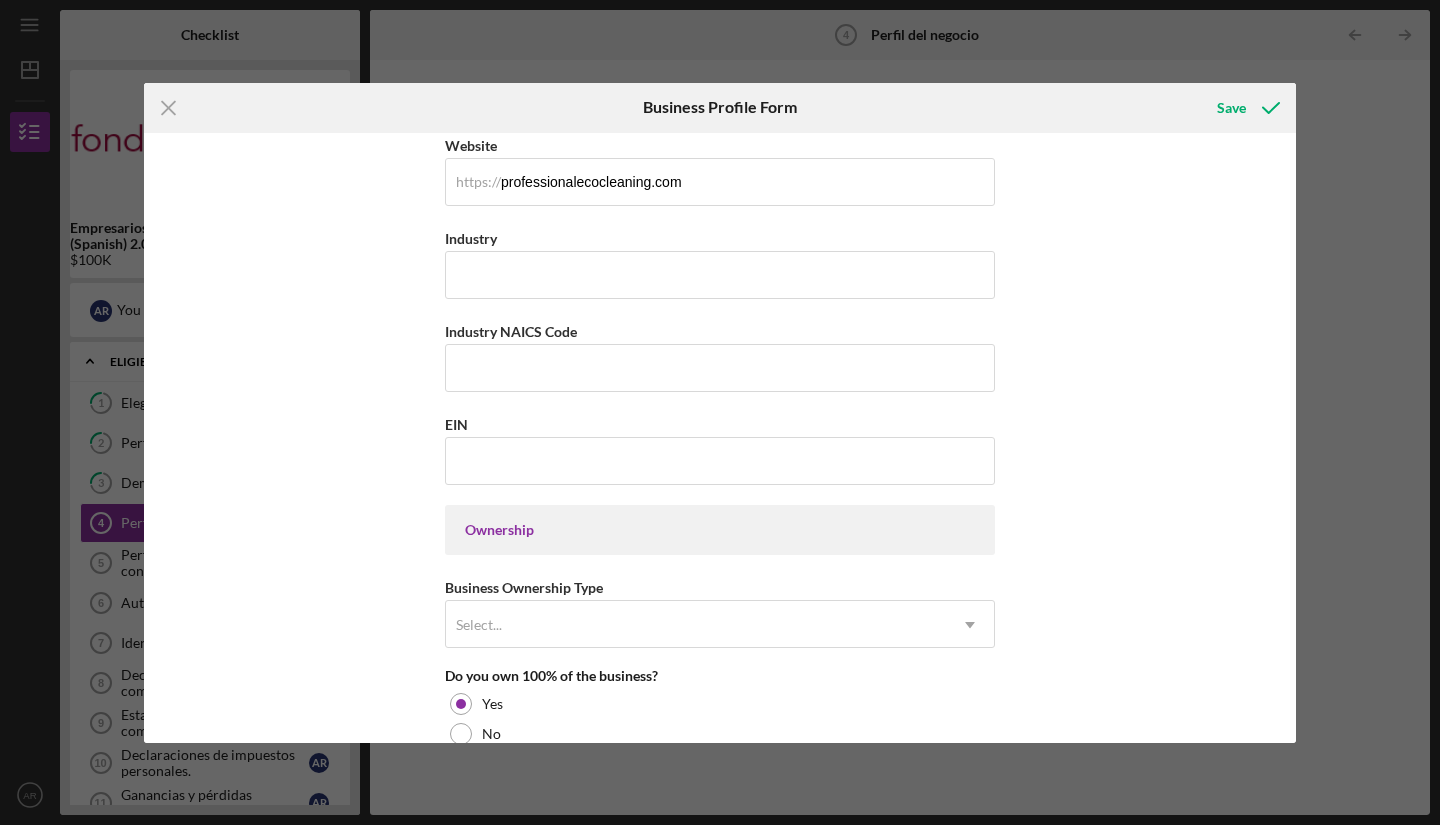 copy 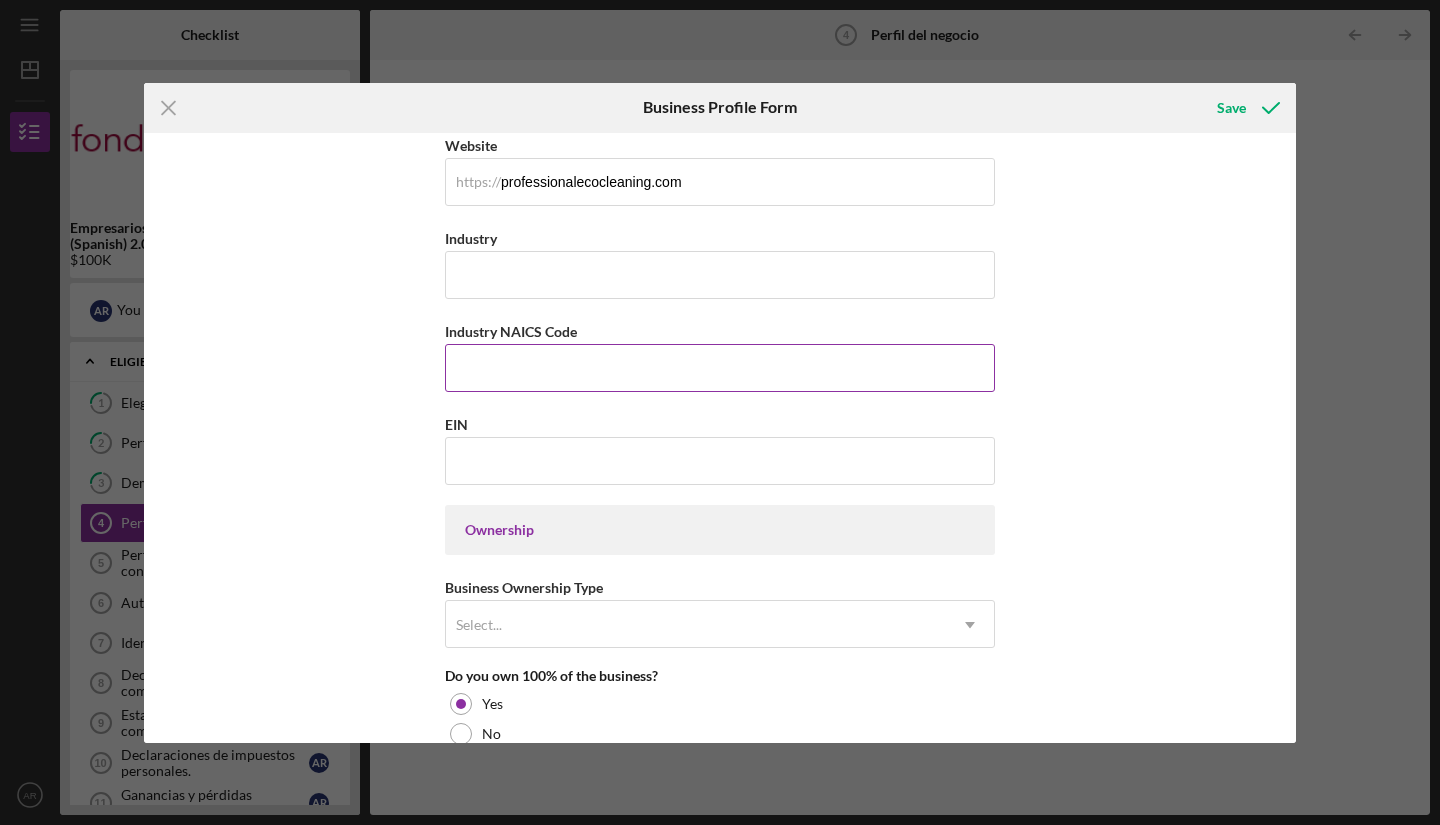 click on "Industry NAICS Code" at bounding box center (720, 368) 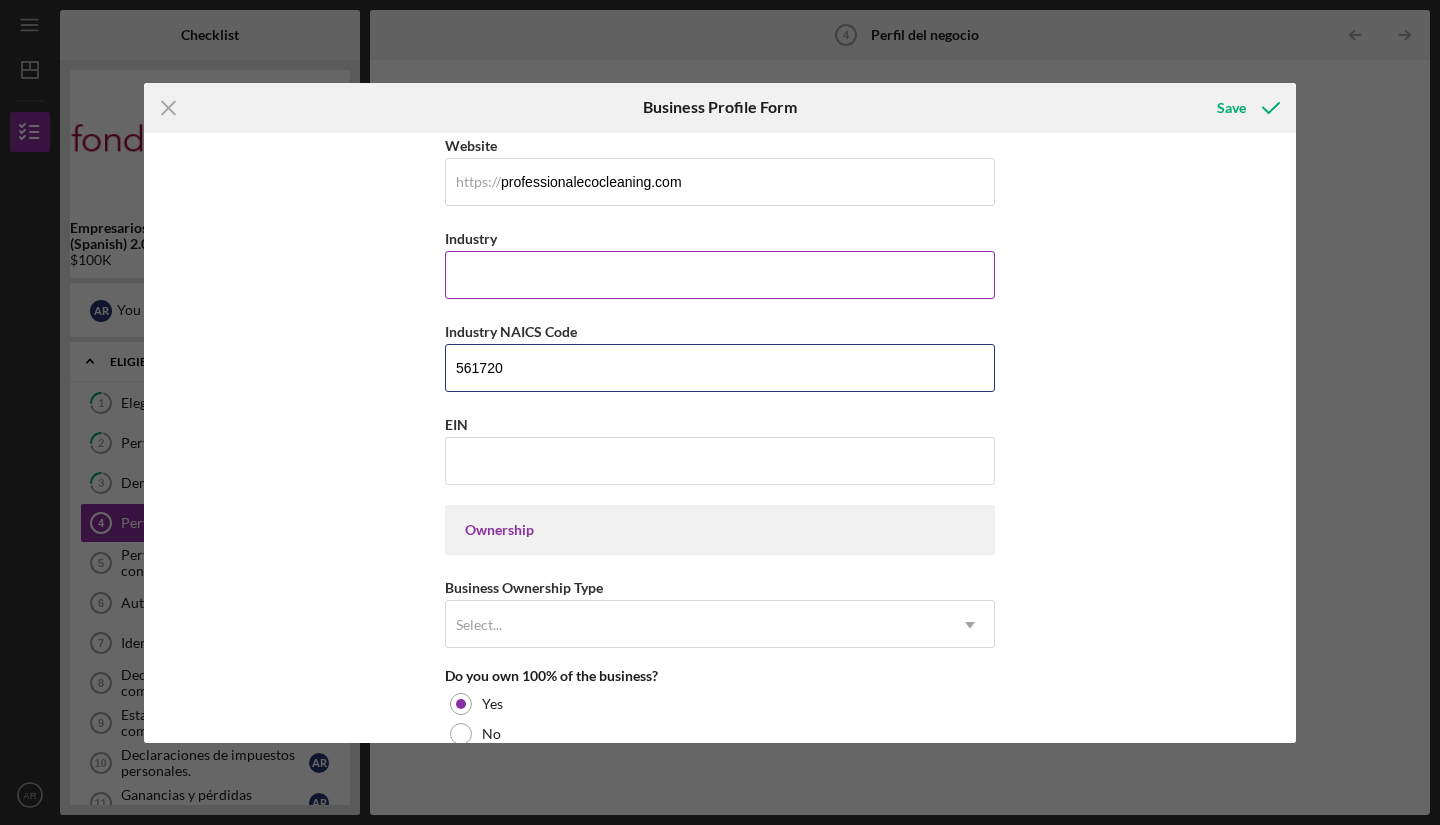 type on "561720" 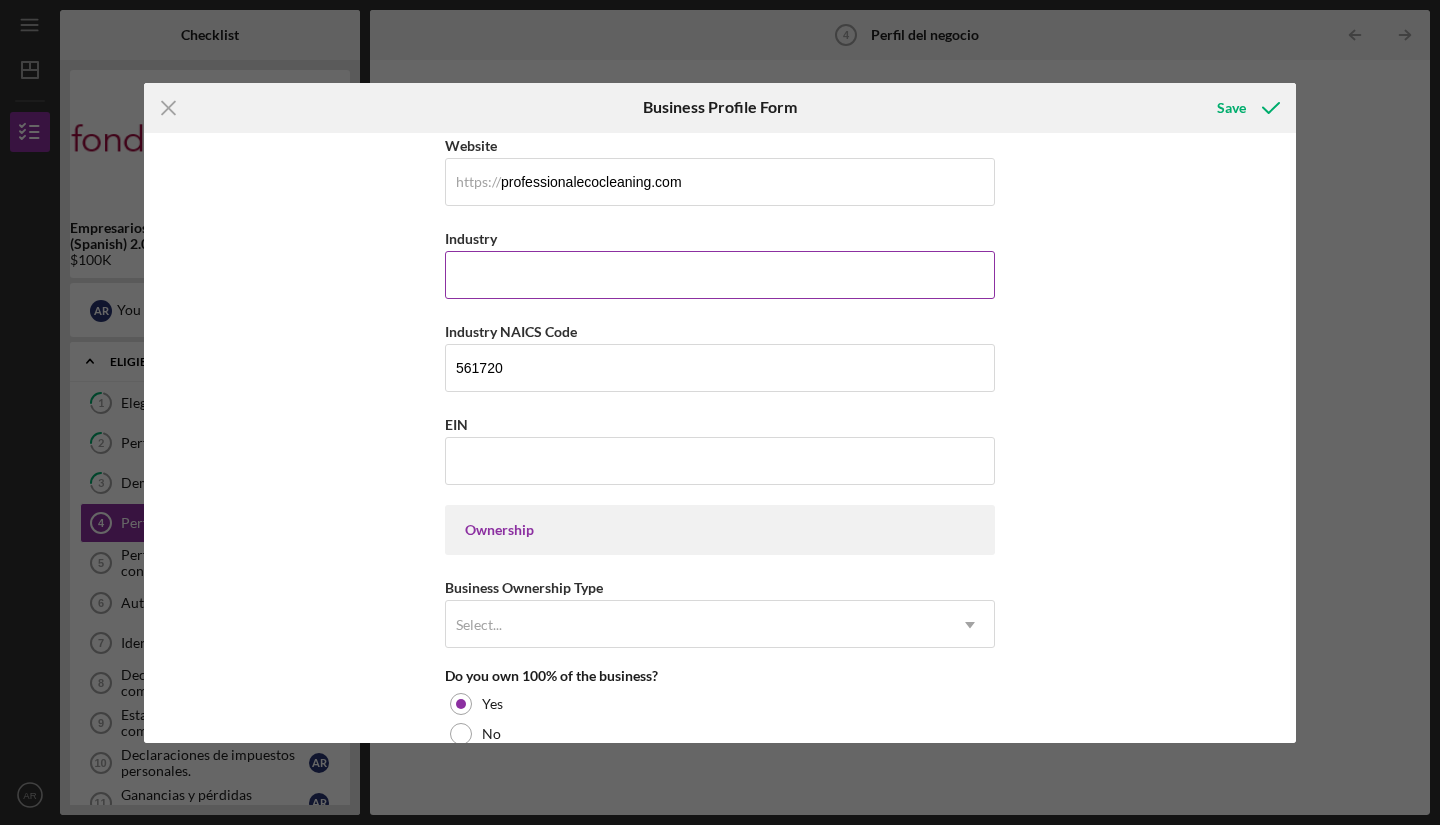 click on "Industry" at bounding box center [720, 275] 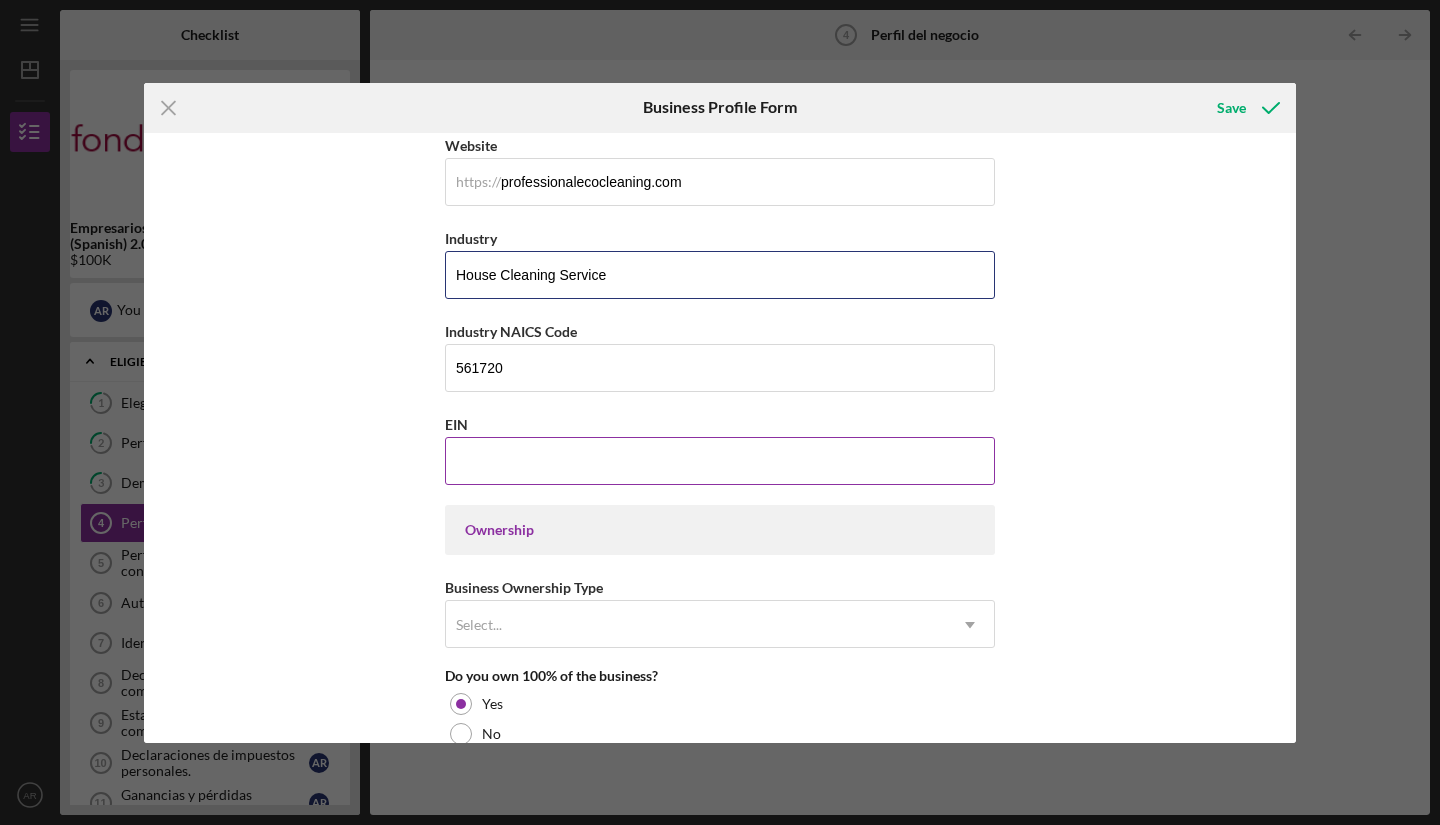 type on "House Cleaning Service" 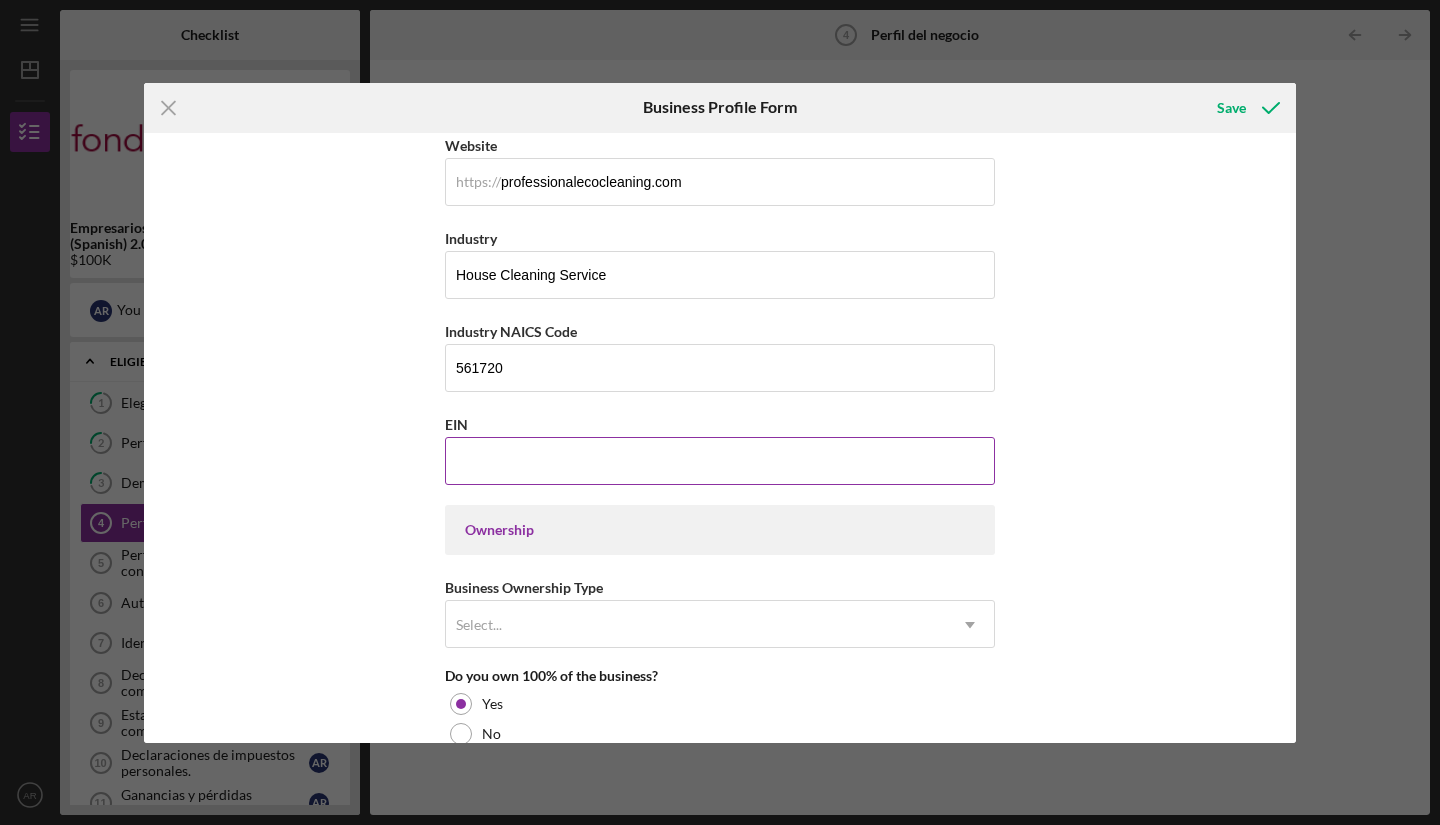 click on "EIN" at bounding box center (720, 461) 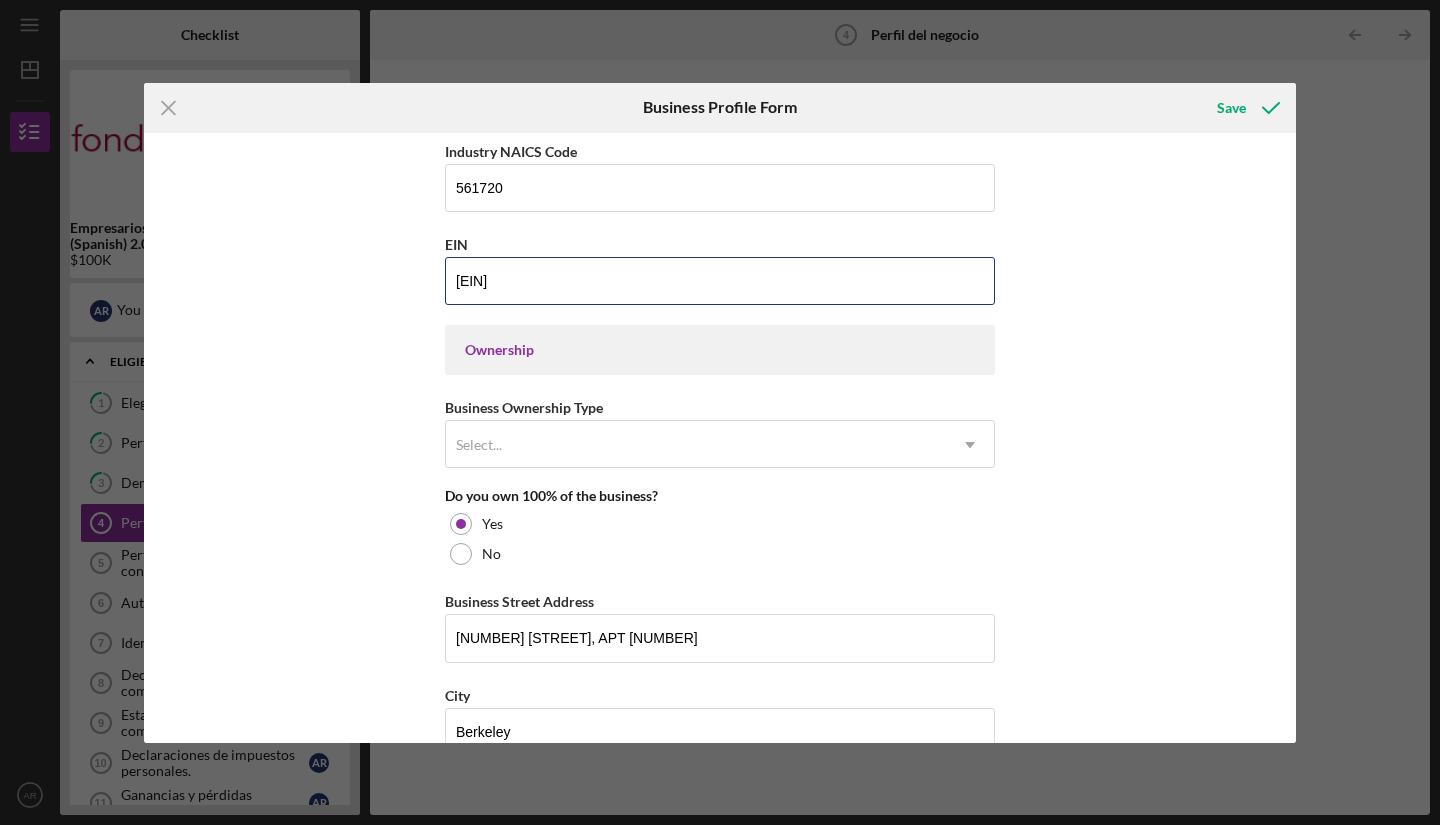 scroll, scrollTop: 740, scrollLeft: 0, axis: vertical 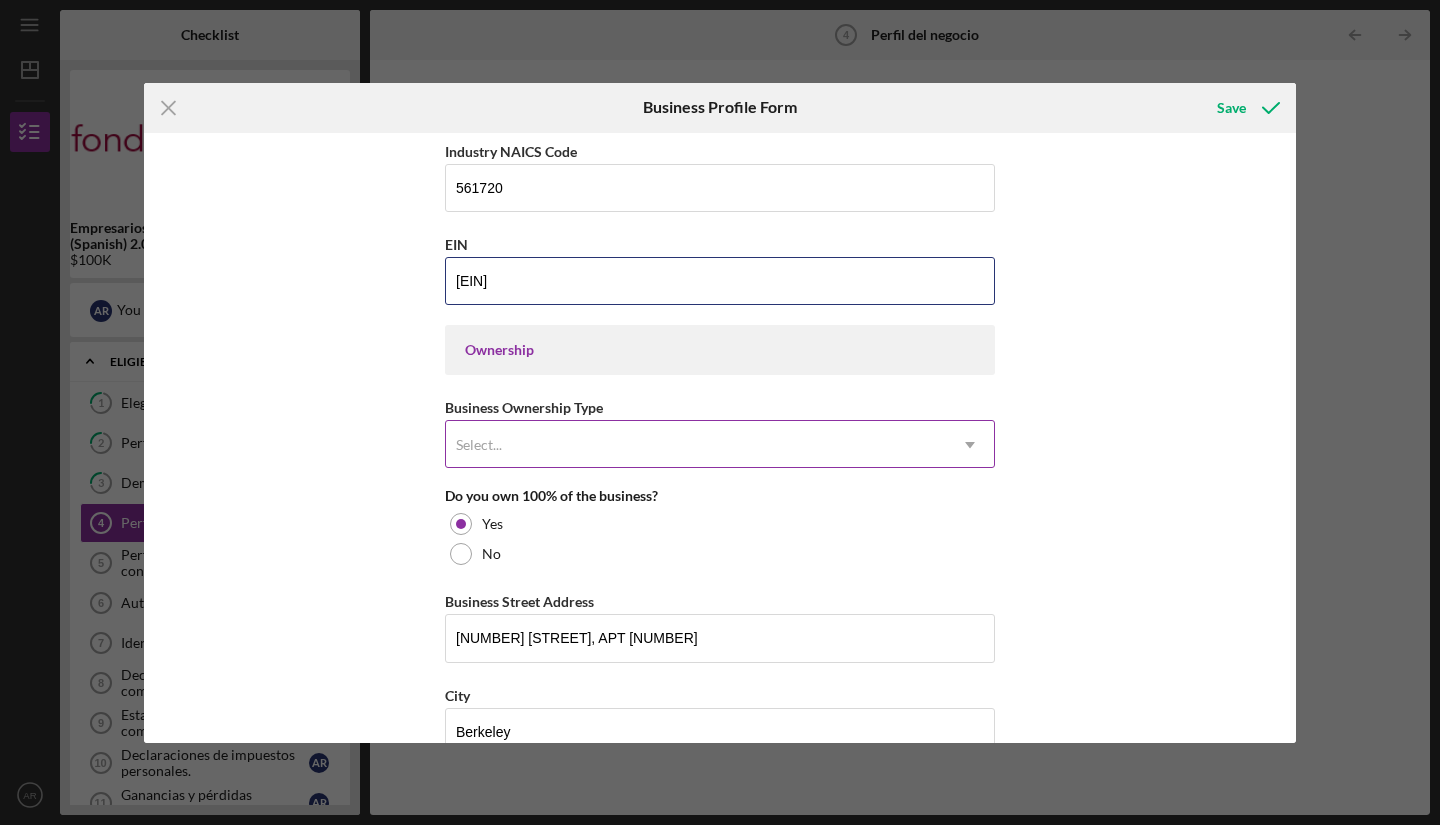 type on "[EIN]" 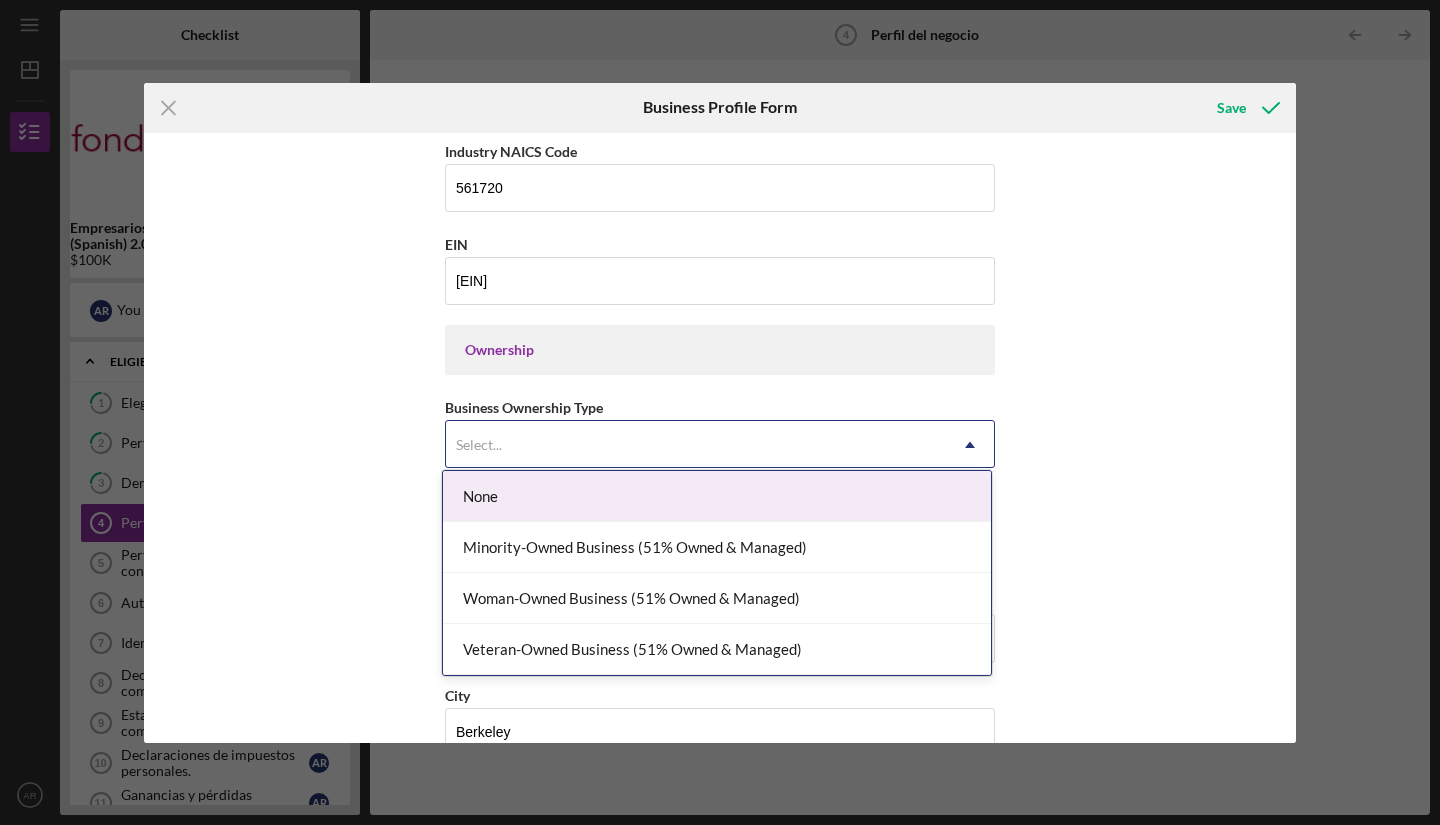click on "Select..." at bounding box center [696, 445] 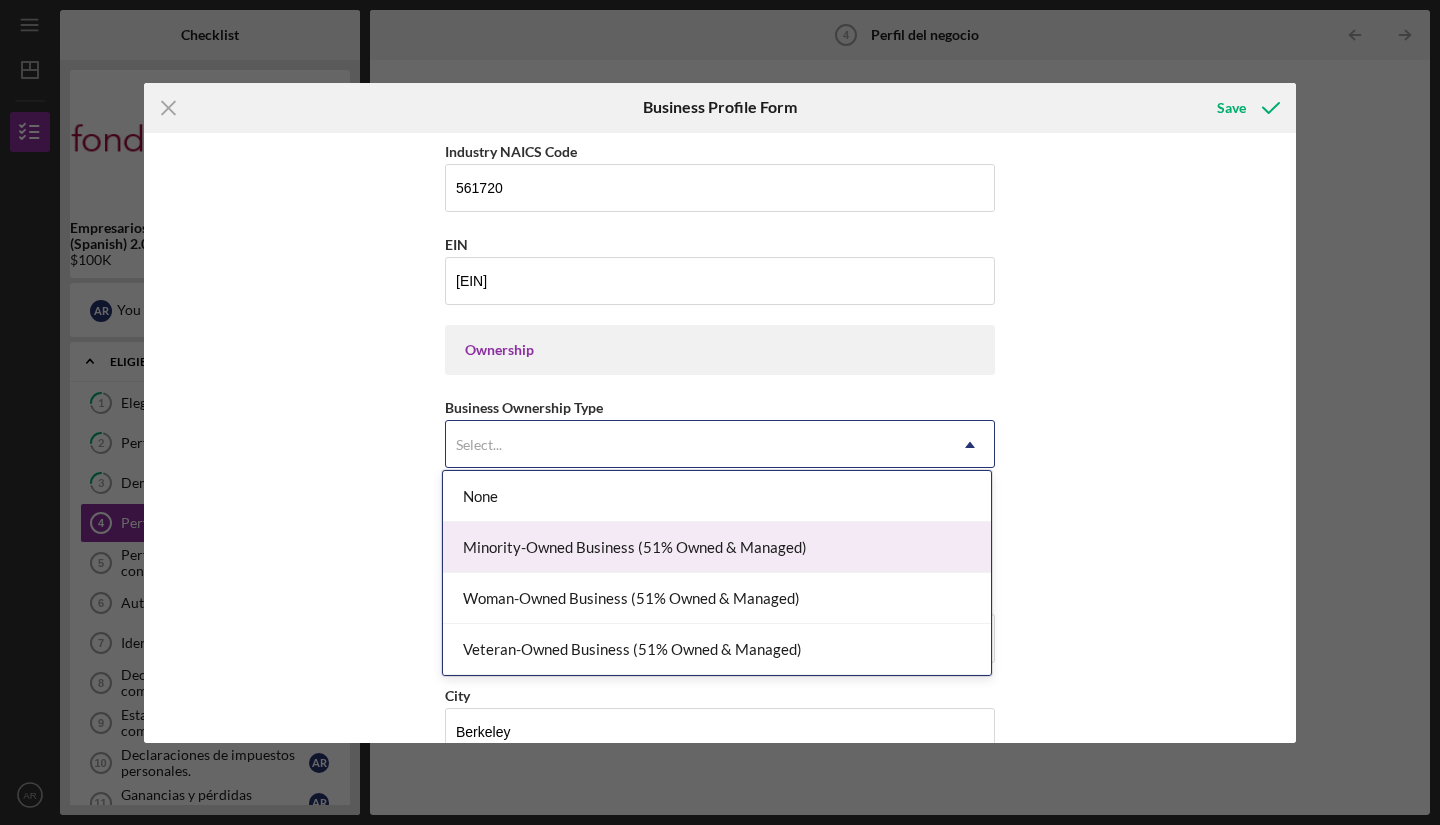 click on "Minority-Owned Business (51% Owned & Managed)" at bounding box center [717, 547] 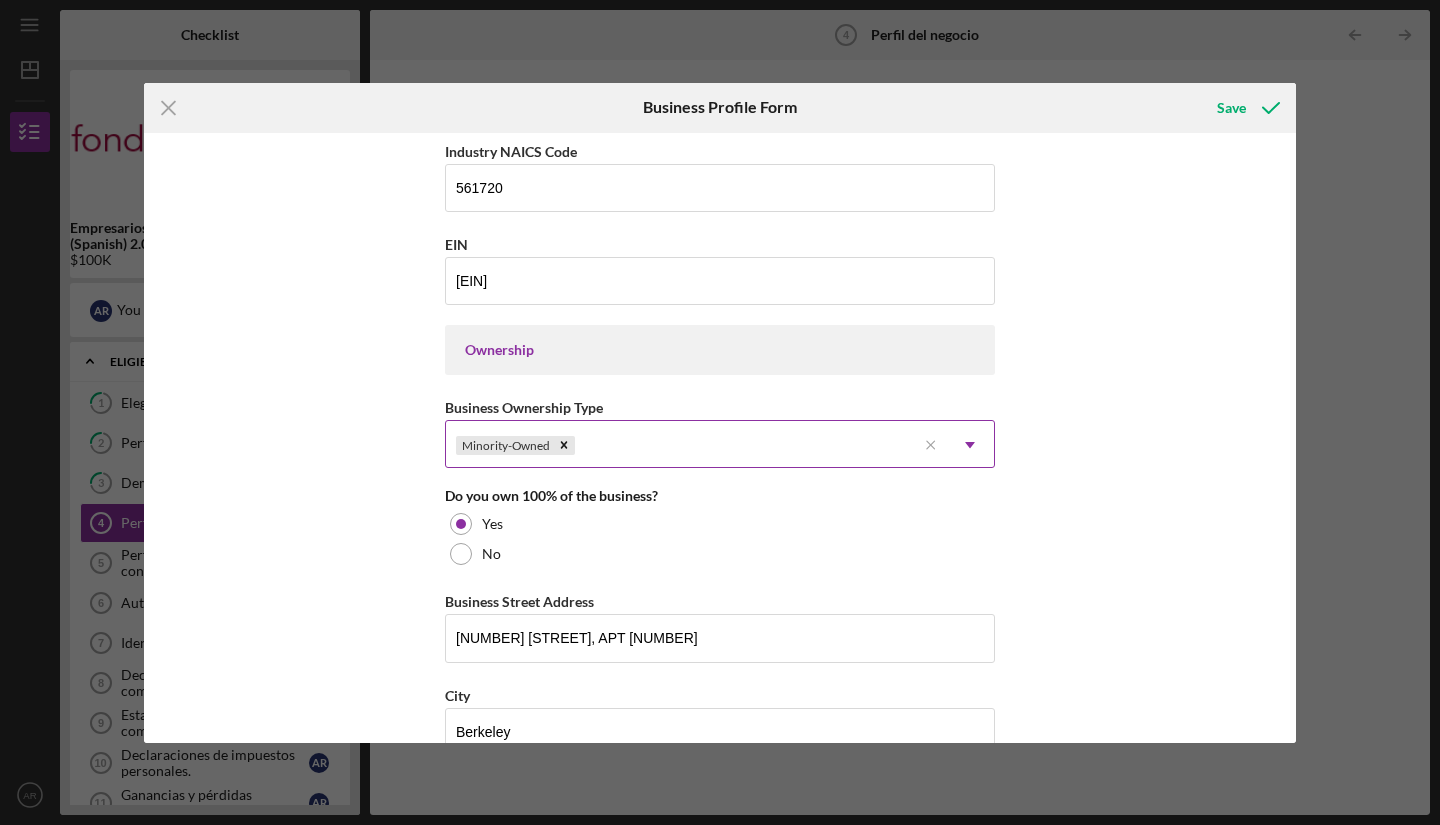 click on "Minority-Owned" at bounding box center [681, 445] 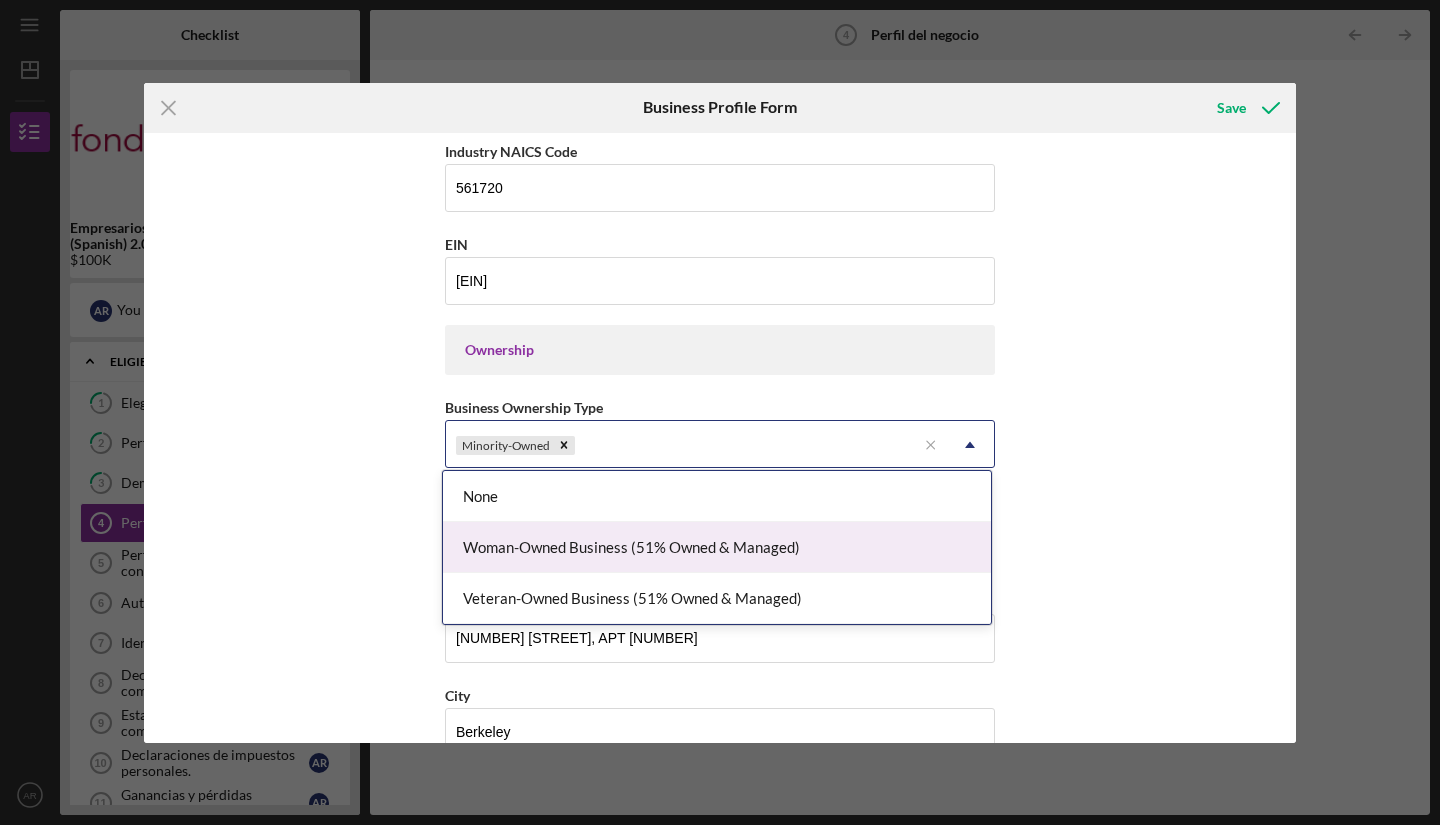 click on "Woman-Owned Business (51% Owned & Managed)" at bounding box center [717, 547] 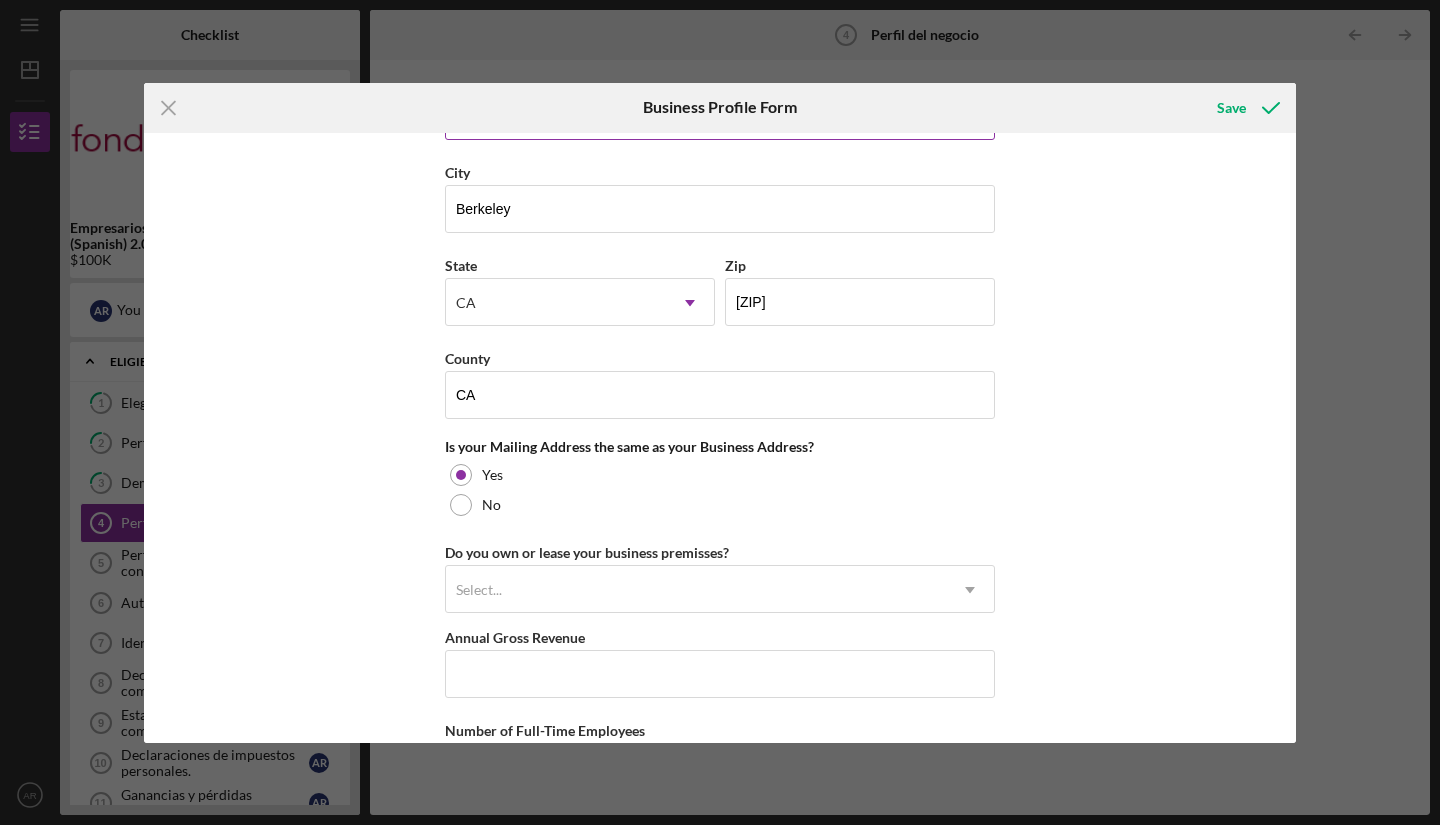 scroll, scrollTop: 1267, scrollLeft: 0, axis: vertical 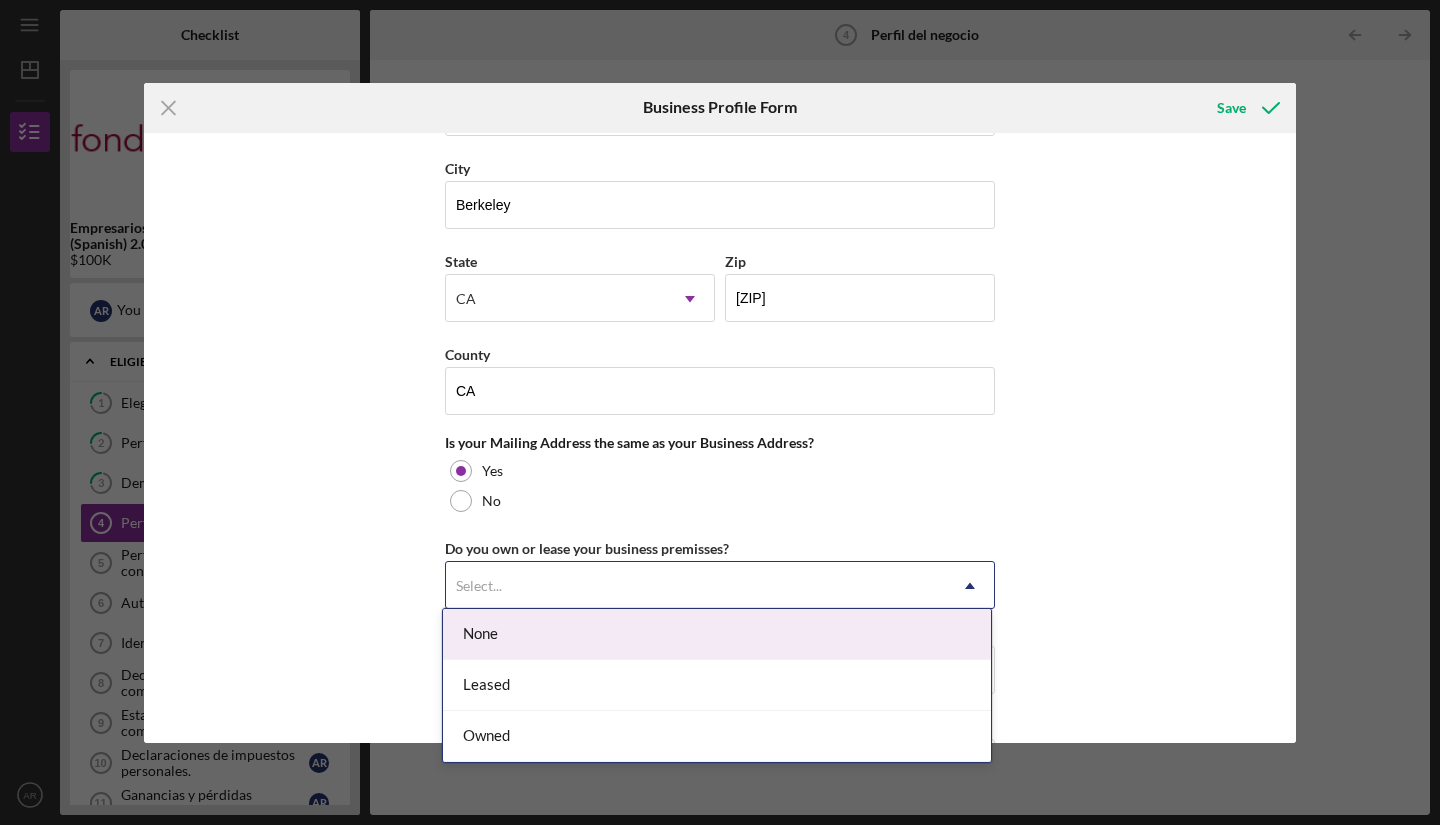 click on "Select..." at bounding box center [696, 586] 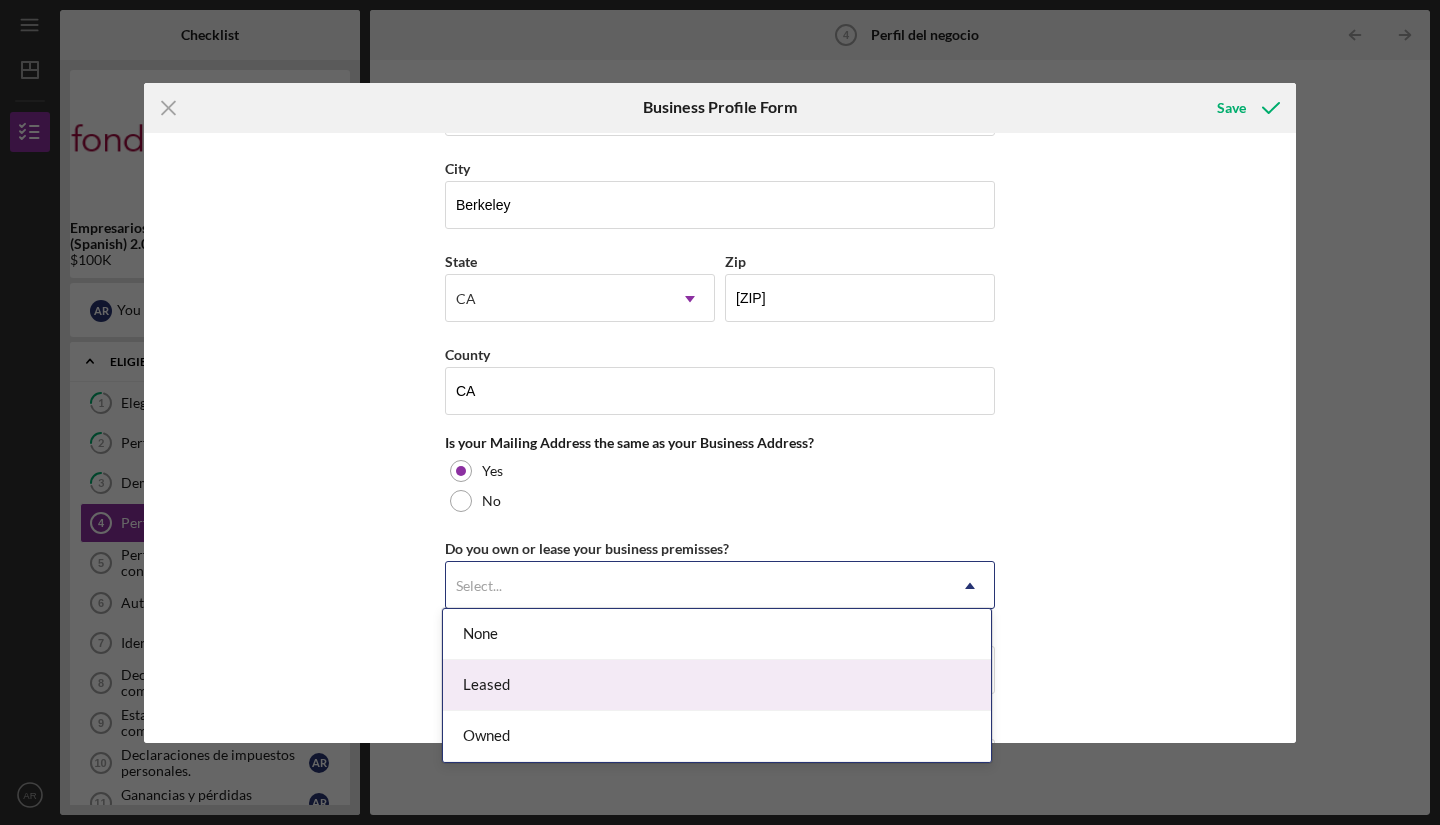 click on "Leased" at bounding box center (717, 685) 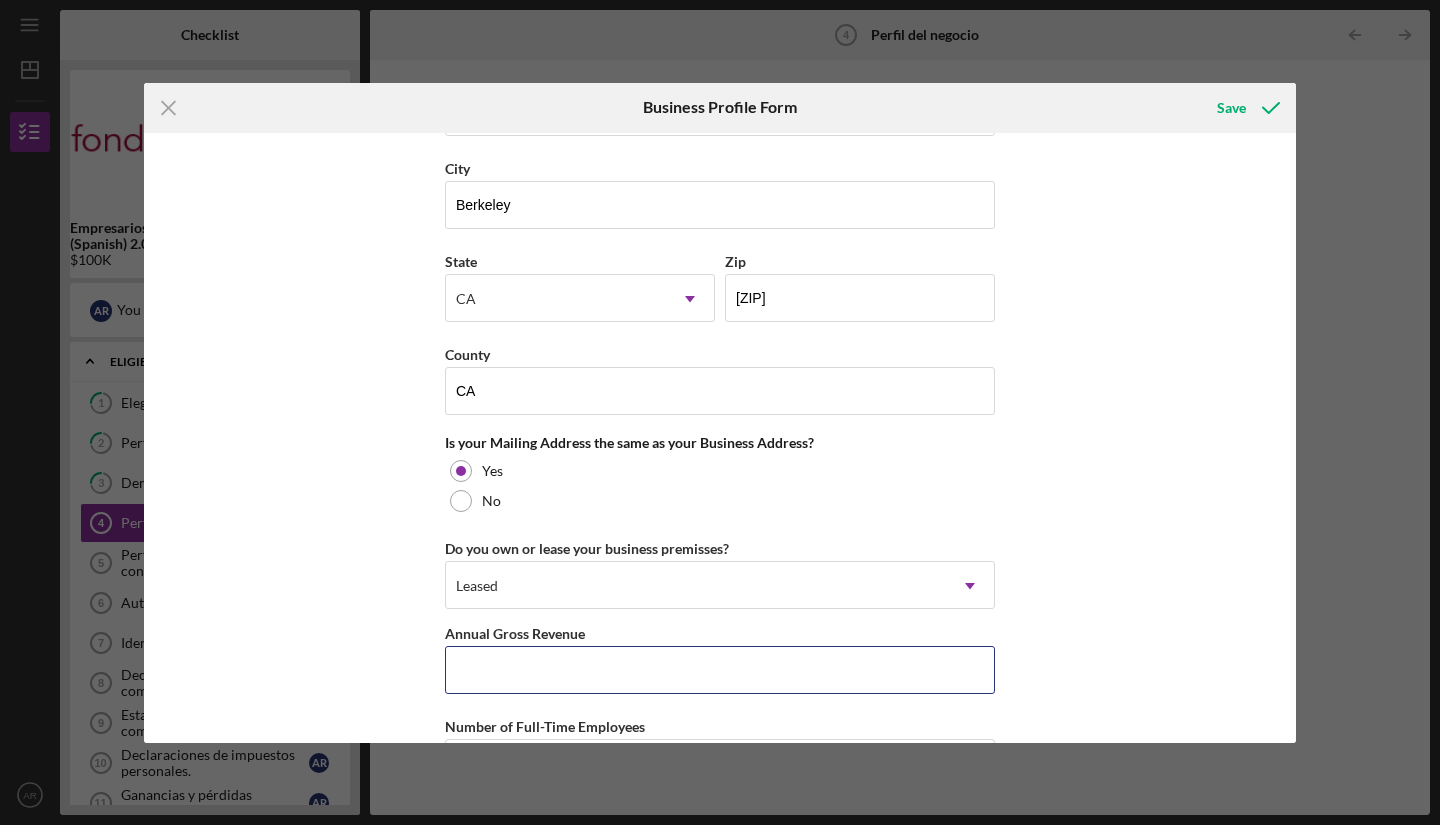 click on "Annual Gross Revenue" at bounding box center [720, 670] 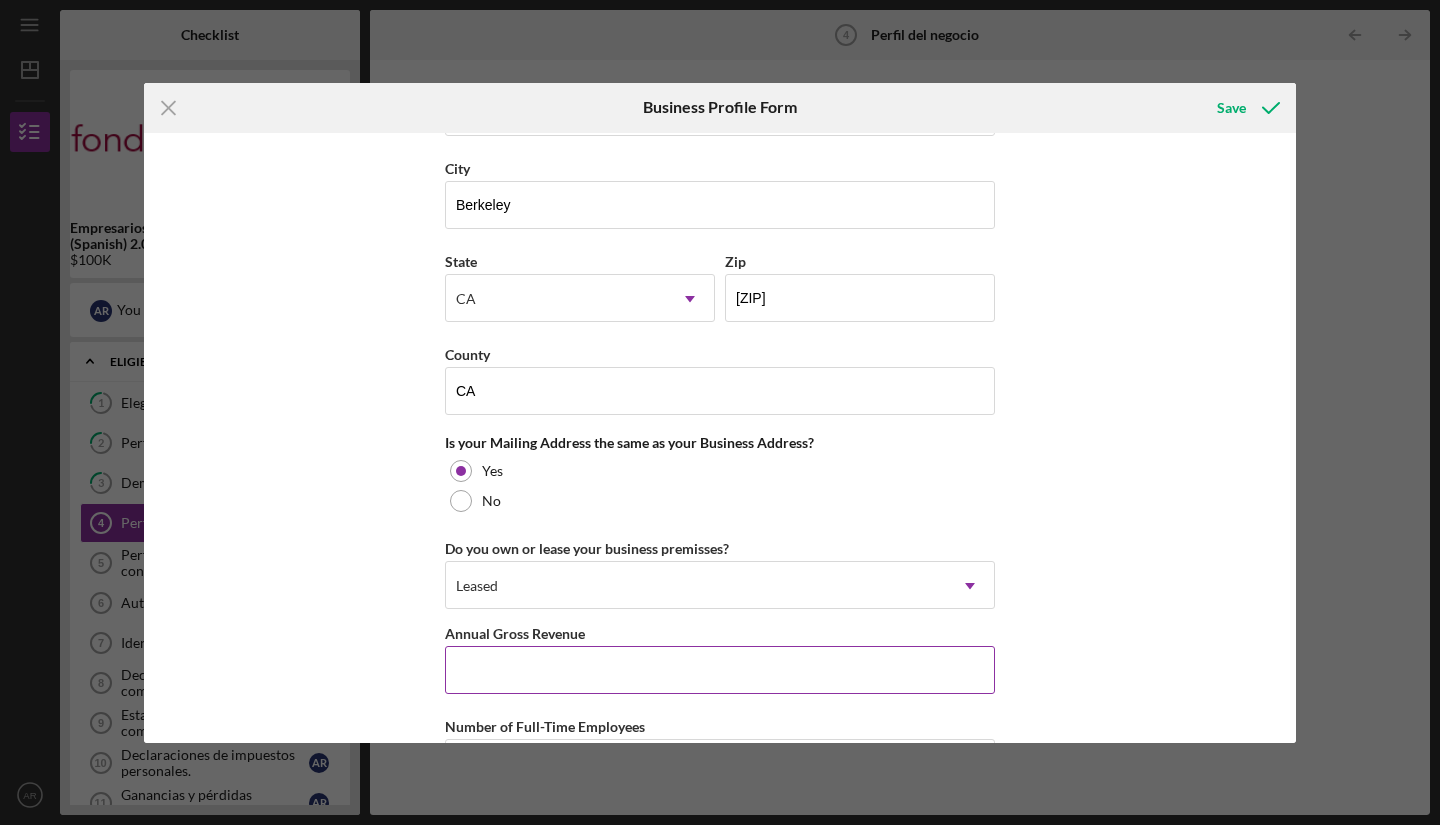 click on "Annual Gross Revenue" at bounding box center (720, 670) 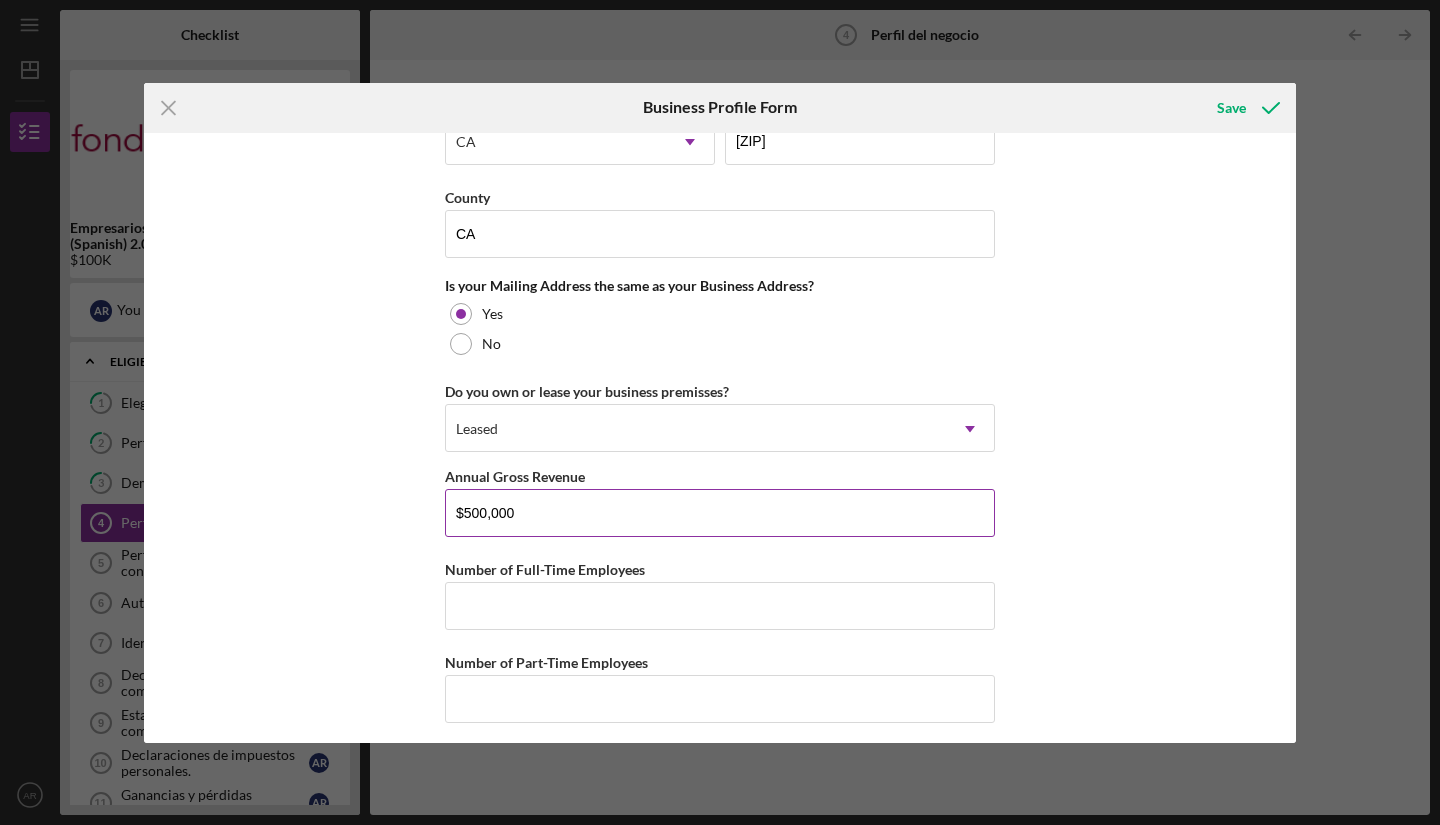 scroll, scrollTop: 1424, scrollLeft: 0, axis: vertical 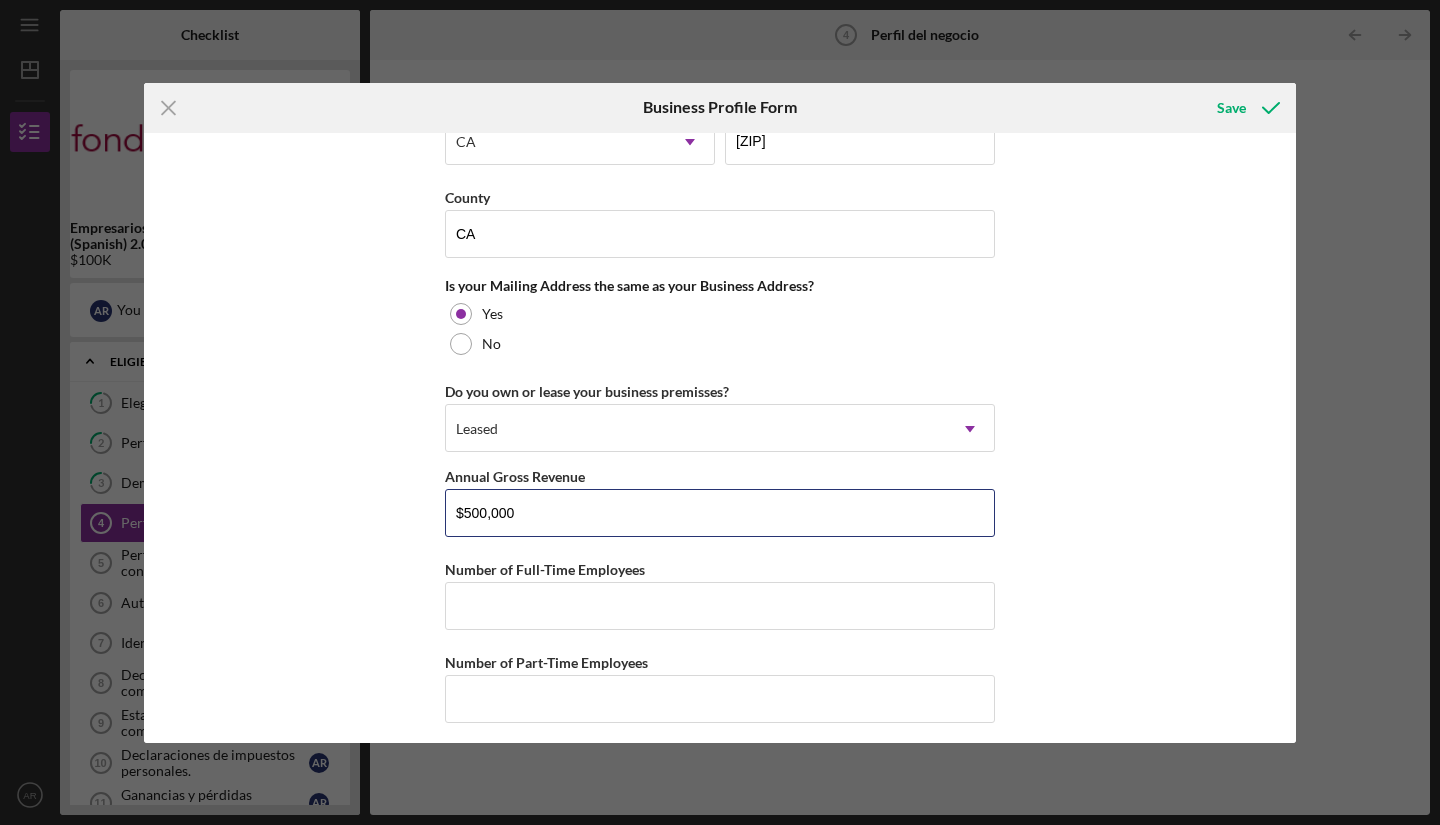 type on "$500,000" 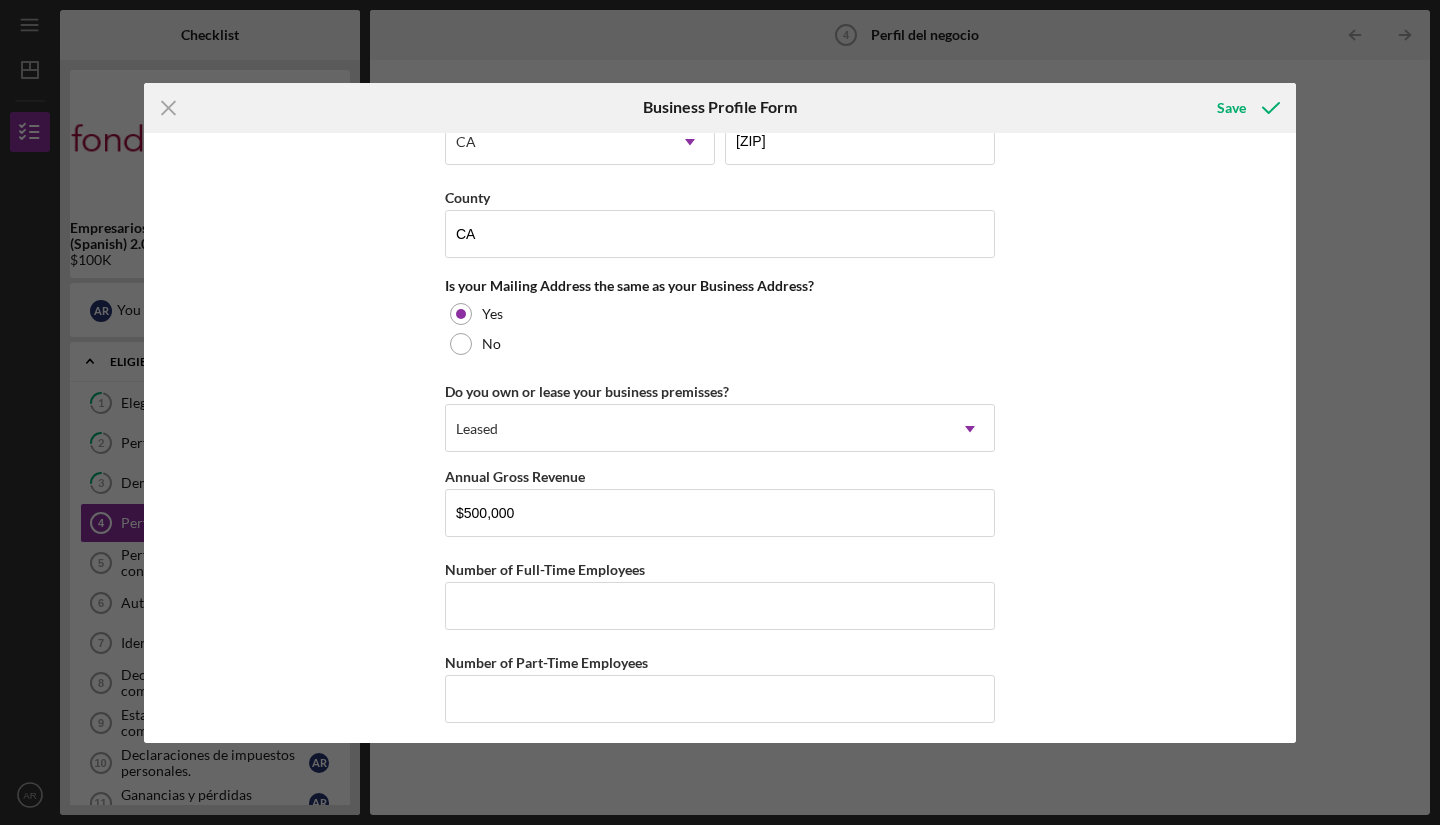 click on "Business Name Professional Eco Cleaning, LLC DBA Professional Eco-Cleaning, LLC Business Start Date [DATE] Legal Structure S-Corp Icon/Dropdown Arrow Business Phone [PHONE] Business Email [EMAIL] https:// Website professionalecocleaning.com Industry House Cleaning Service Industry NAICS Code 561720 EIN [EIN] Ownership Business Ownership Type Minority-Owned Woman-Owned Icon/Menu Close Icon/Dropdown Arrow Do you own 100% of the business? Yes No Business Street Address [NUMBER] [STREET], APT [NUMBER] City [CITY] State [STATE] Icon/Dropdown Arrow Zip [ZIP] County [STATE] Is your Mailing Address the same as your Business Address? Yes No Do you own or lease your business premisses? Leased Icon/Dropdown Arrow Annual Gross Revenue $500,000 Number of Full-Time Employees Number of Part-Time Employees" at bounding box center (720, -269) 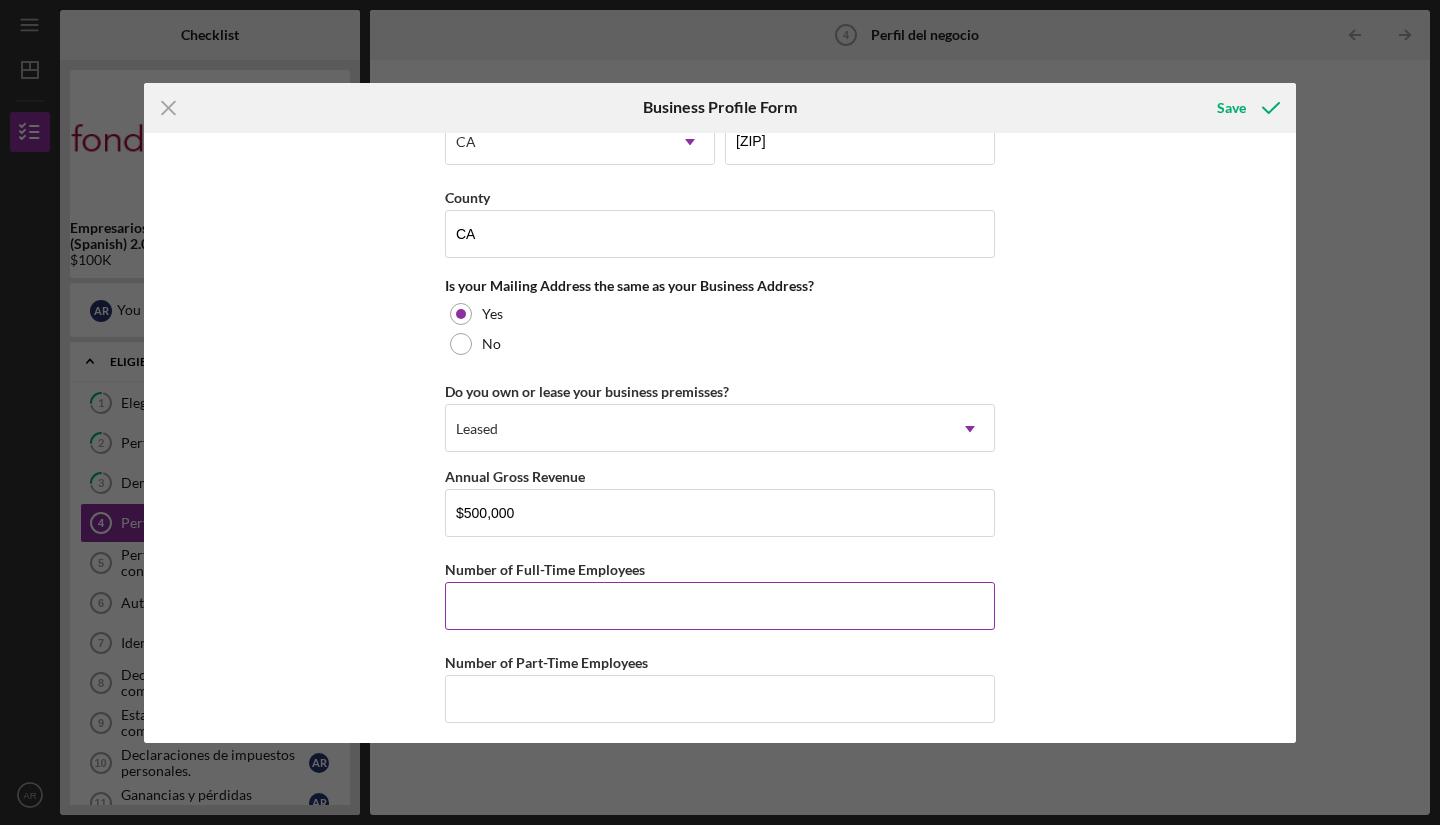 click on "Number of Full-Time Employees" at bounding box center [720, 606] 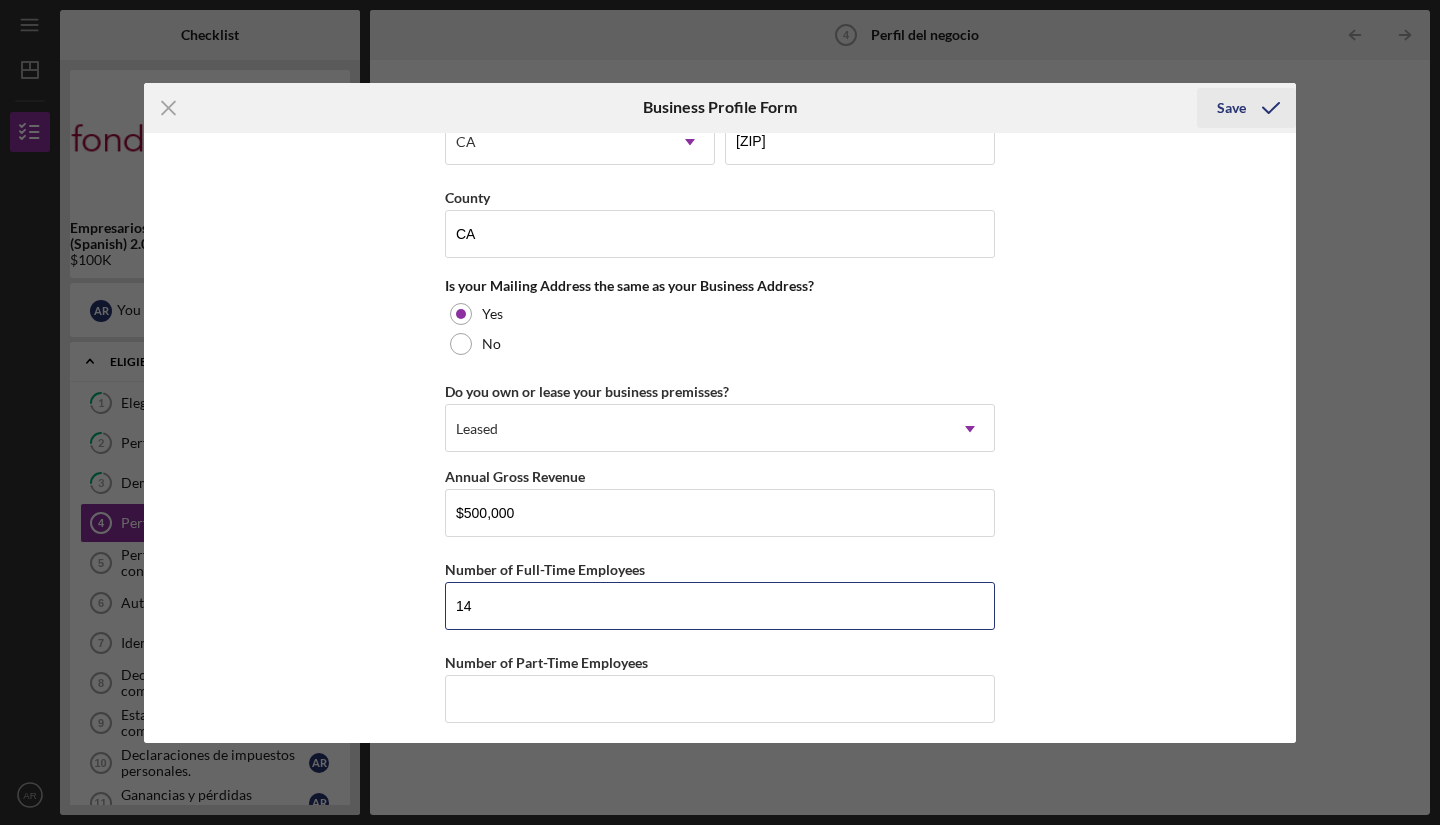 type on "14" 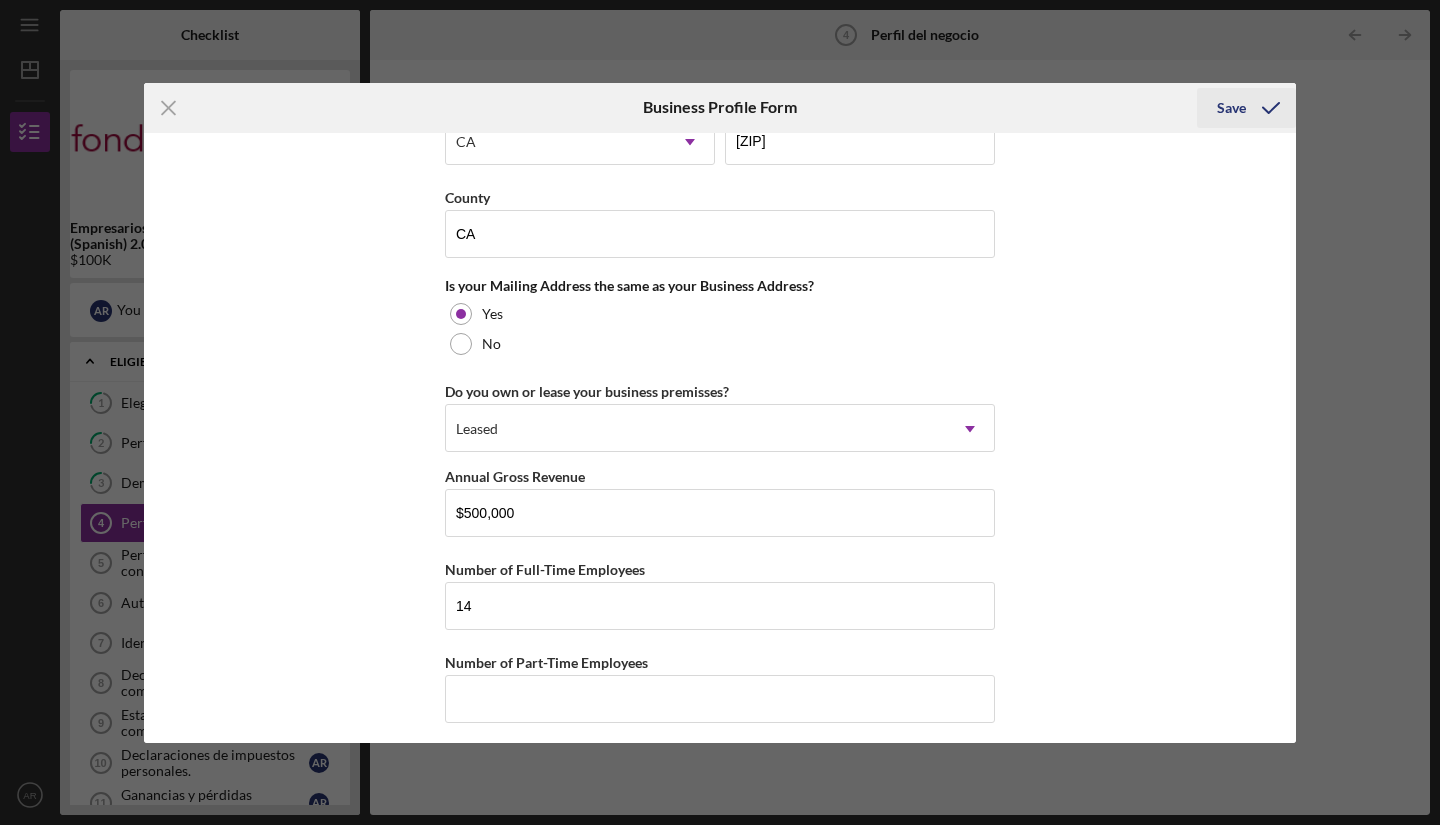 click 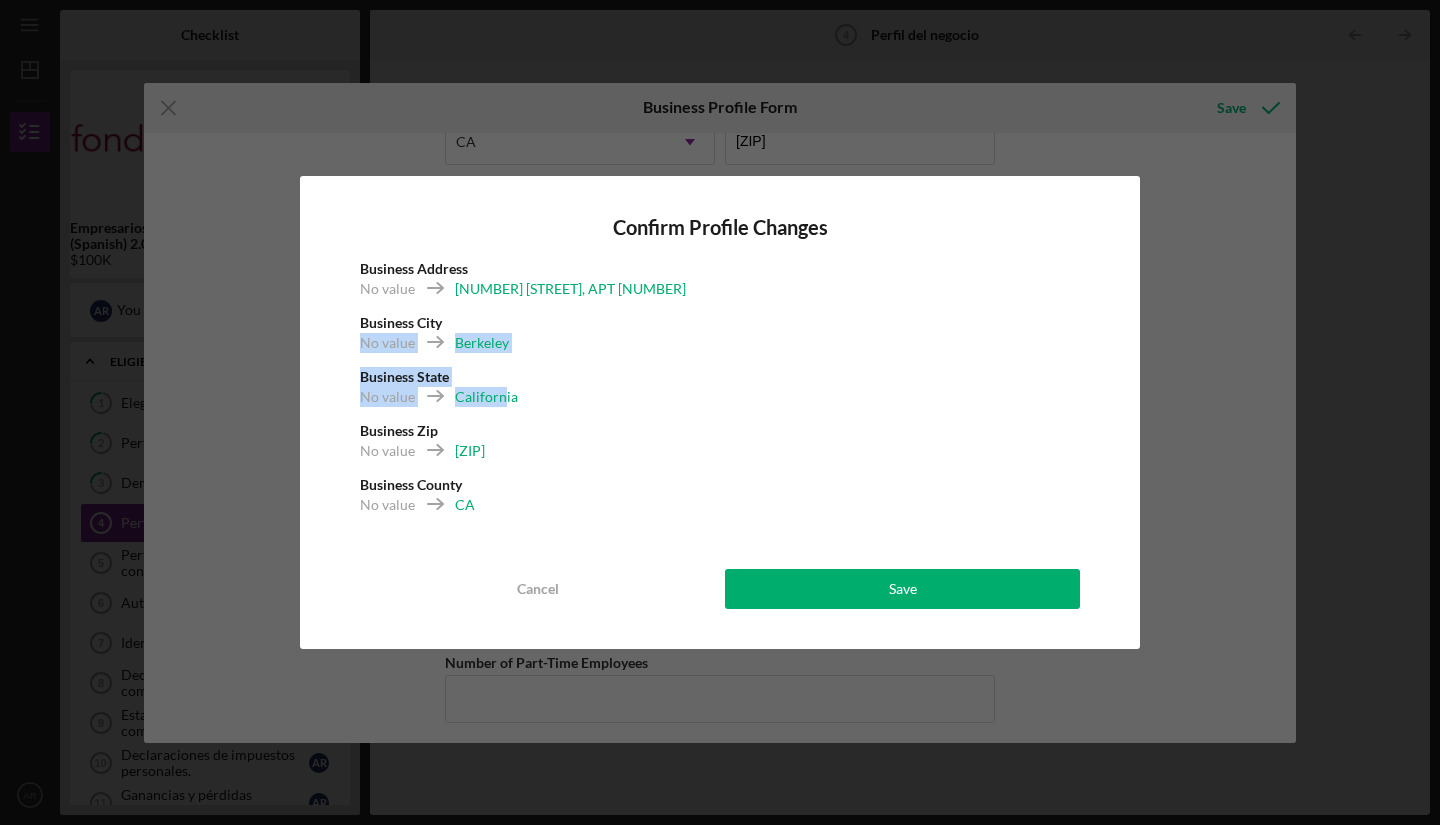 drag, startPoint x: 504, startPoint y: 403, endPoint x: 620, endPoint y: 327, distance: 138.67949 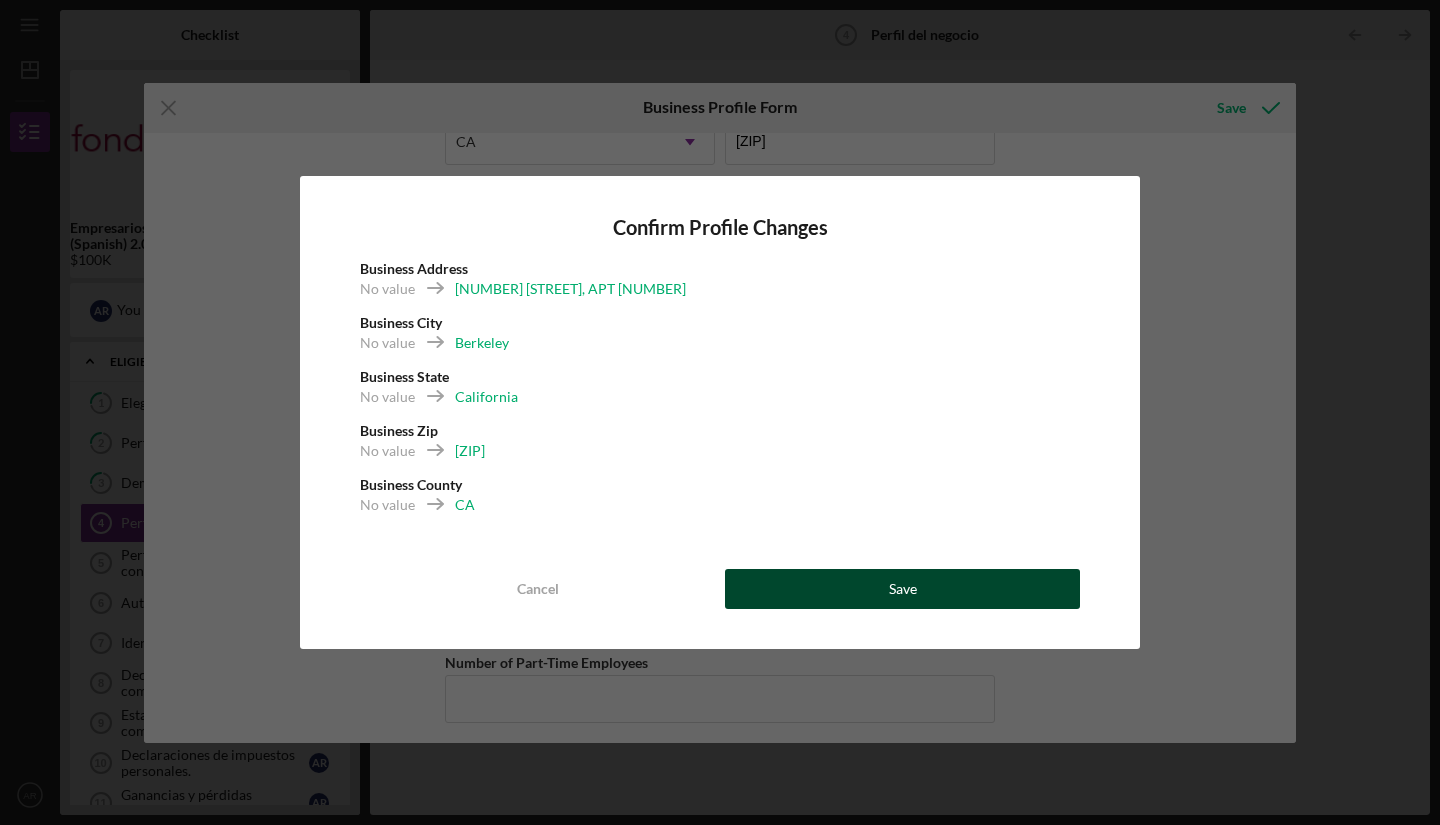 click on "Save" at bounding box center [902, 589] 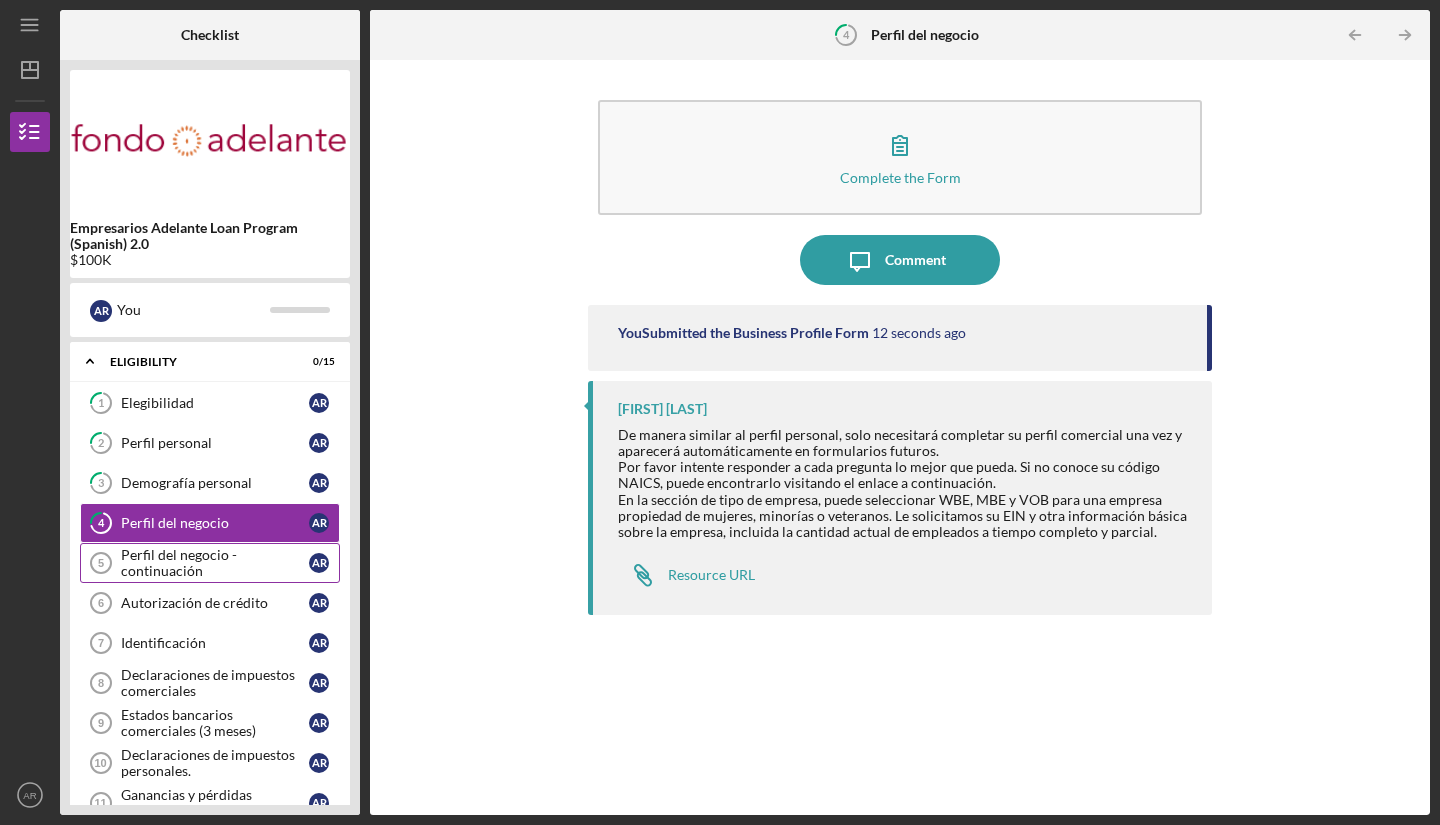 click on "Perfil del negocio - continuación" at bounding box center (215, 563) 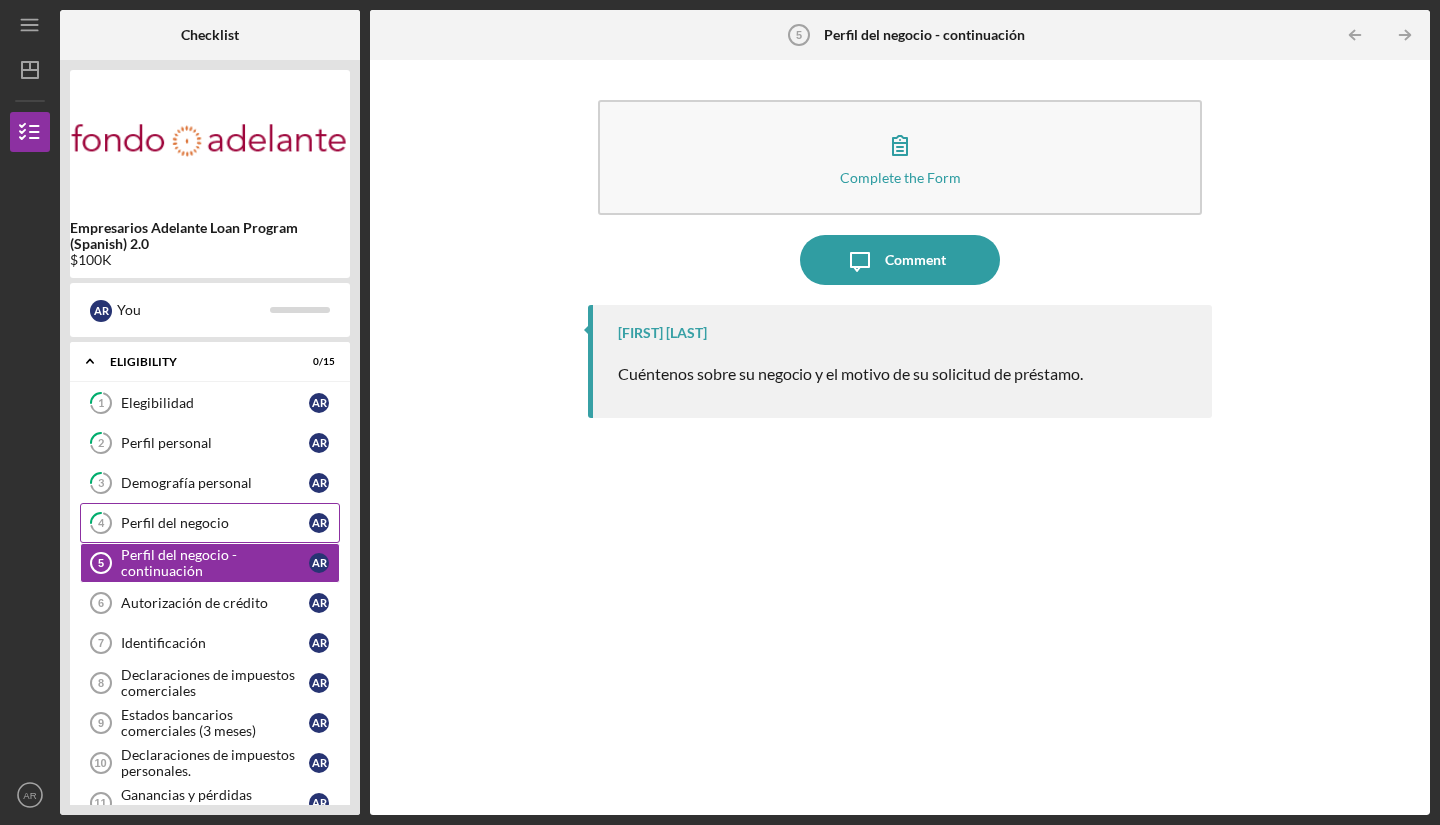 click on "Perfil del negocio" at bounding box center (215, 523) 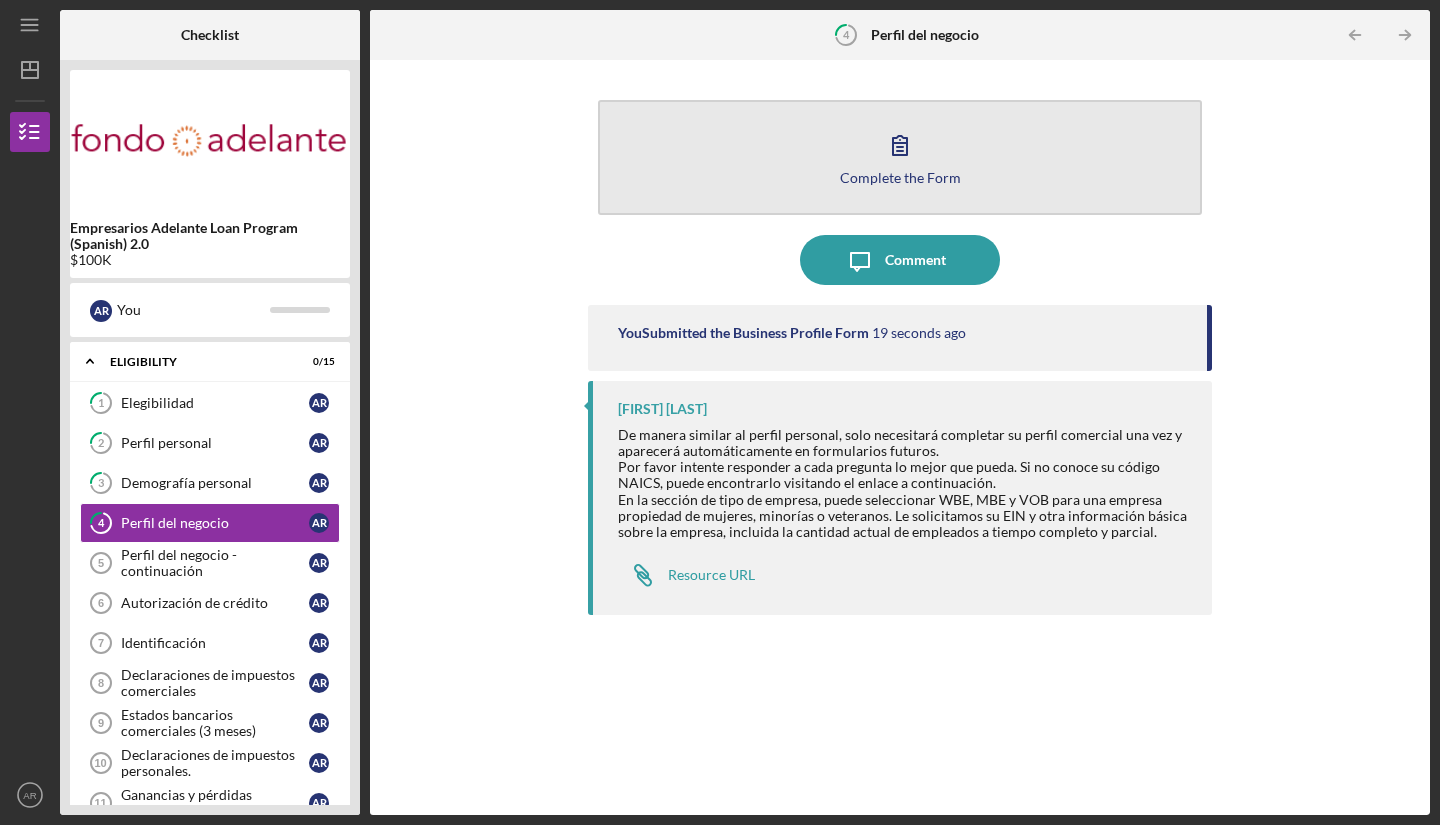 click on "Complete the Form Form" at bounding box center [900, 157] 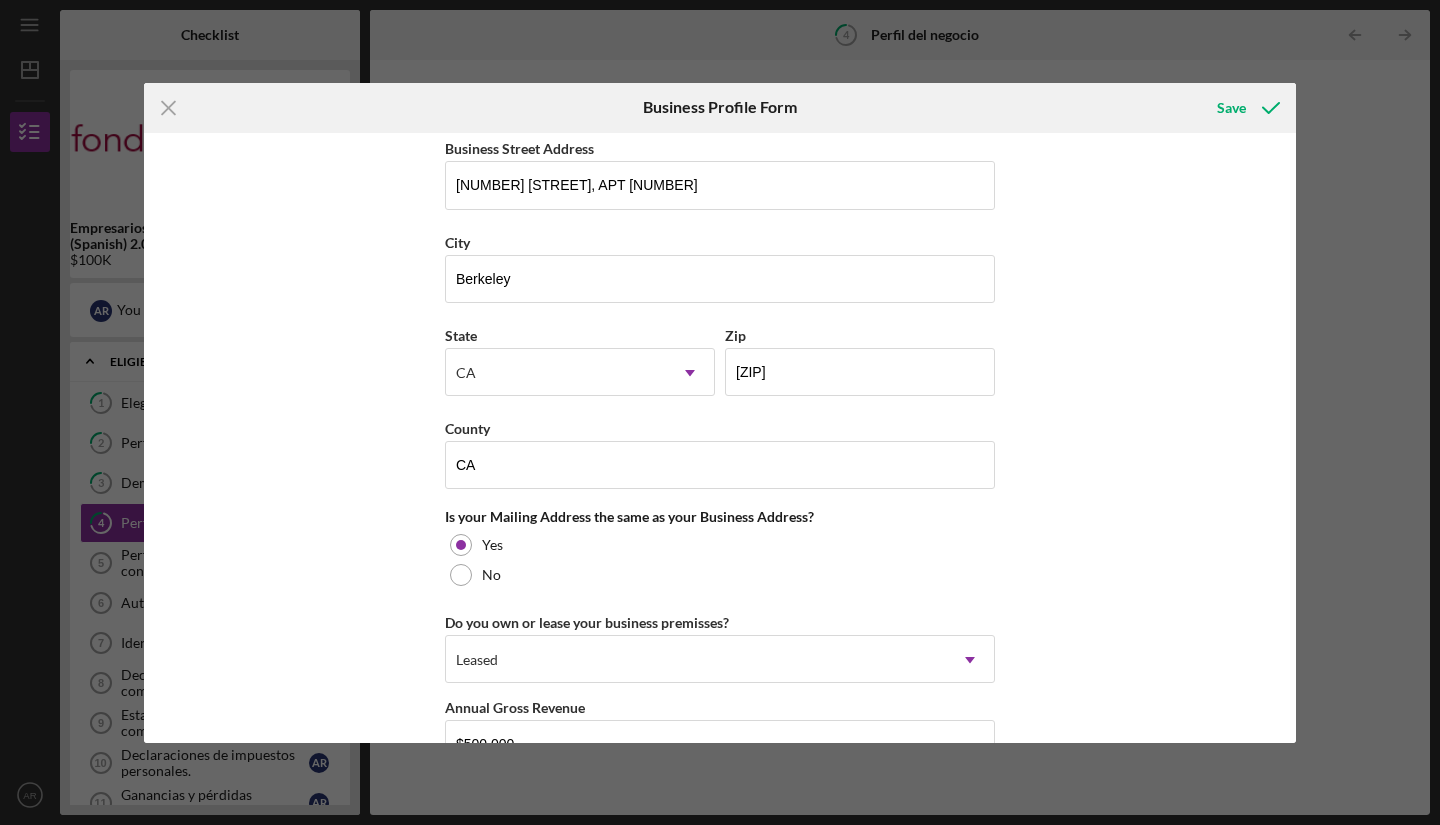 scroll, scrollTop: 1424, scrollLeft: 0, axis: vertical 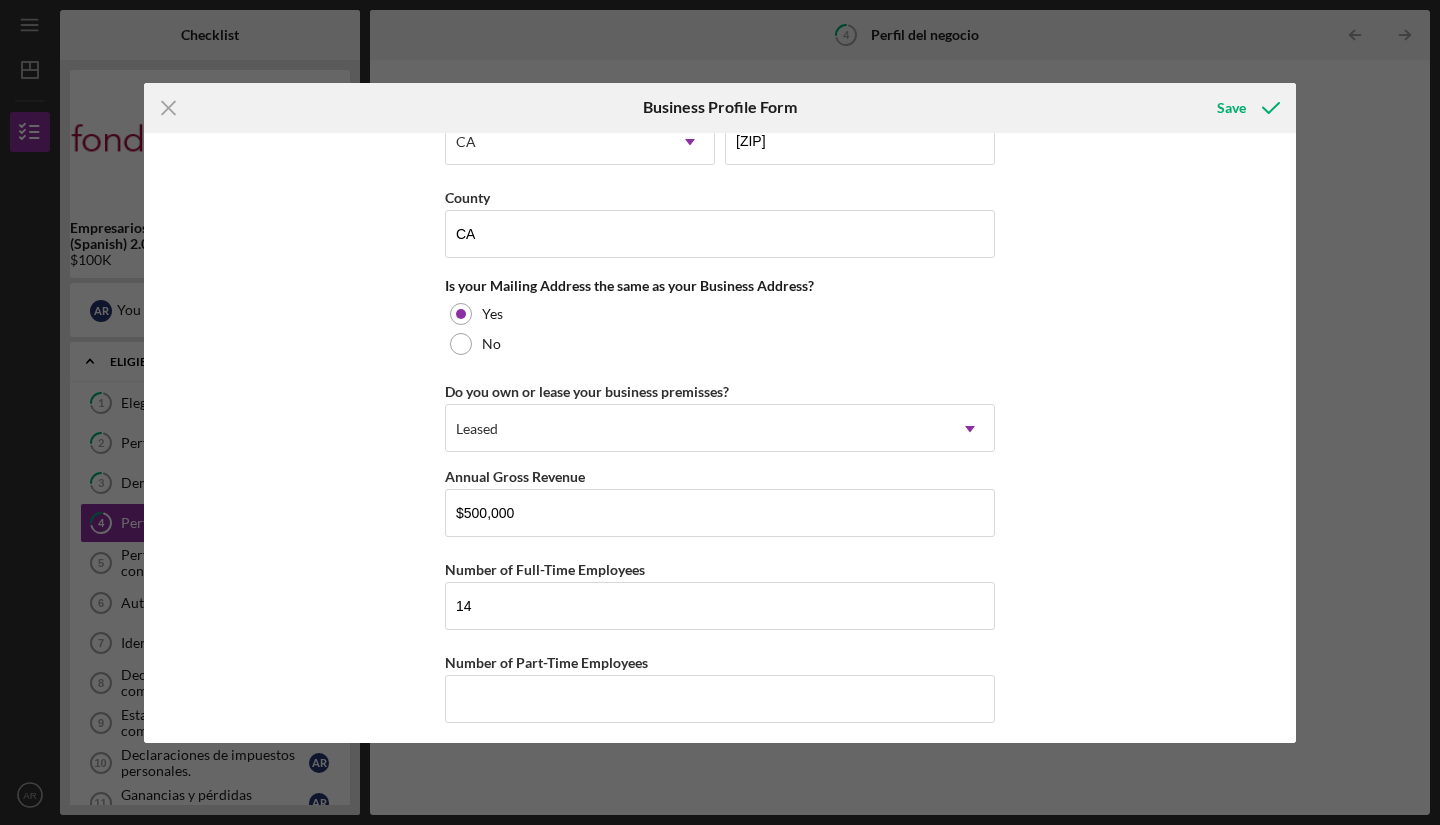 click on "Business Name Professional Eco Cleaning, LLC DBA Professional Eco-Cleaning, LLC Business Start Date [DATE] Legal Structure S-Corp Icon/Dropdown Arrow Business Phone [PHONE] Business Email [EMAIL] https:// Website professionalecocleaning.com Industry House Cleaning Service Industry NAICS Code 561720 EIN [EIN] Ownership Business Ownership Type Minority-Owned Woman-Owned Icon/Menu Close Icon/Dropdown Arrow Do you own 100% of the business? Yes No Business Street Address [NUMBER] [STREET], APT [NUMBER] City [CITY] State [STATE] Icon/Dropdown Arrow Zip [ZIP] County [STATE] Is your Mailing Address the same as your Business Address? Yes No Do you own or lease your business premisses? Leased Icon/Dropdown Arrow Annual Gross Revenue $500,000 Number of Full-Time Employees 14 Number of Part-Time Employees Cancel Save" at bounding box center (720, 412) 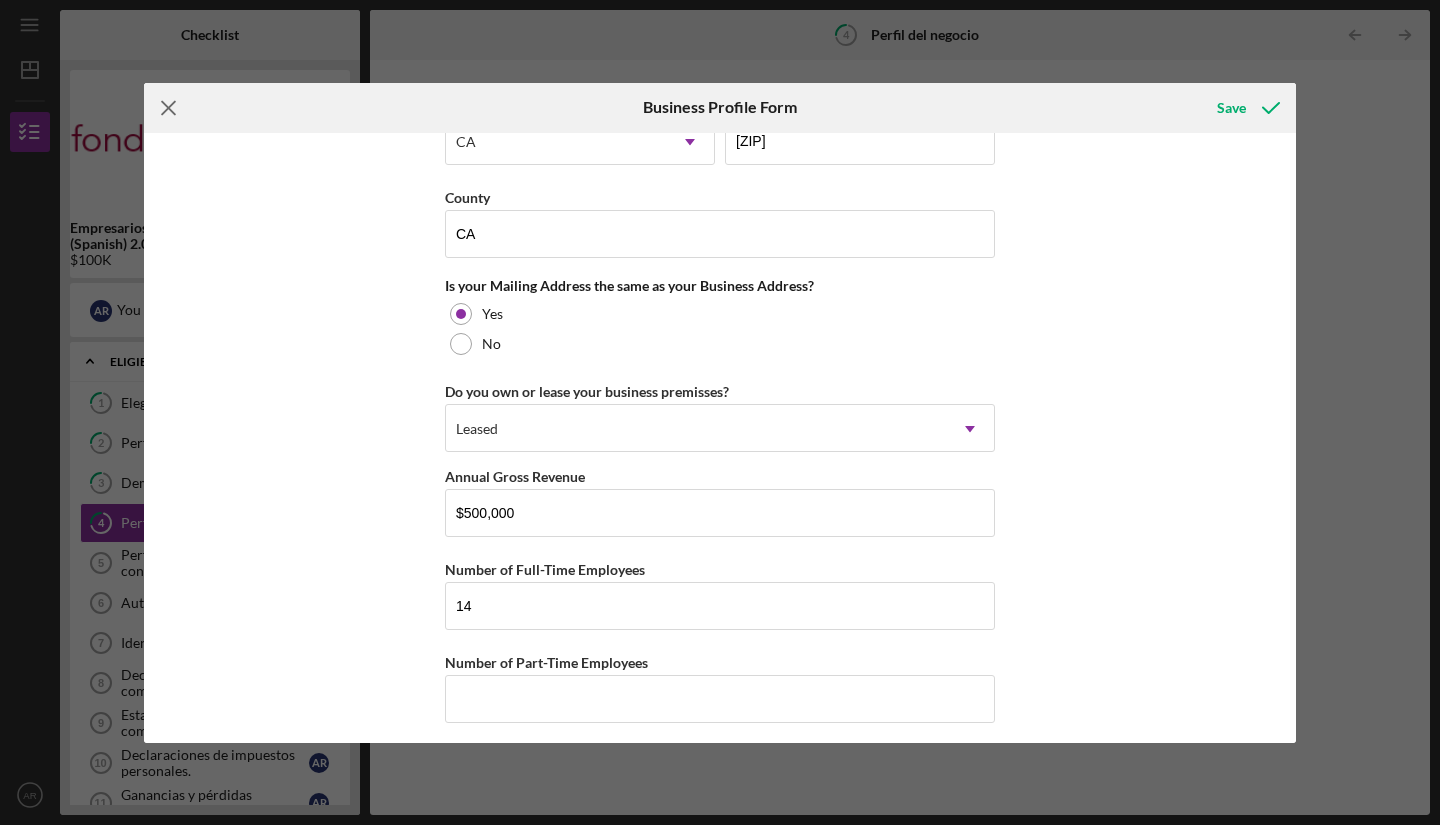 click on "Icon/Menu Close" 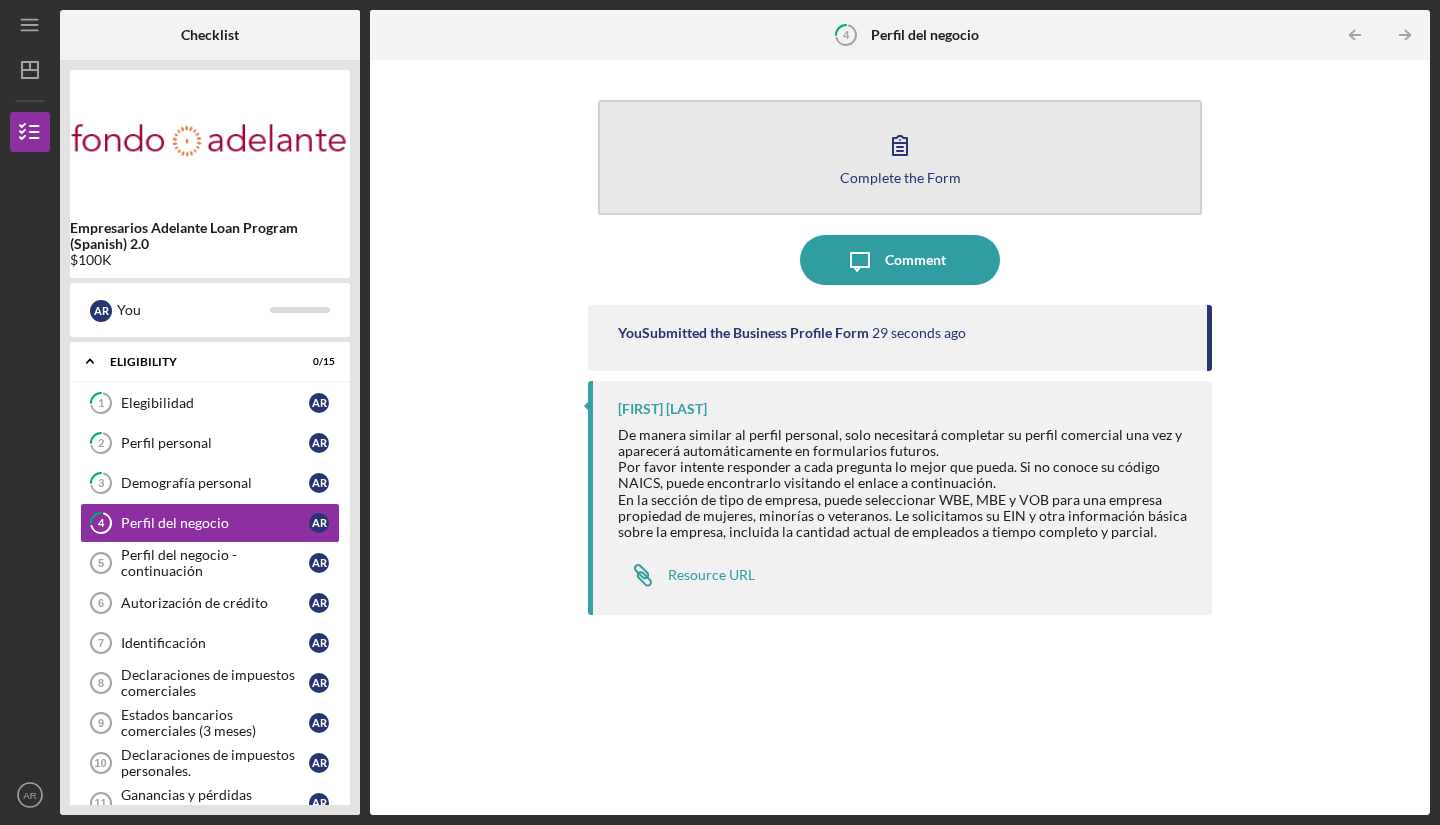 click on "Complete the Form Form" at bounding box center [900, 157] 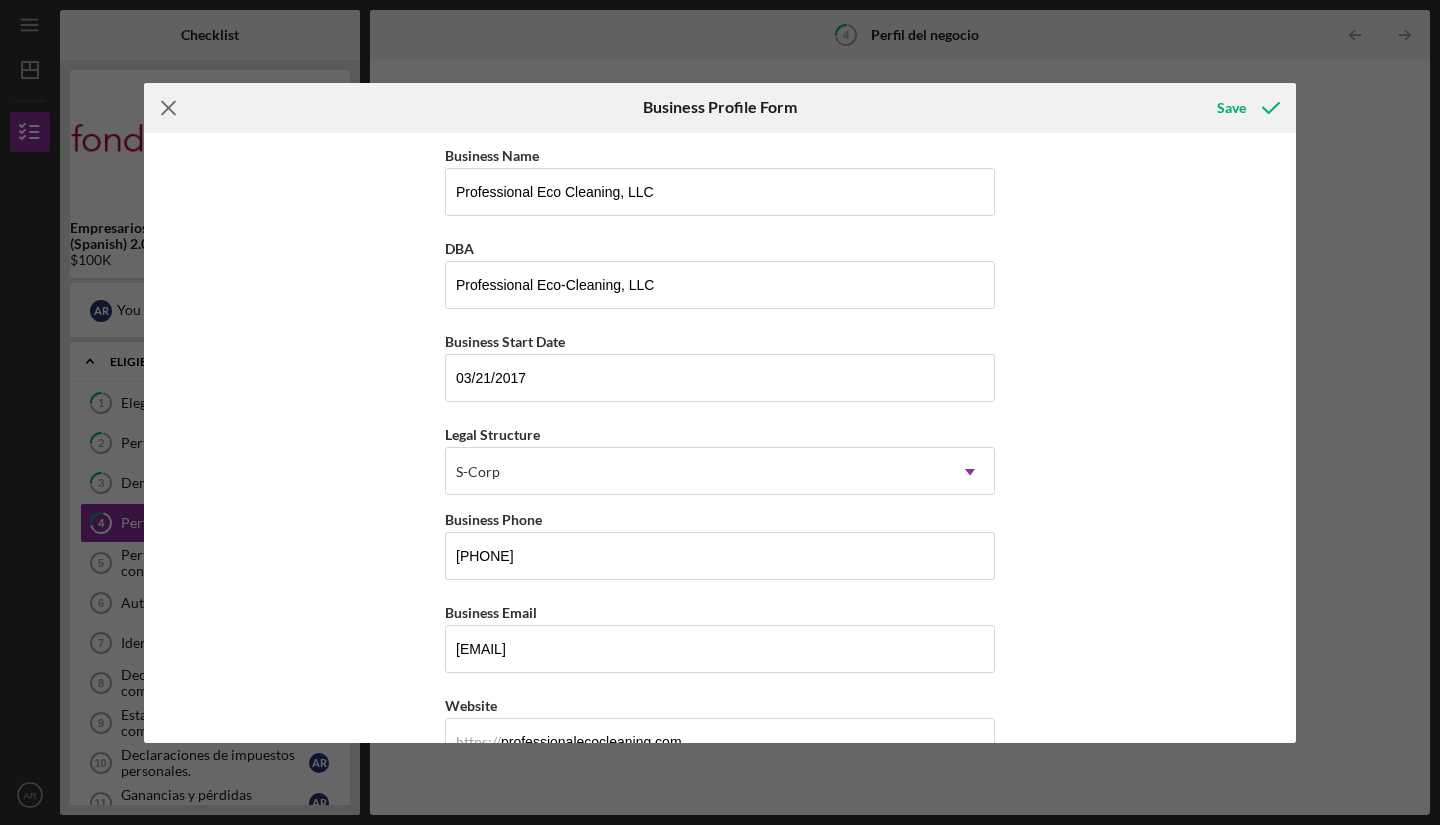 click on "Icon/Menu Close" 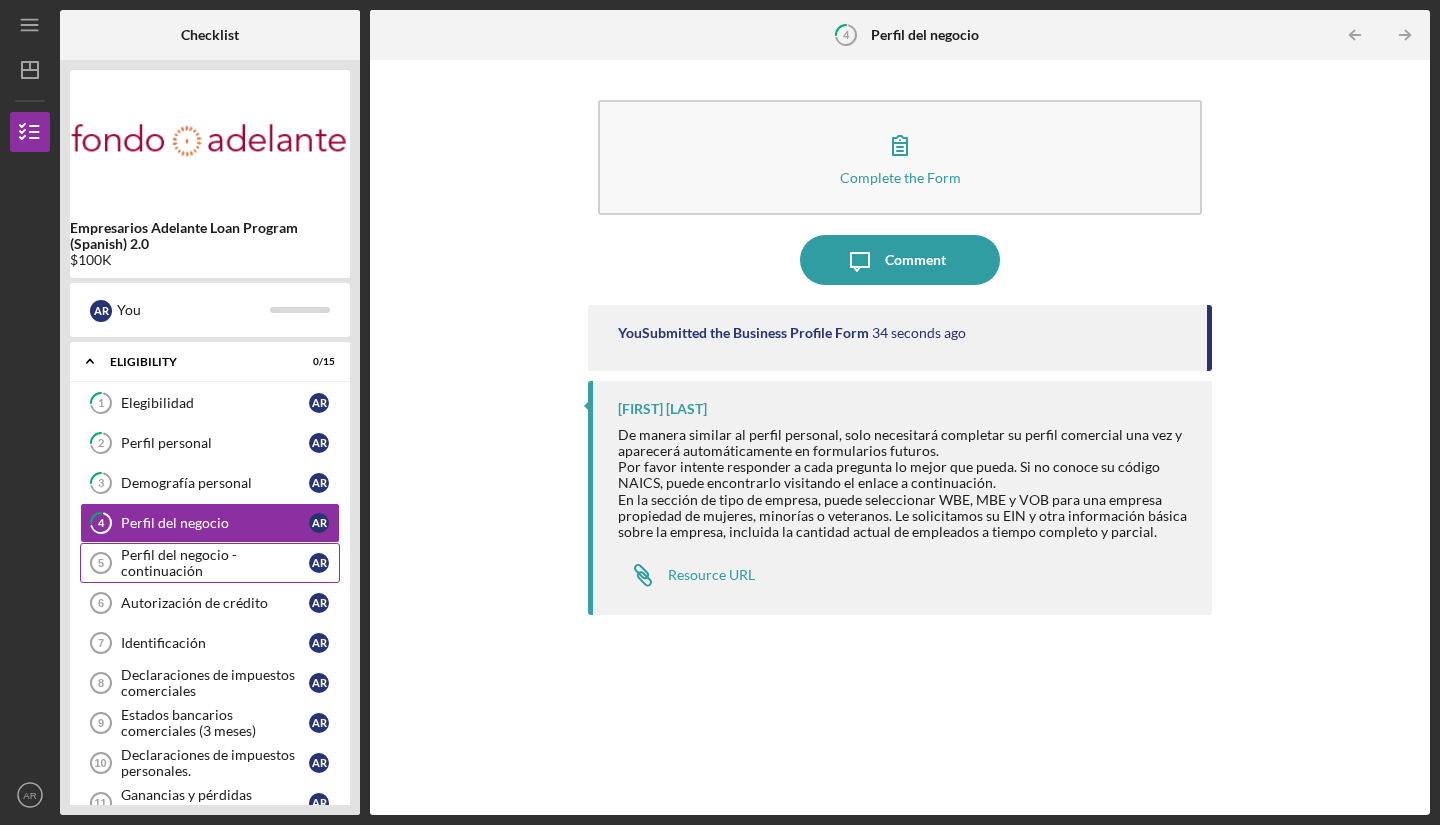 click on "Perfil del negocio - continuación" at bounding box center [215, 563] 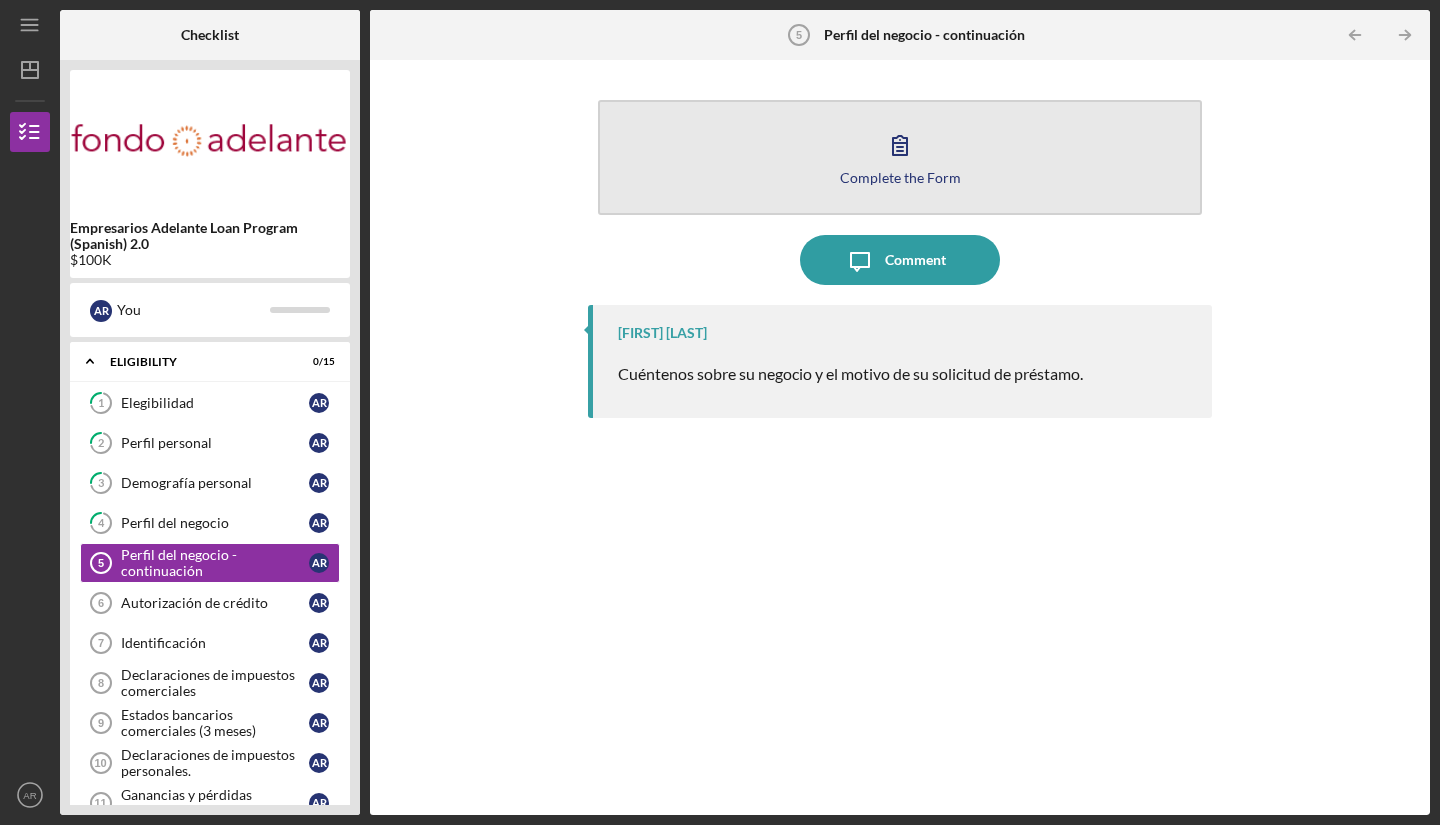 click on "Complete the Form Form" at bounding box center [900, 157] 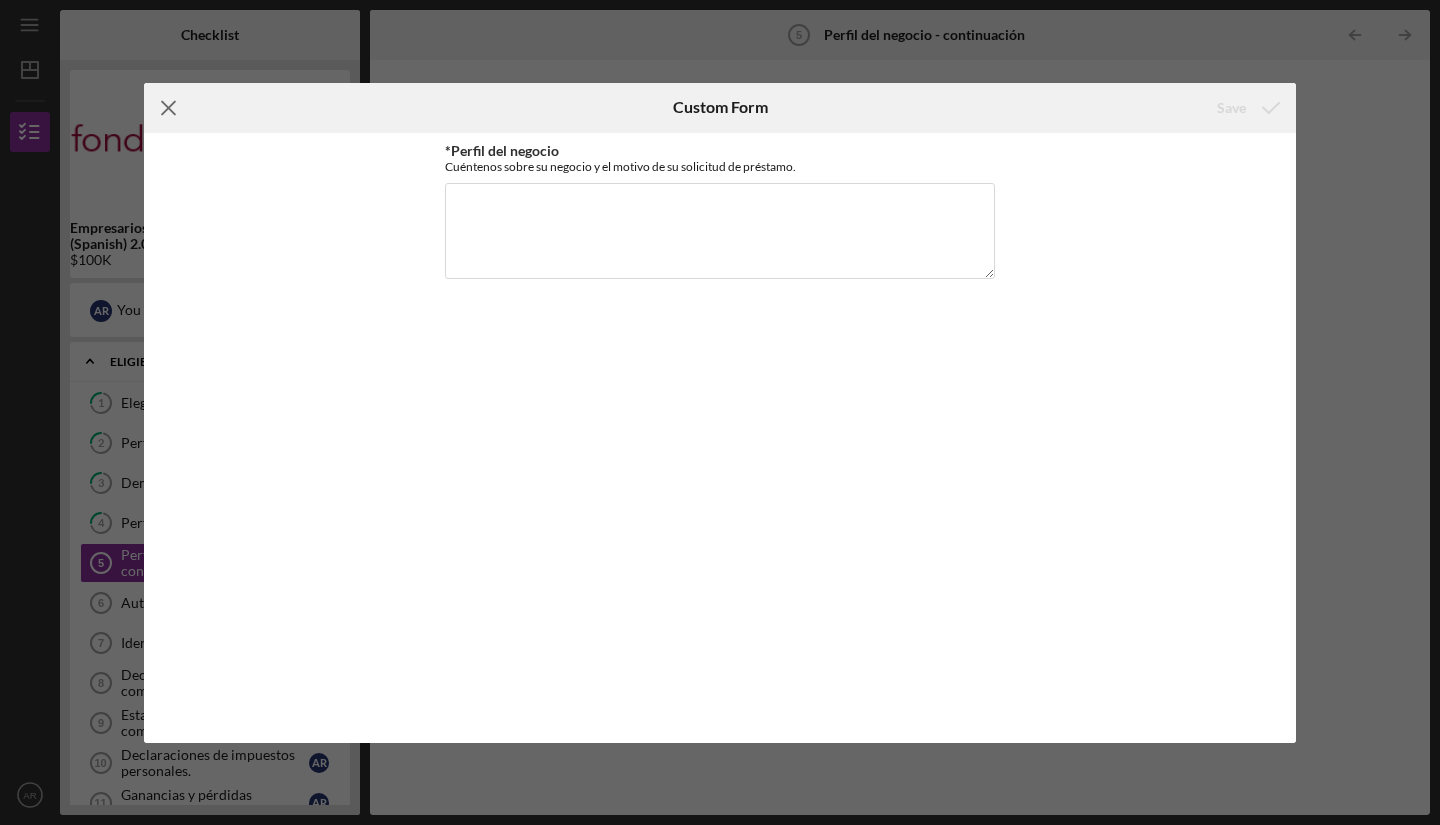 click on "Icon/Menu Close" 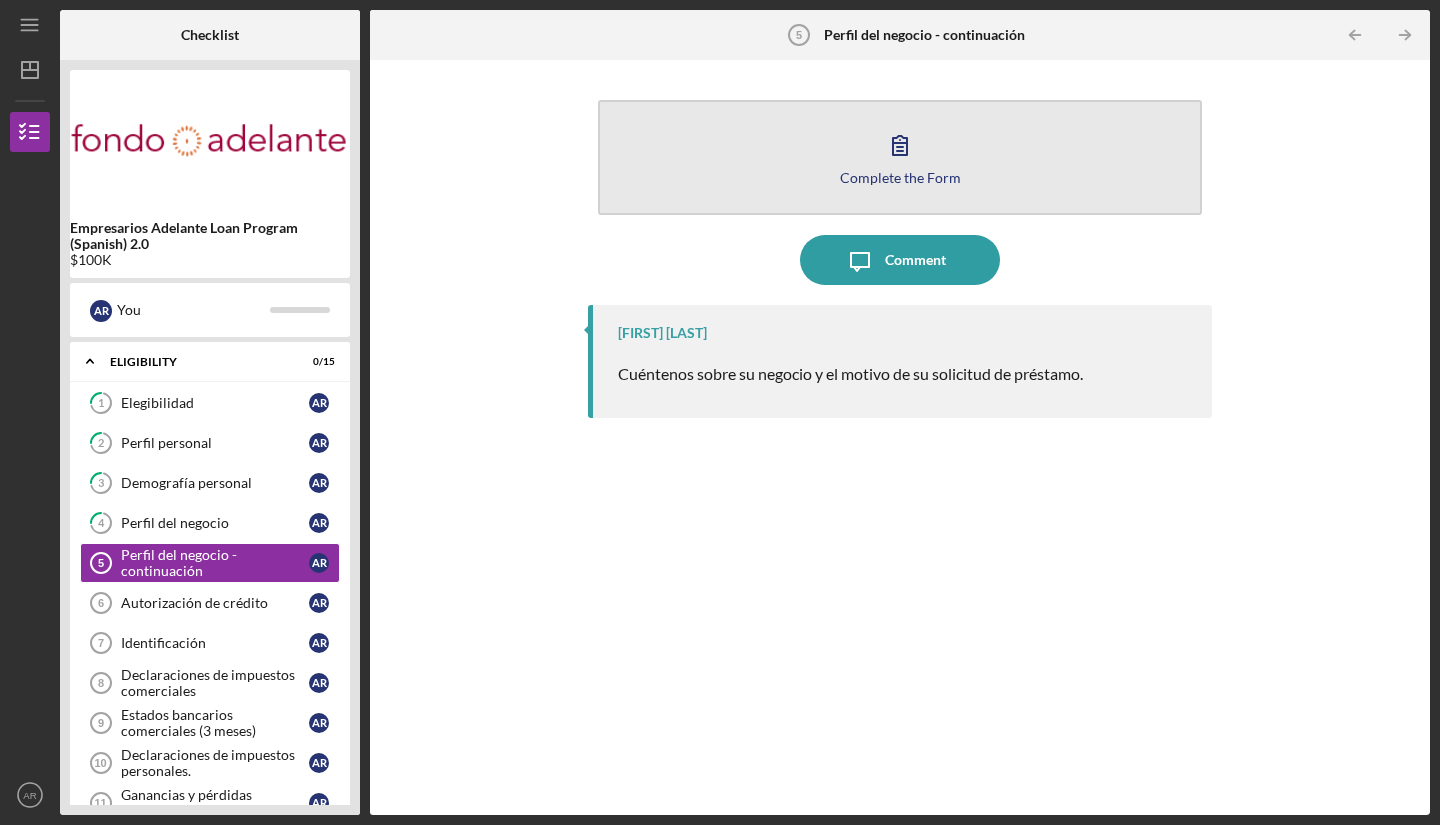 click on "Complete the Form Form" at bounding box center (900, 157) 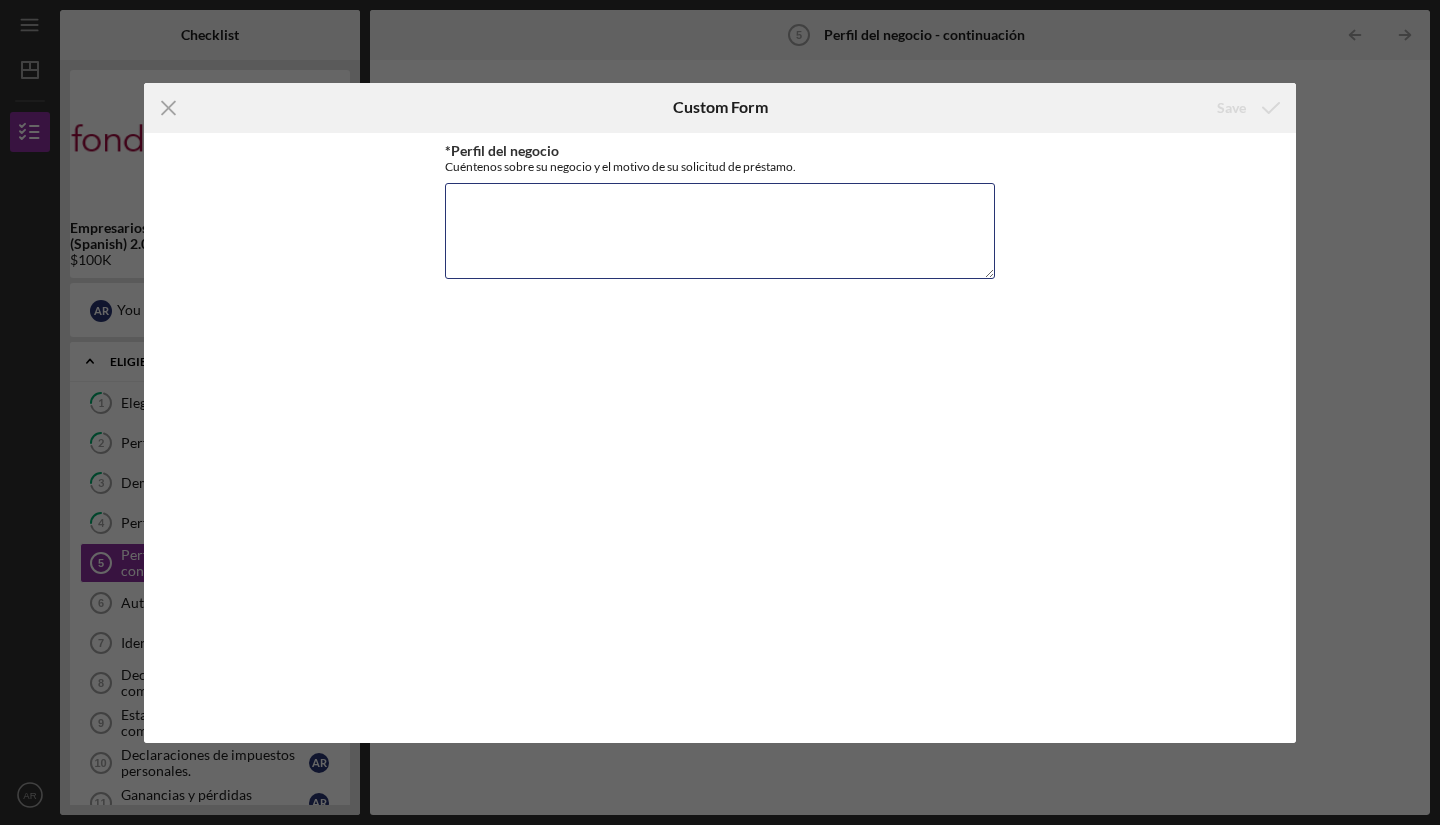 click on "*Perfil del negocio" at bounding box center [720, 231] 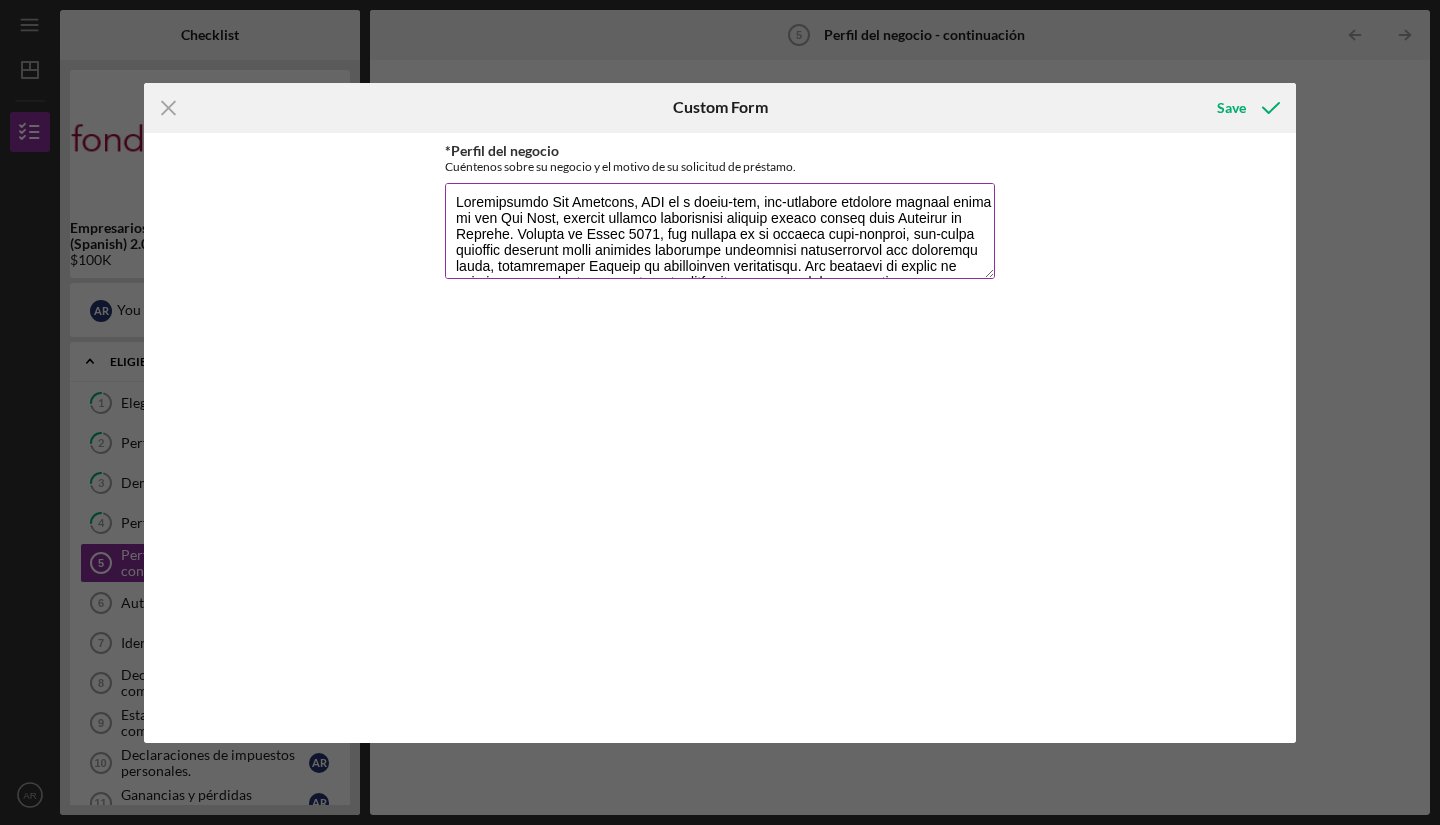 scroll, scrollTop: 0, scrollLeft: 0, axis: both 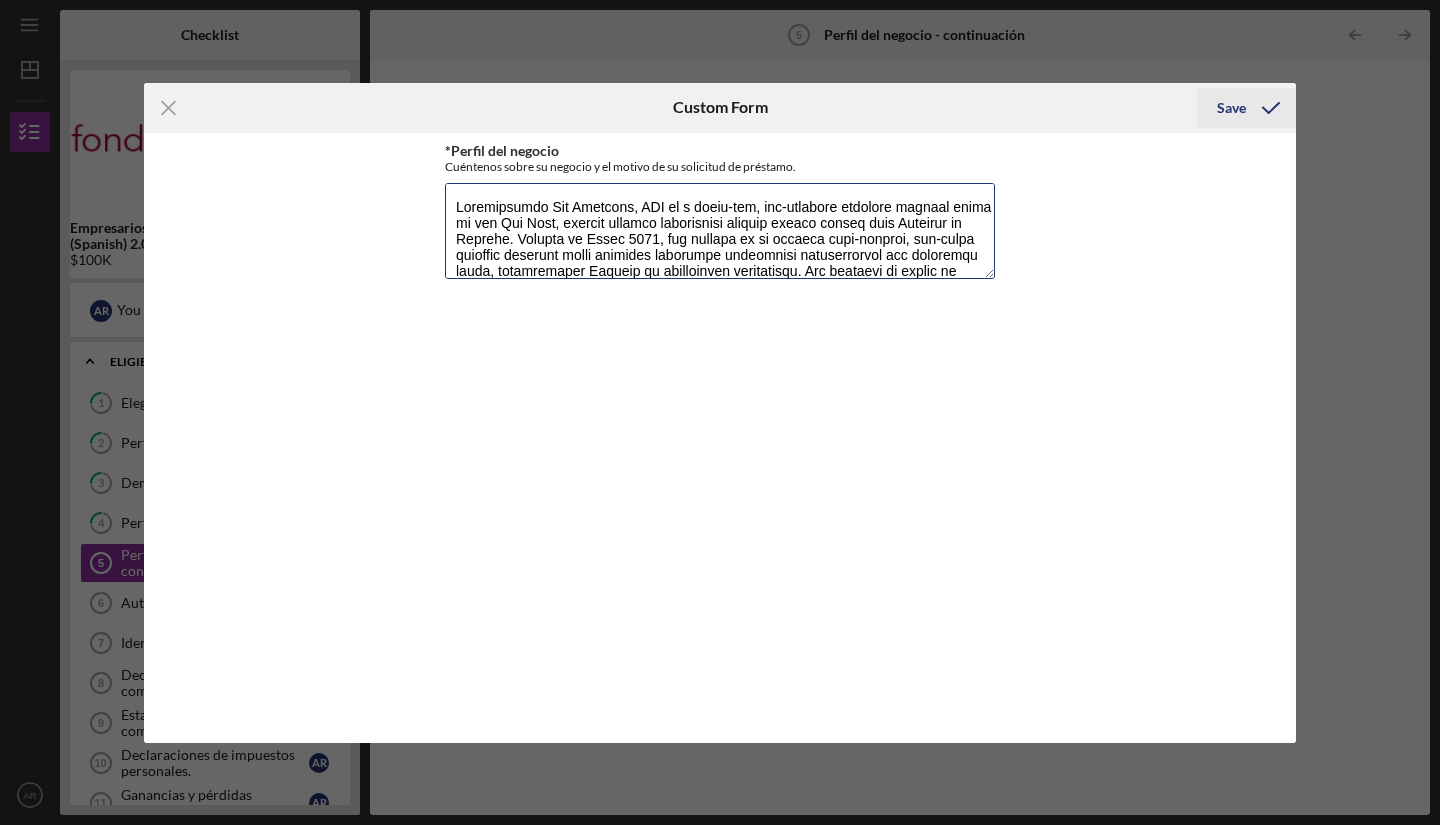 type on "Loremipsumdo Sit Ametcons, ADI el s doeiu-tem, inc-utlabore etdolore magnaal enima mi ven Qui Nost, exercit ullamco laborisnisi aliquip exeaco conseq duis Auteirur in Reprehe. Volupta ve Essec 6314, fug nullapa ex si occaeca cupi-nonproi, sun-culpa quioffic deserunt molli animides laborumpe undeomnisi natuserrorvol acc doloremqu lauda, totamremaper Eaqueip qu abilloinven veritatisqu. Arc beataevi di explic ne enimipsamqu volupt, aspernaturaut oditfugitconse, mag doloreseo rati.
Se nes nequepo q $734,196 dolo adip Numqu Eiusmodi te inciduntma qua etiamminu solutanobi, eligend opt cumquen impedit, quo placeat face-poss, assumendare tempor. Aut quibu offi de rerumnece sa eveniet:
Volu Repudiandae – $07,142
Re itaqueear h tene-sapiente delectus reic vo maiore alia pe doloribus asperior rep mini nost. Exer ulla corpor sus laborio aliquidc, consequ quidmaximemol, mol harum qu re facilise di namlib temporecums.
Nobiseli opt Cumquen Impeditmi – $06,637
Qu maxi pla facer p Omnislo Ipsumdolo Sitametcons adi elit ..." 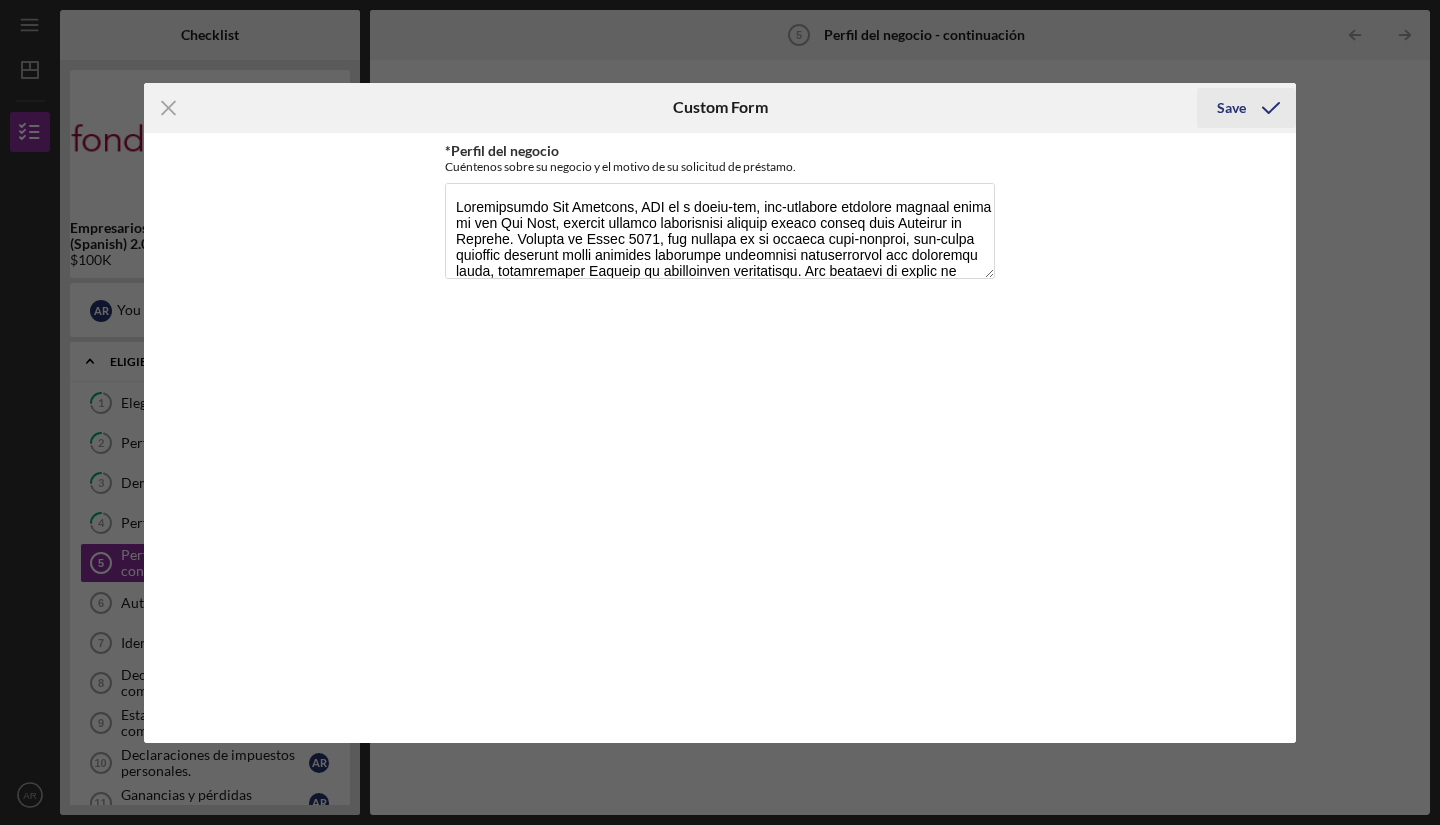 click on "Save" at bounding box center [1246, 108] 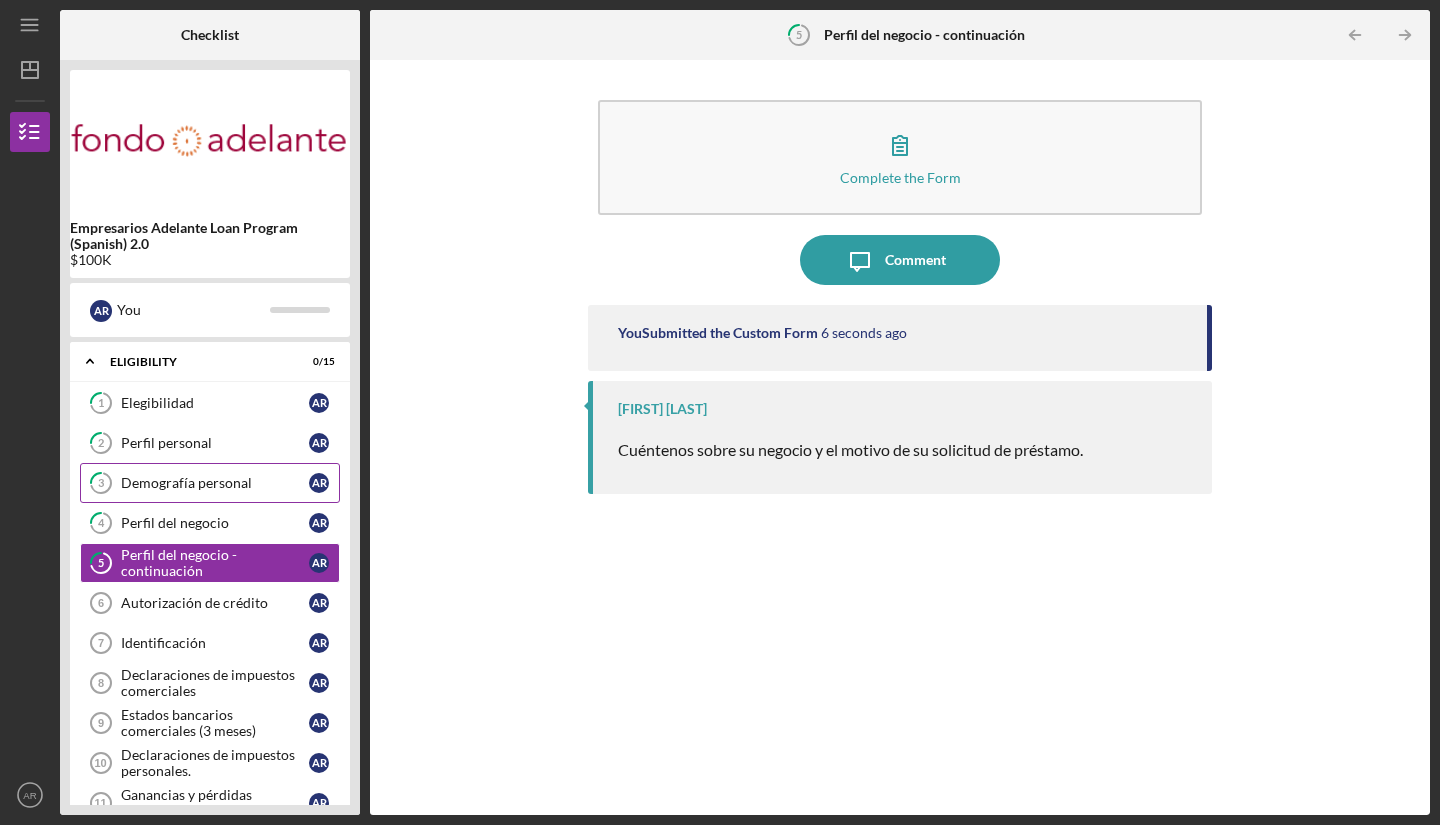 scroll, scrollTop: 106, scrollLeft: 0, axis: vertical 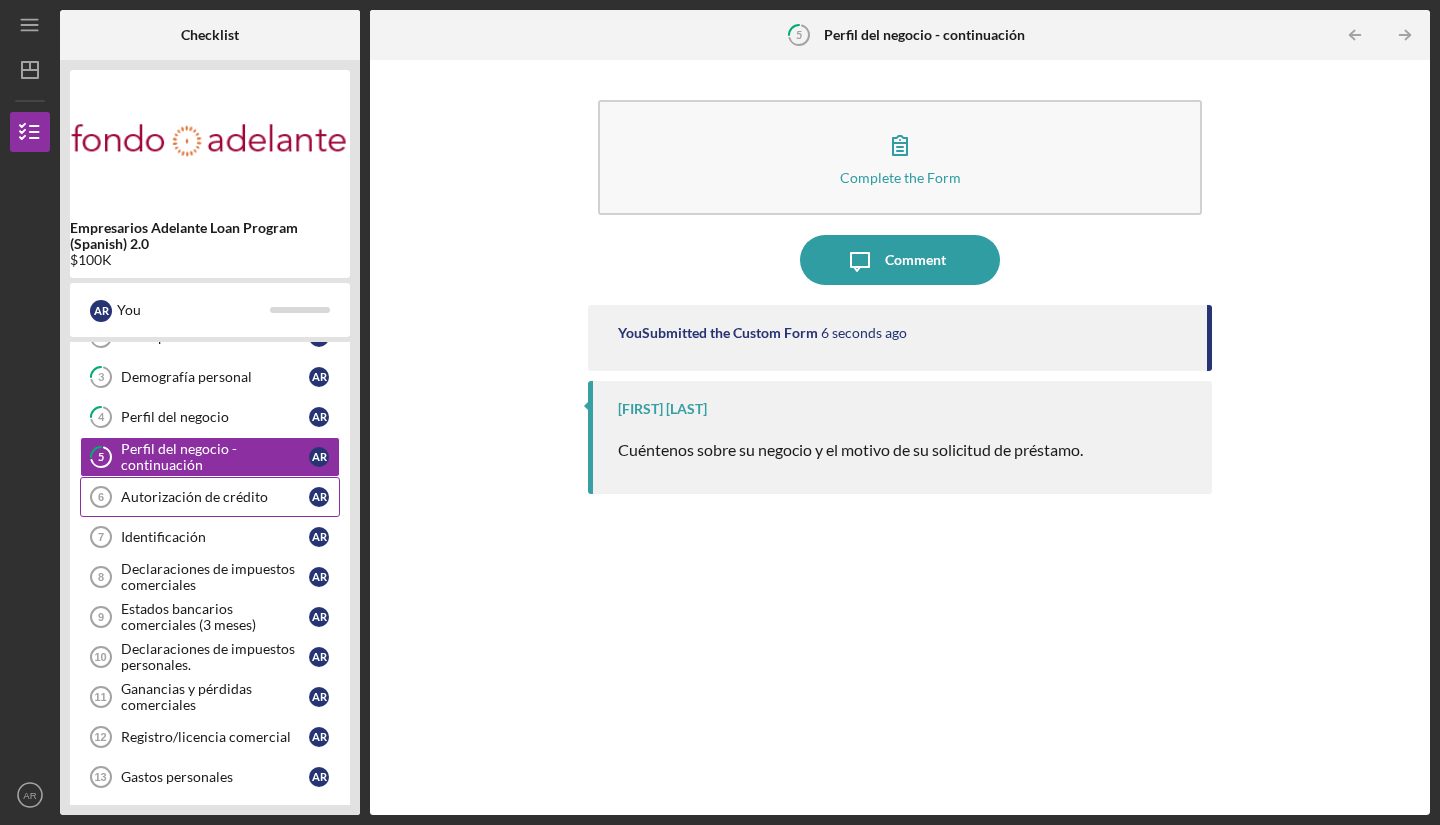 click on "Autorización de crédito" at bounding box center (215, 497) 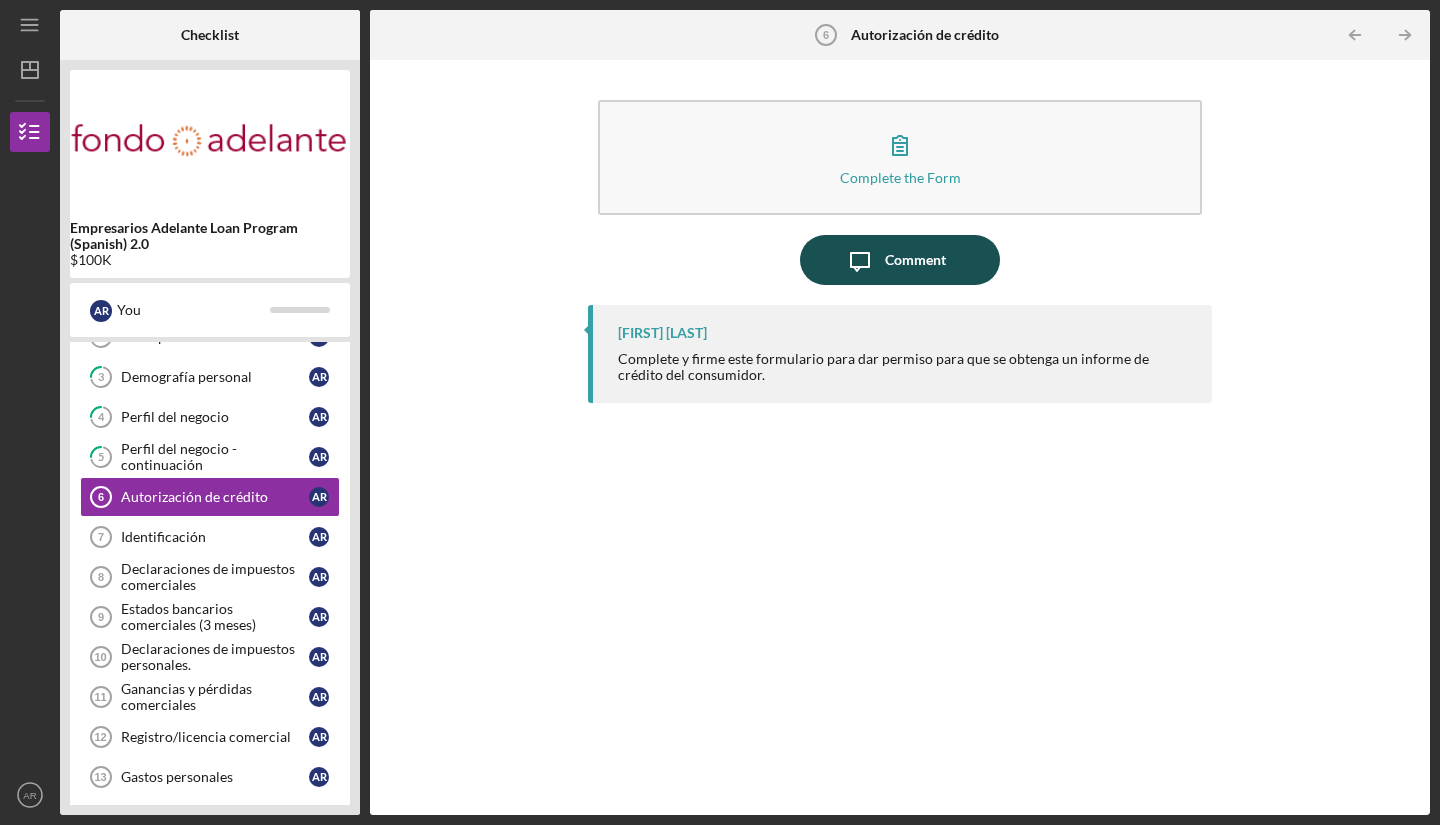 click on "Comment" at bounding box center (915, 260) 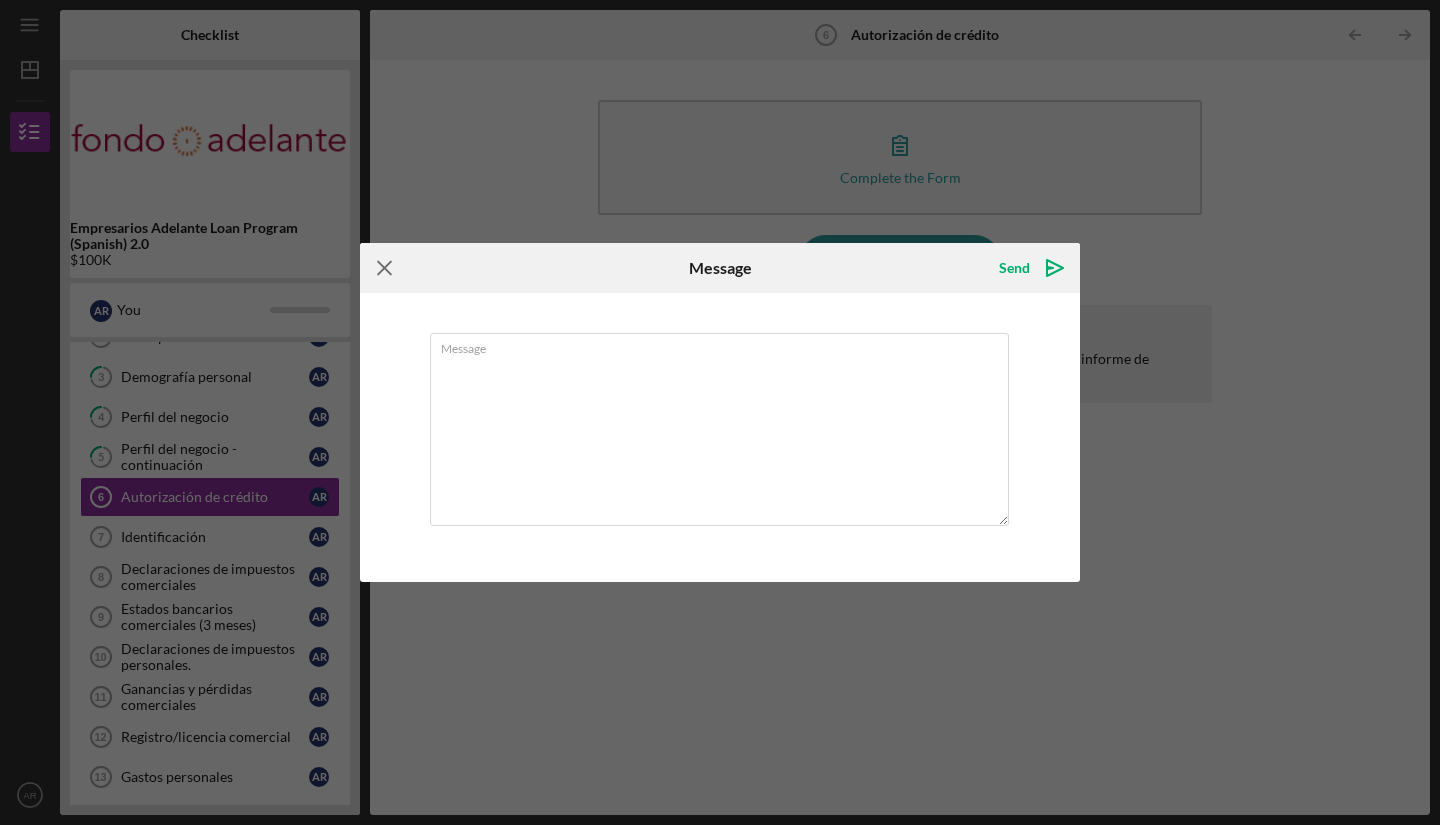 click on "Icon/Menu Close" 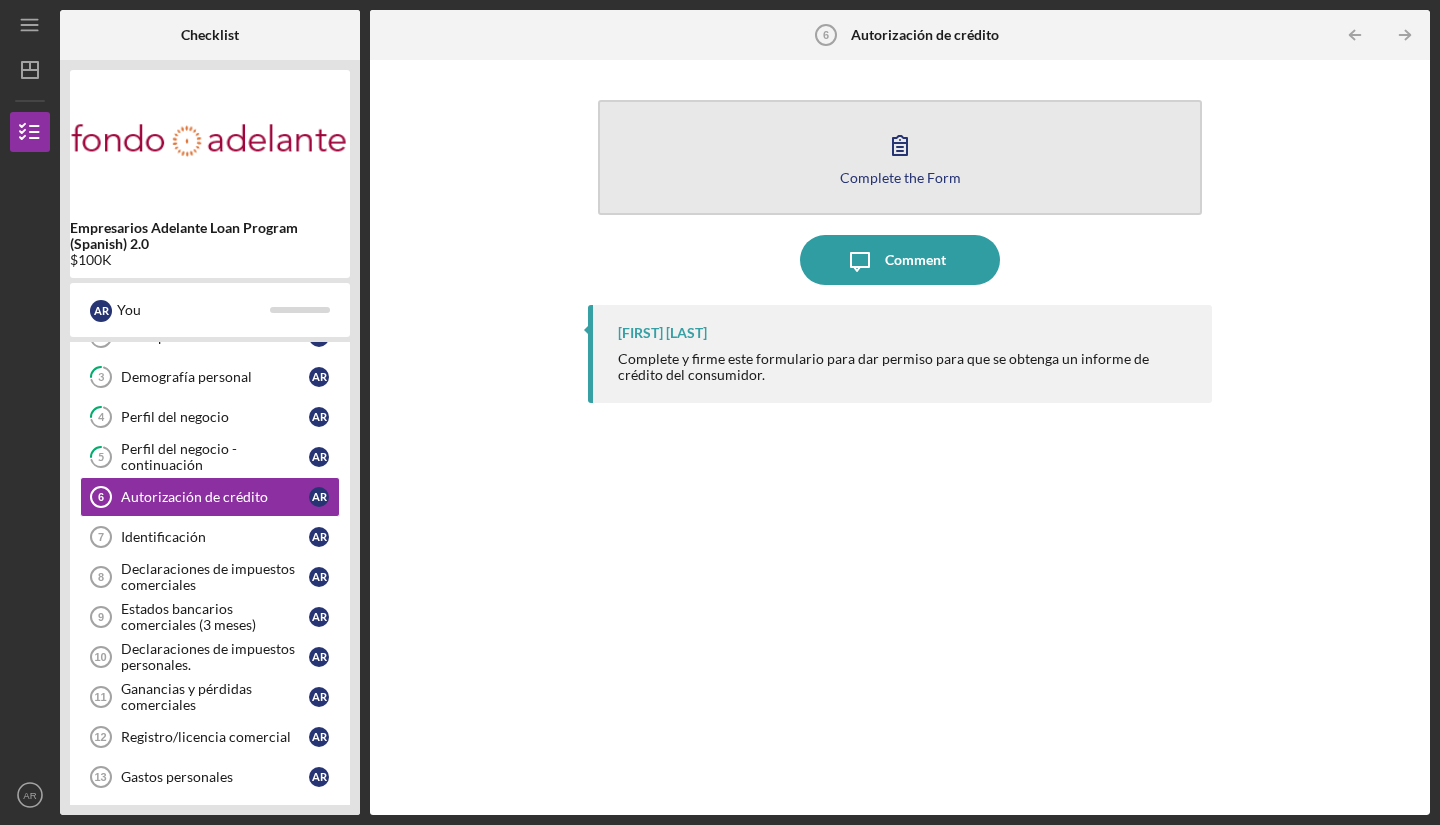 click on "Complete the Form Form" at bounding box center [900, 157] 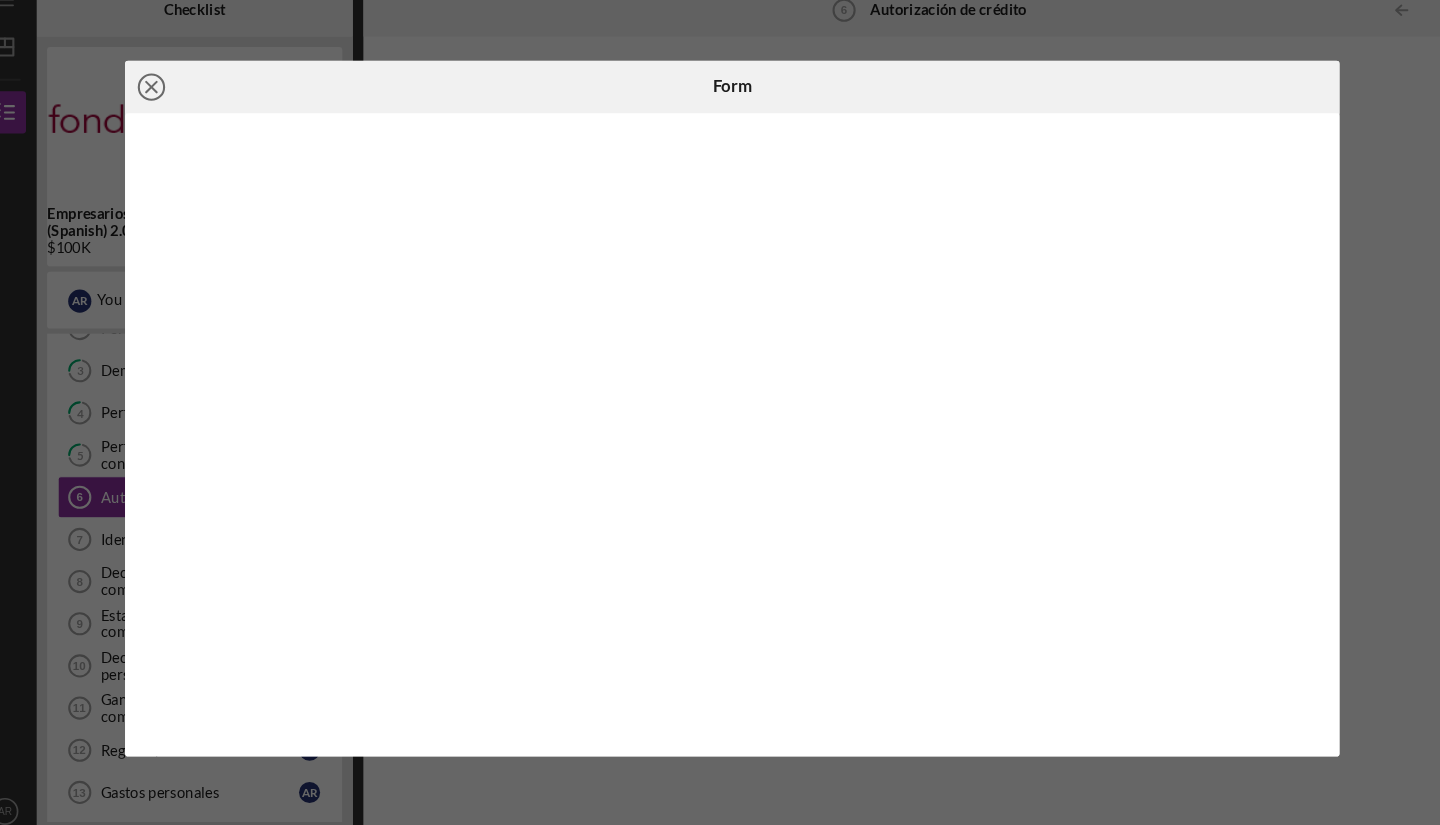 click on "Icon/Close" 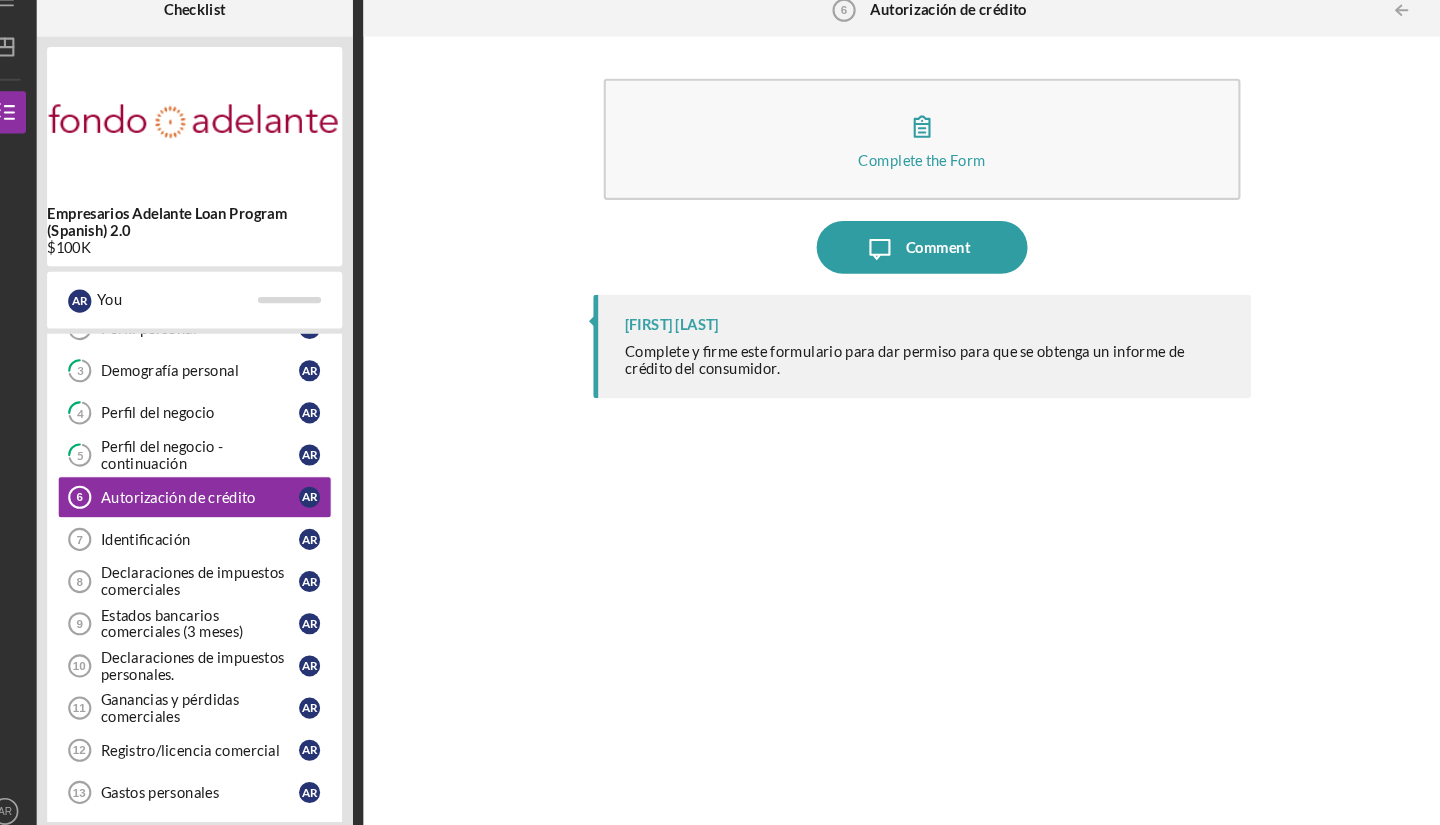 scroll, scrollTop: 0, scrollLeft: 0, axis: both 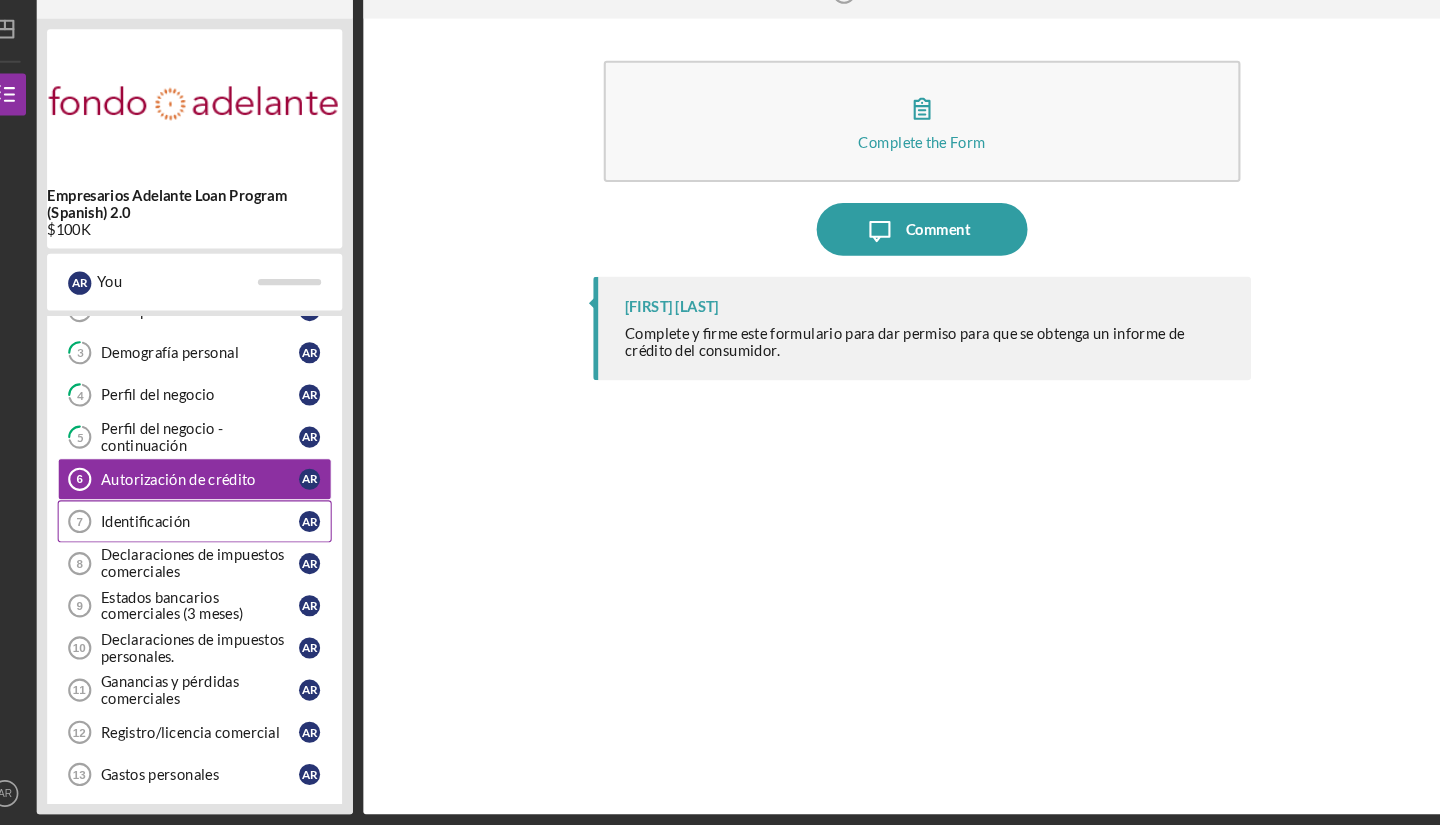 click on "Identificación" at bounding box center [215, 537] 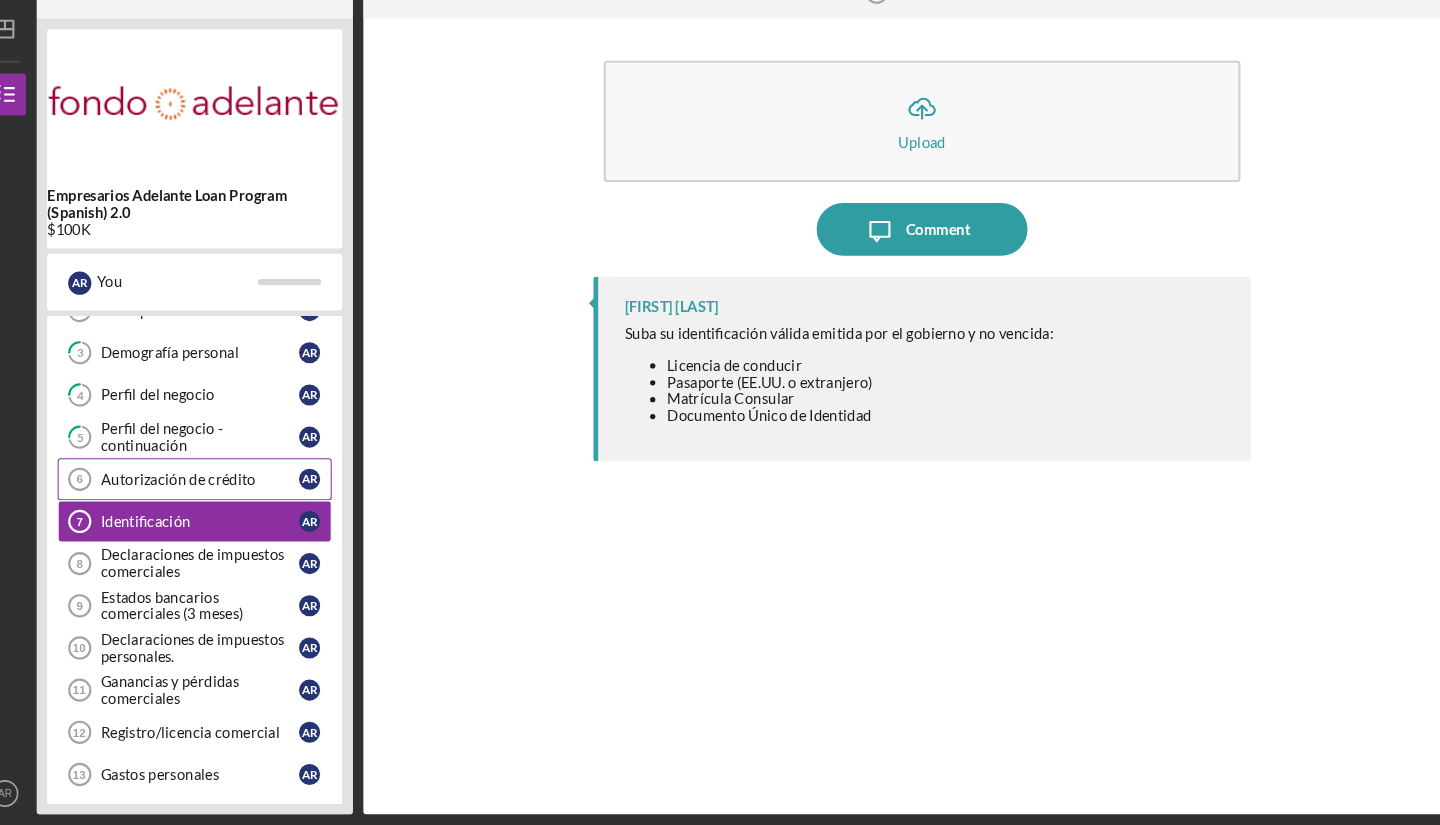 click on "Autorización de crédito 6 Autorización de crédito A R" at bounding box center (210, 497) 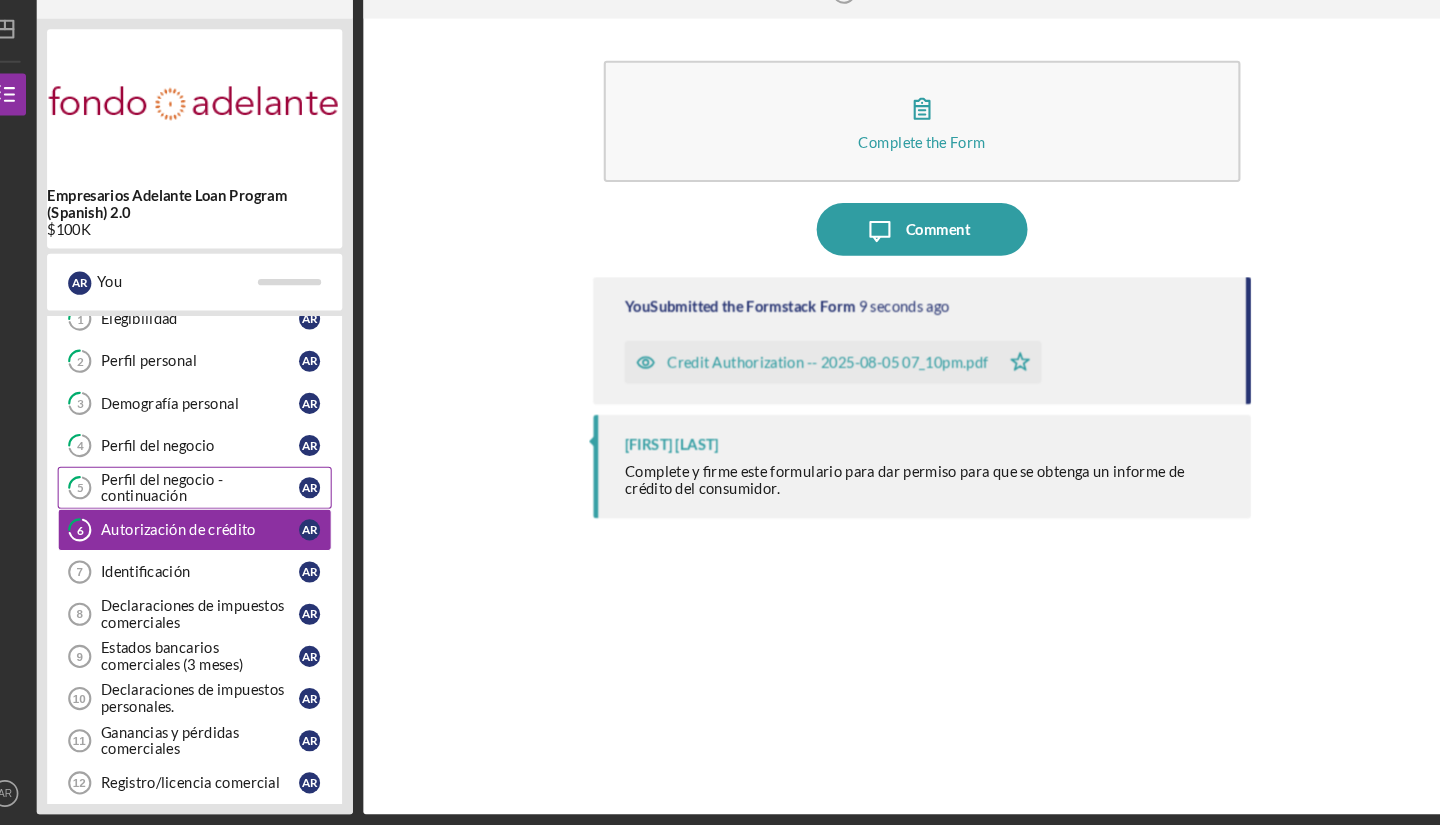 scroll, scrollTop: 232, scrollLeft: 0, axis: vertical 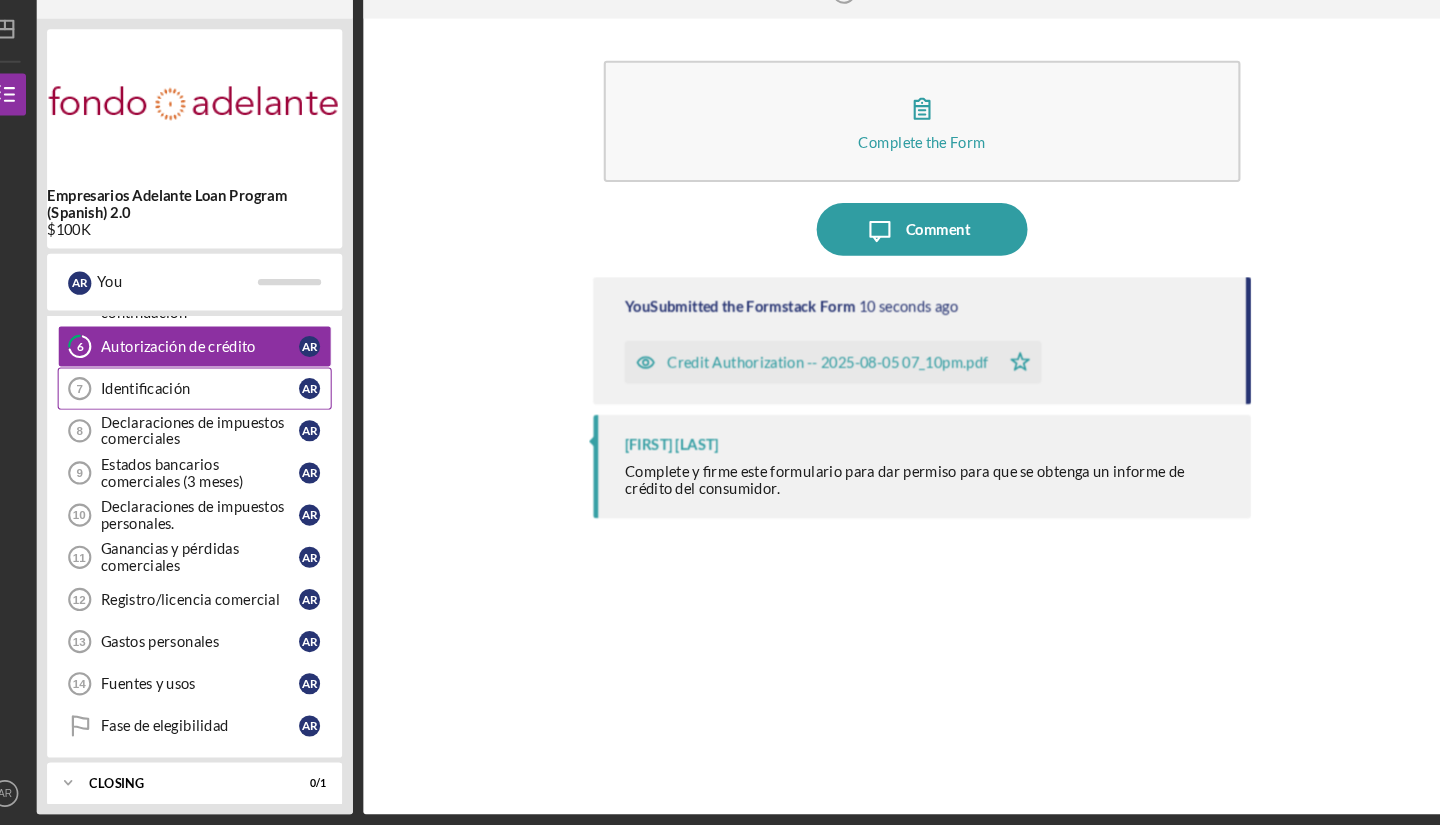 drag, startPoint x: 221, startPoint y: 404, endPoint x: 249, endPoint y: 398, distance: 28.635643 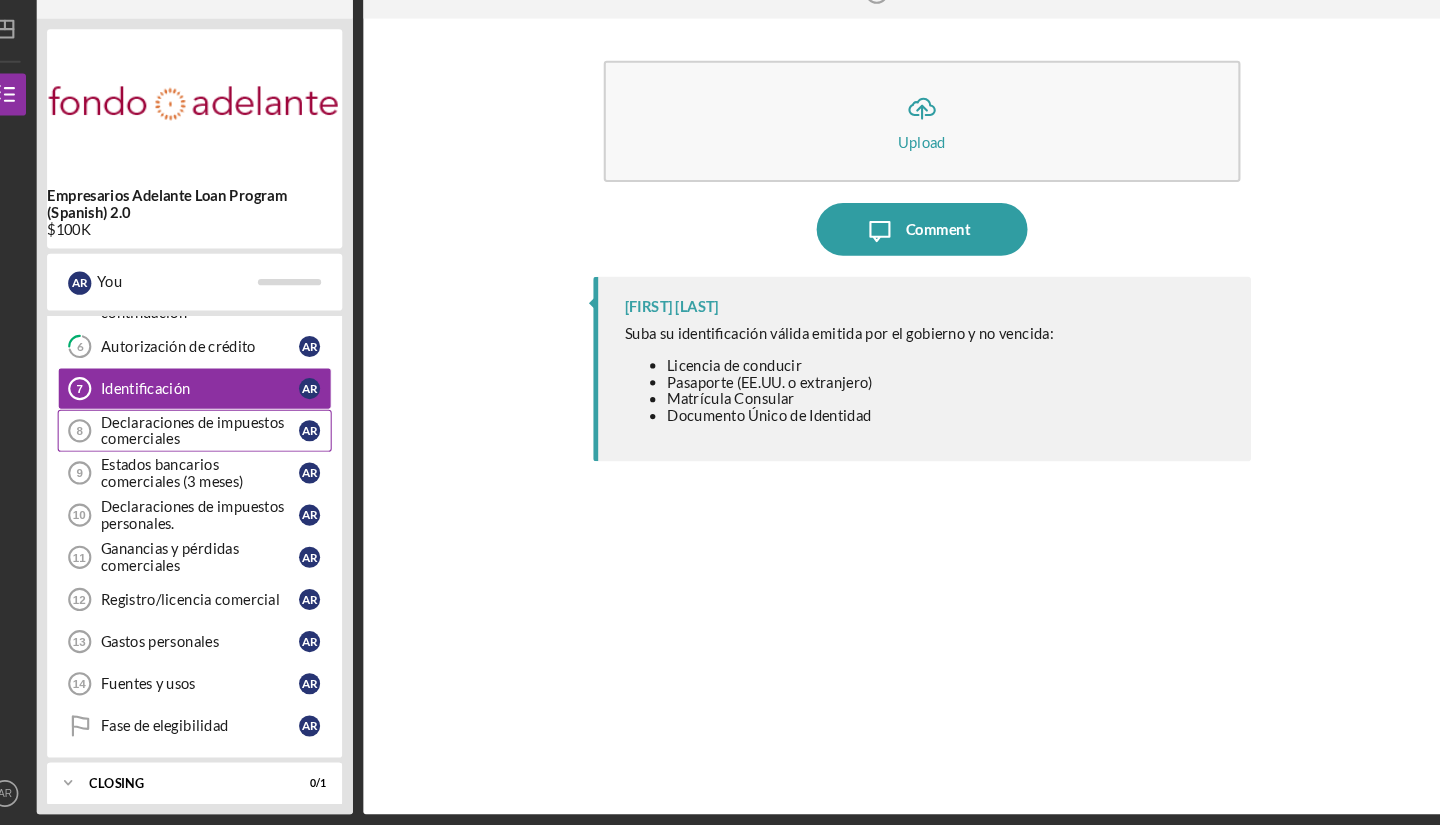 scroll, scrollTop: 178, scrollLeft: 0, axis: vertical 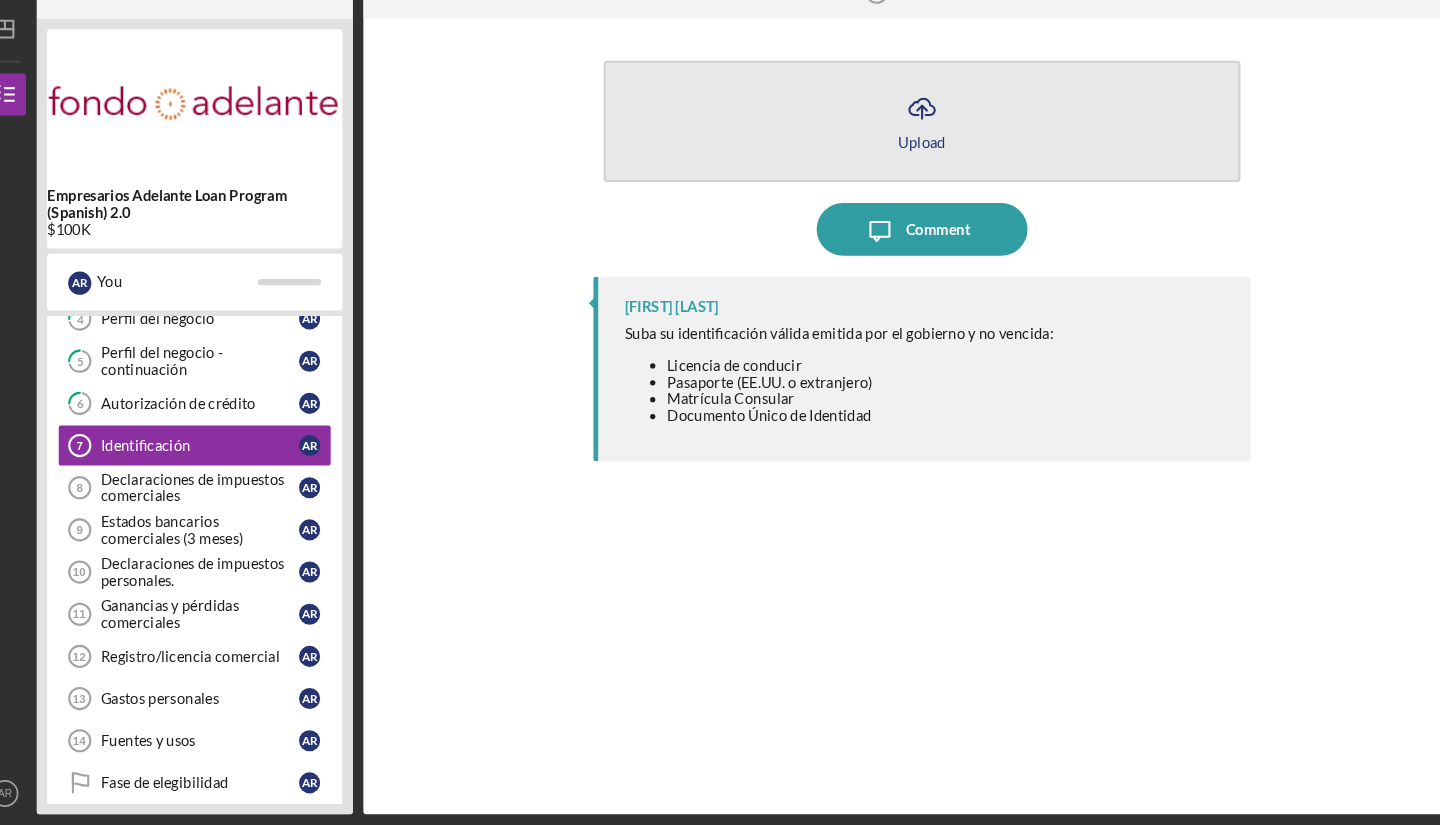 click on "Icon/Upload Upload" at bounding box center (900, 157) 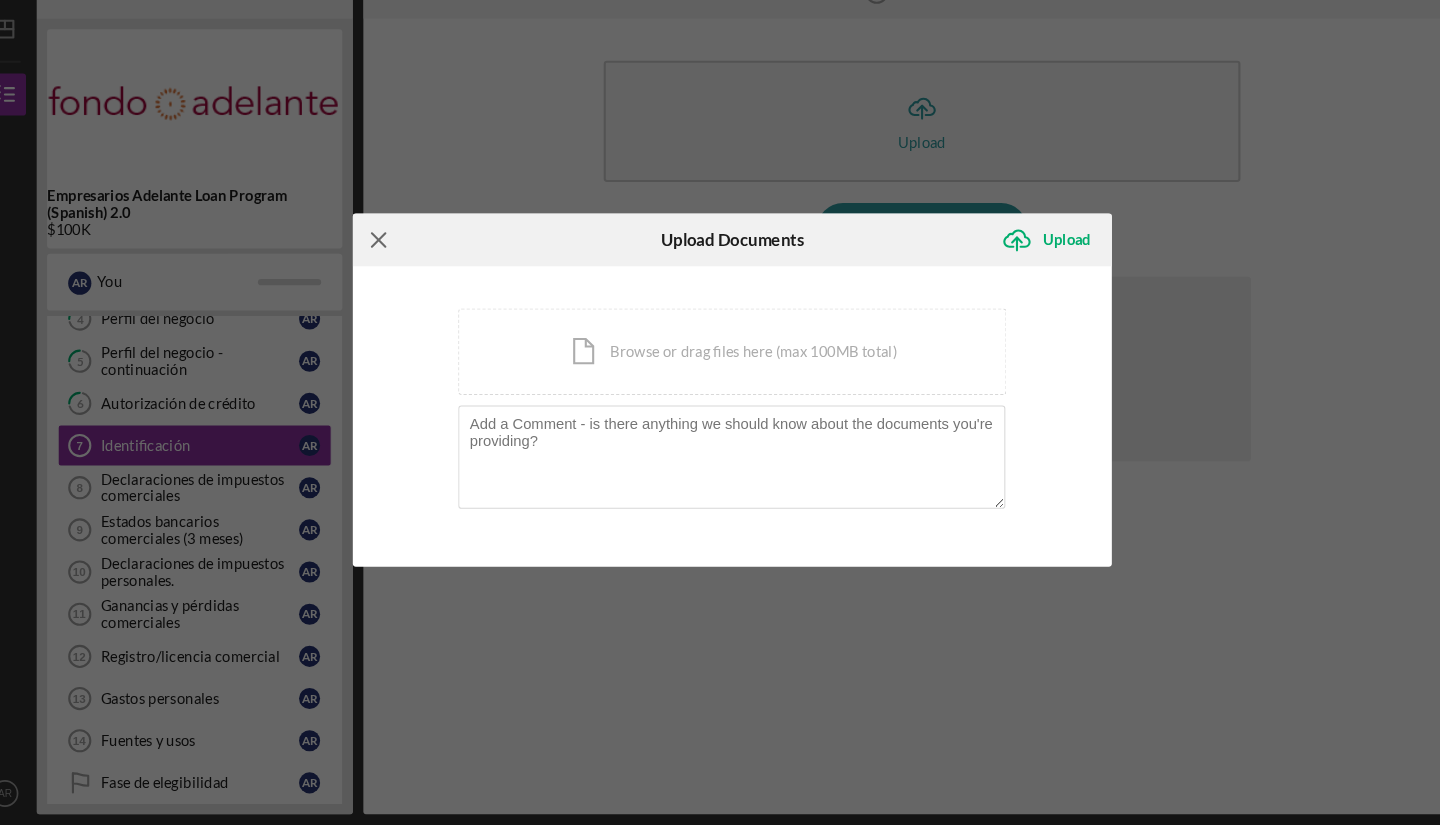 click 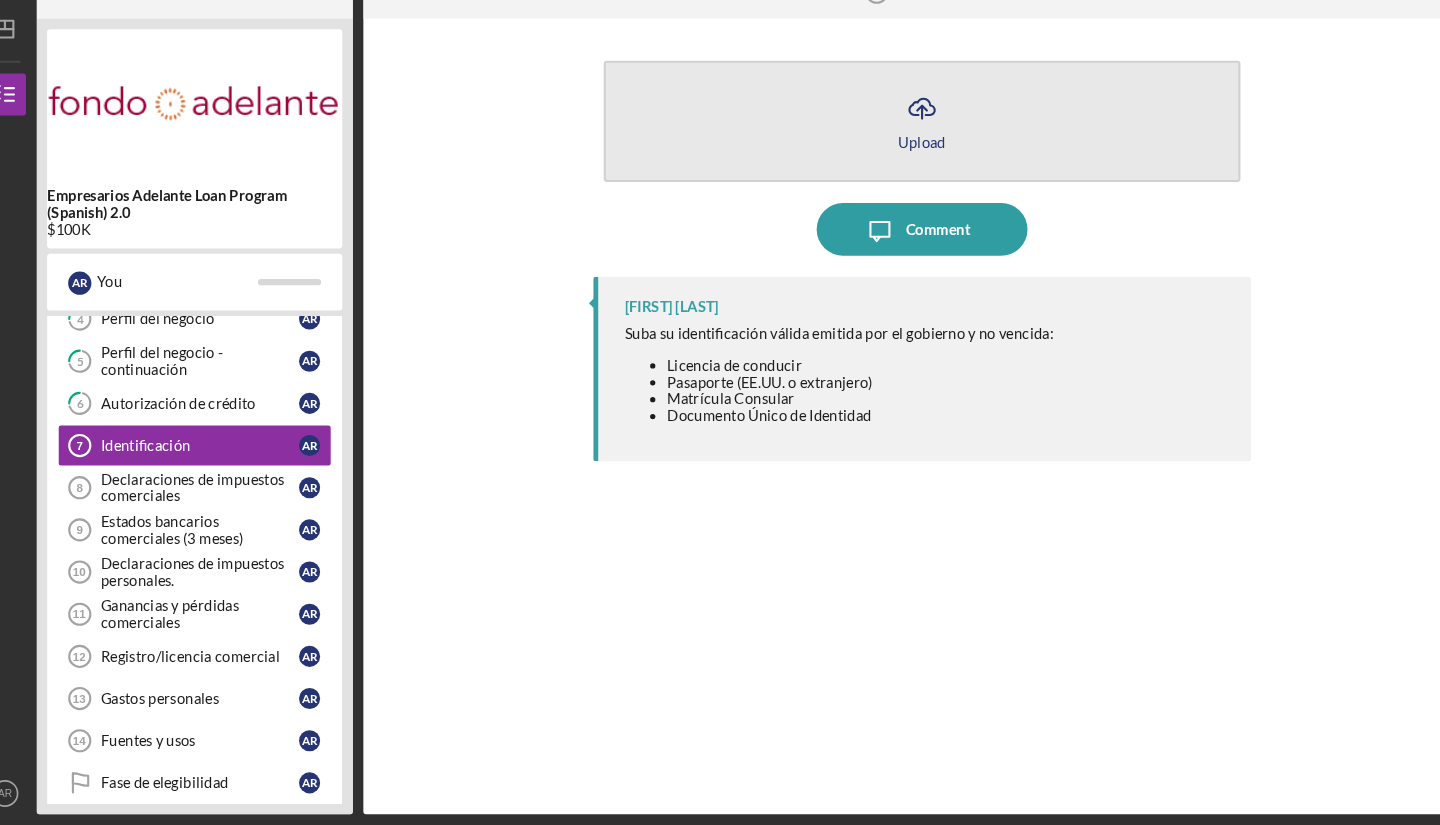 click on "Icon/Upload Upload" at bounding box center (900, 157) 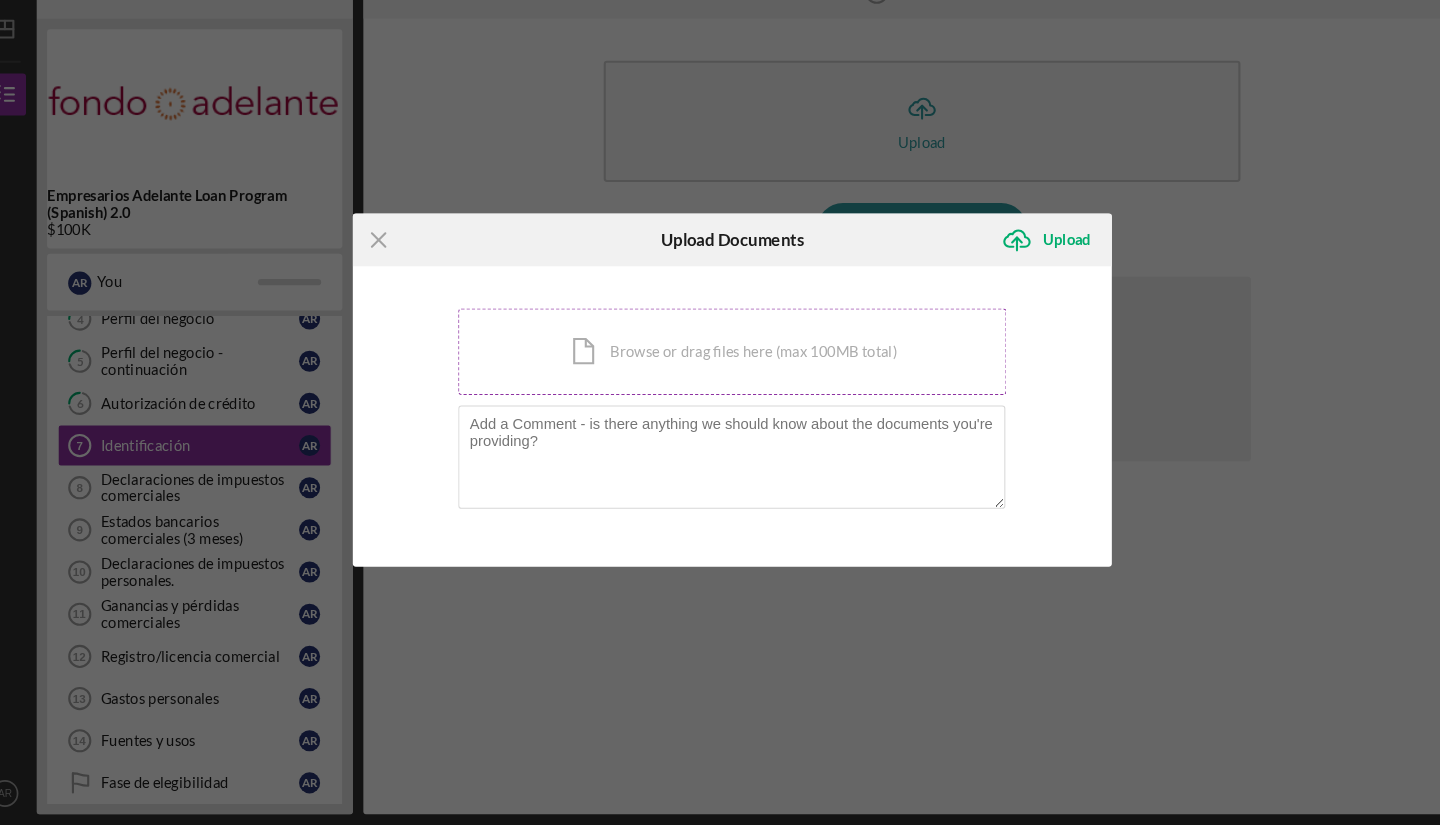 click on "Icon/Document Browse or drag files here (max 100MB total) Tap to choose files or take a photo" at bounding box center (720, 376) 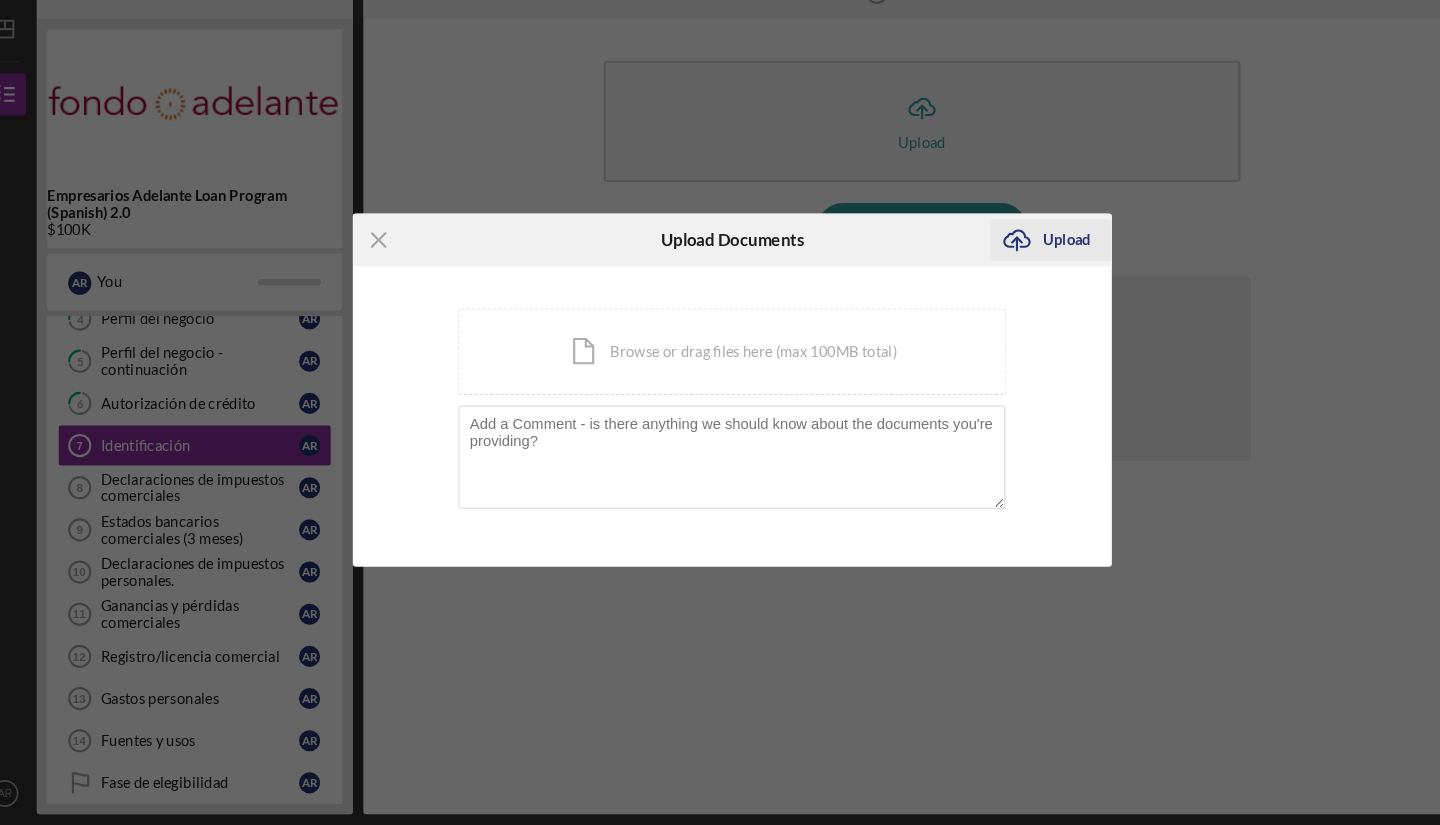 click on "Upload" at bounding box center [1037, 270] 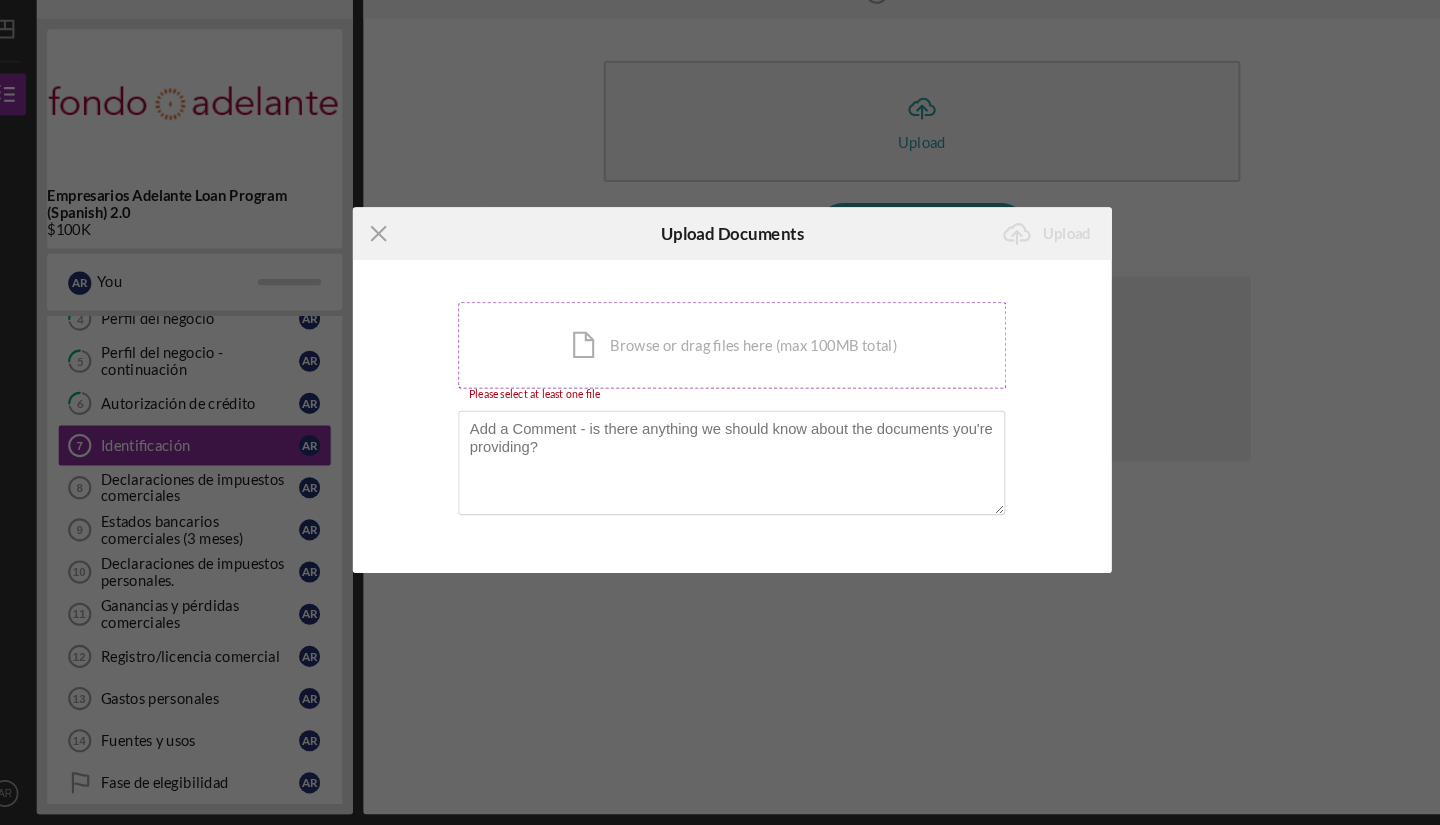 click on "Icon/Document Browse or drag files here (max 100MB total) Tap to choose files or take a photo" at bounding box center [720, 370] 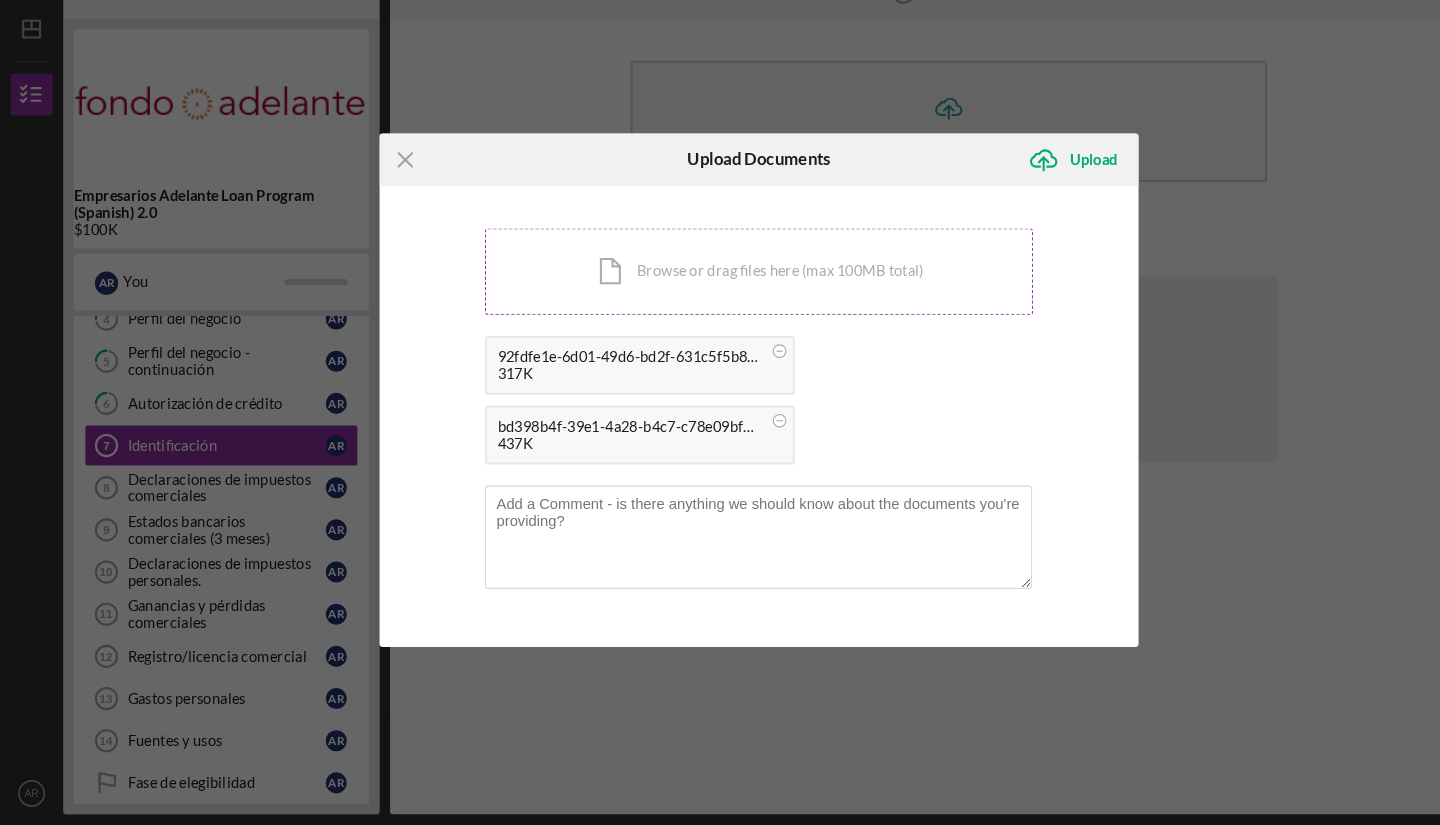click on "Icon/Document Browse or drag files here (max 100MB total) Tap to choose files or take a photo" at bounding box center [720, 300] 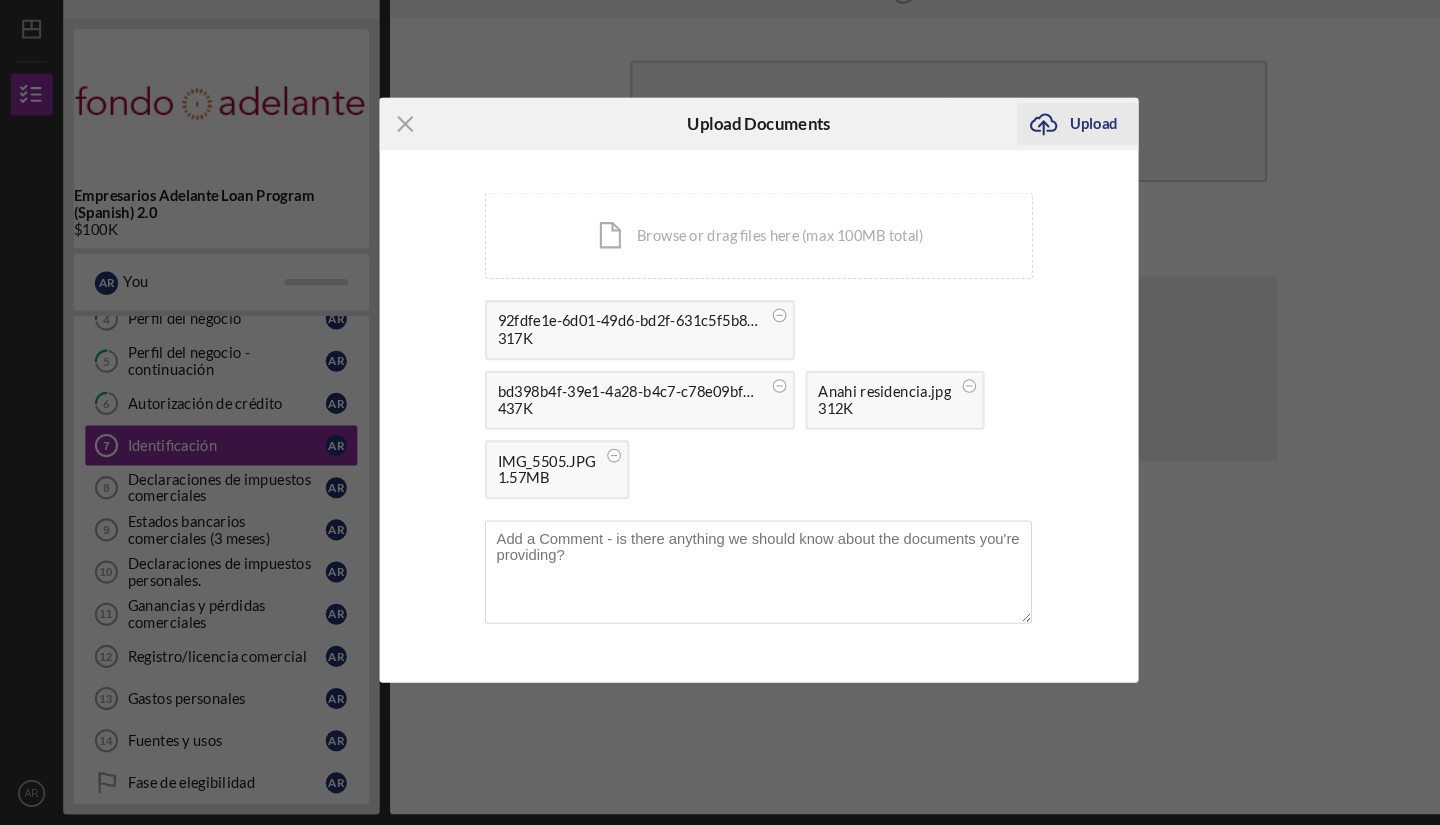 click on "Upload" at bounding box center [1037, 160] 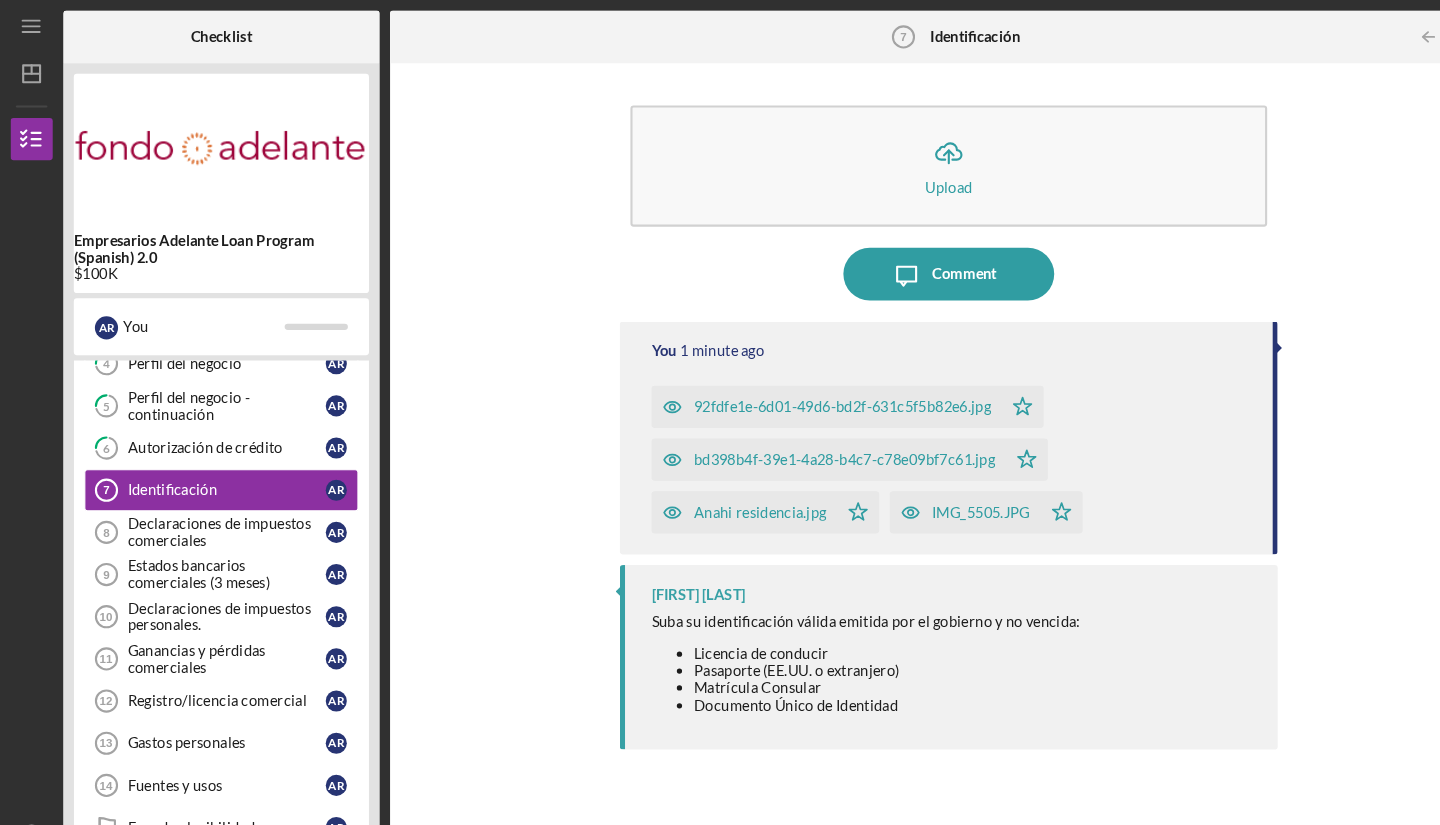 scroll, scrollTop: 0, scrollLeft: 0, axis: both 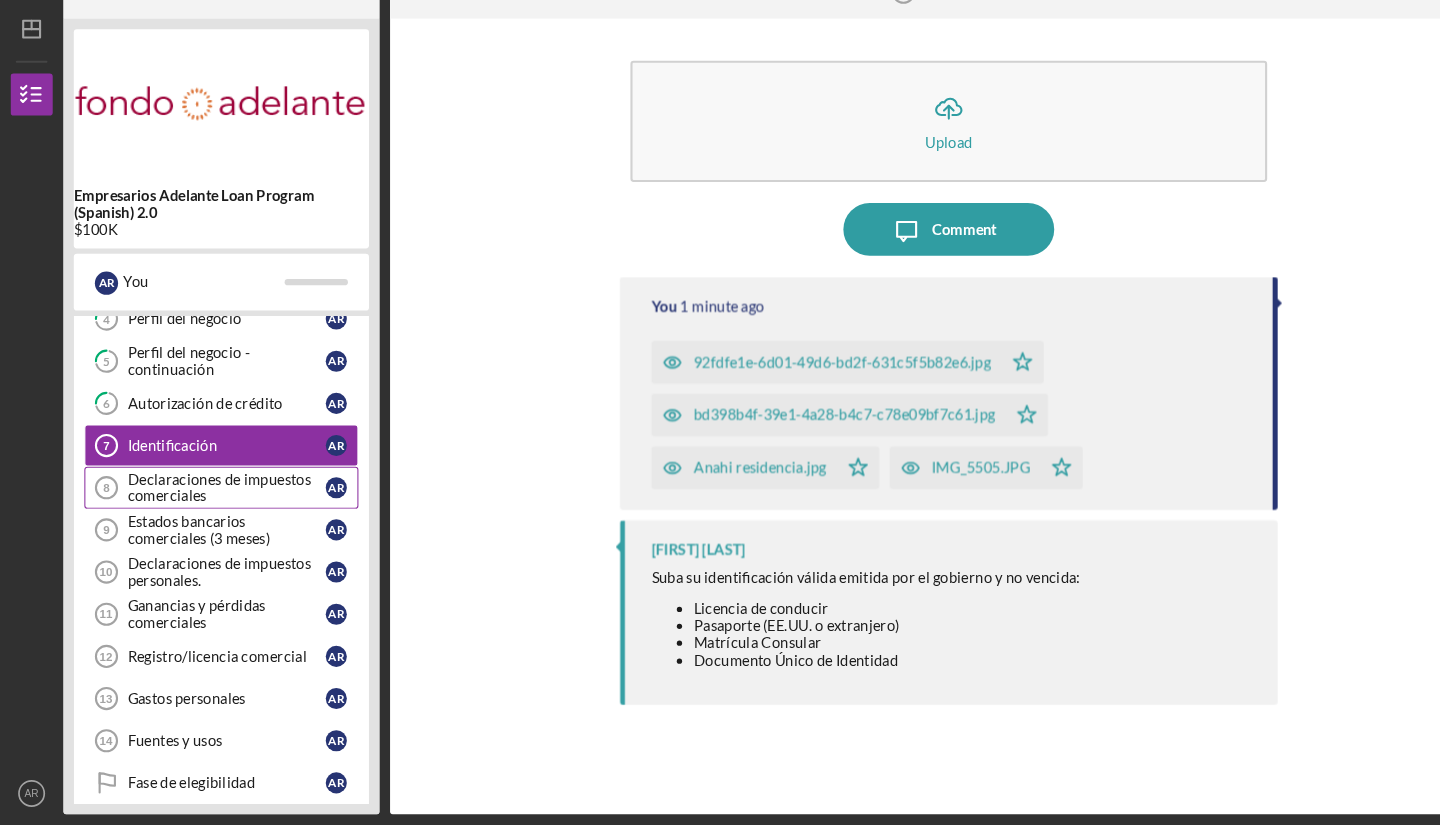 click on "Declaraciones de impuestos comerciales" at bounding box center (215, 505) 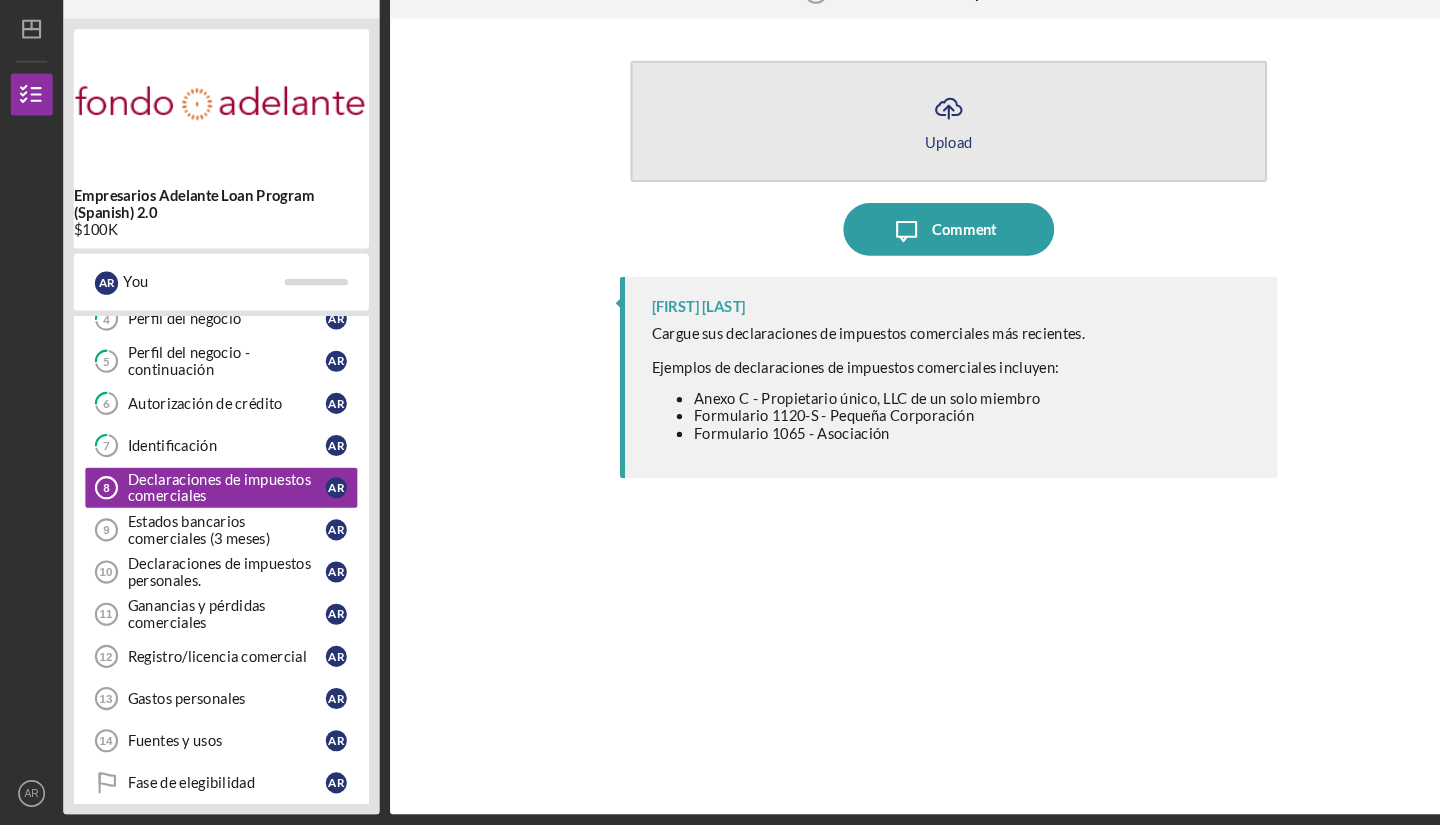 click on "Icon/Upload Upload" at bounding box center [900, 157] 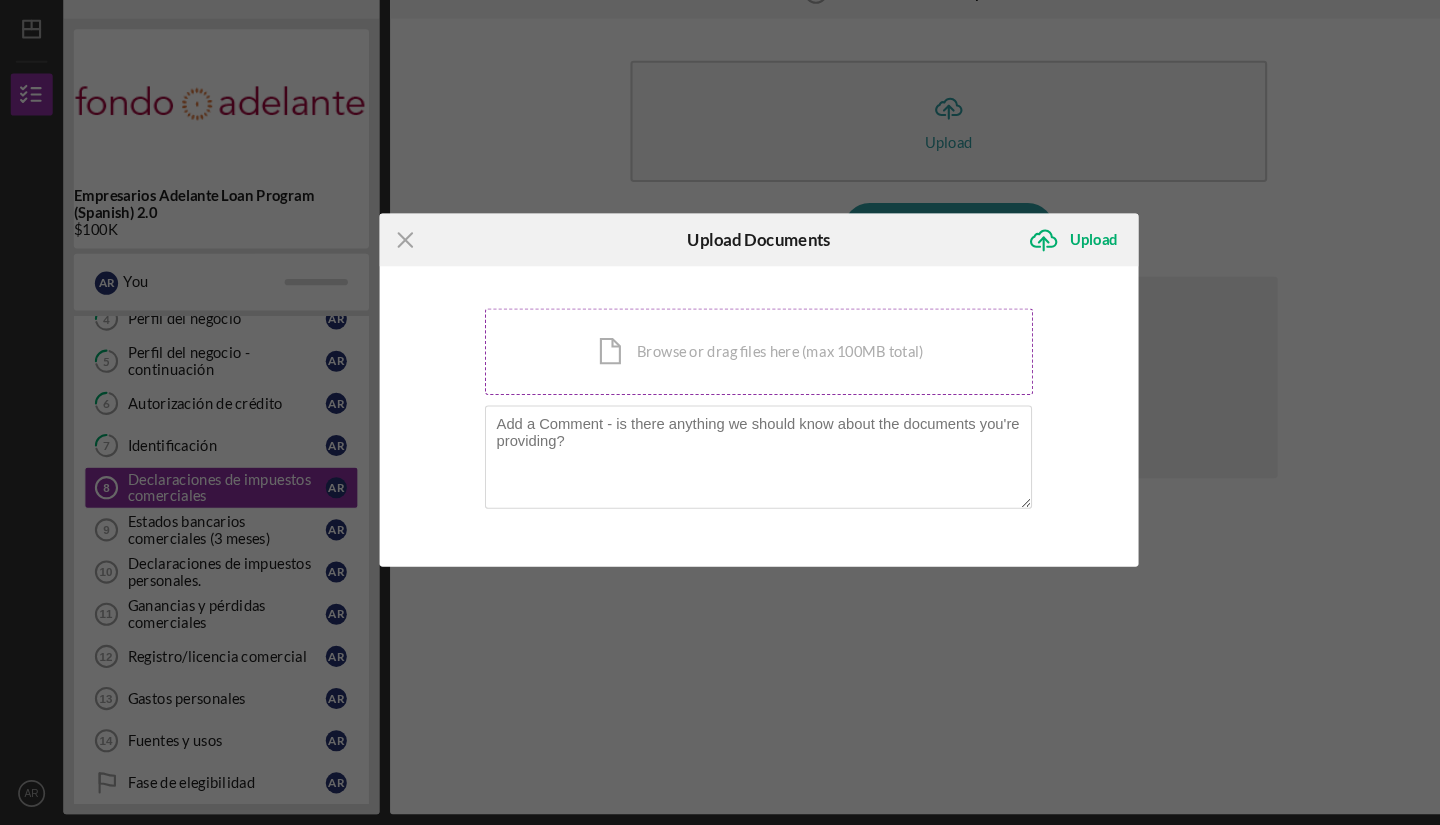 click on "Icon/Document Browse or drag files here (max 100MB total) Tap to choose files or take a photo" at bounding box center [720, 376] 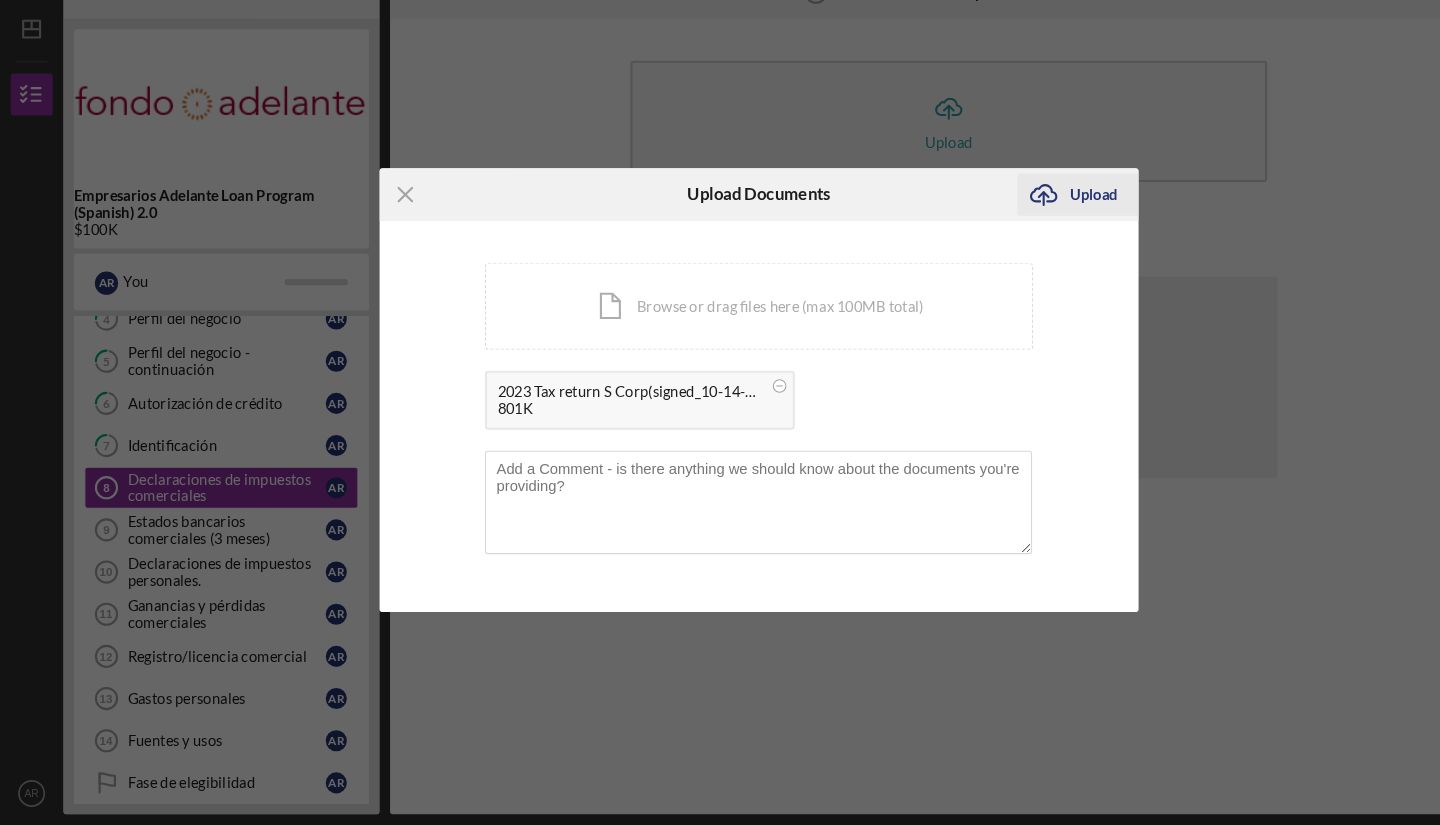 click on "Upload" at bounding box center (1037, 227) 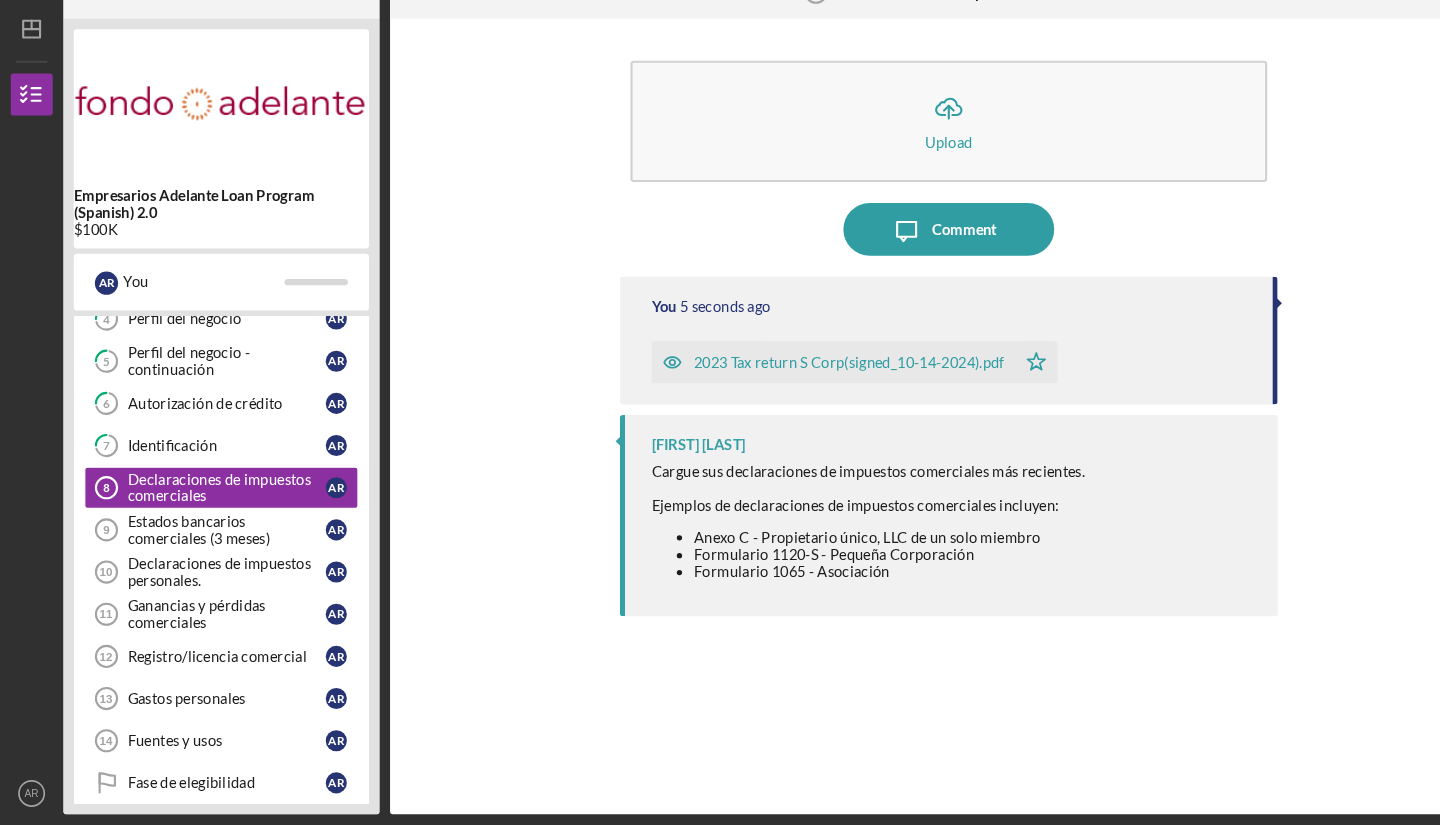 scroll, scrollTop: 0, scrollLeft: 0, axis: both 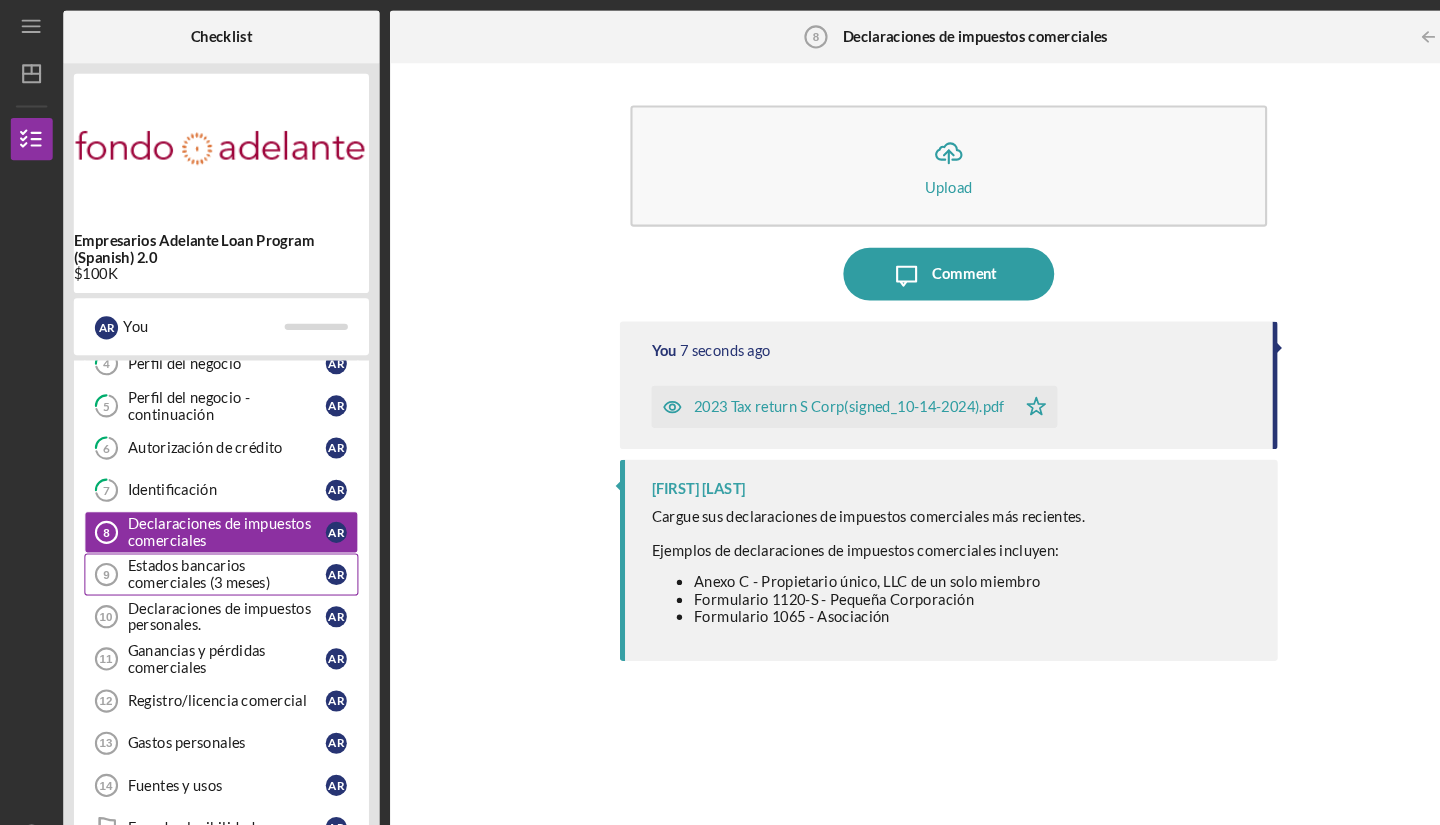 click on "Estados bancarios comerciales (3 meses)" at bounding box center (215, 545) 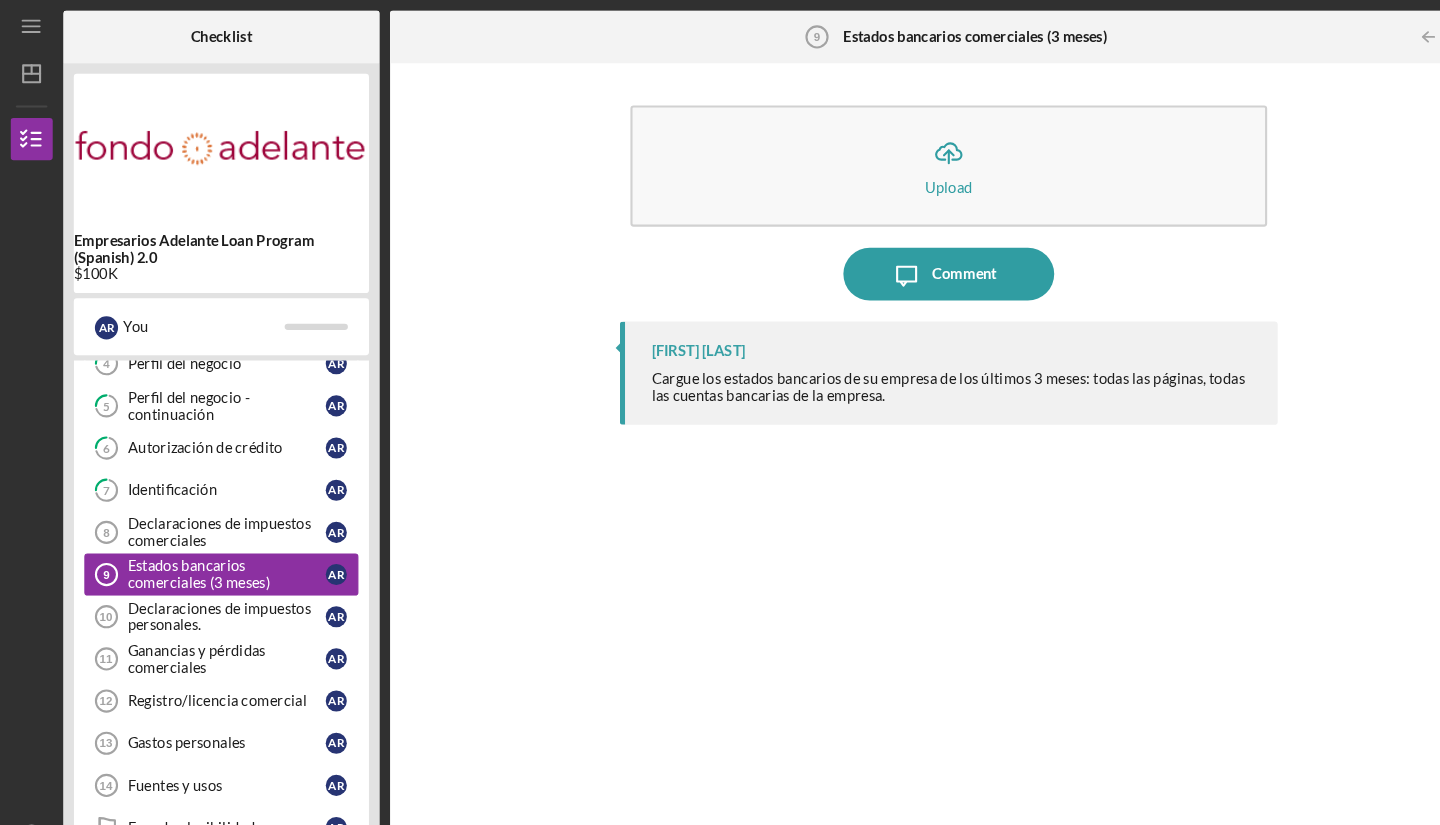 scroll, scrollTop: 0, scrollLeft: 0, axis: both 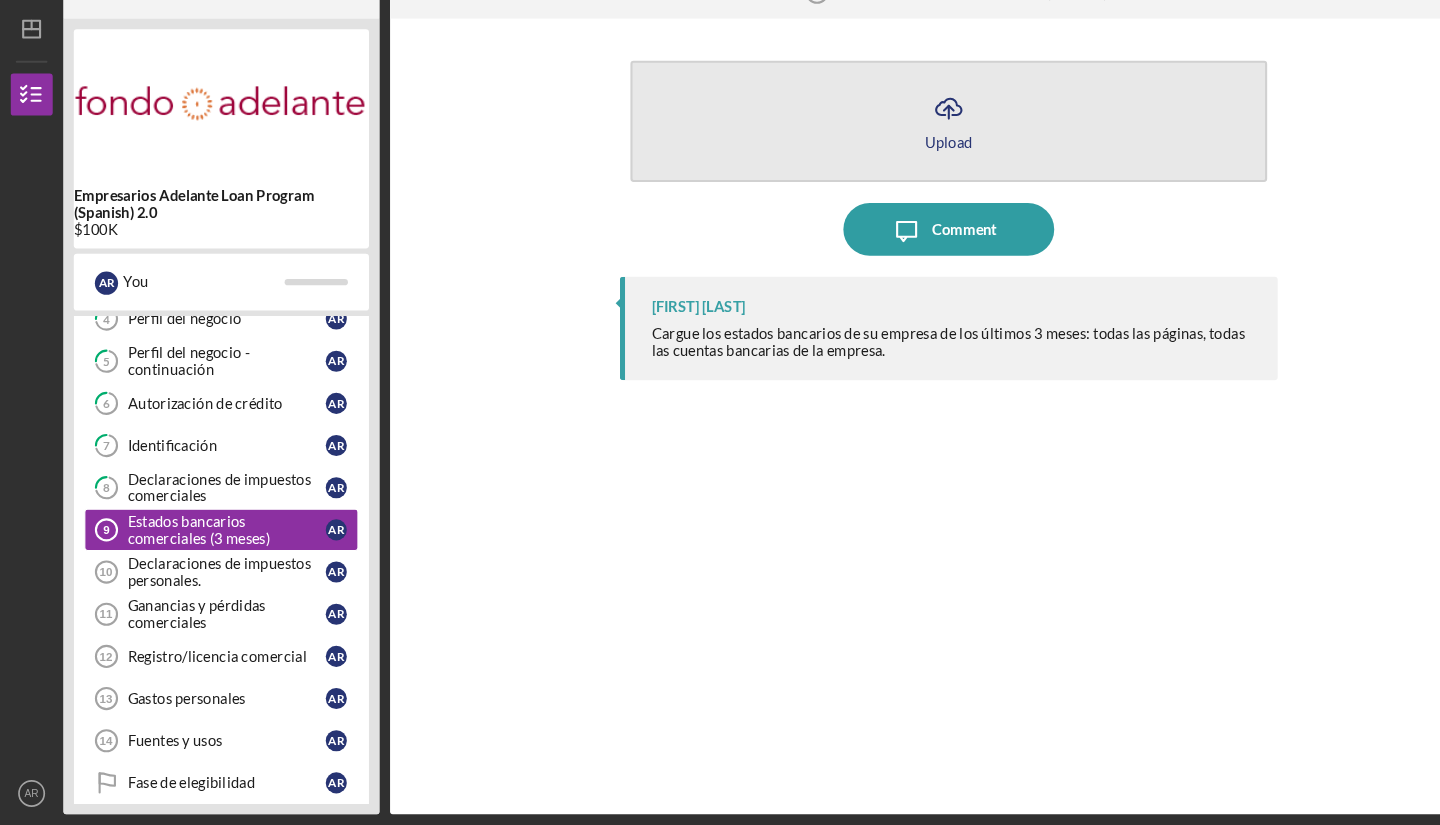 click on "Icon/Upload Upload" at bounding box center [900, 157] 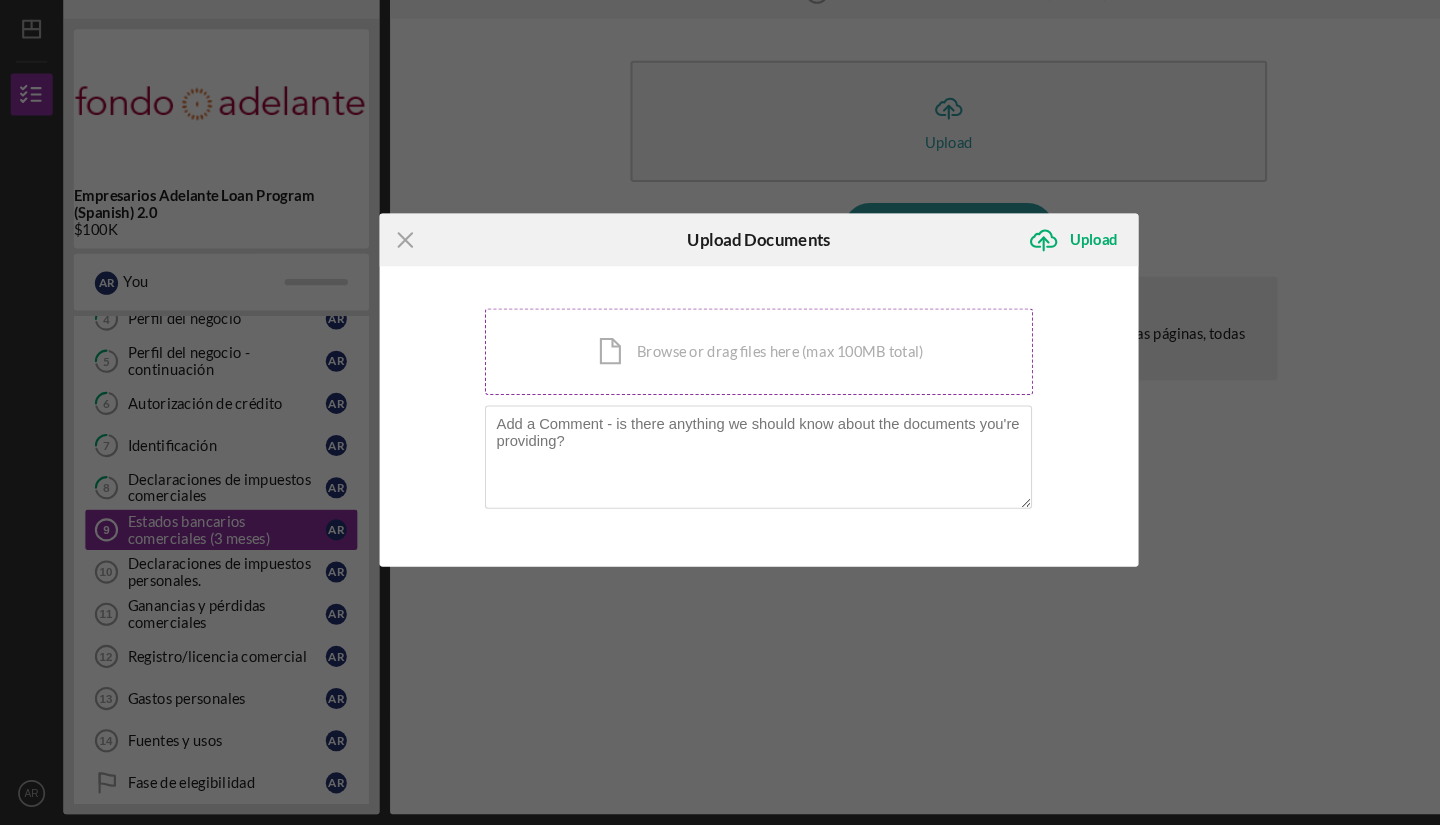 click on "Icon/Document Browse or drag files here (max 100MB total) Tap to choose files or take a photo" at bounding box center (720, 376) 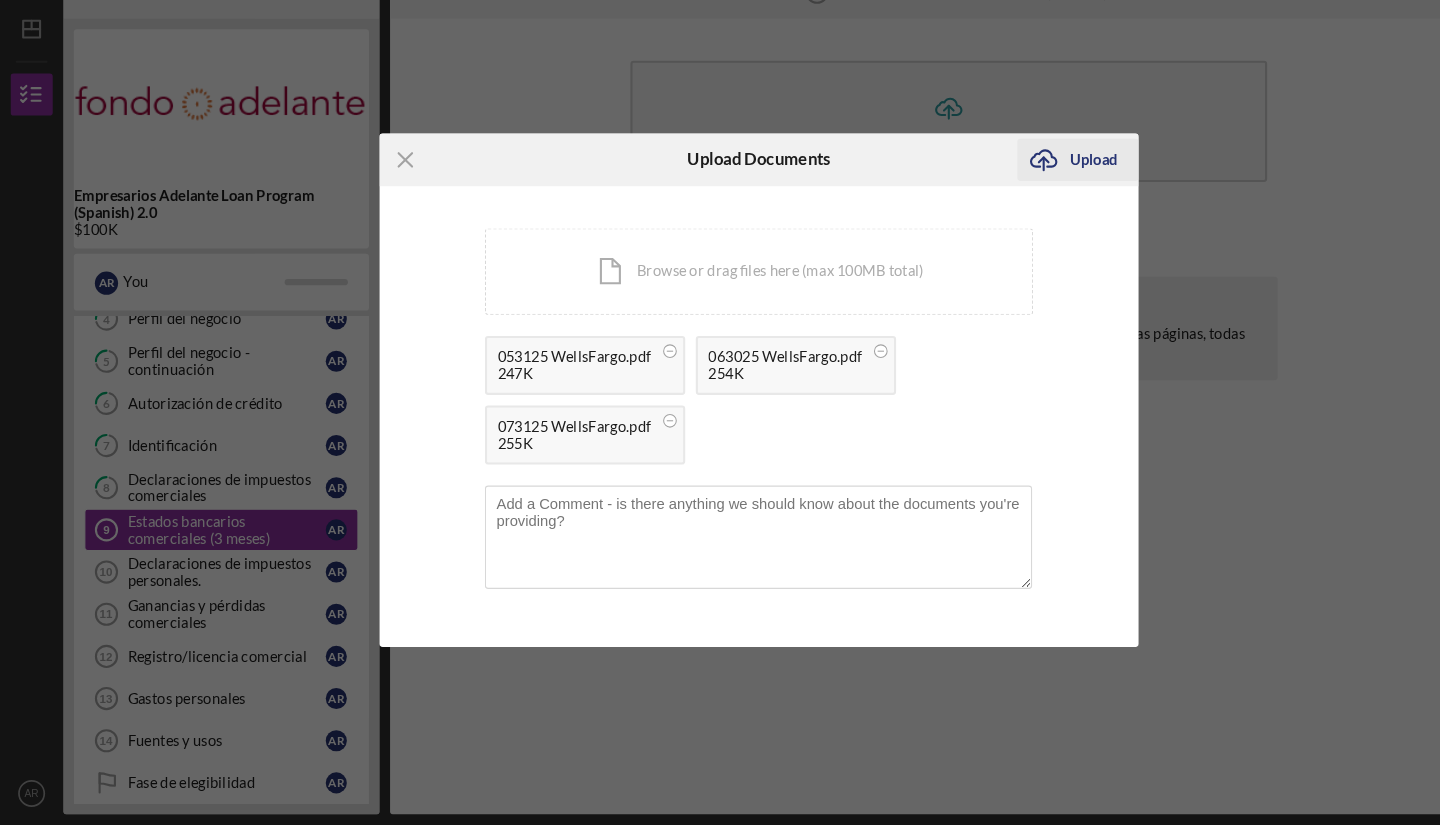 click on "Upload" at bounding box center (1037, 194) 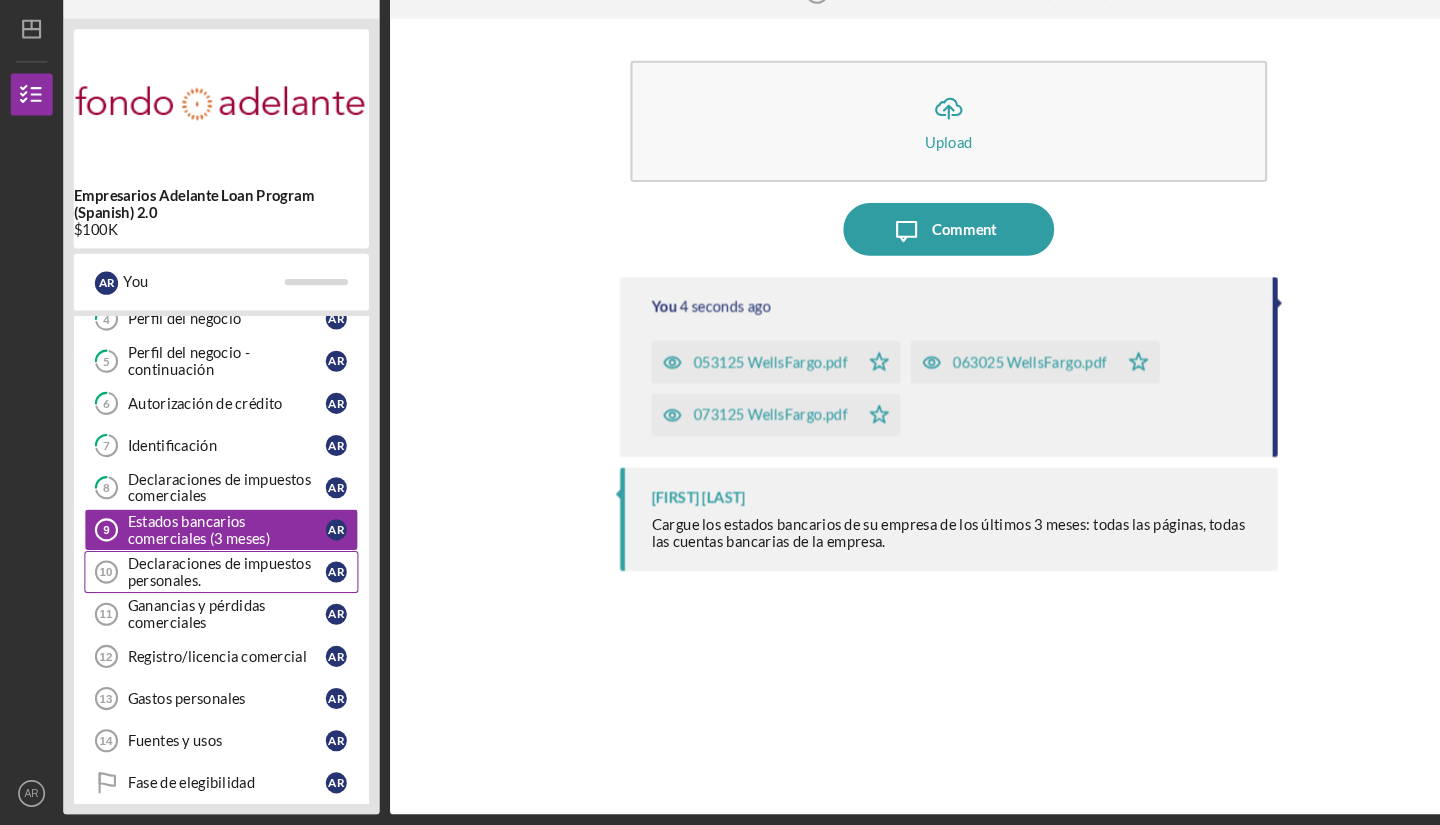click on "Declaraciones de impuestos personales." at bounding box center [215, 585] 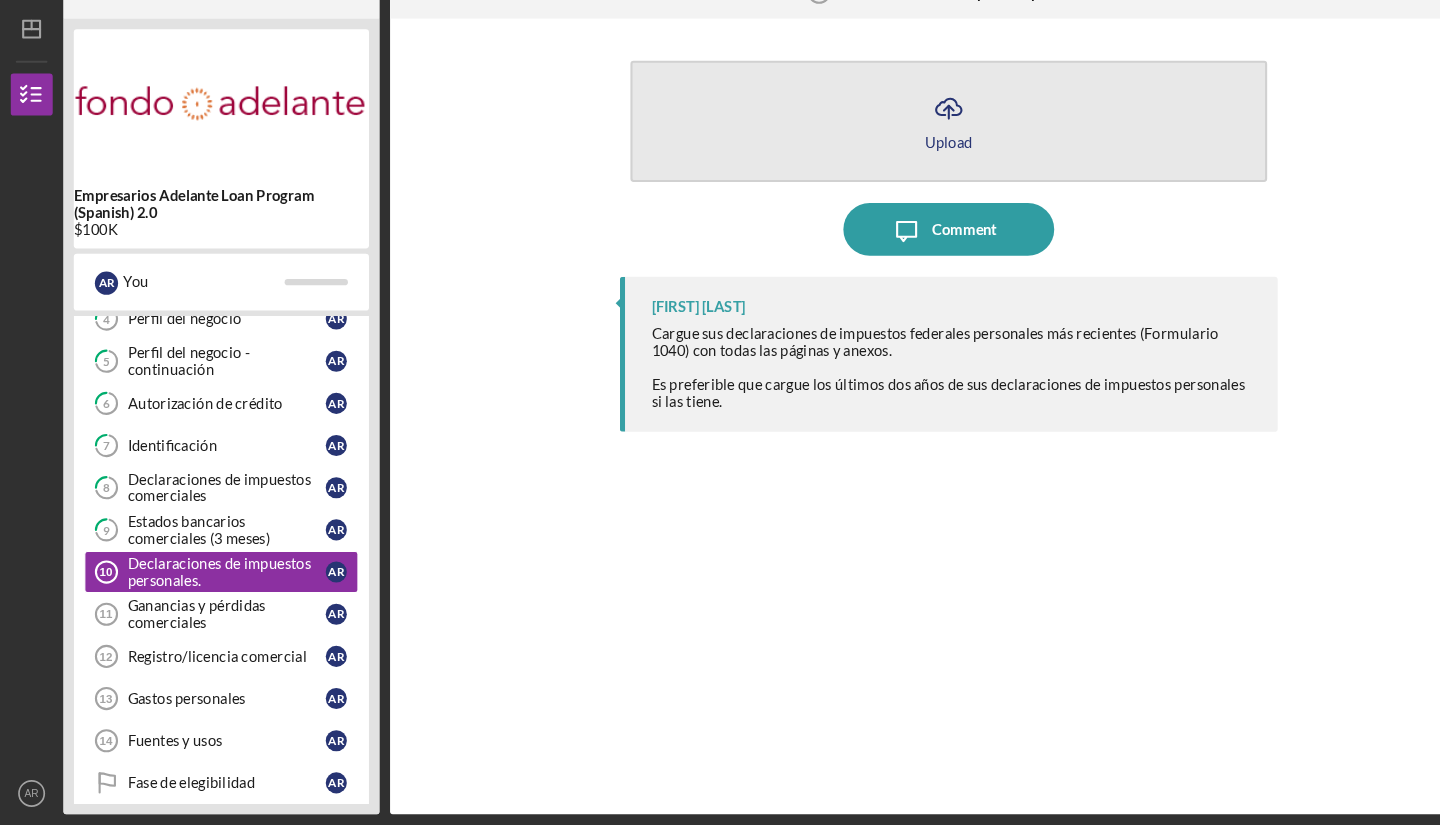 click 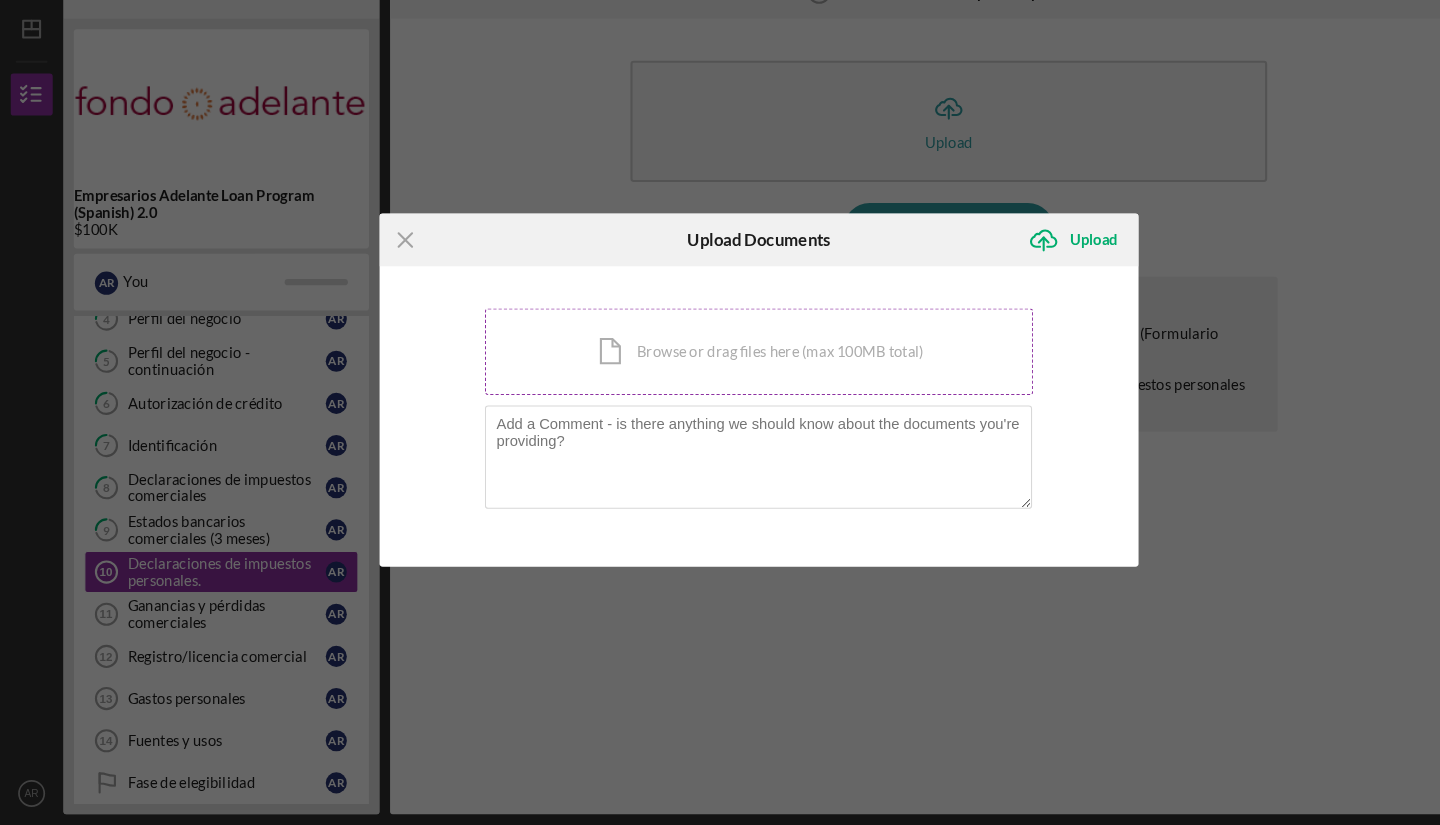 click on "Icon/Document Browse or drag files here (max 100MB total) Tap to choose files or take a photo" at bounding box center (720, 376) 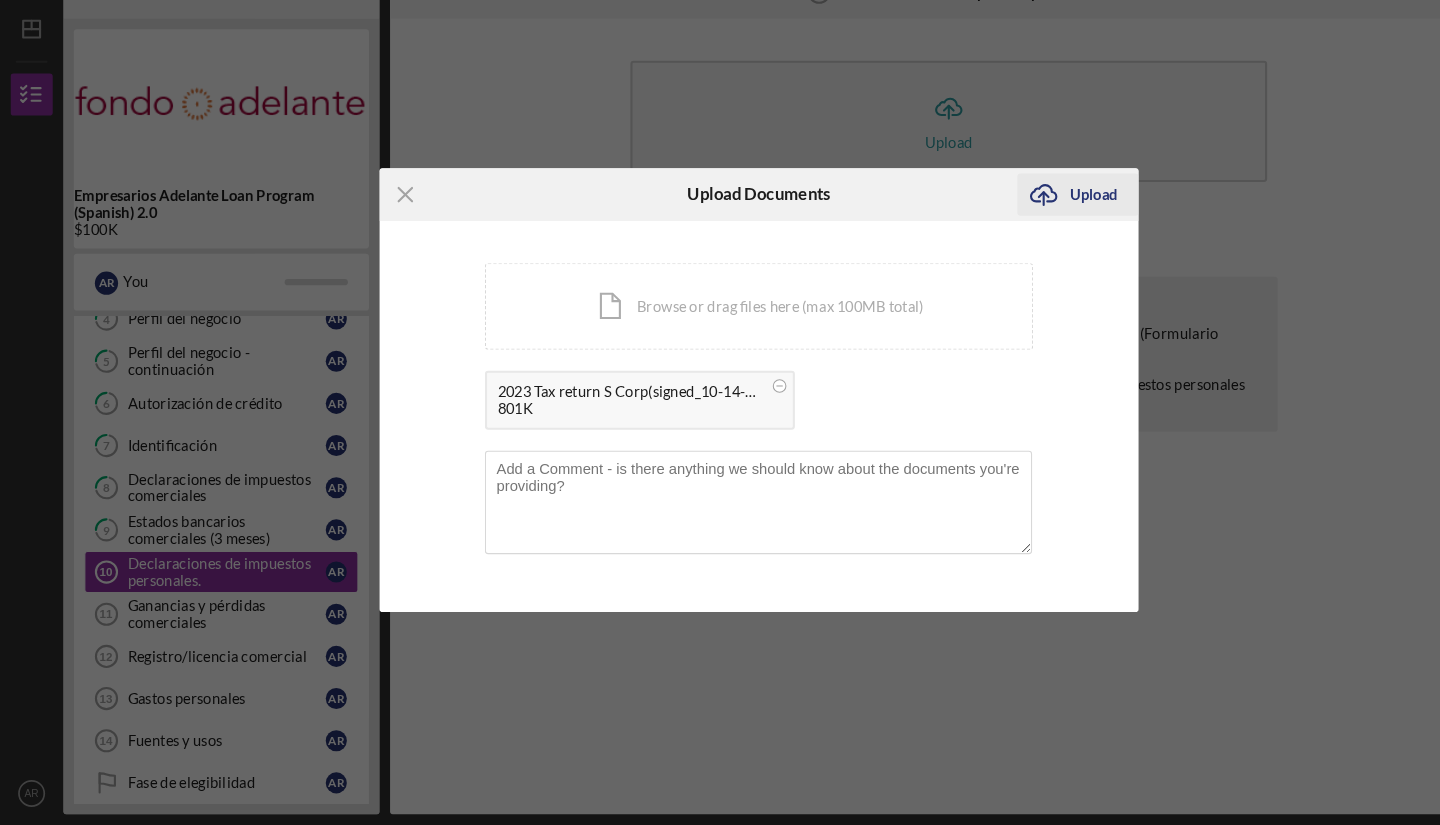 click on "Icon/Upload" 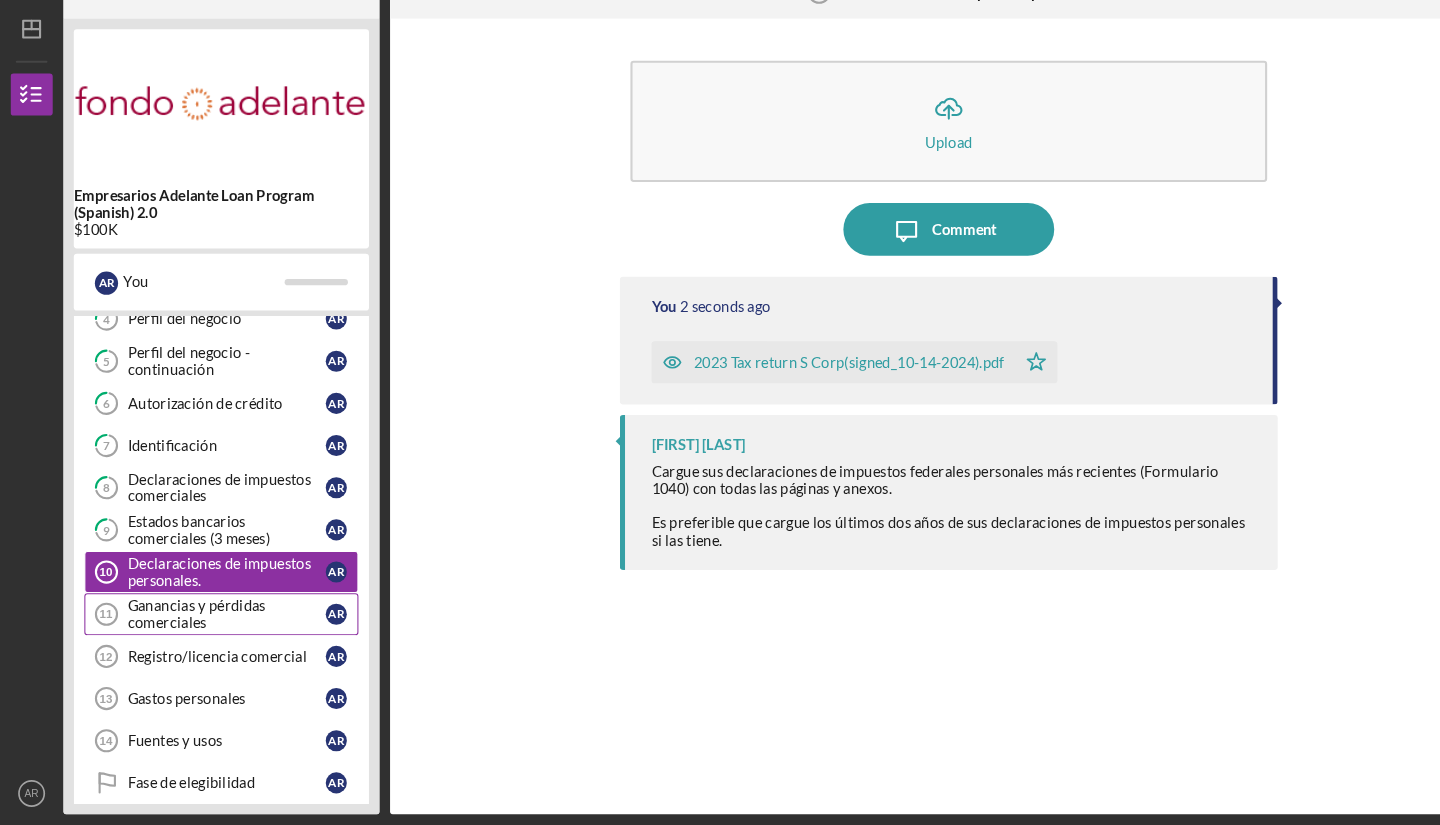 click on "Ganancias y pérdidas comerciales 11 Ganancias y pérdidas comerciales A R" at bounding box center [210, 625] 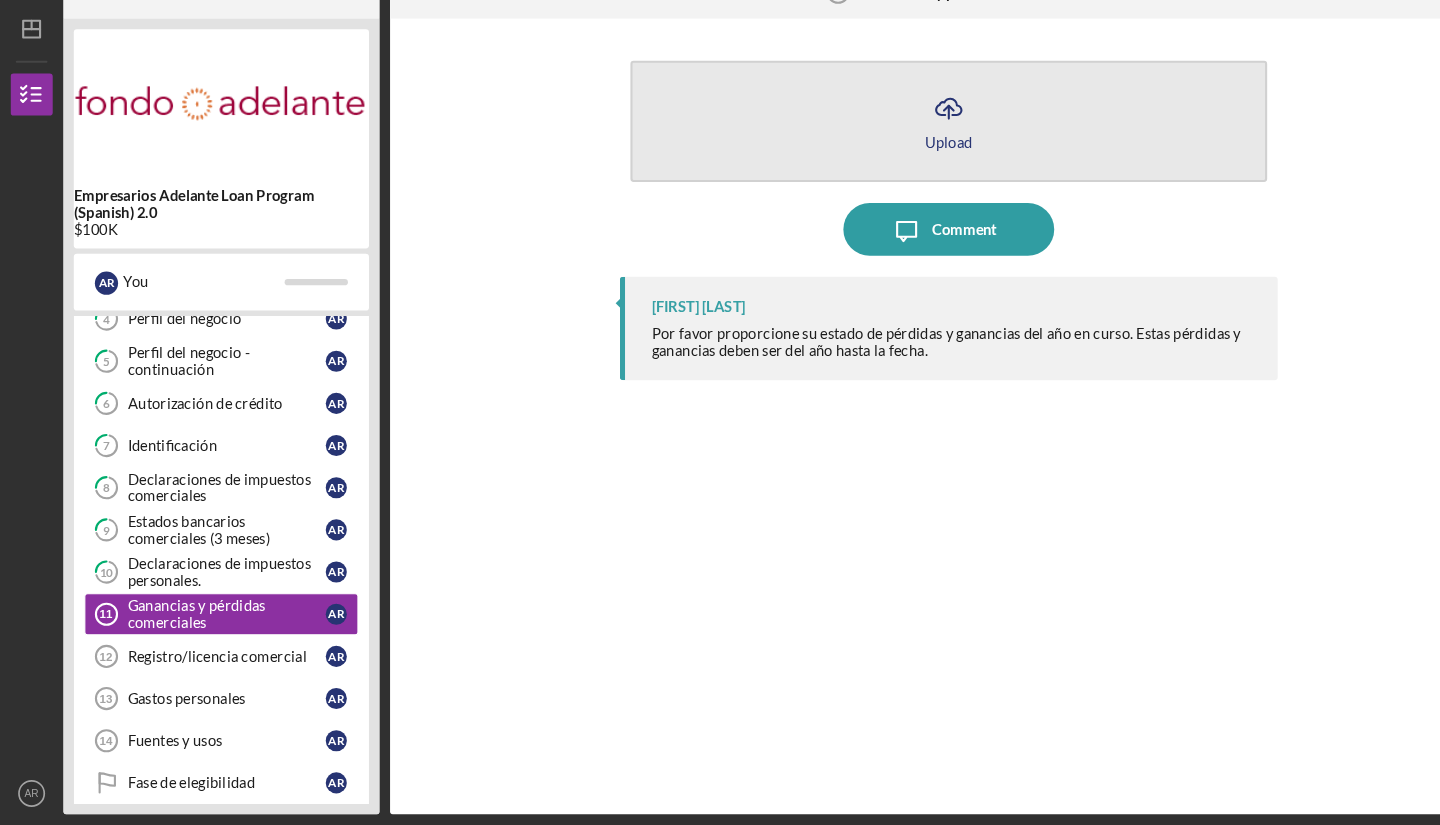 click on "Icon/Upload Upload" at bounding box center (900, 157) 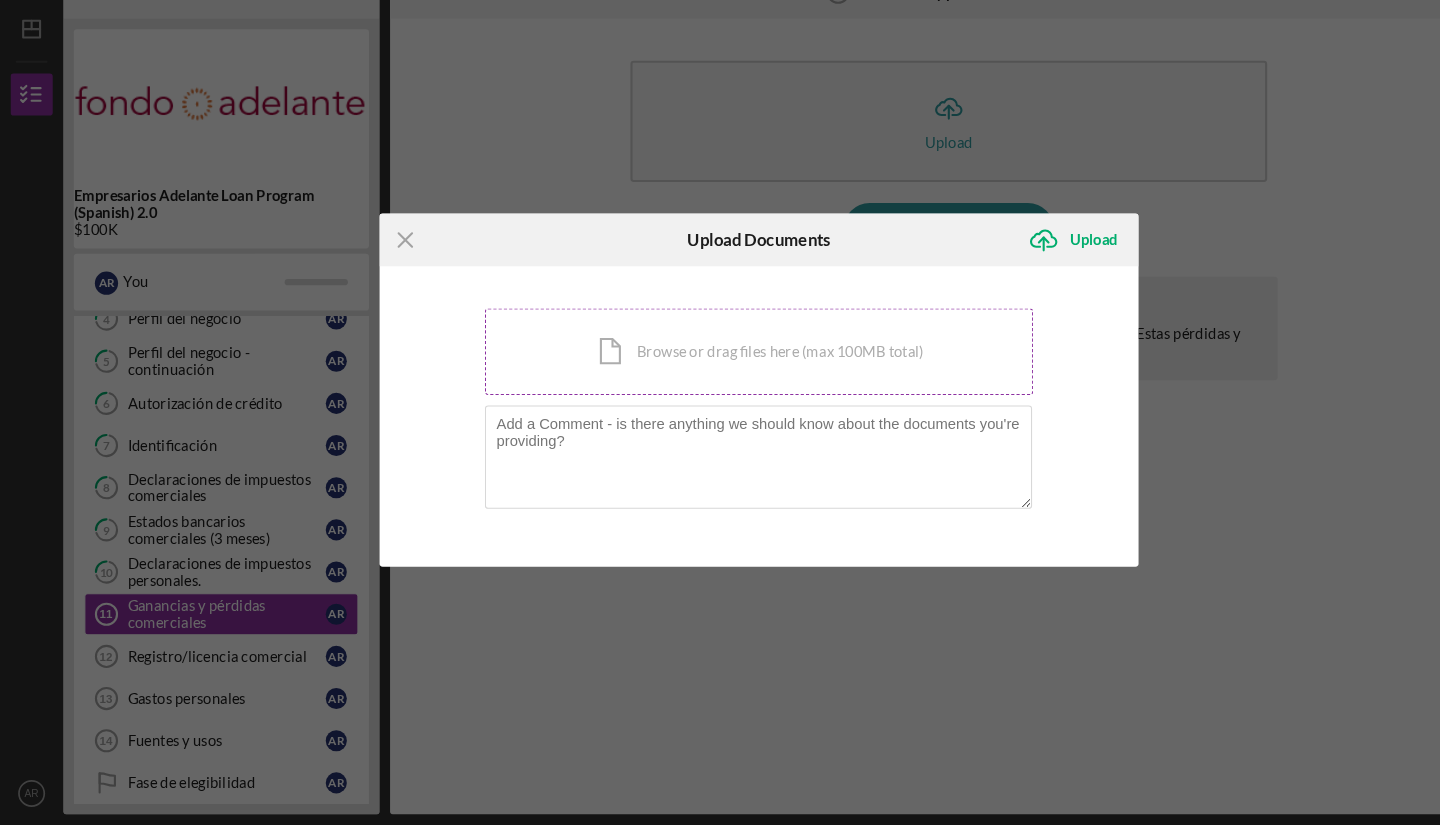 click on "Icon/Document Browse or drag files here (max 100MB total) Tap to choose files or take a photo" at bounding box center (720, 376) 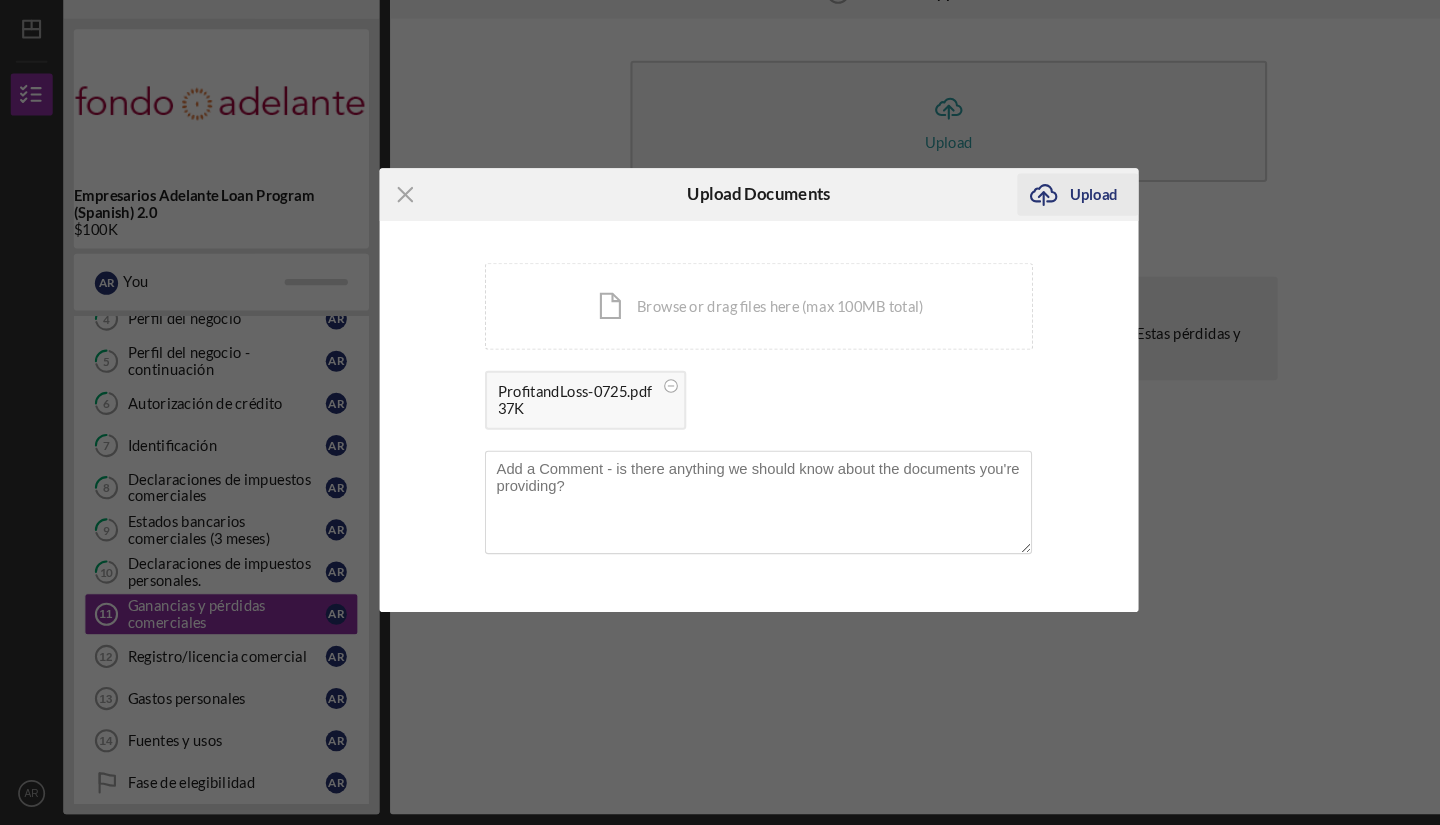 click on "Upload" at bounding box center (1037, 227) 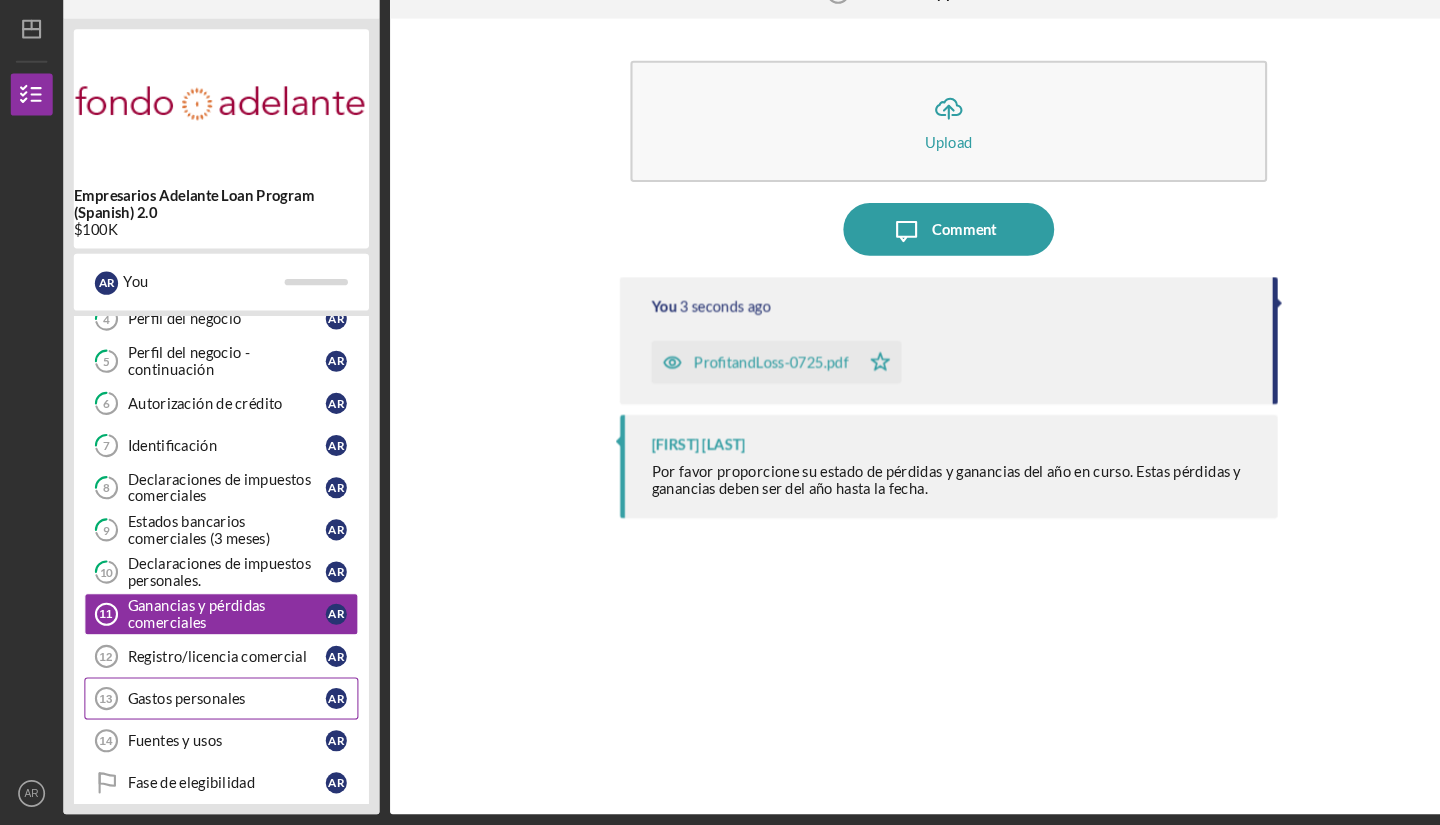 click on "Gastos personales 13 Gastos personales A R" at bounding box center [210, 705] 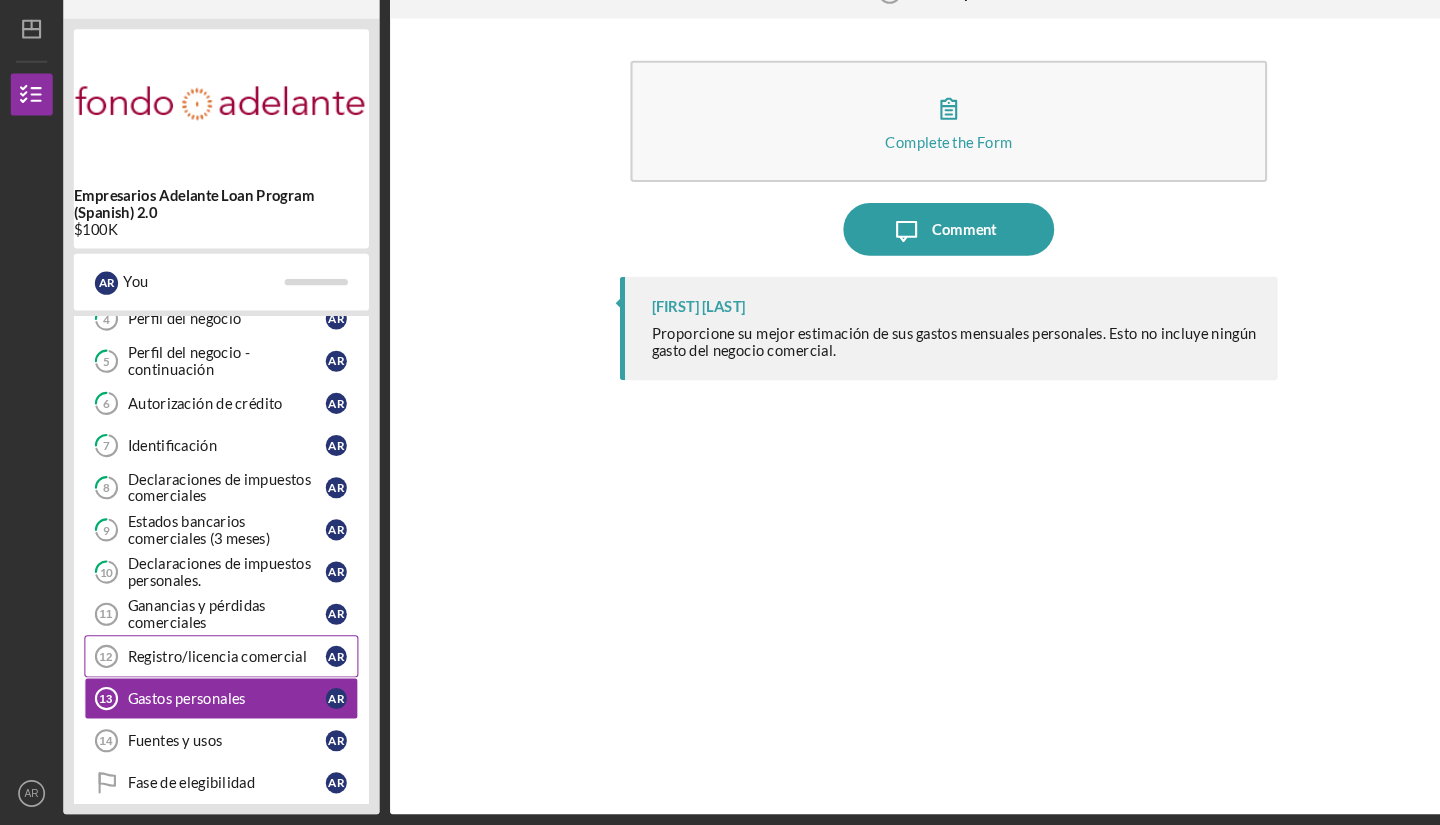 click on "Registro/licencia comercial 12 Registro/licencia comercial A R" at bounding box center (210, 665) 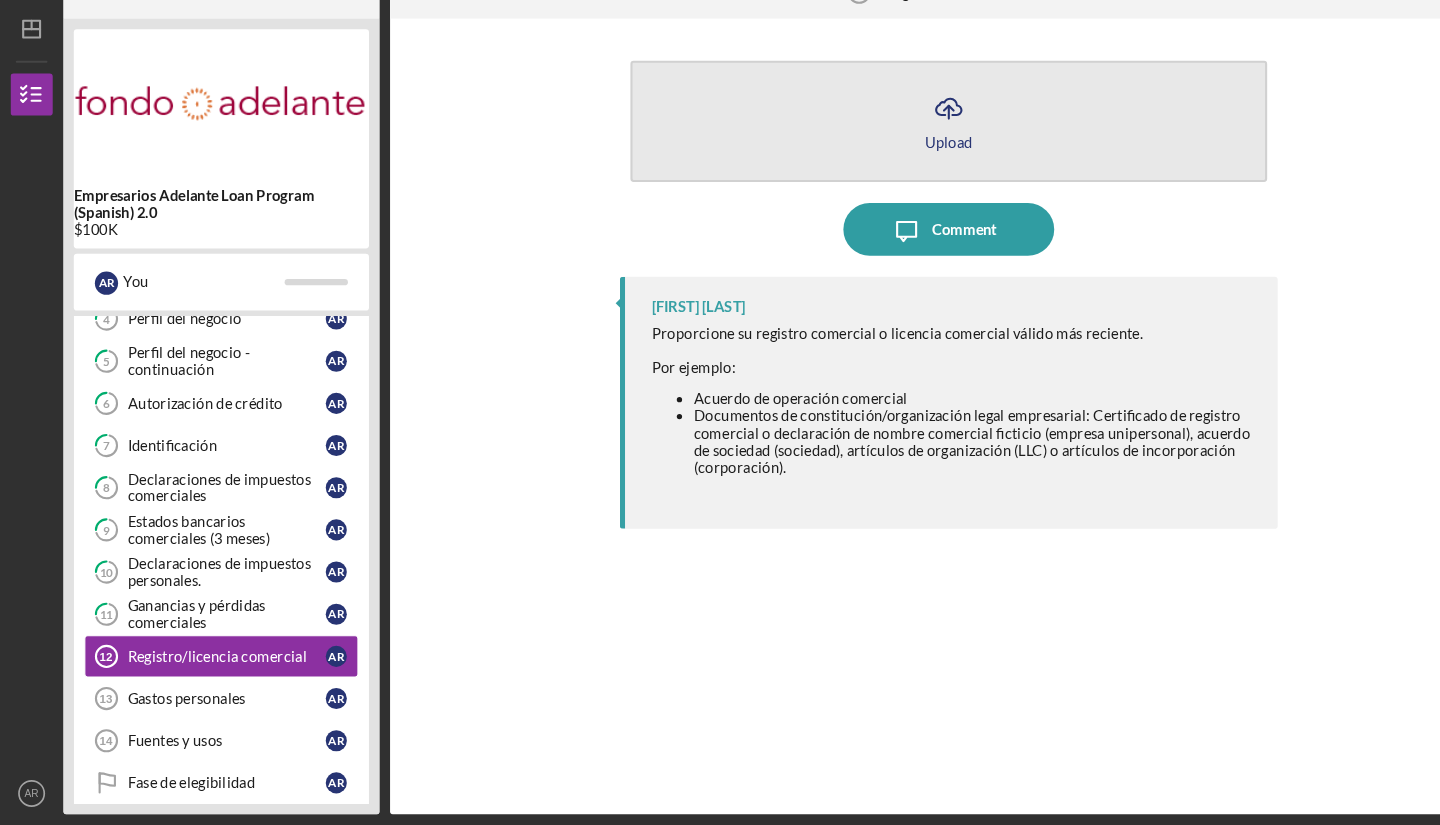 click on "Icon/Upload Upload" at bounding box center [900, 157] 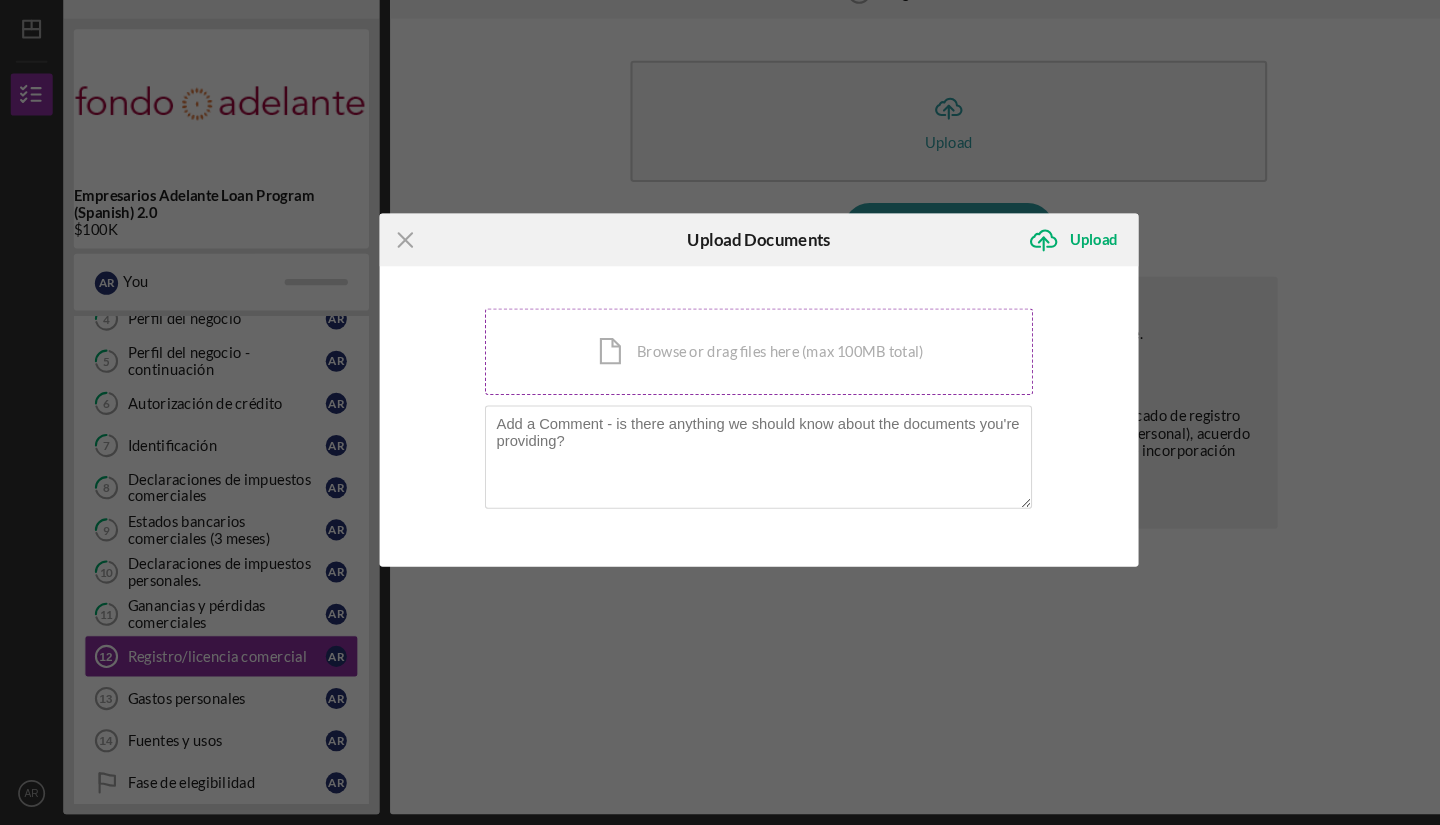 click on "Icon/Document Browse or drag files here (max 100MB total) Tap to choose files or take a photo" at bounding box center [720, 376] 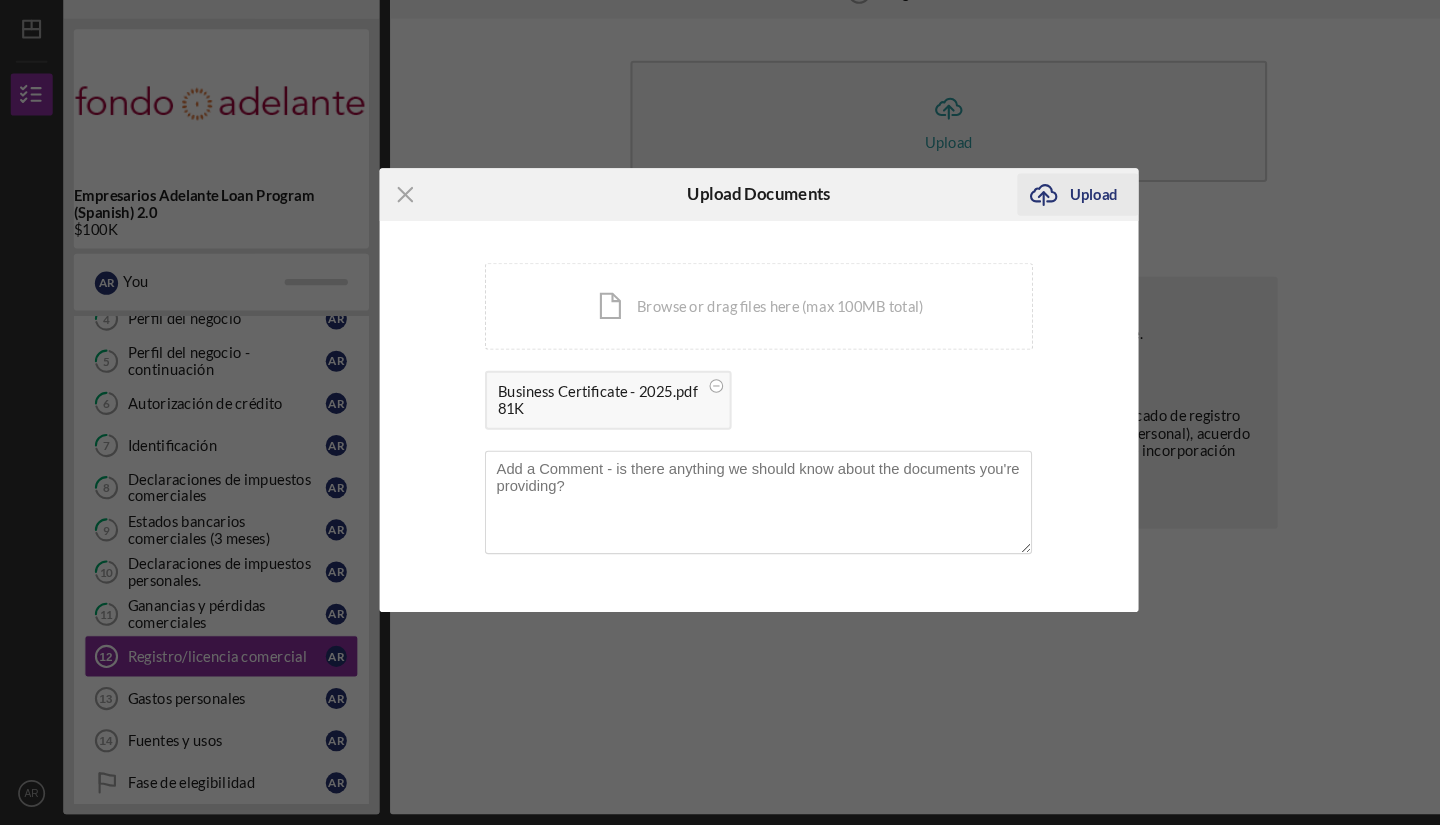 click on "Upload" at bounding box center (1037, 227) 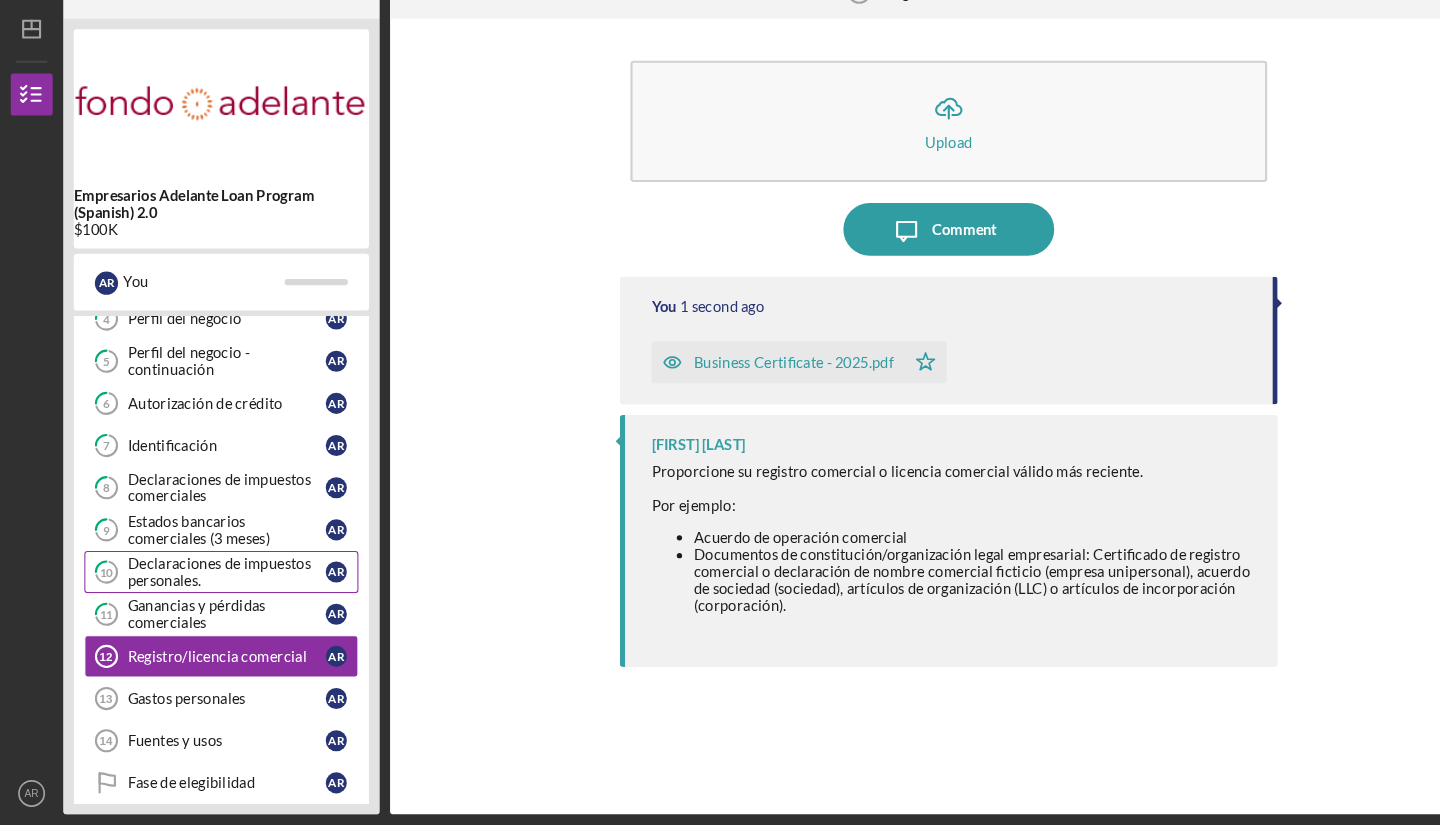 scroll, scrollTop: 232, scrollLeft: 0, axis: vertical 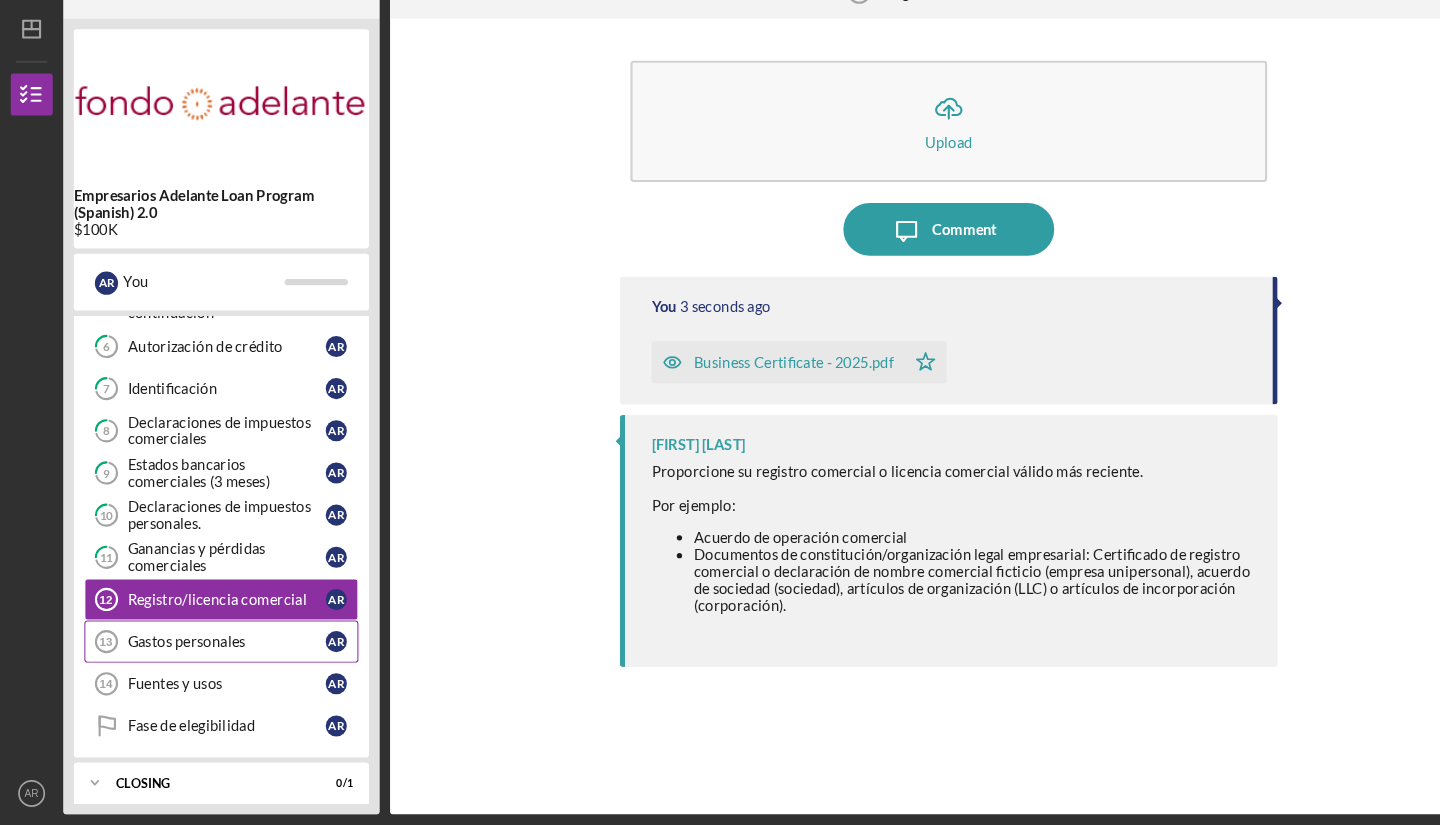 click on "Gastos personales 13 Gastos personales A R" at bounding box center [210, 651] 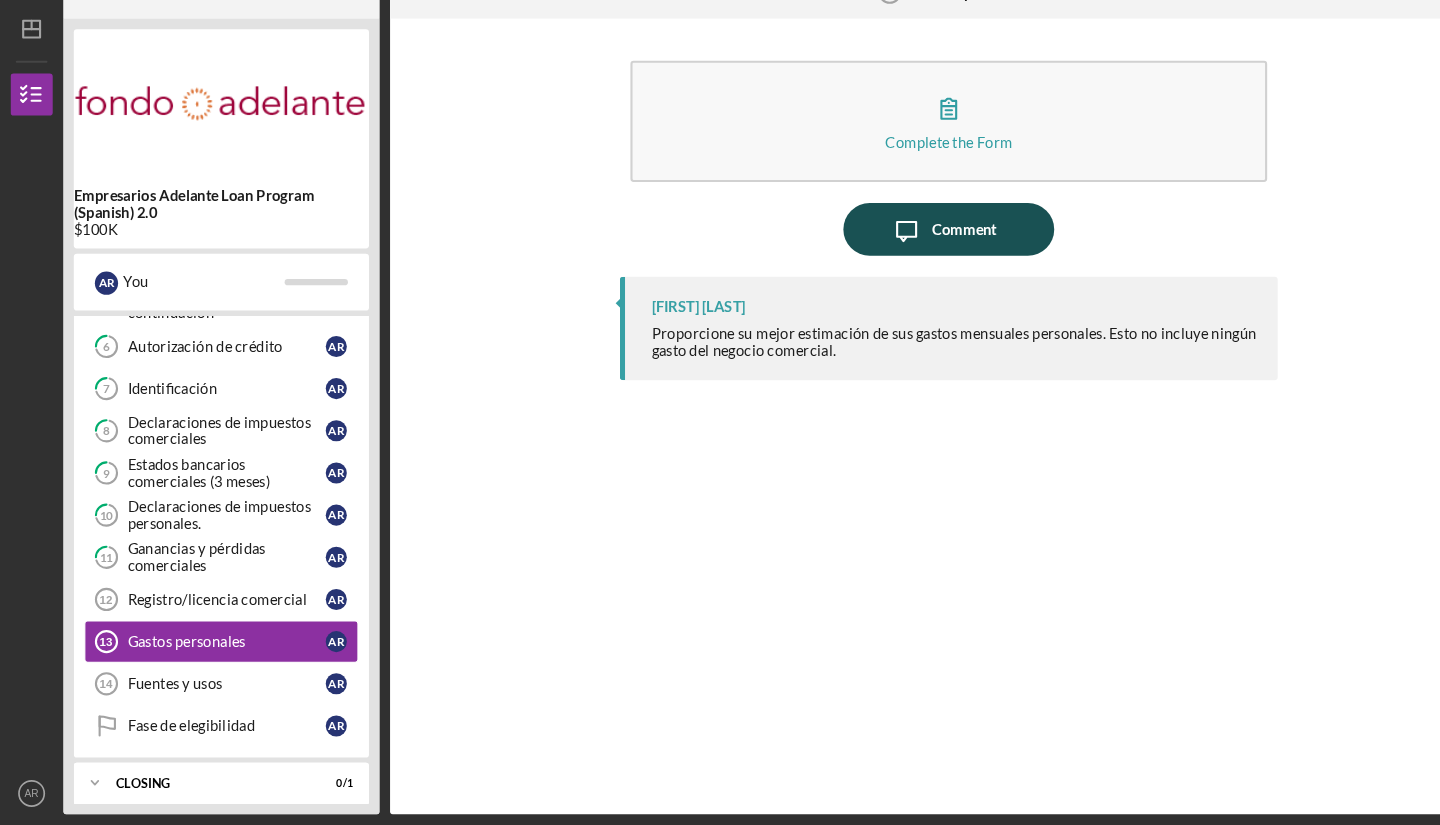 click on "Icon/Message" 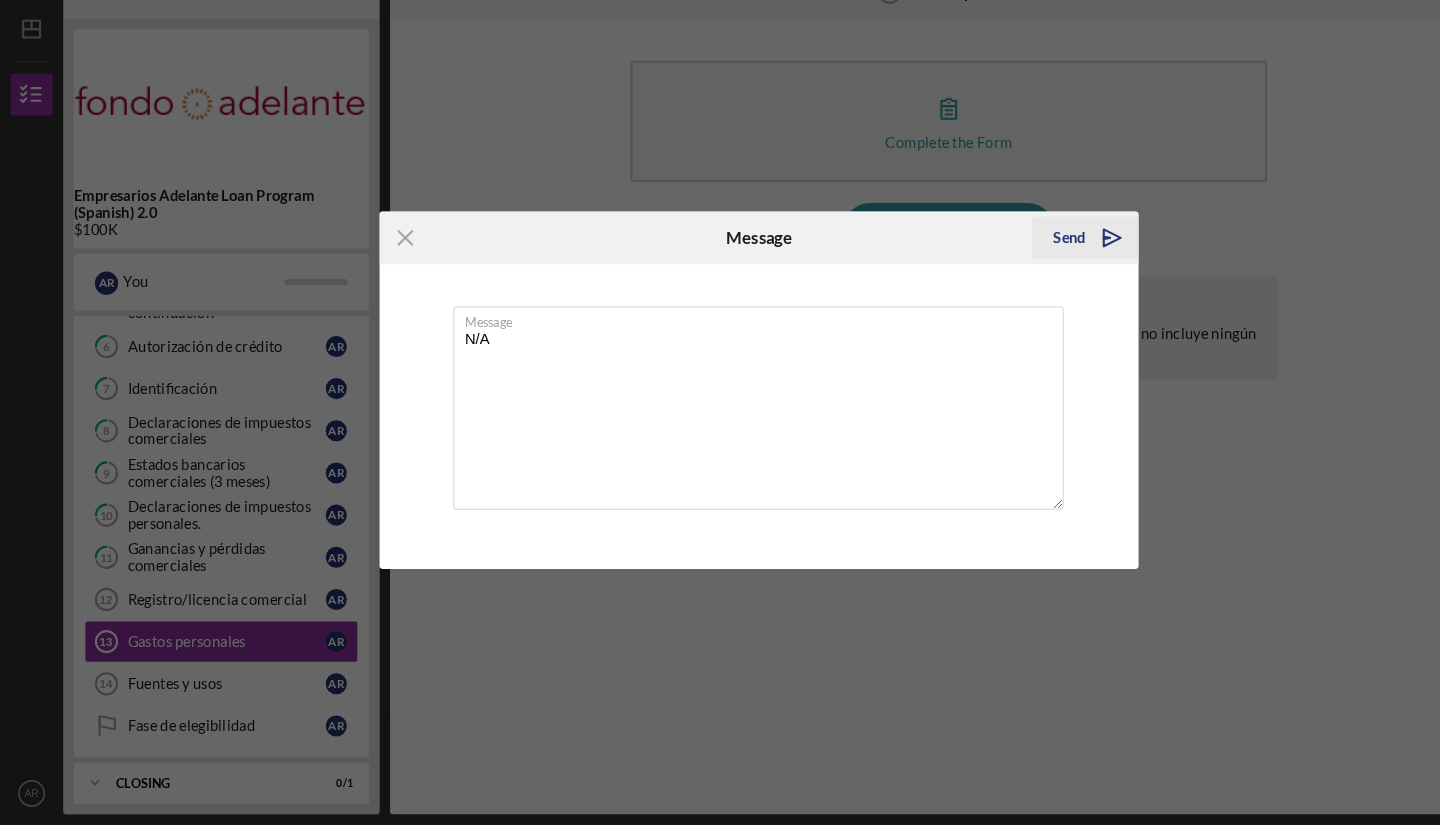type on "N/A" 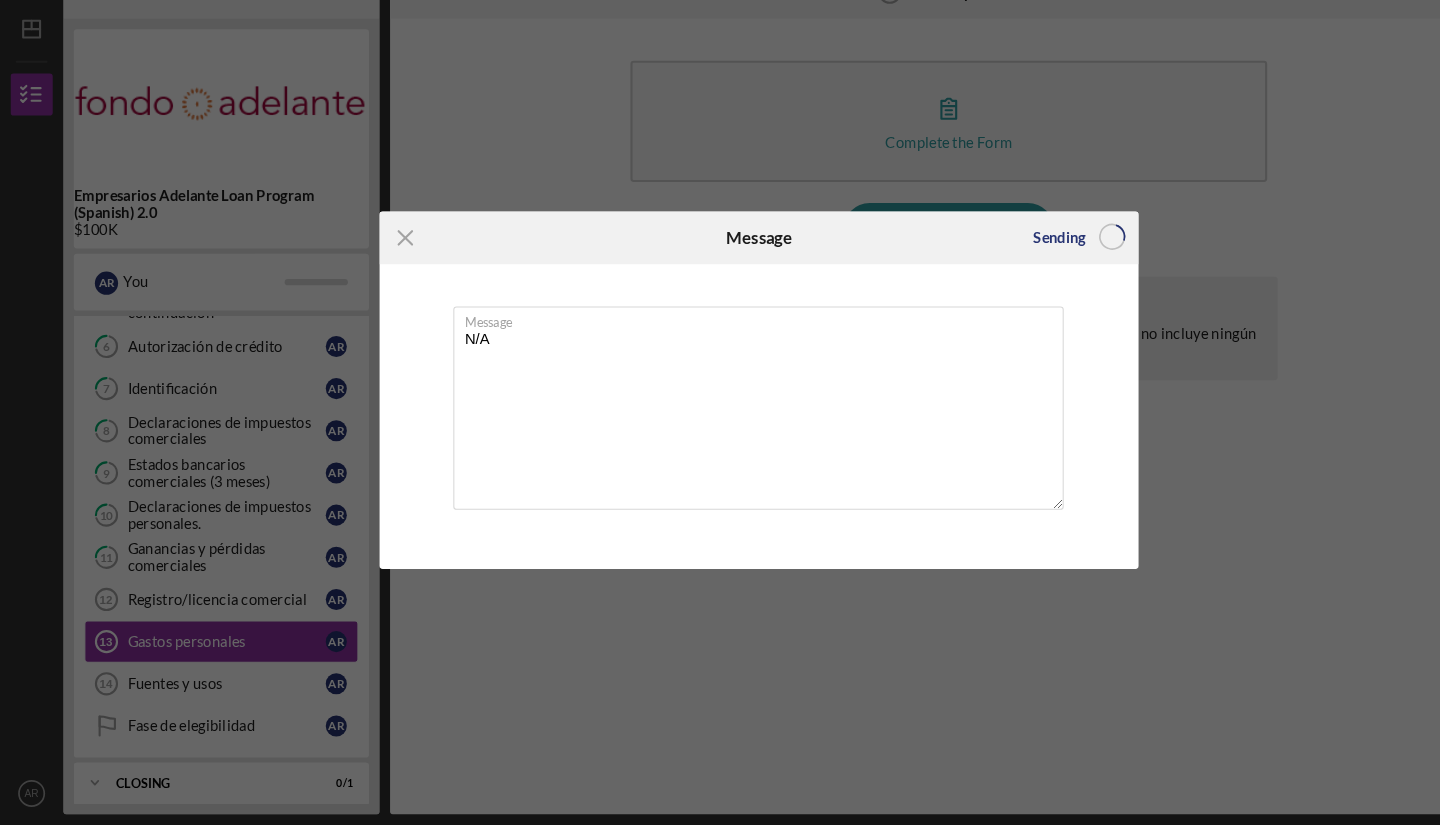 type 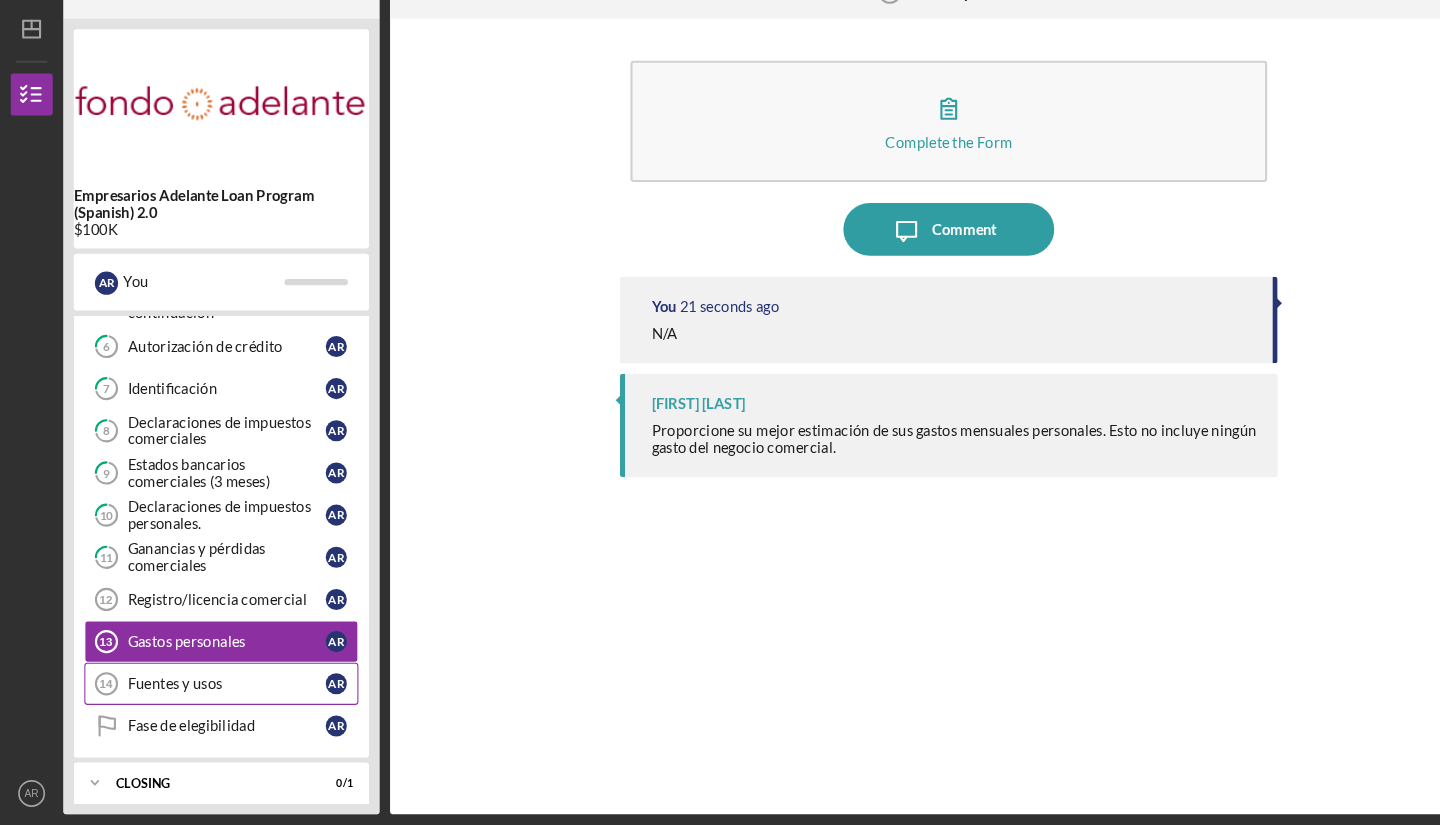 click on "Fuentes y usos" at bounding box center (215, 691) 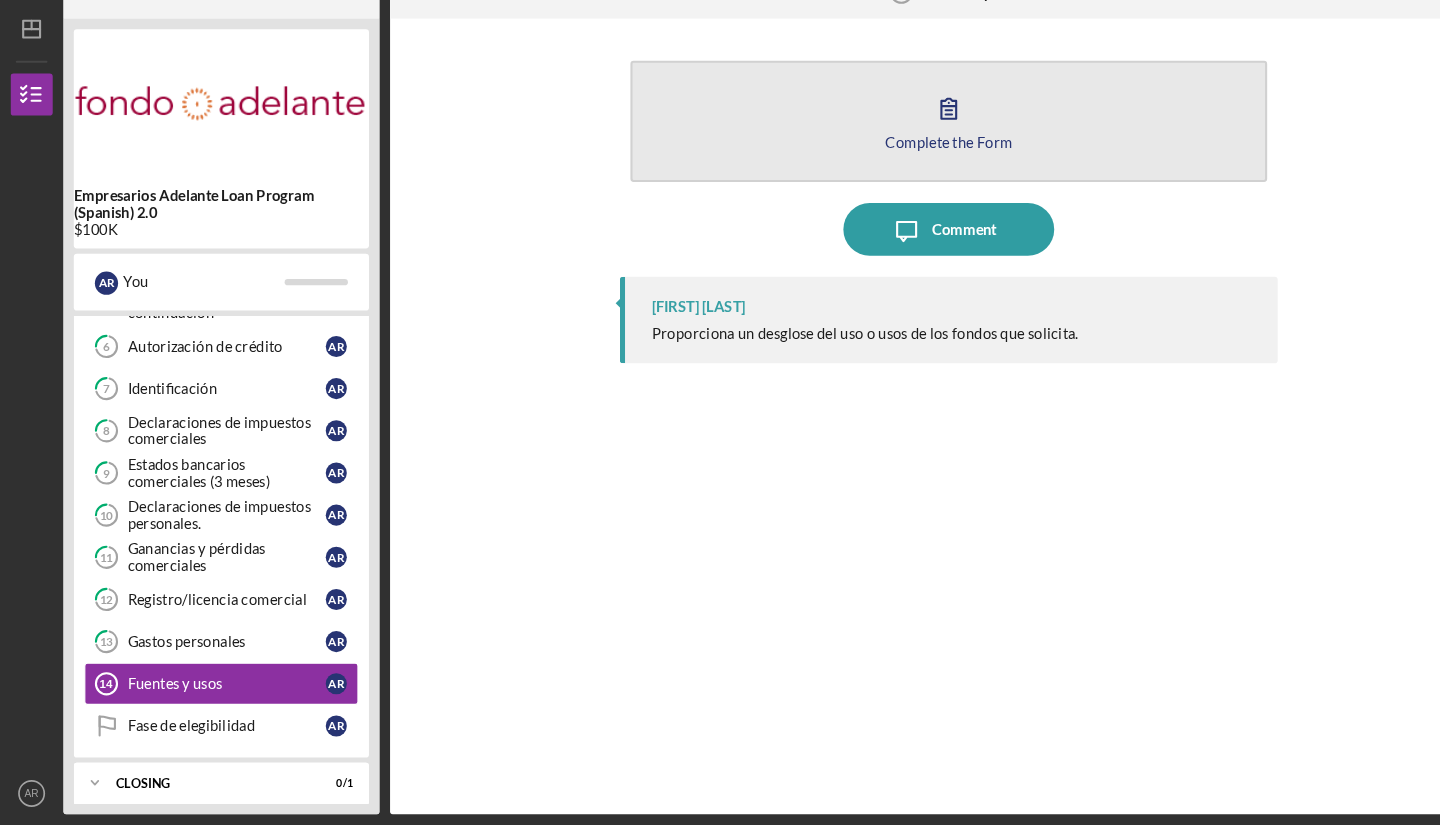 click on "Complete the Form Form" at bounding box center [900, 157] 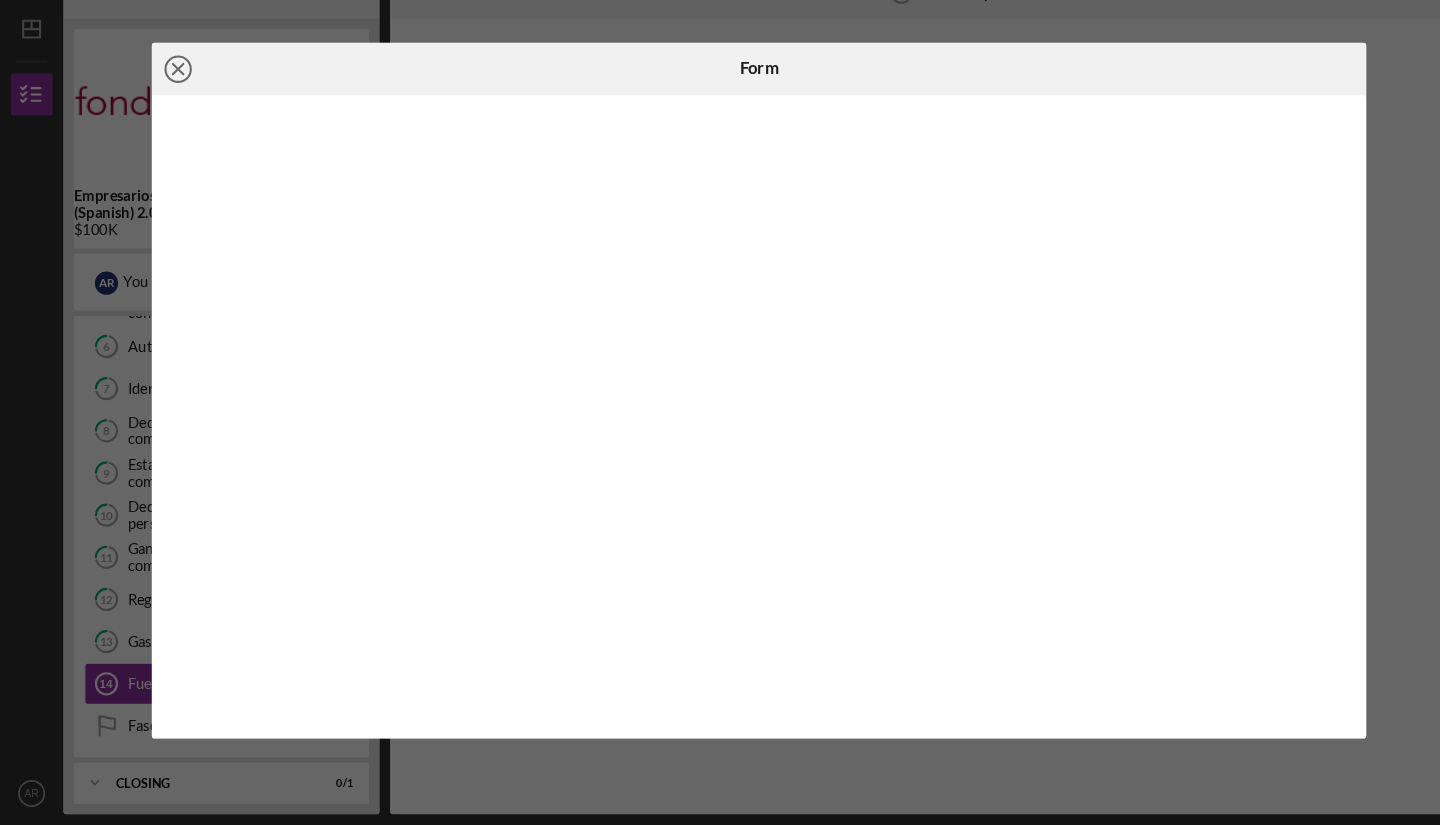 click on "Icon/Close" 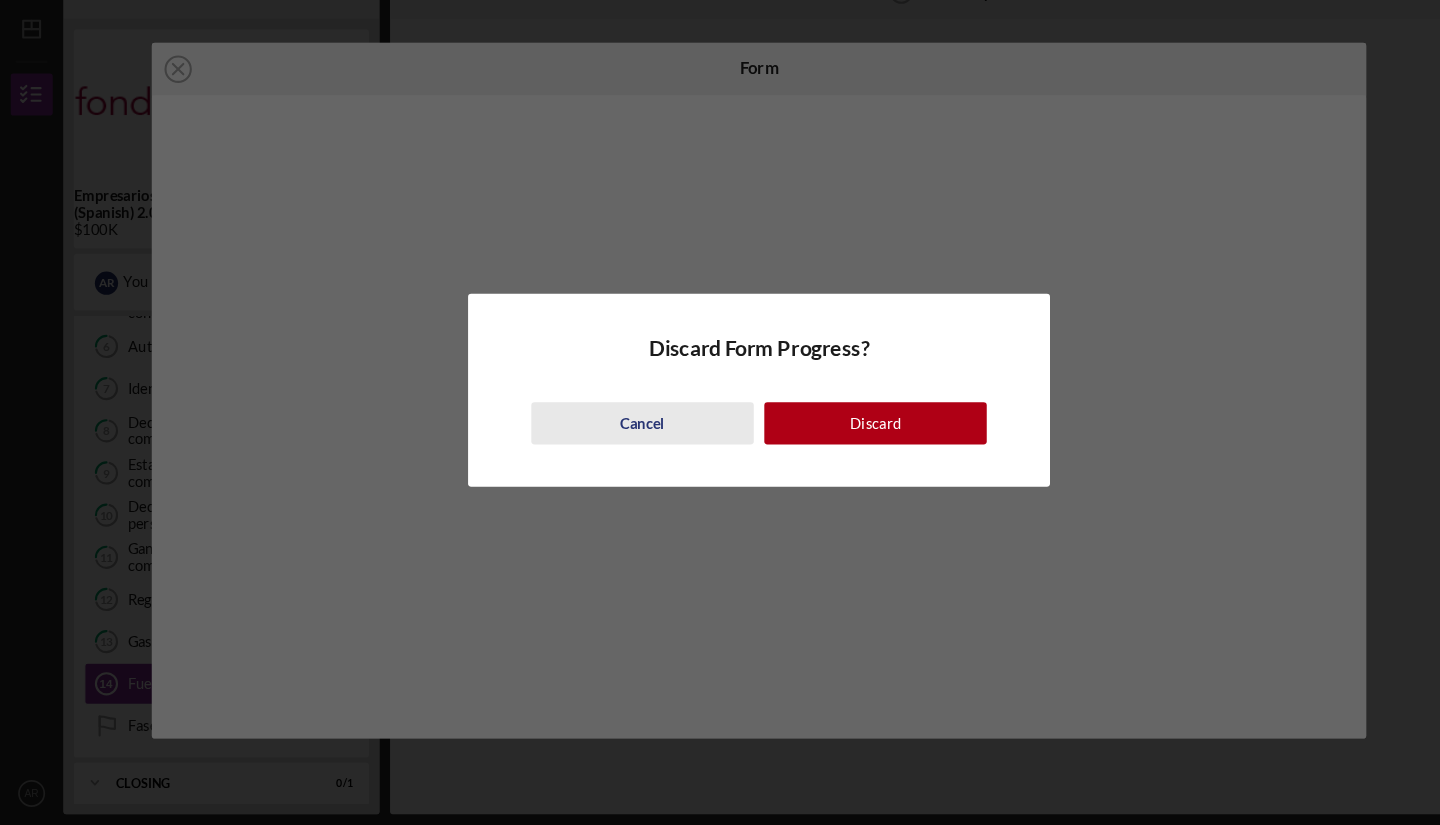 click on "Cancel" at bounding box center [610, 444] 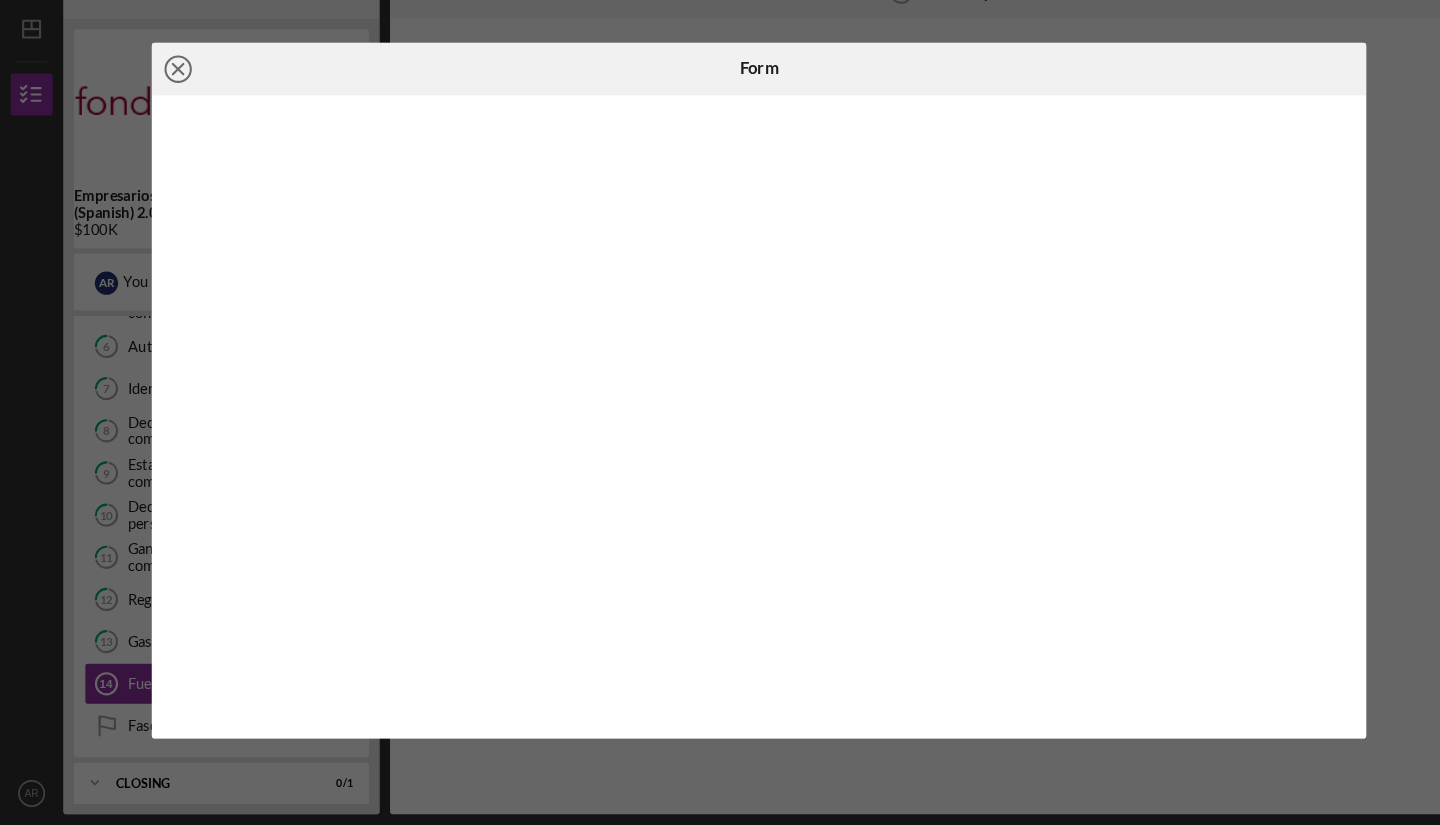 click on "Icon/Close" 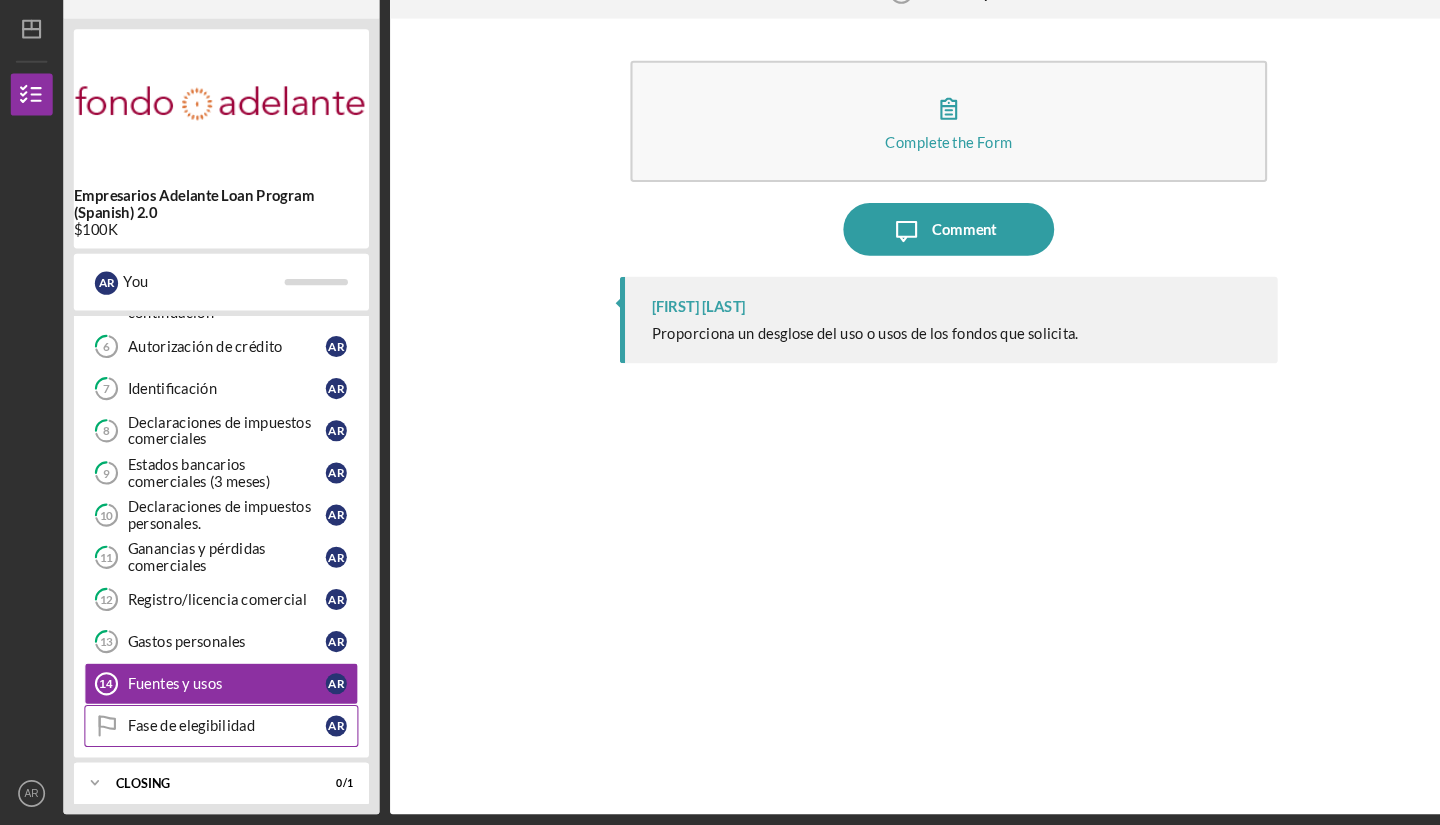 click on "Fase de elegibilidad Fase de elegibilidad A R" at bounding box center (210, 731) 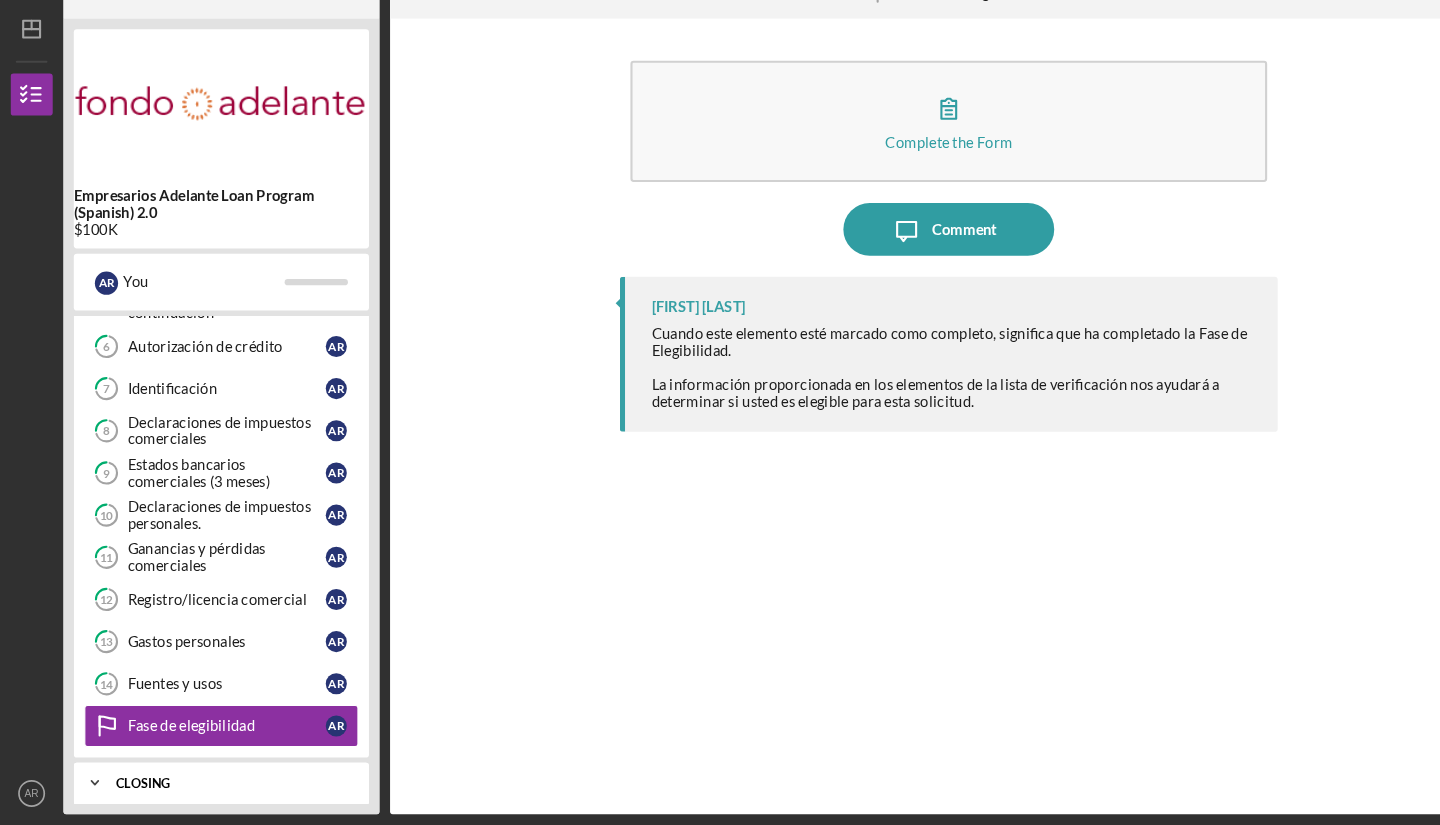 click on "Closing" at bounding box center (217, 786) 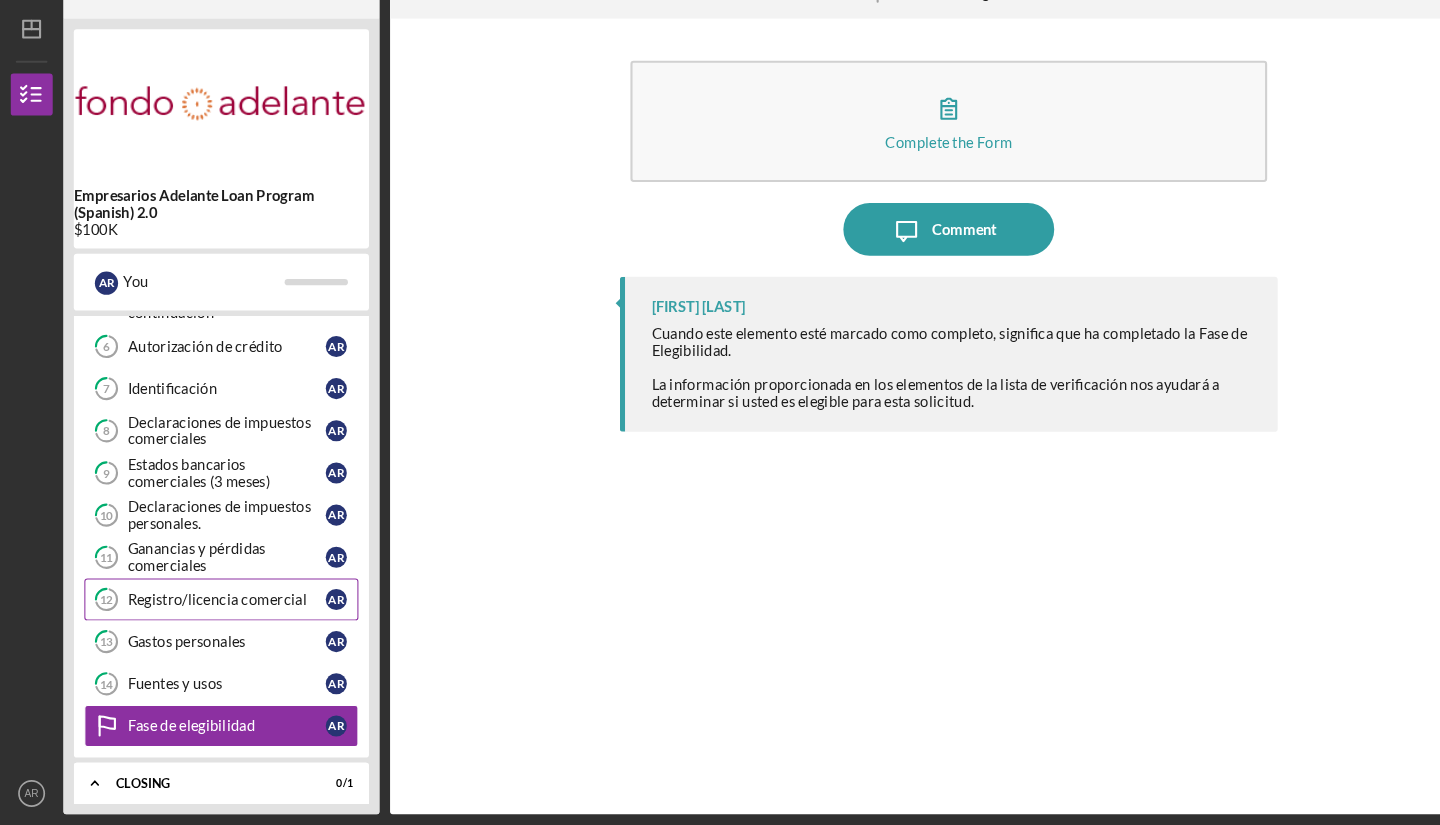 scroll, scrollTop: 282, scrollLeft: 0, axis: vertical 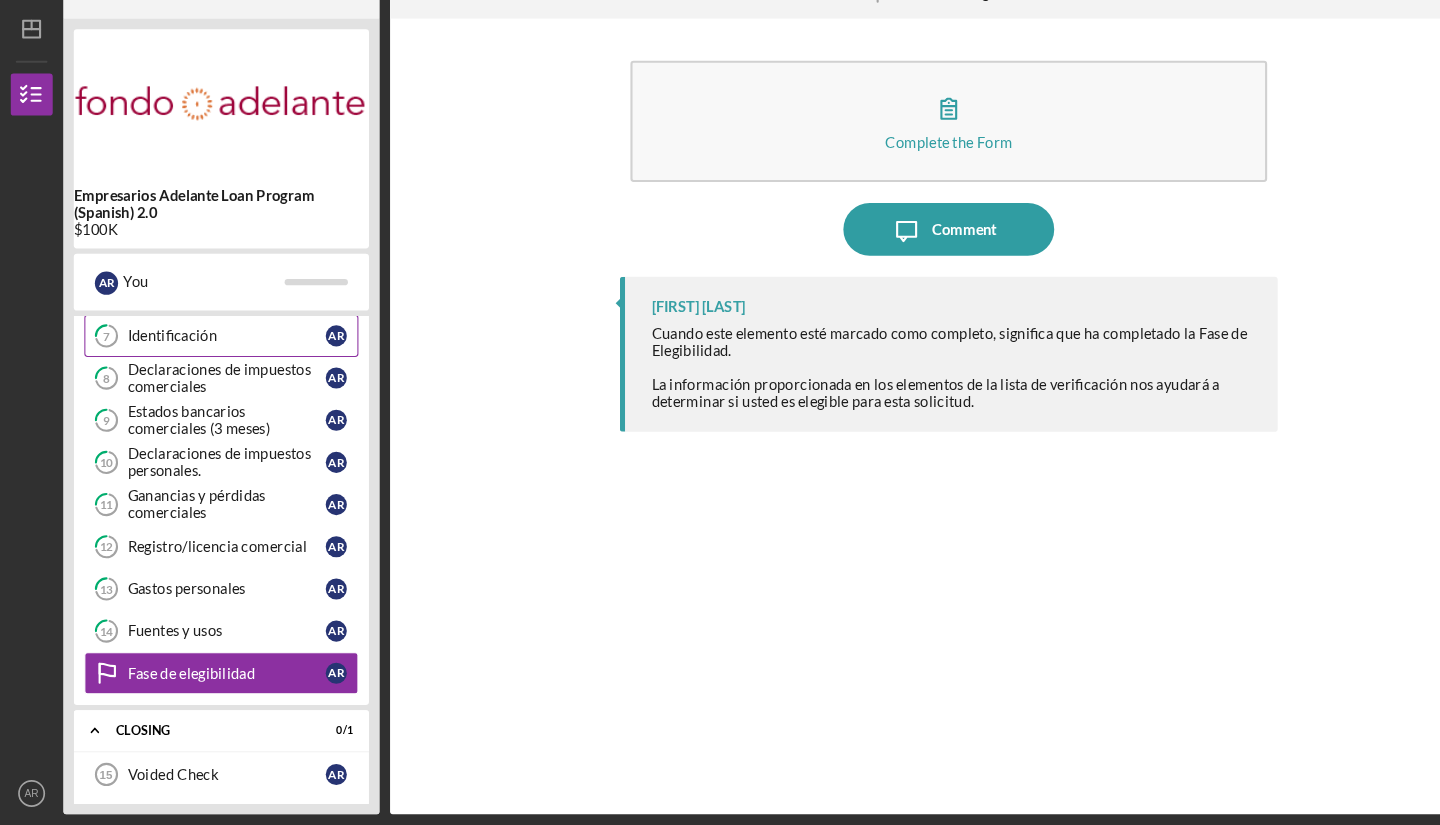 click on "Identificación" at bounding box center (215, 361) 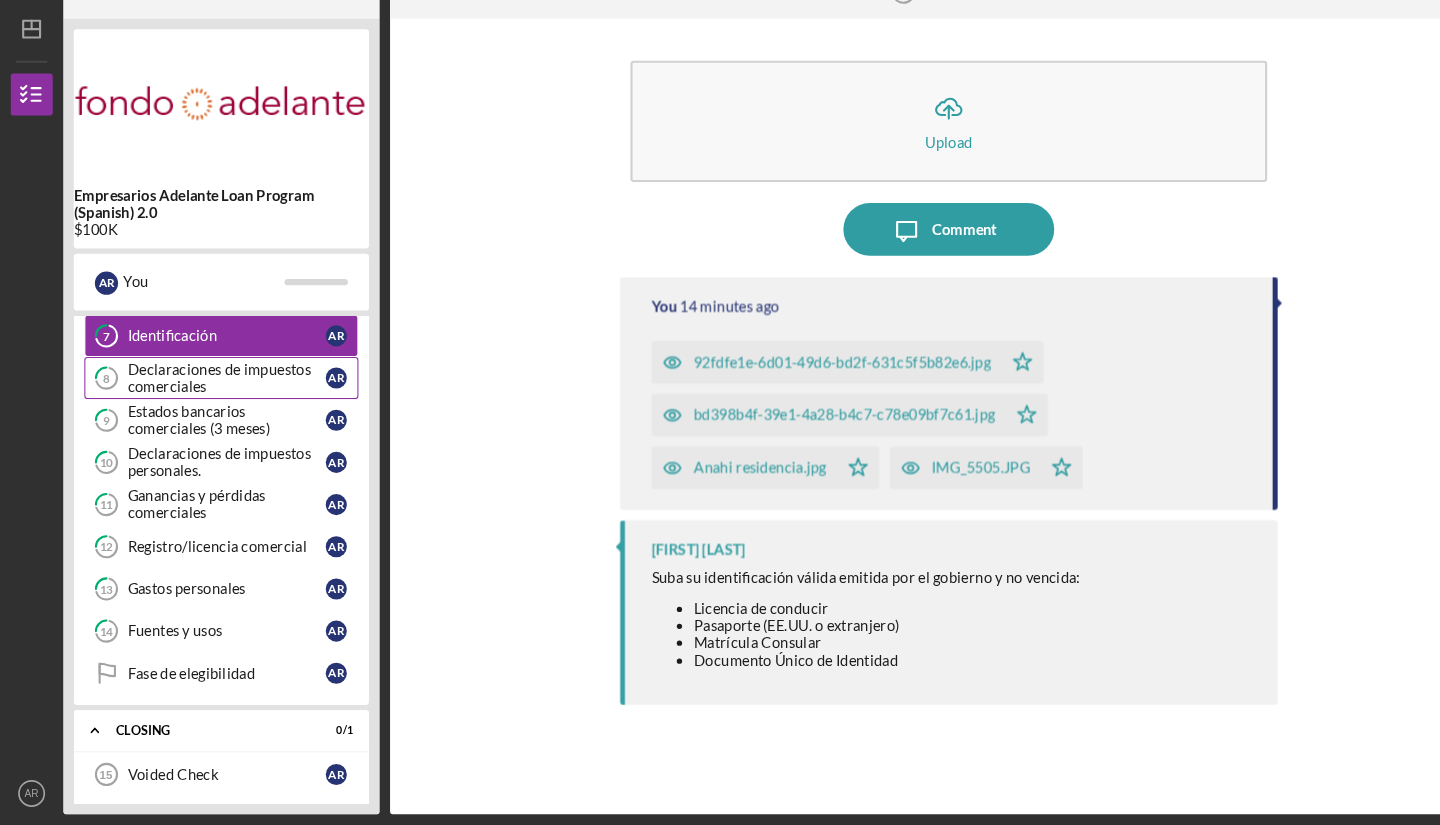 click on "8 Declaraciones de impuestos comerciales A R" at bounding box center (210, 401) 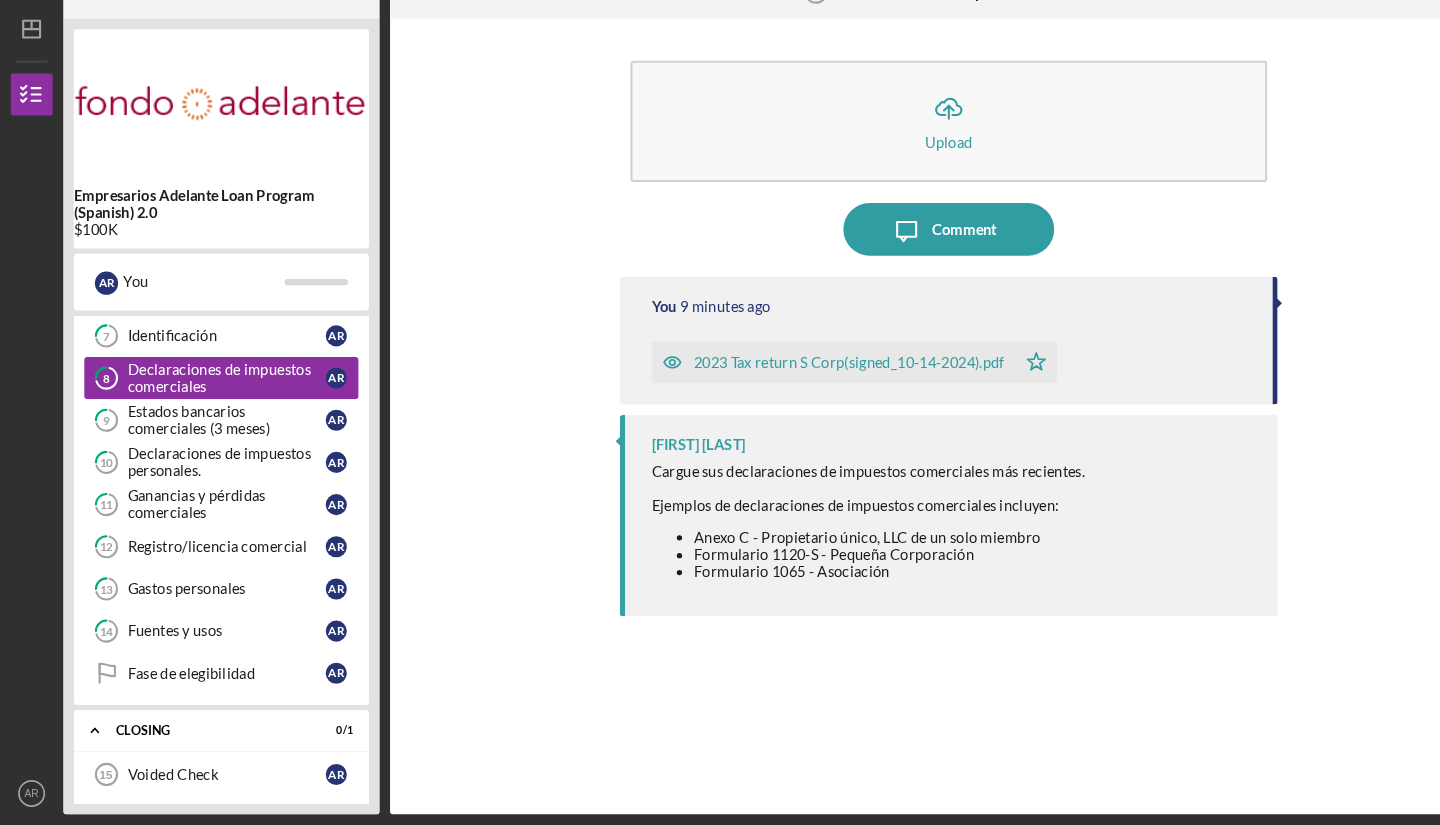click on "8 Declaraciones de impuestos comerciales A R" at bounding box center (210, 401) 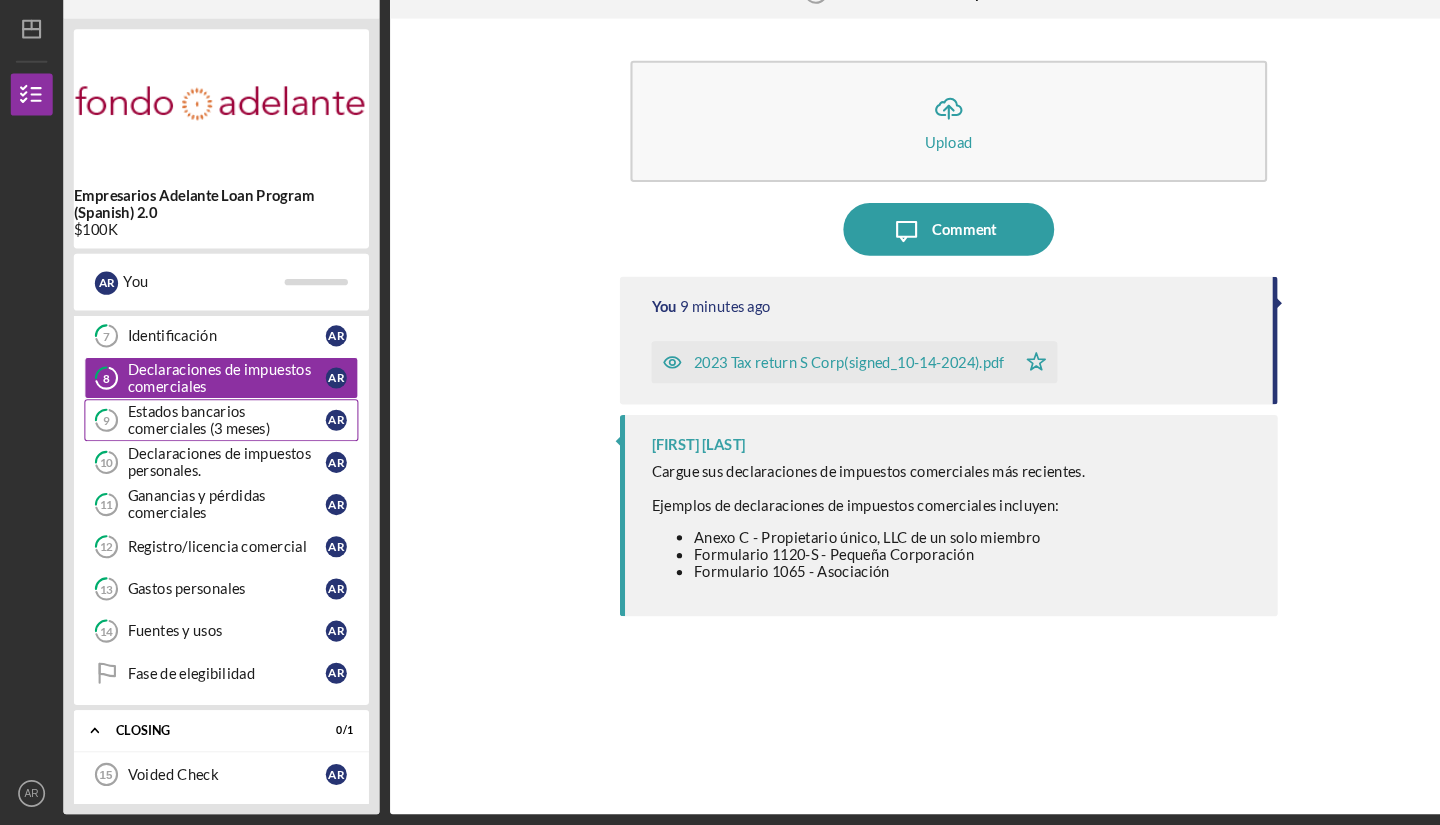 click on "Estados bancarios comerciales (3 meses)" at bounding box center (215, 441) 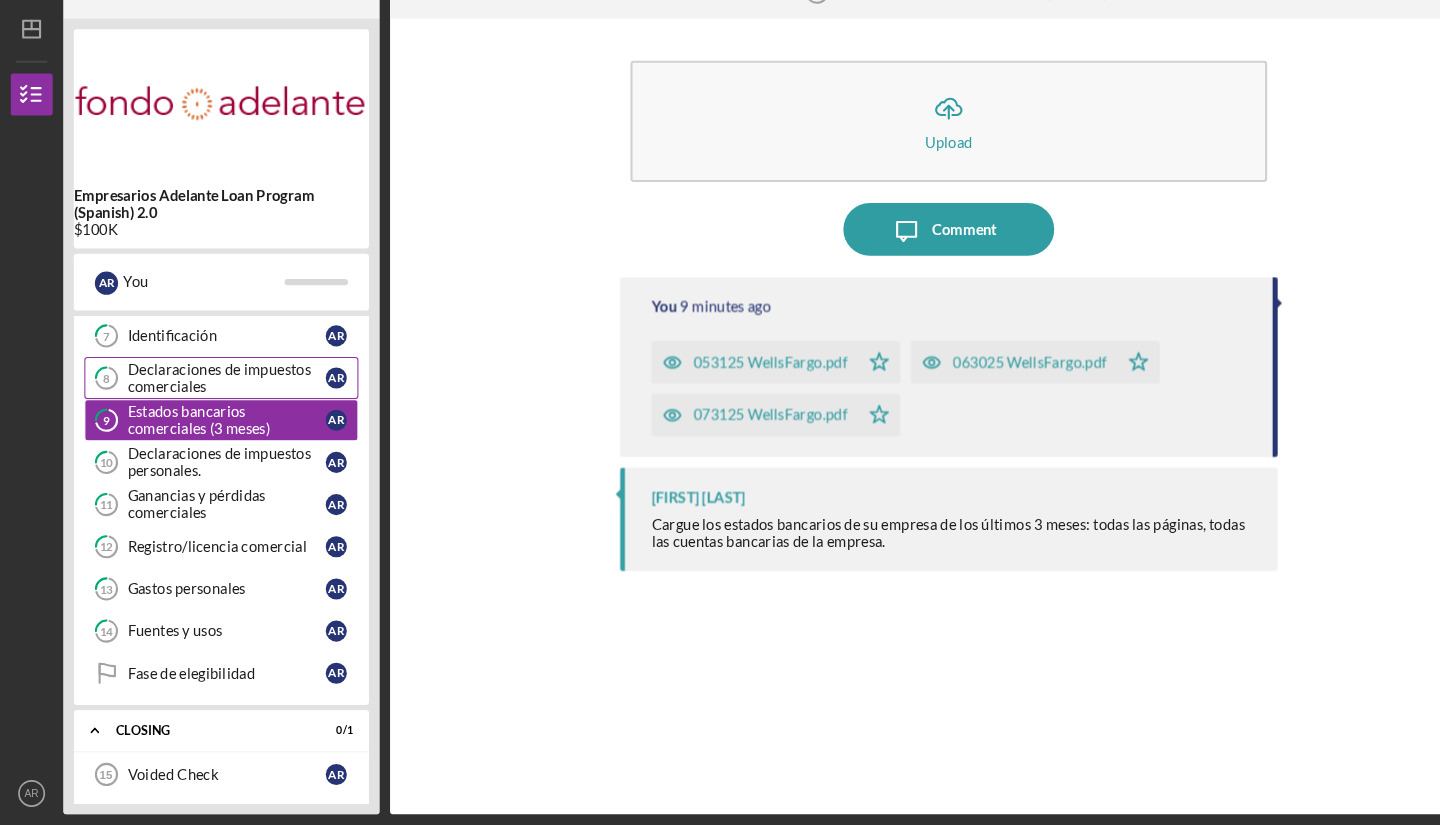 click on "Declaraciones de impuestos comerciales" at bounding box center (215, 401) 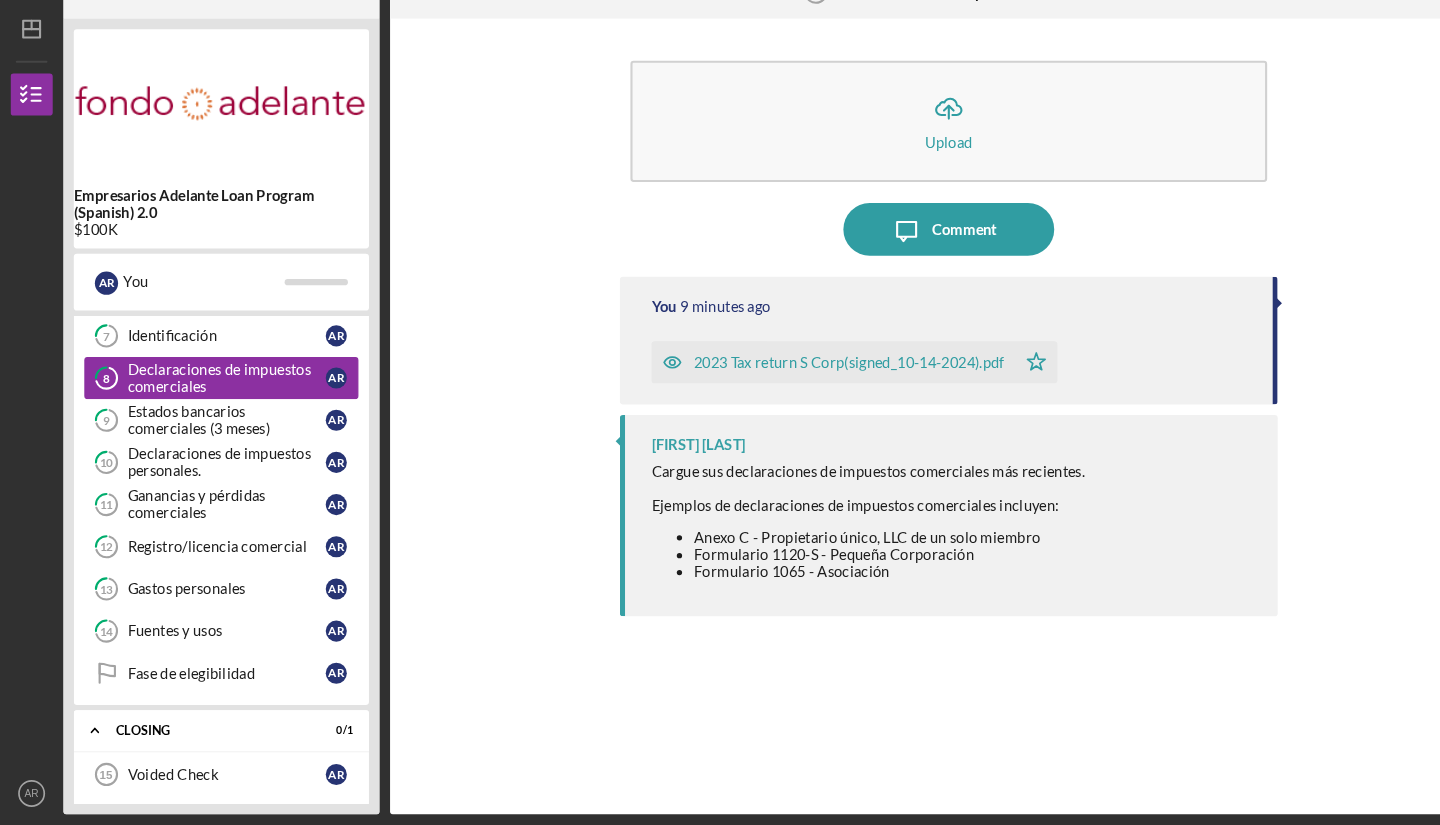 click on "Declaraciones de impuestos comerciales" at bounding box center [215, 401] 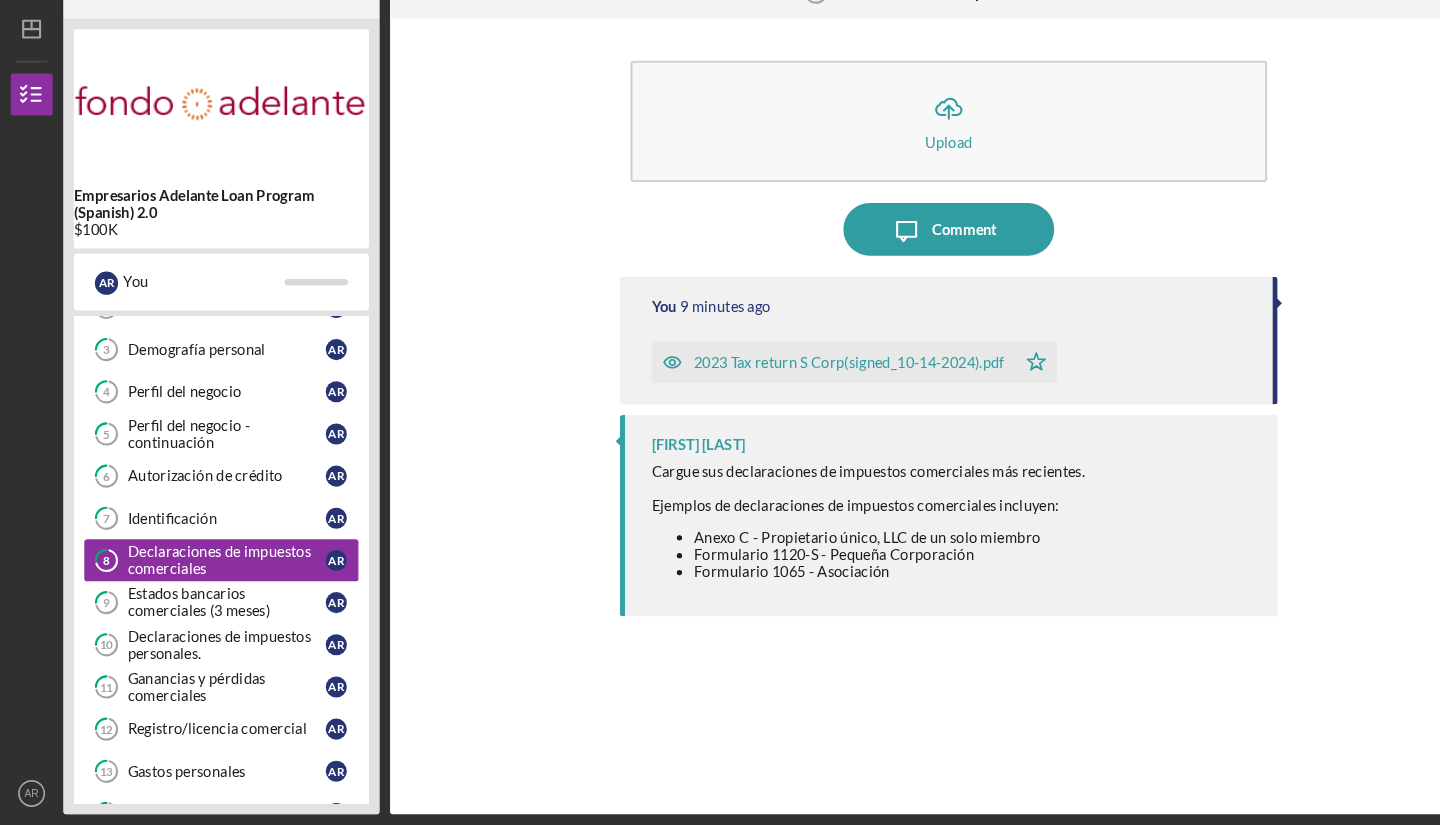 scroll, scrollTop: 108, scrollLeft: 0, axis: vertical 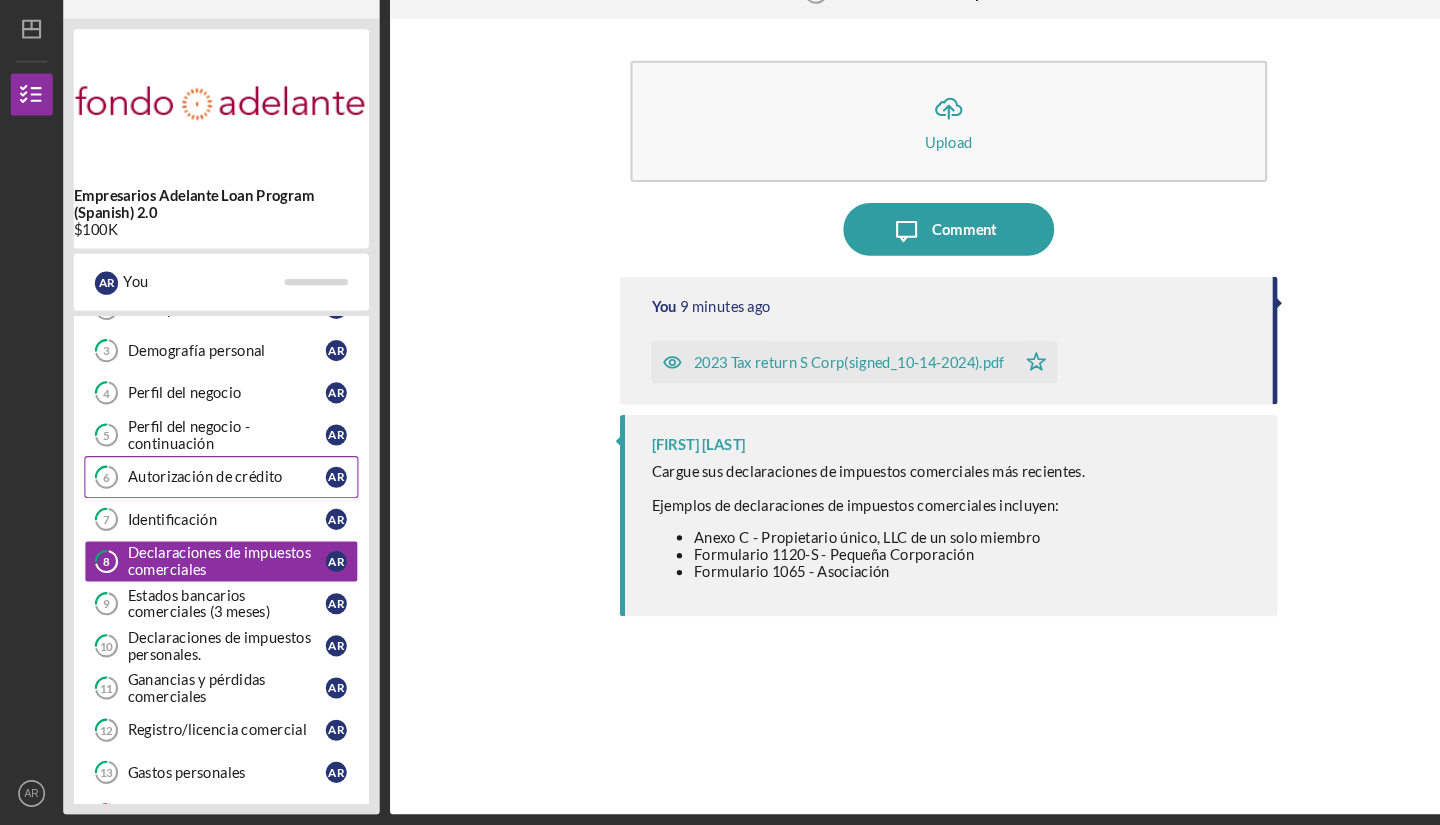 click on "6 Autorización de crédito A R" at bounding box center (210, 495) 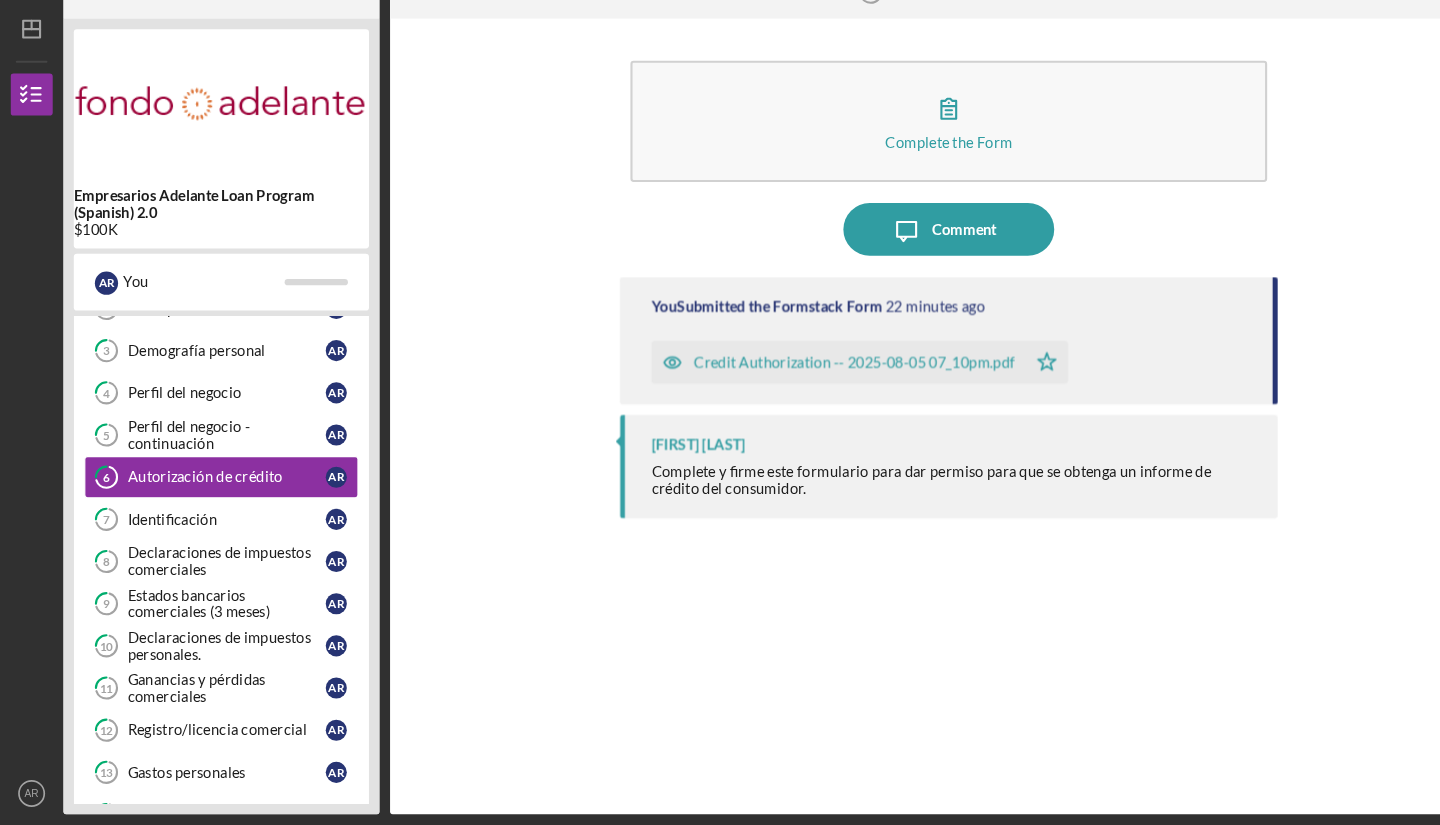 click on "Credit Authorization  -- 2025-08-05 07_10pm.pdf" at bounding box center (810, 386) 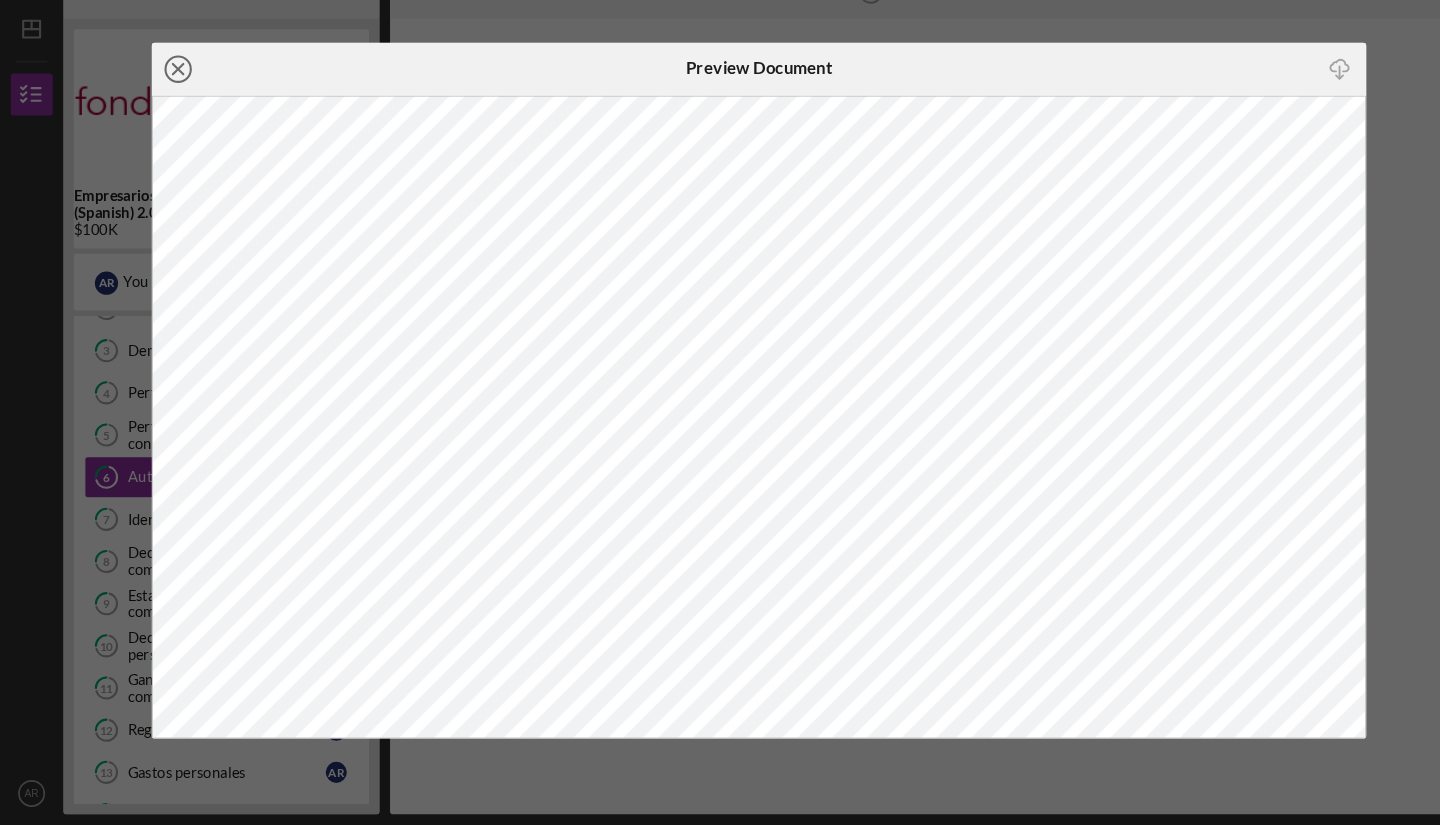 click on "Icon/Close" 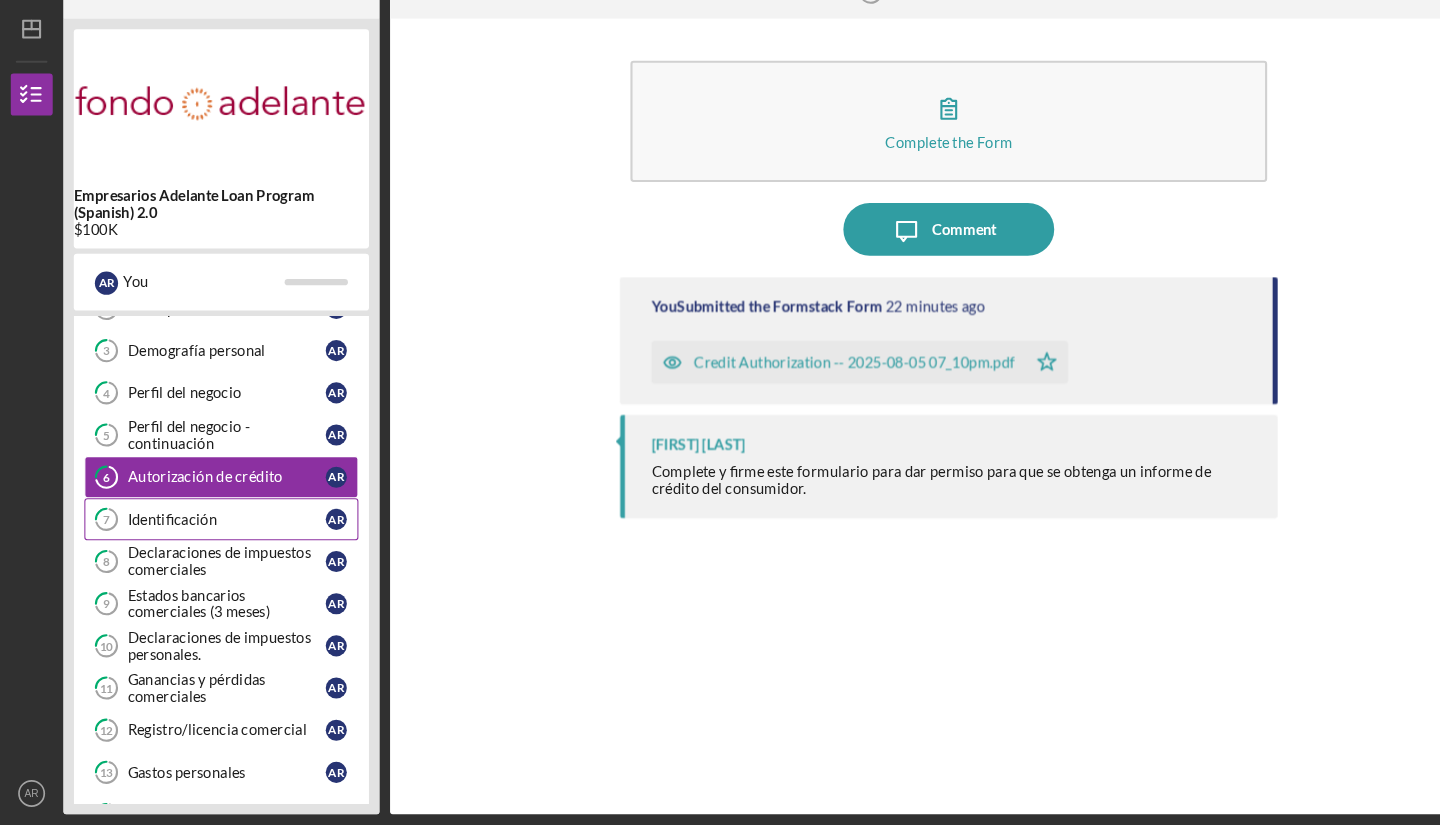click on "Identificación" at bounding box center [215, 535] 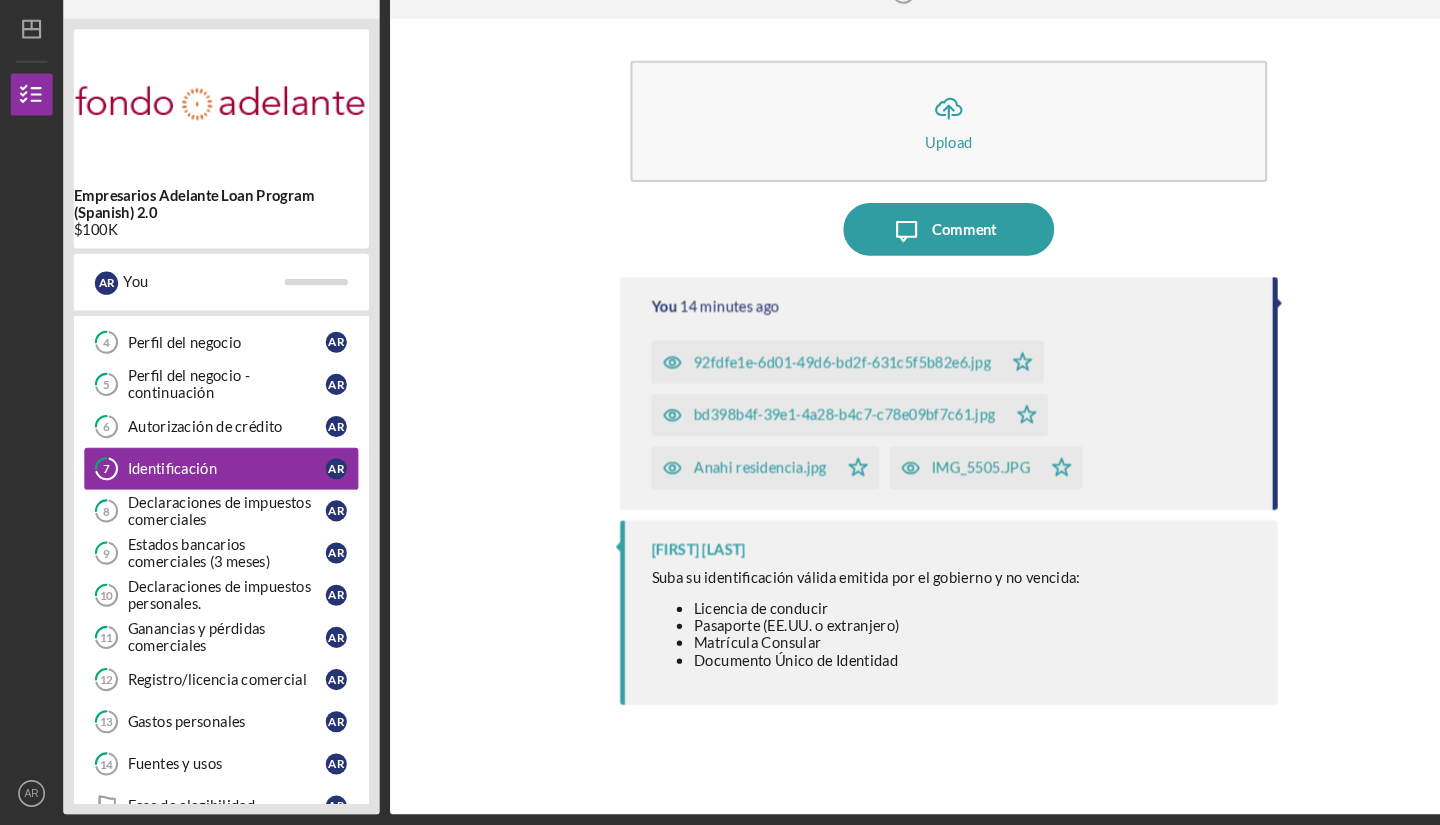 scroll, scrollTop: 157, scrollLeft: 0, axis: vertical 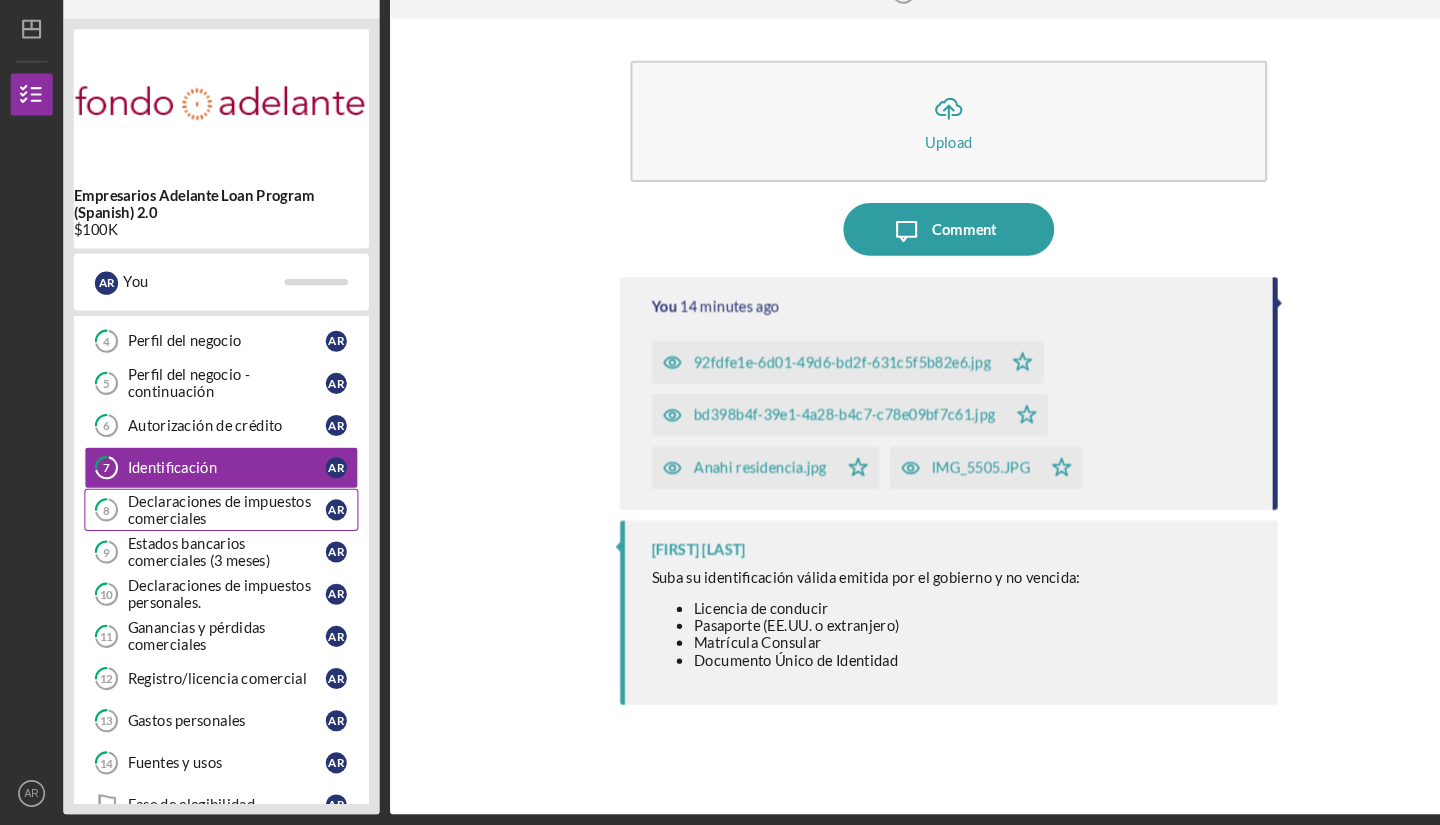 click on "Declaraciones de impuestos comerciales" at bounding box center [215, 526] 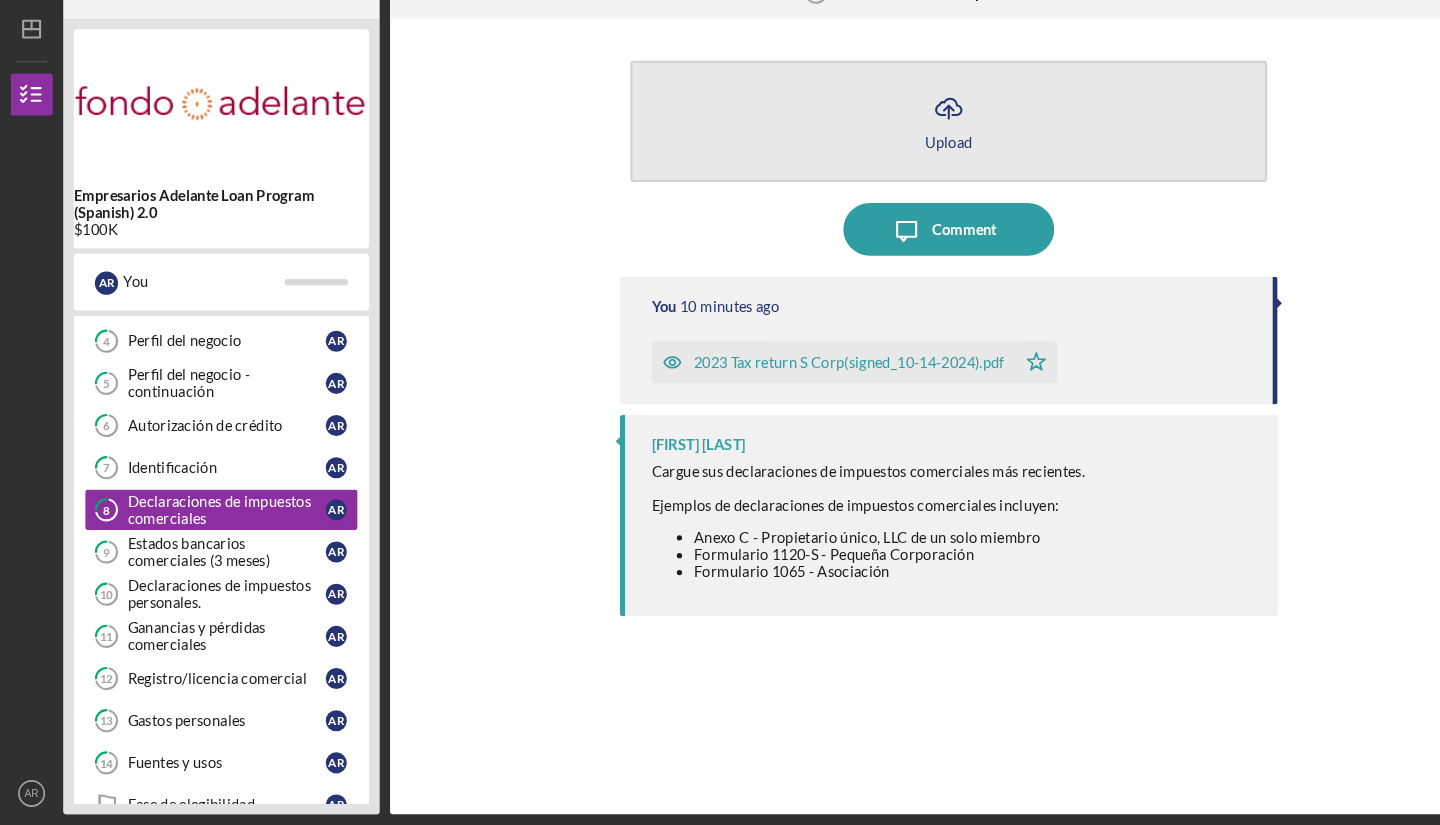 click on "Icon/Upload" 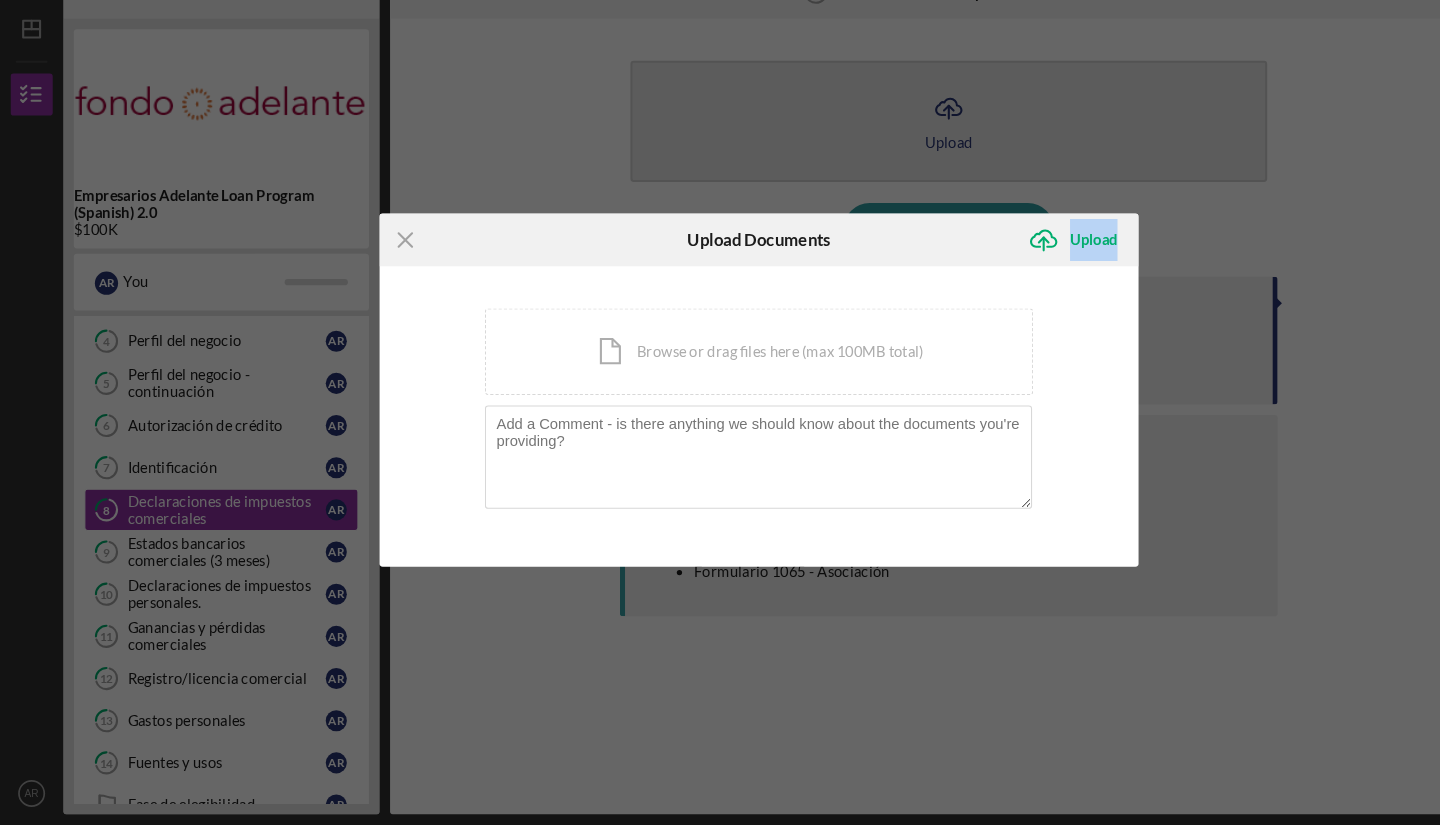 click on "Icon/Menu Close Upload Documents Icon/Upload Upload You're uploading documents related to Declaraciones de impuestos comerciales . Icon/Document Browse or drag files here (max 100MB total) Tap to choose files or take a photo Cancel Icon/Upload Upload" at bounding box center (720, 412) 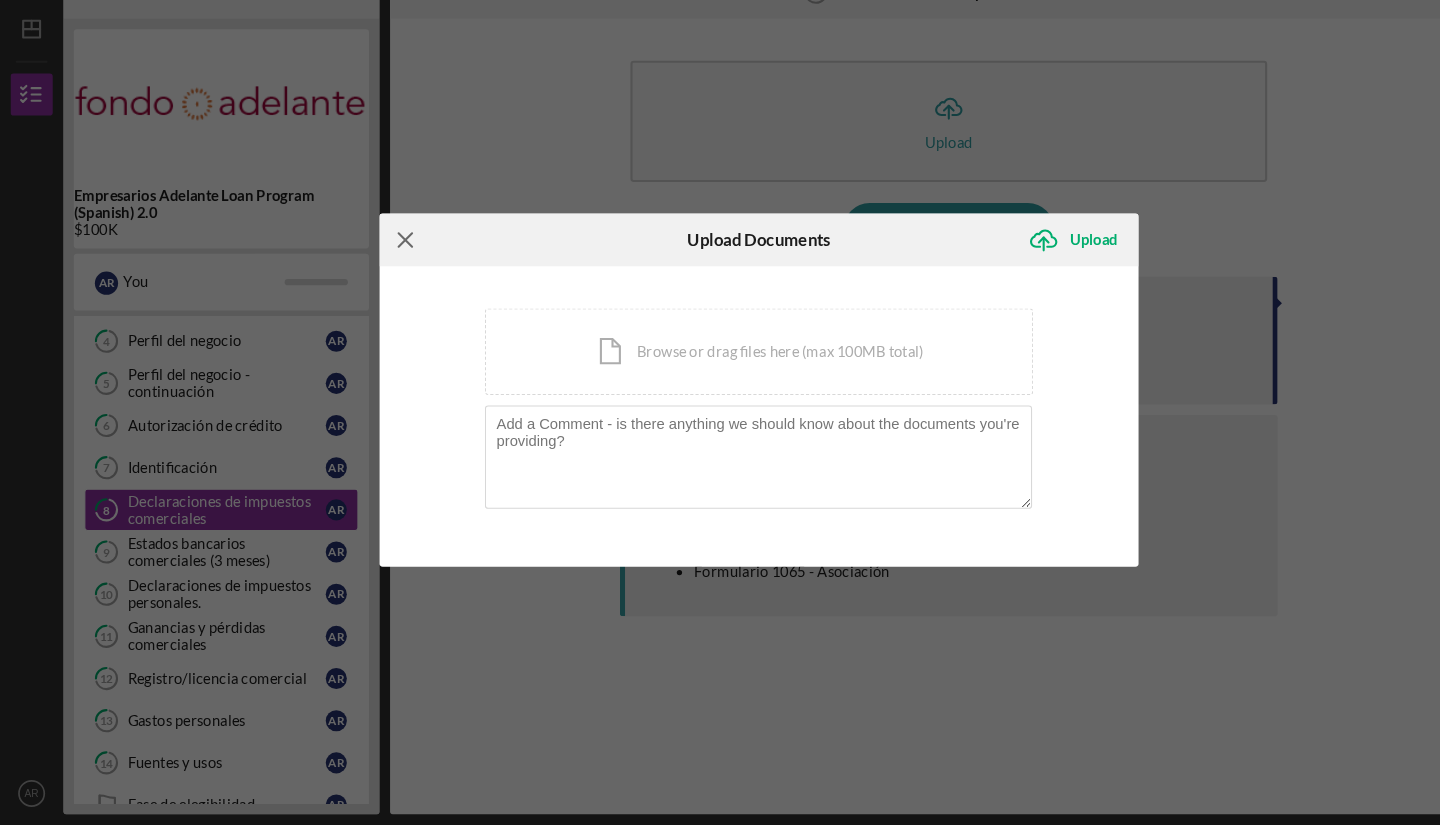 click on "Icon/Menu Close" 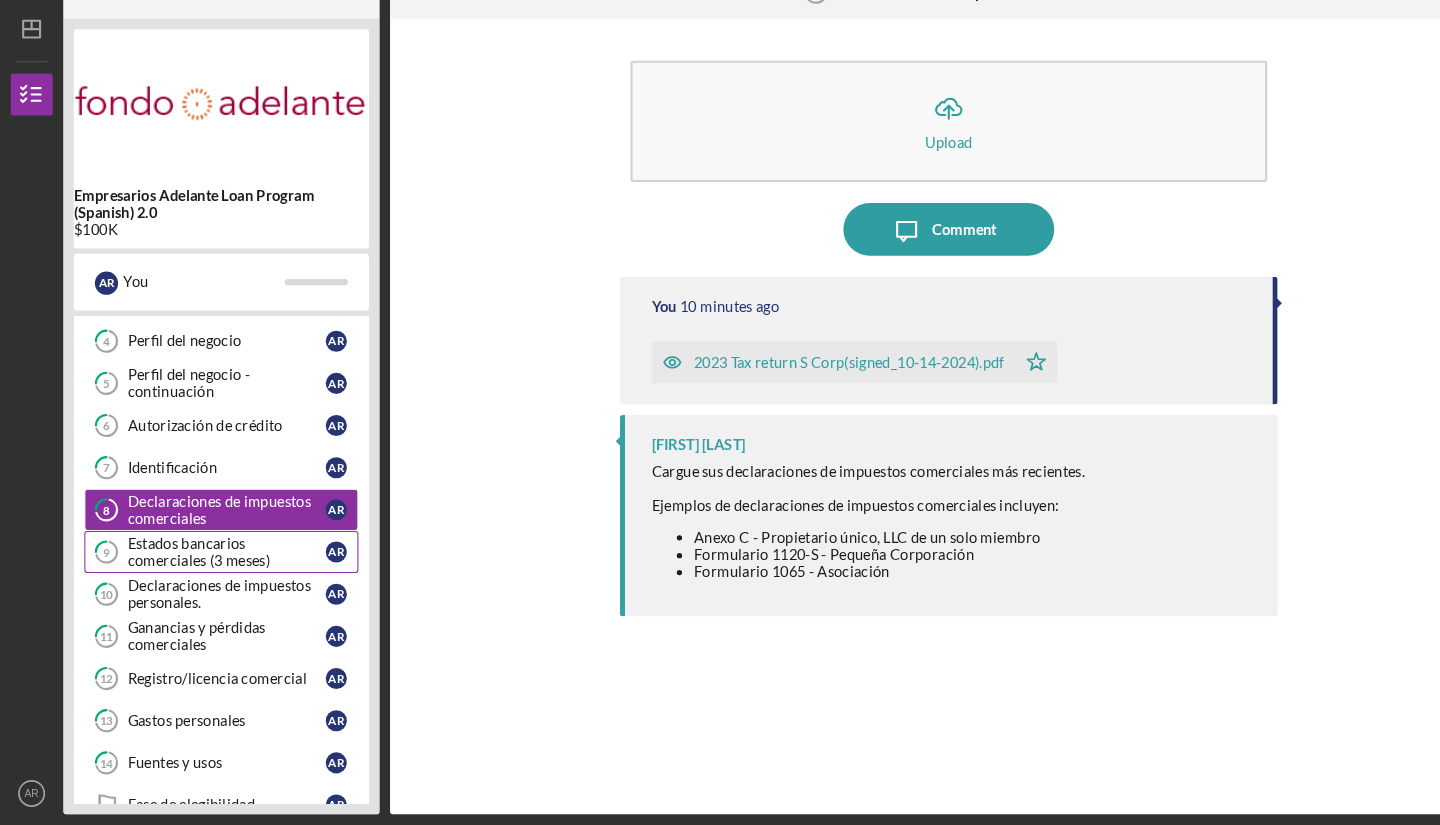 click on "Estados bancarios comerciales (3 meses)" at bounding box center (215, 566) 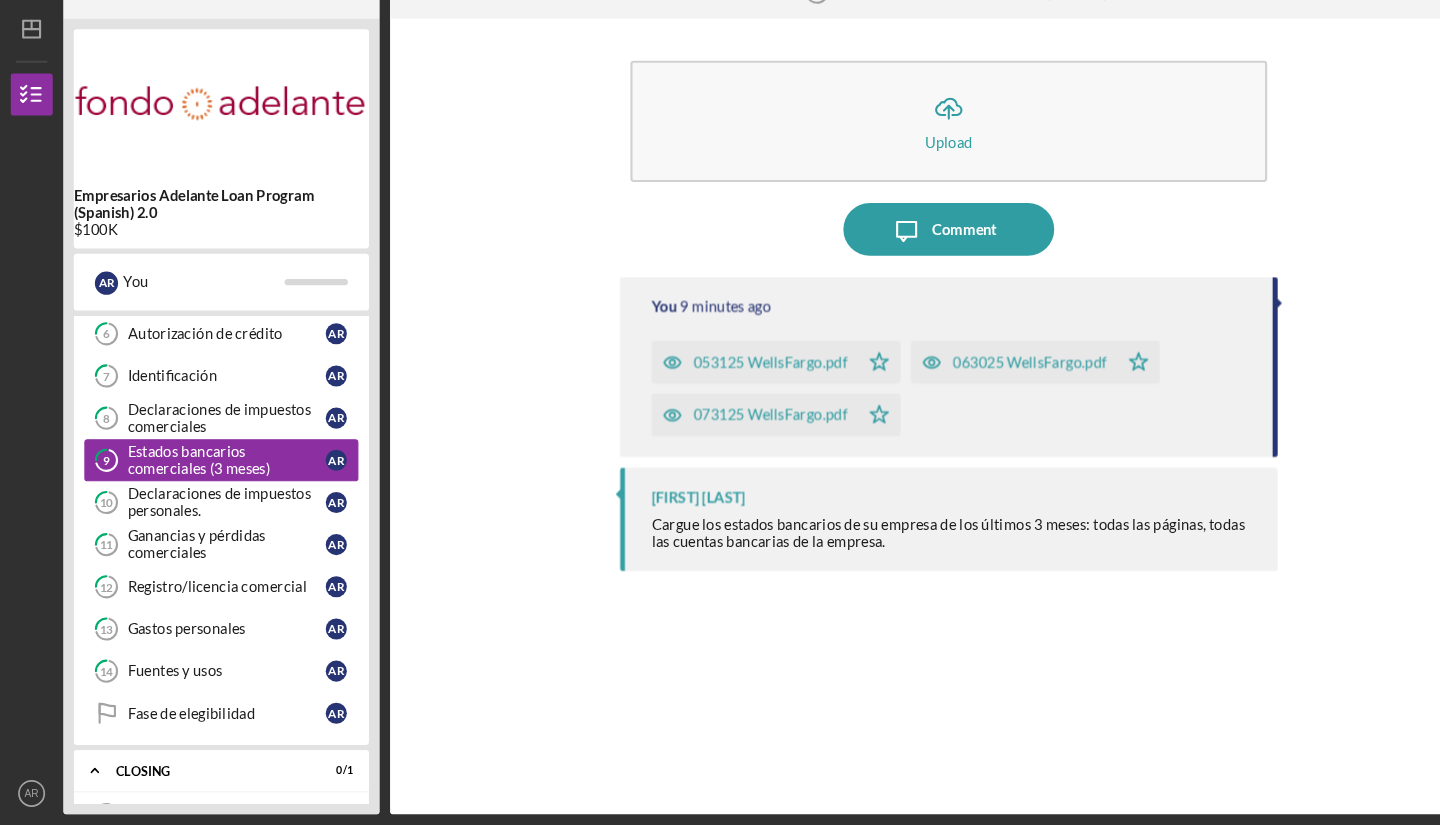 scroll, scrollTop: 257, scrollLeft: 0, axis: vertical 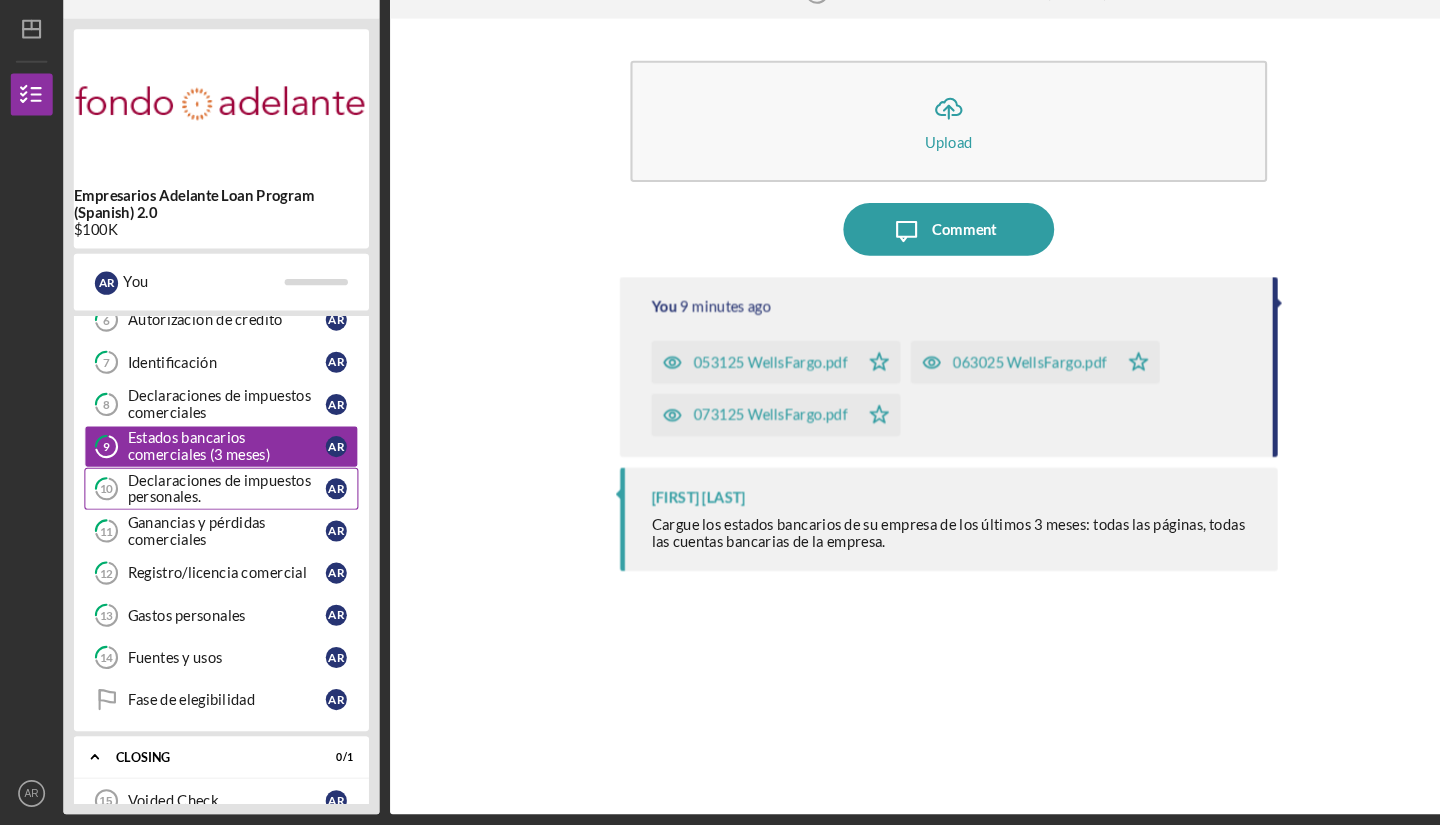 click on "Declaraciones de impuestos personales." at bounding box center [215, 506] 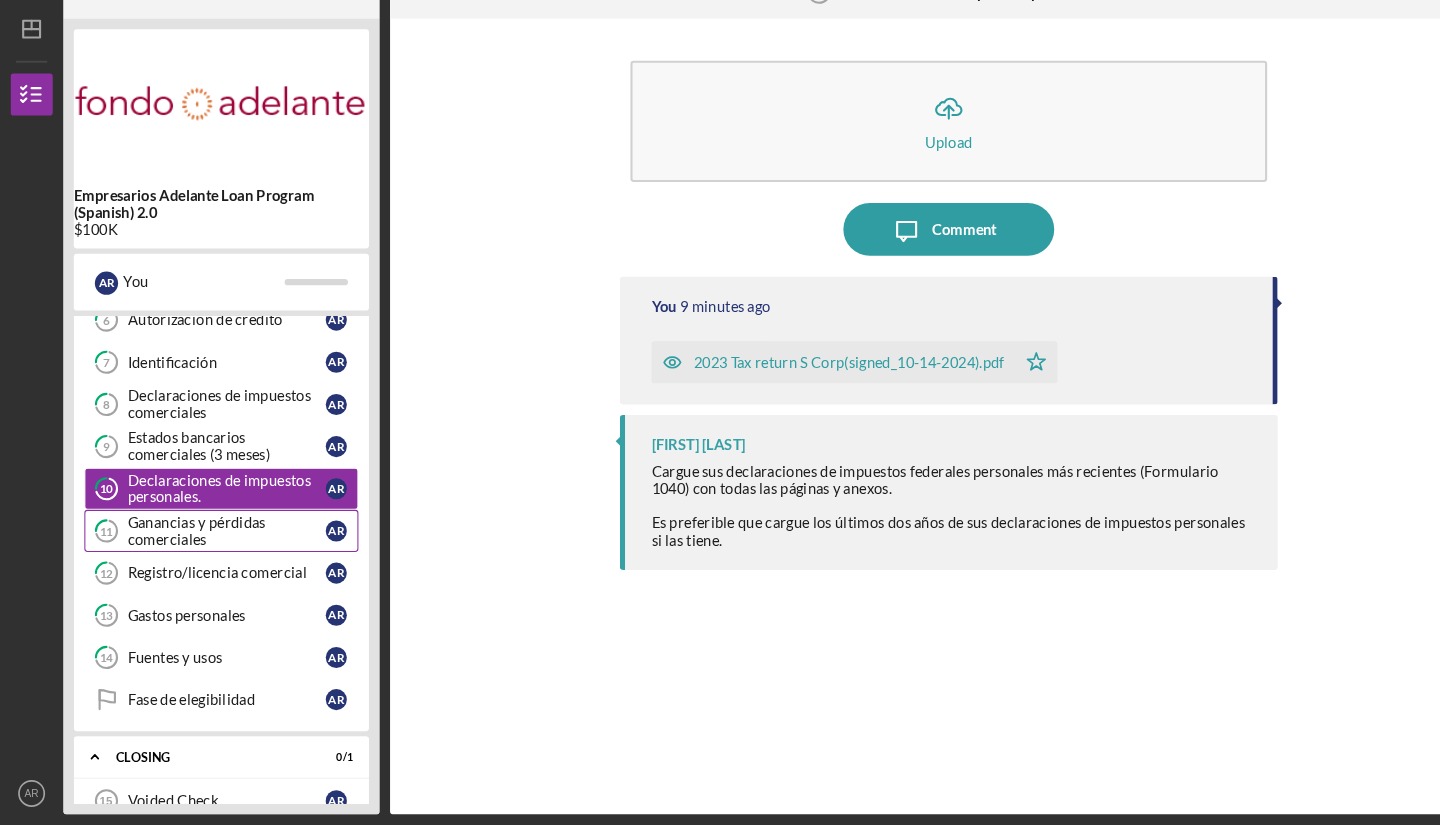 click on "Ganancias y pérdidas comerciales" at bounding box center [215, 546] 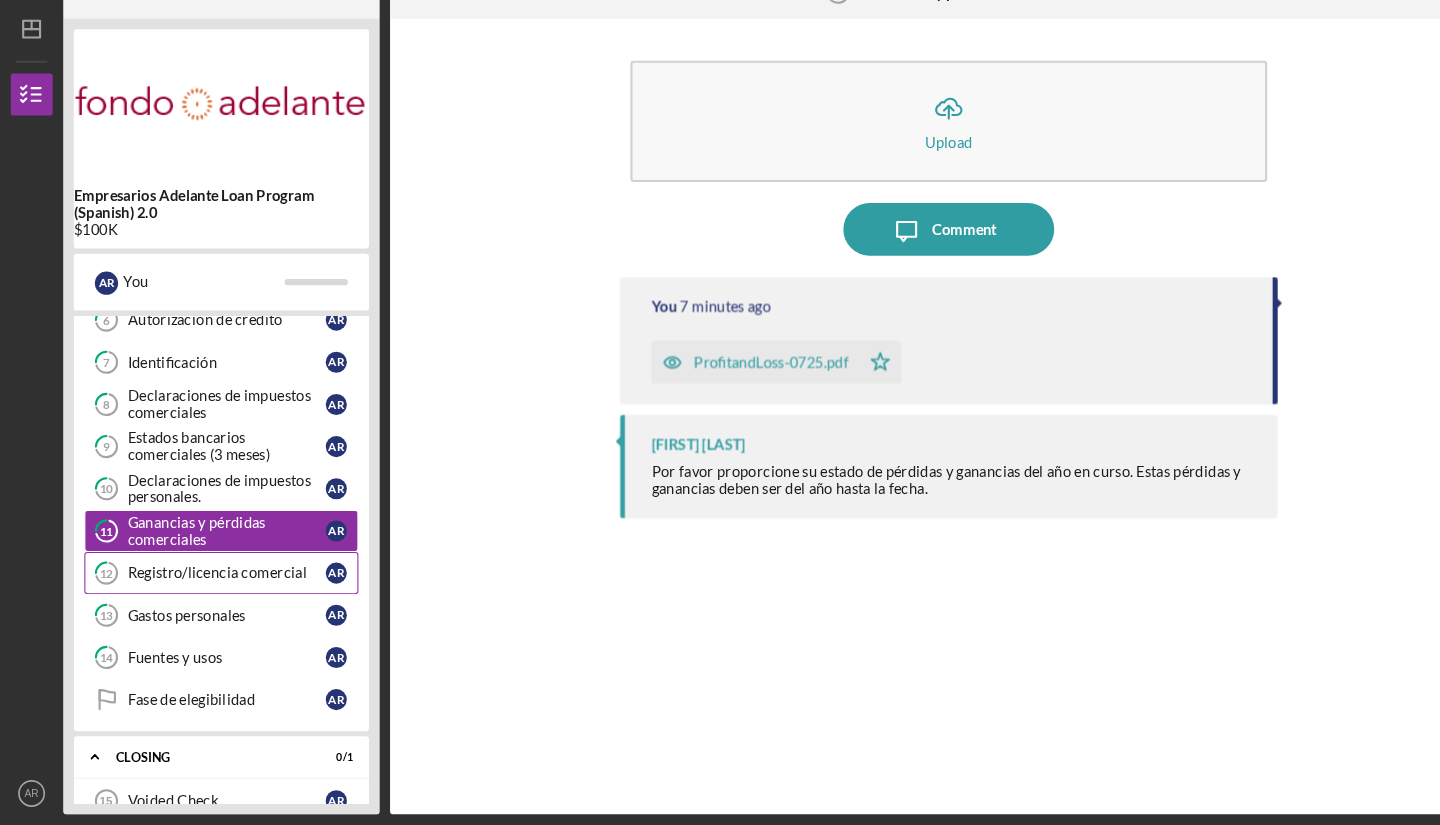 click on "12 Registro/licencia comercial A R" at bounding box center [210, 586] 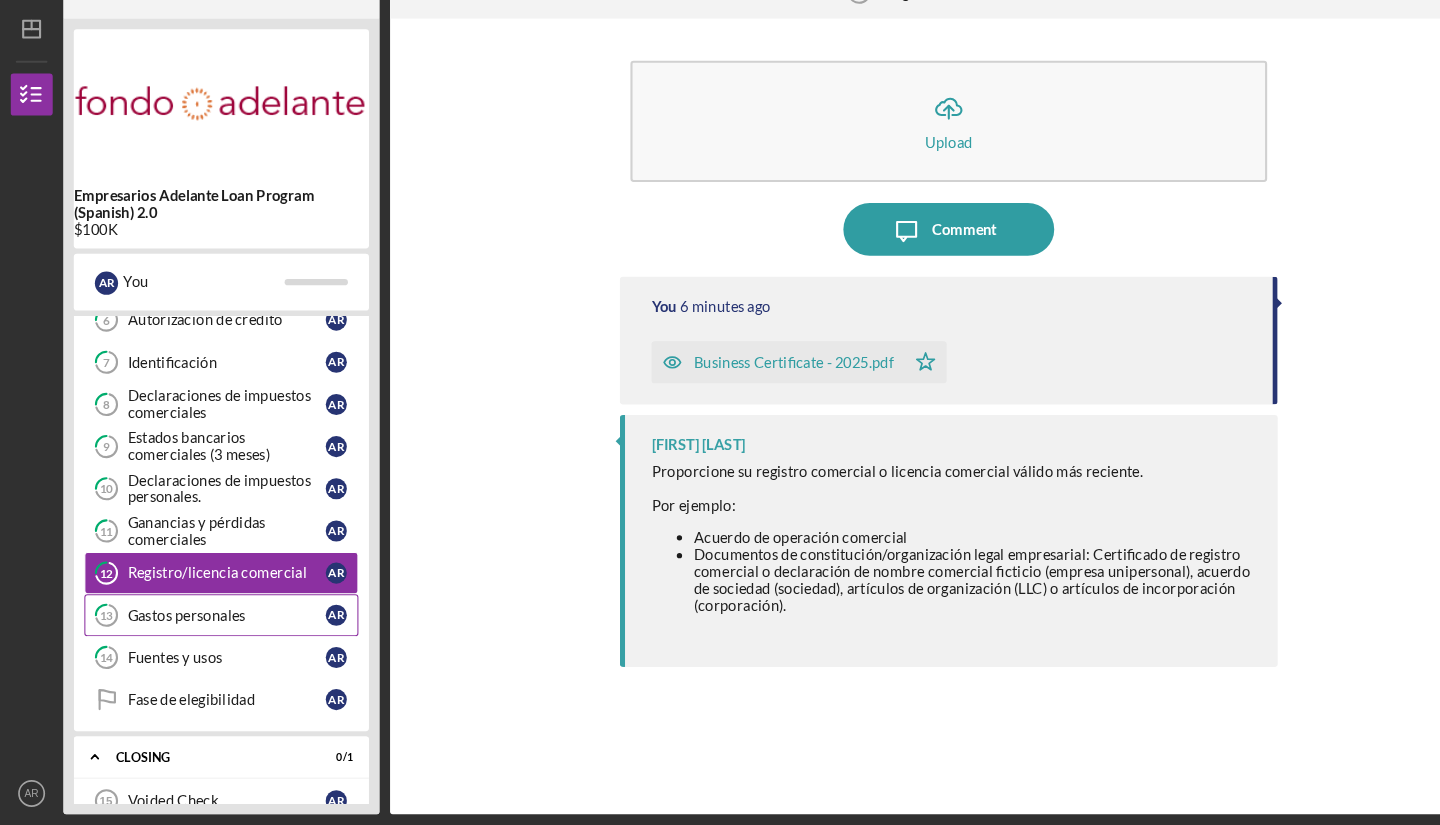 click on "Gastos personales" at bounding box center (215, 626) 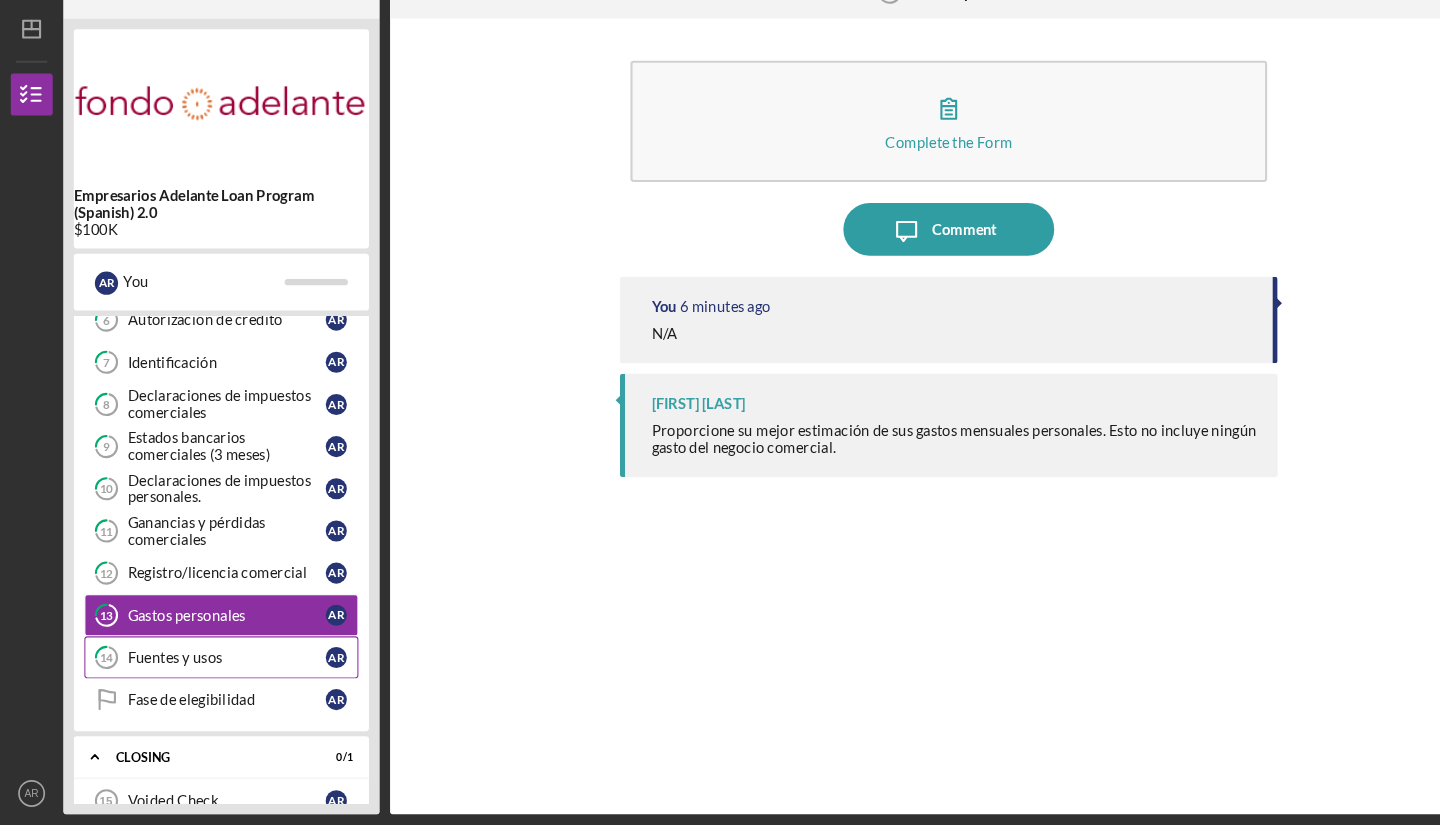 click on "14 Fuentes y usos A R" at bounding box center (210, 666) 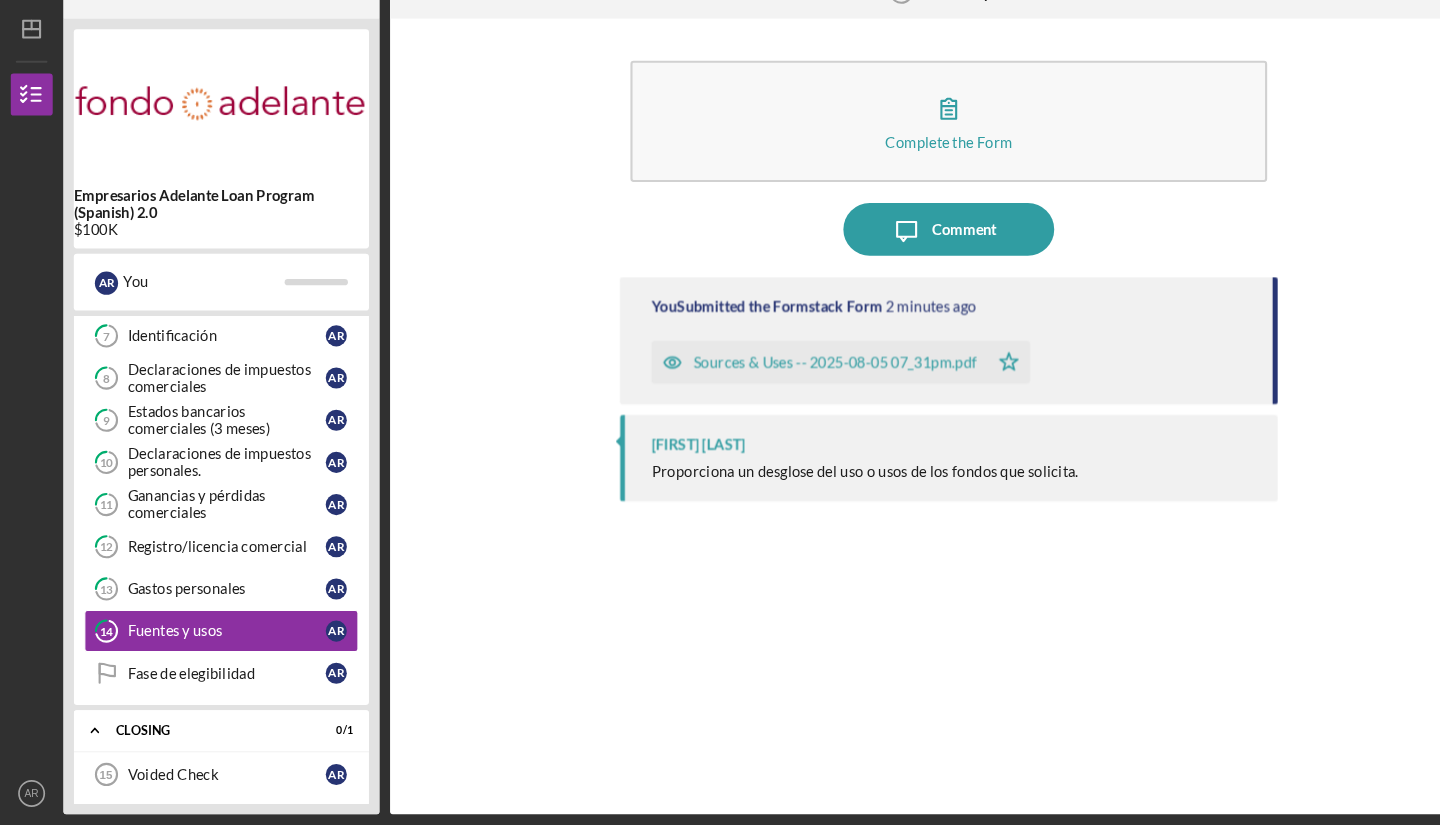 scroll, scrollTop: 282, scrollLeft: 0, axis: vertical 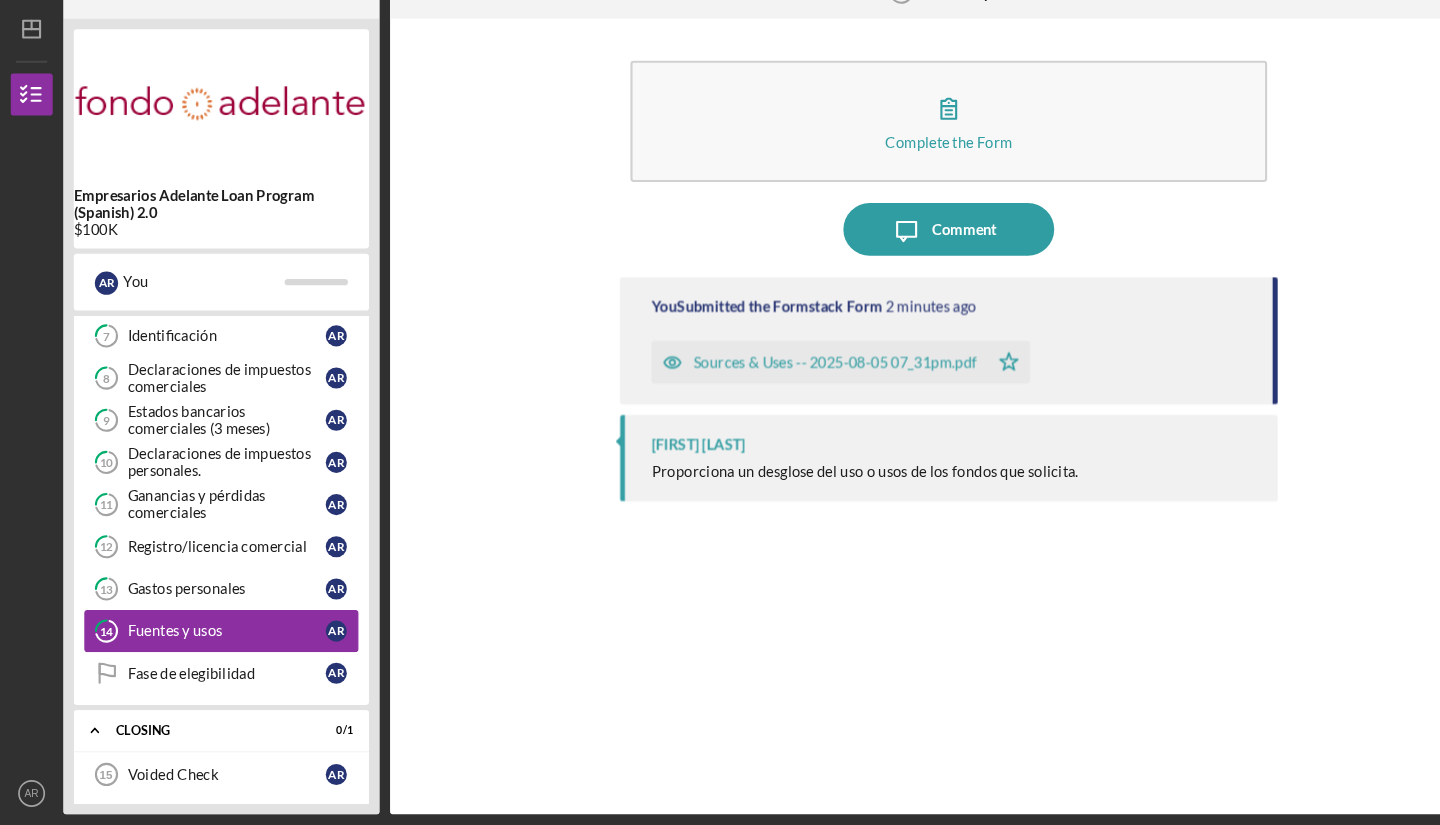 click on "Fuentes y usos" at bounding box center [215, 641] 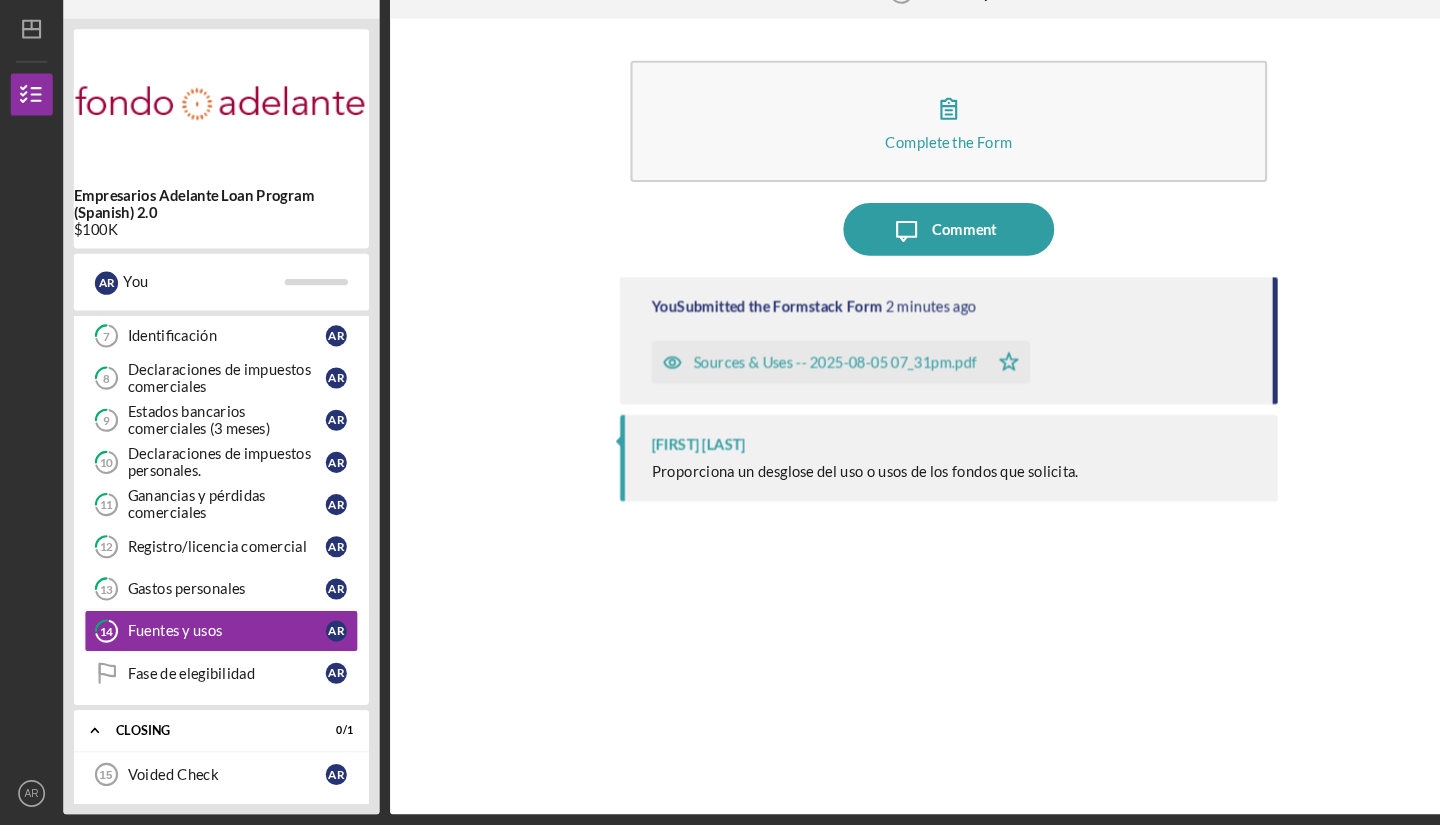 click on "Sources & Uses -- 2025-08-05 07_31pm.pdf" at bounding box center (792, 386) 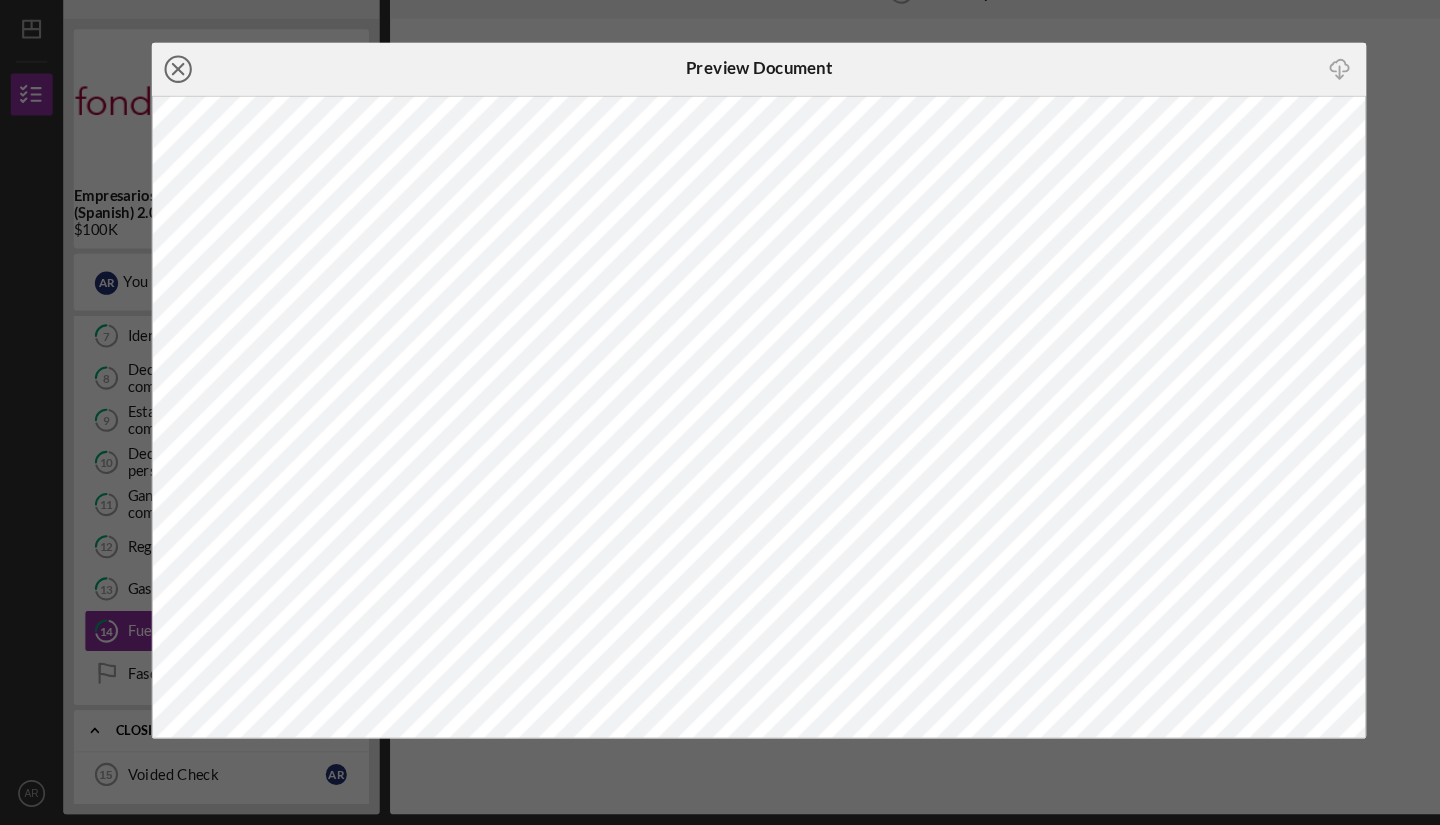 click on "Icon/Close" 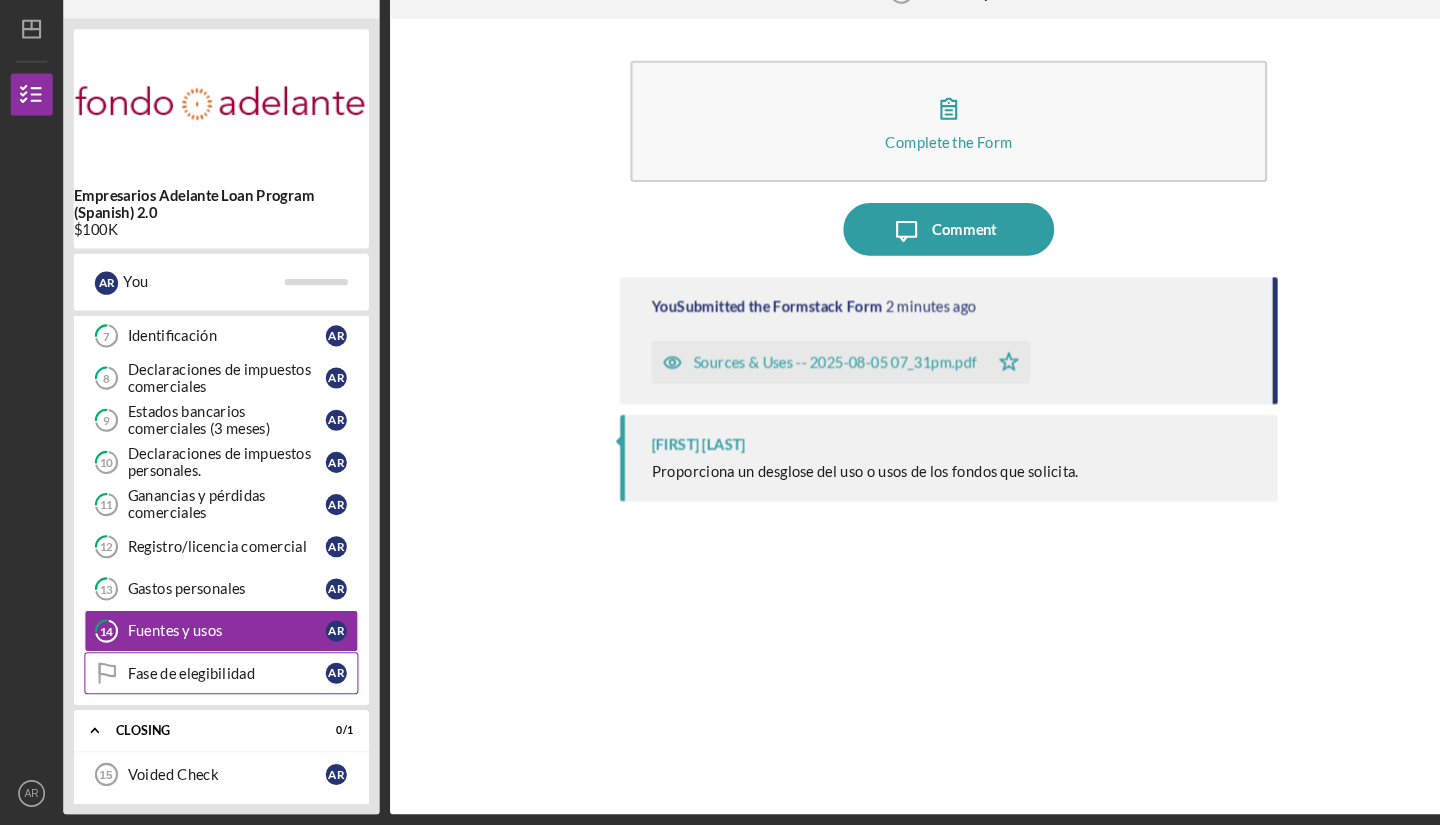 click on "Fase de elegibilidad" at bounding box center (215, 681) 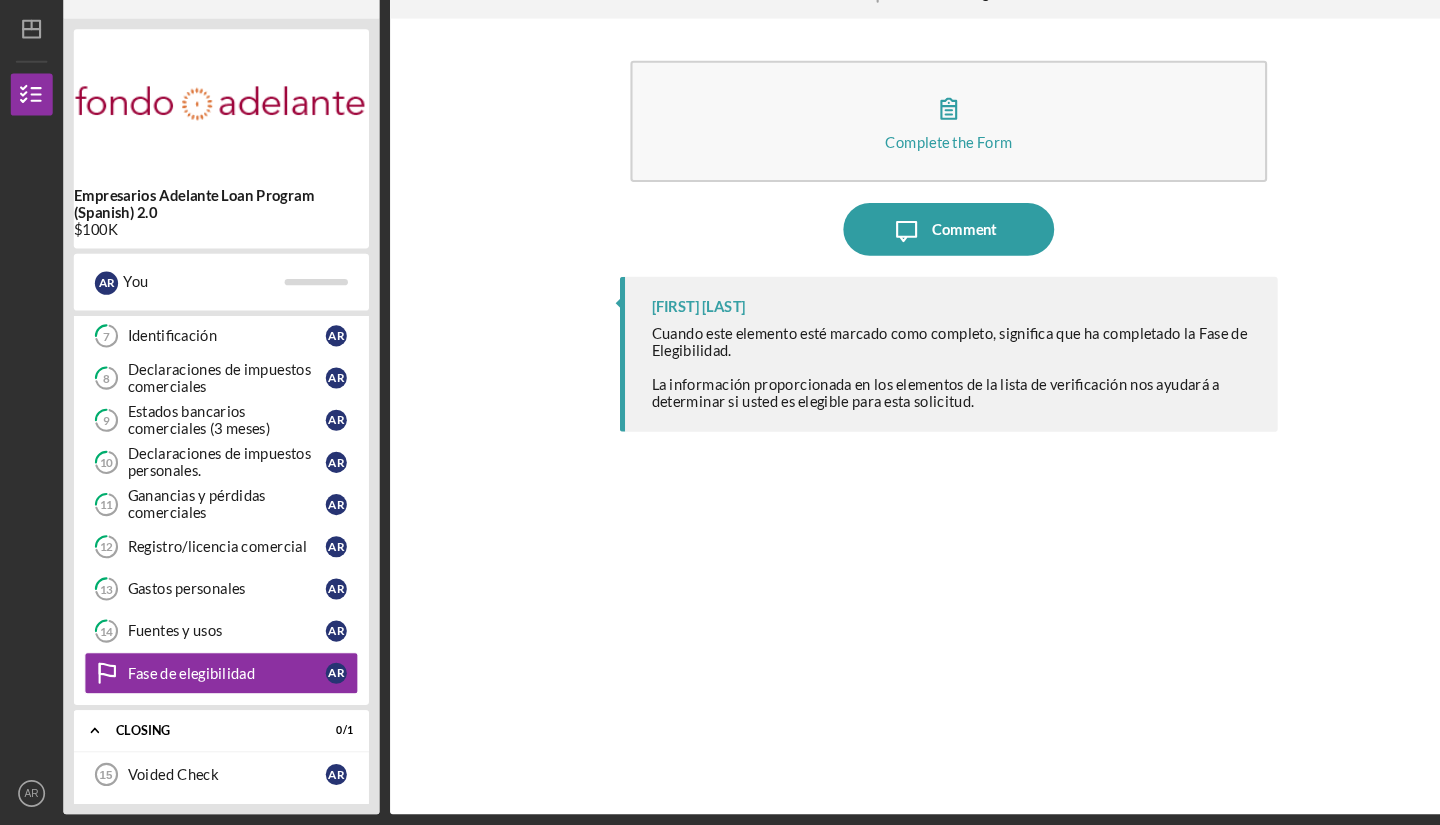 click on "Cuando este elemento esté marcado como completo, significa que ha completado la Fase de Elegibilidad." at bounding box center (905, 367) 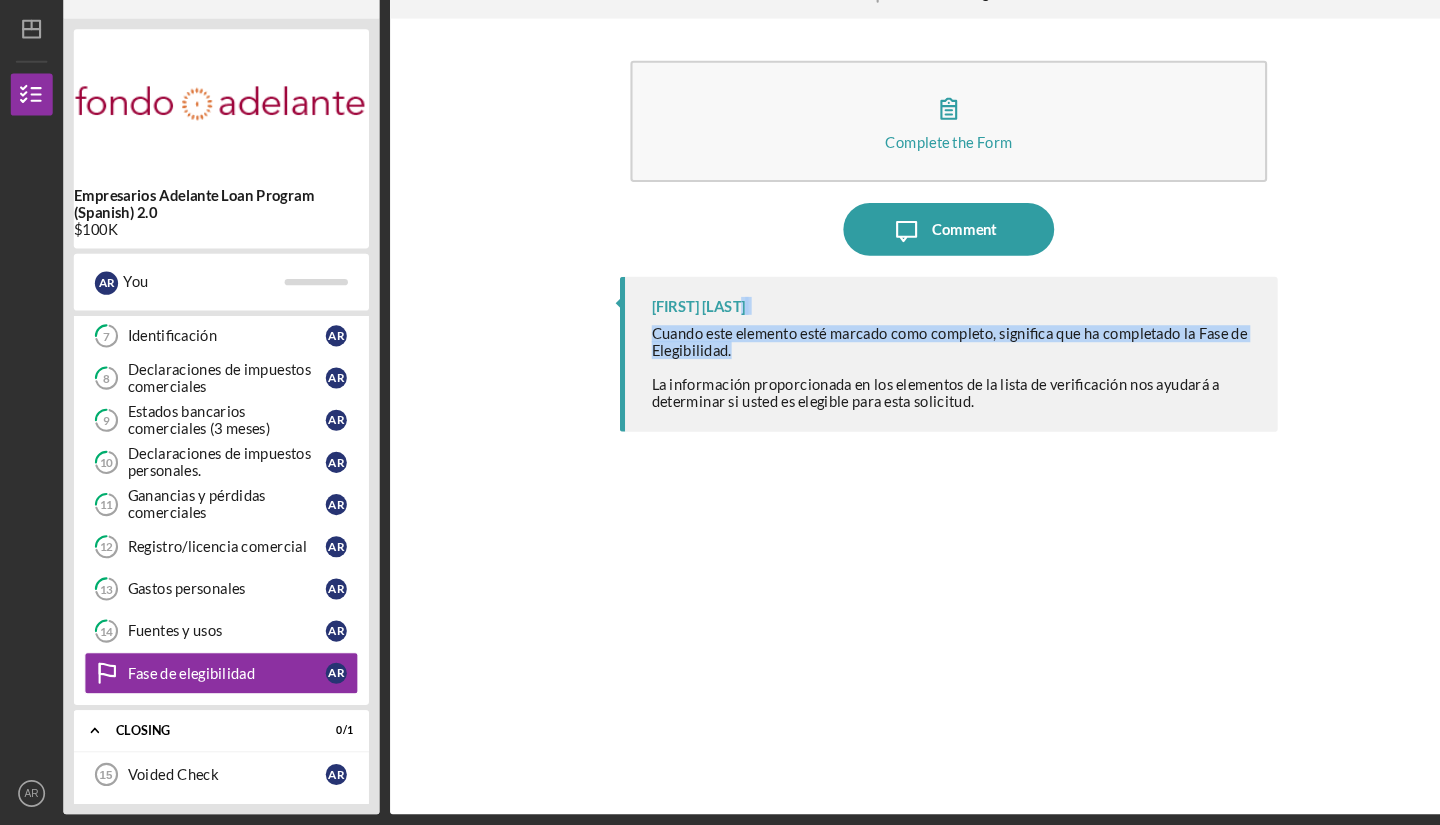 drag, startPoint x: 801, startPoint y: 336, endPoint x: 805, endPoint y: 371, distance: 35.22783 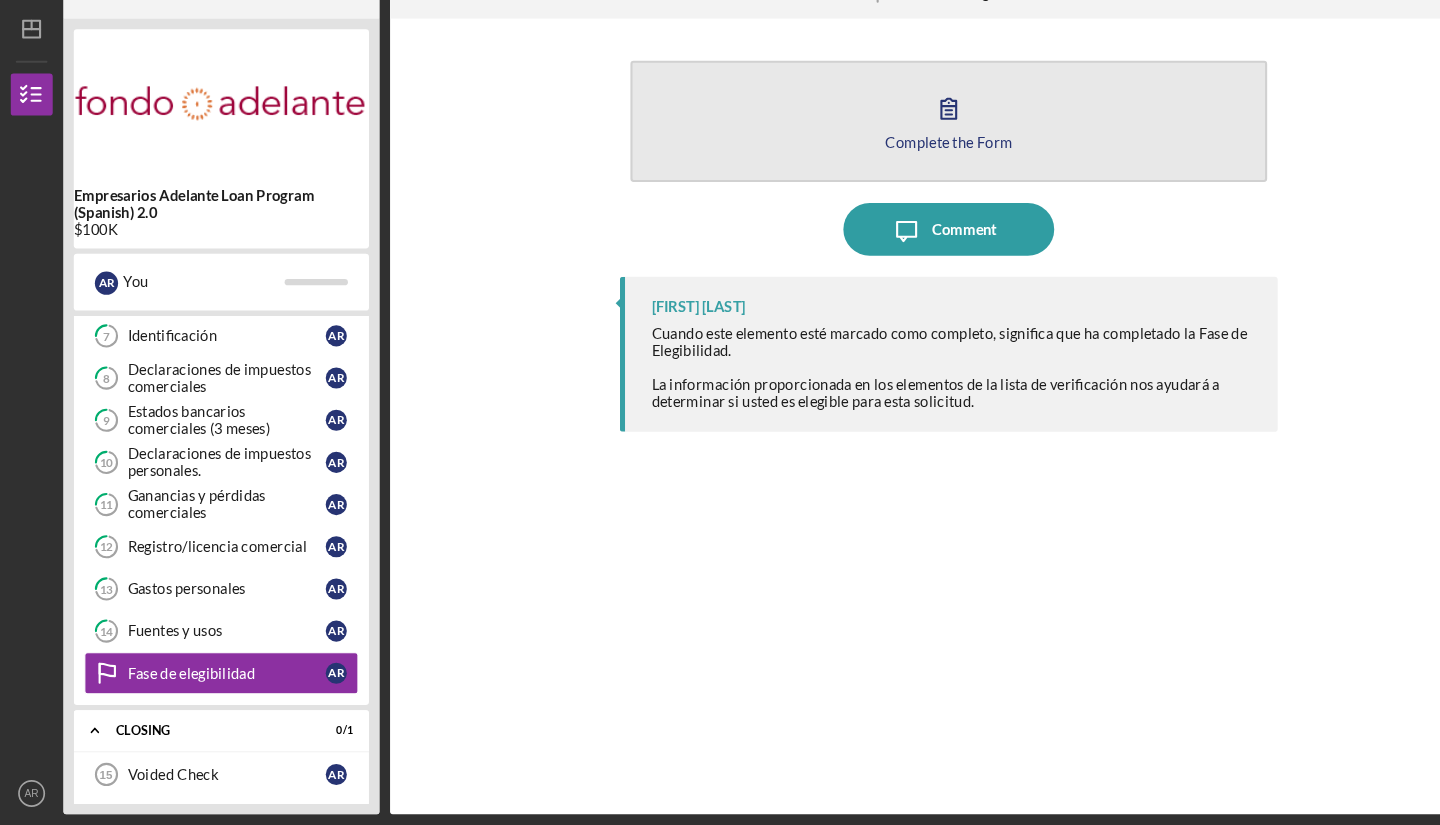 click 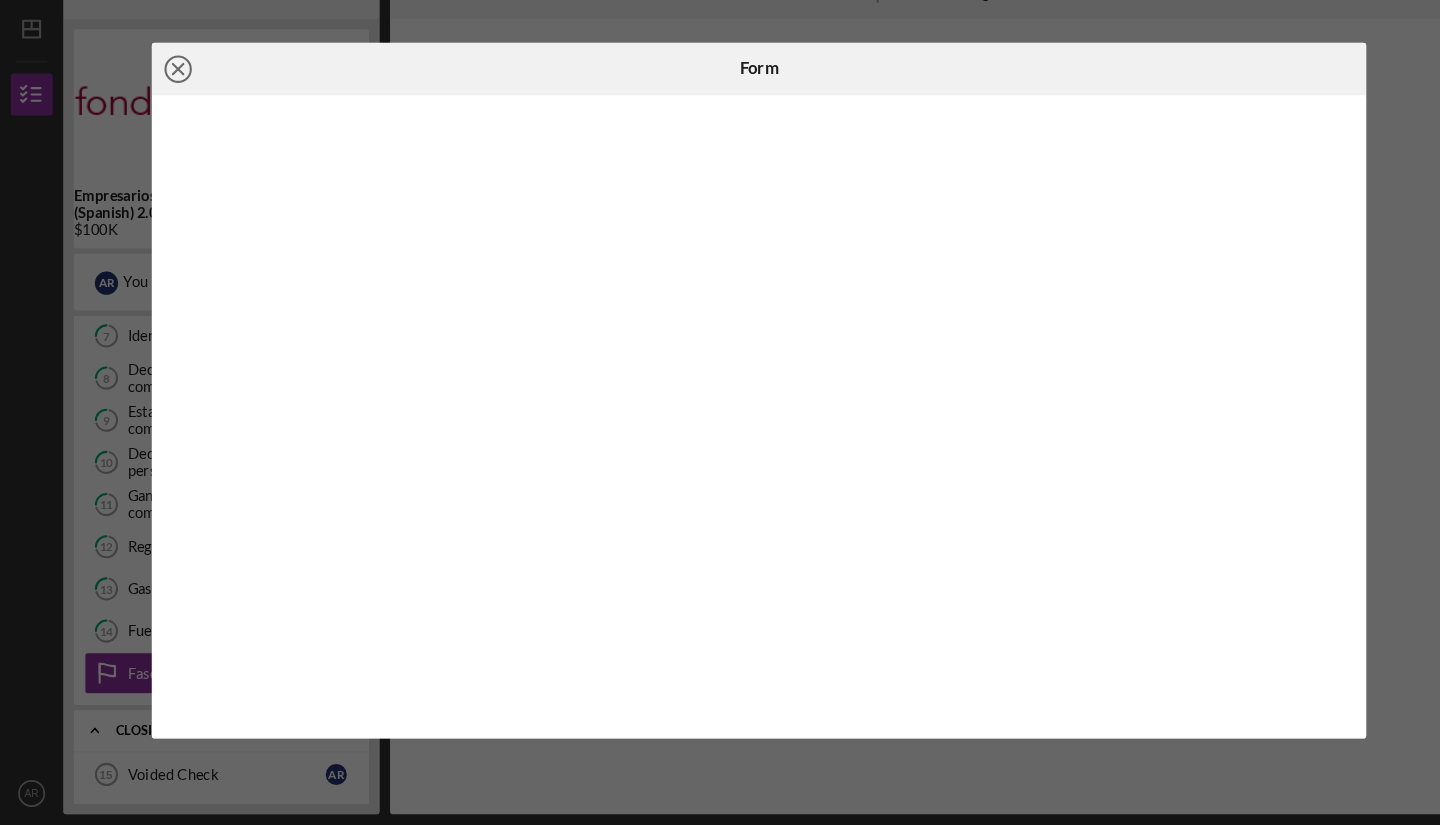 click on "Icon/Close" 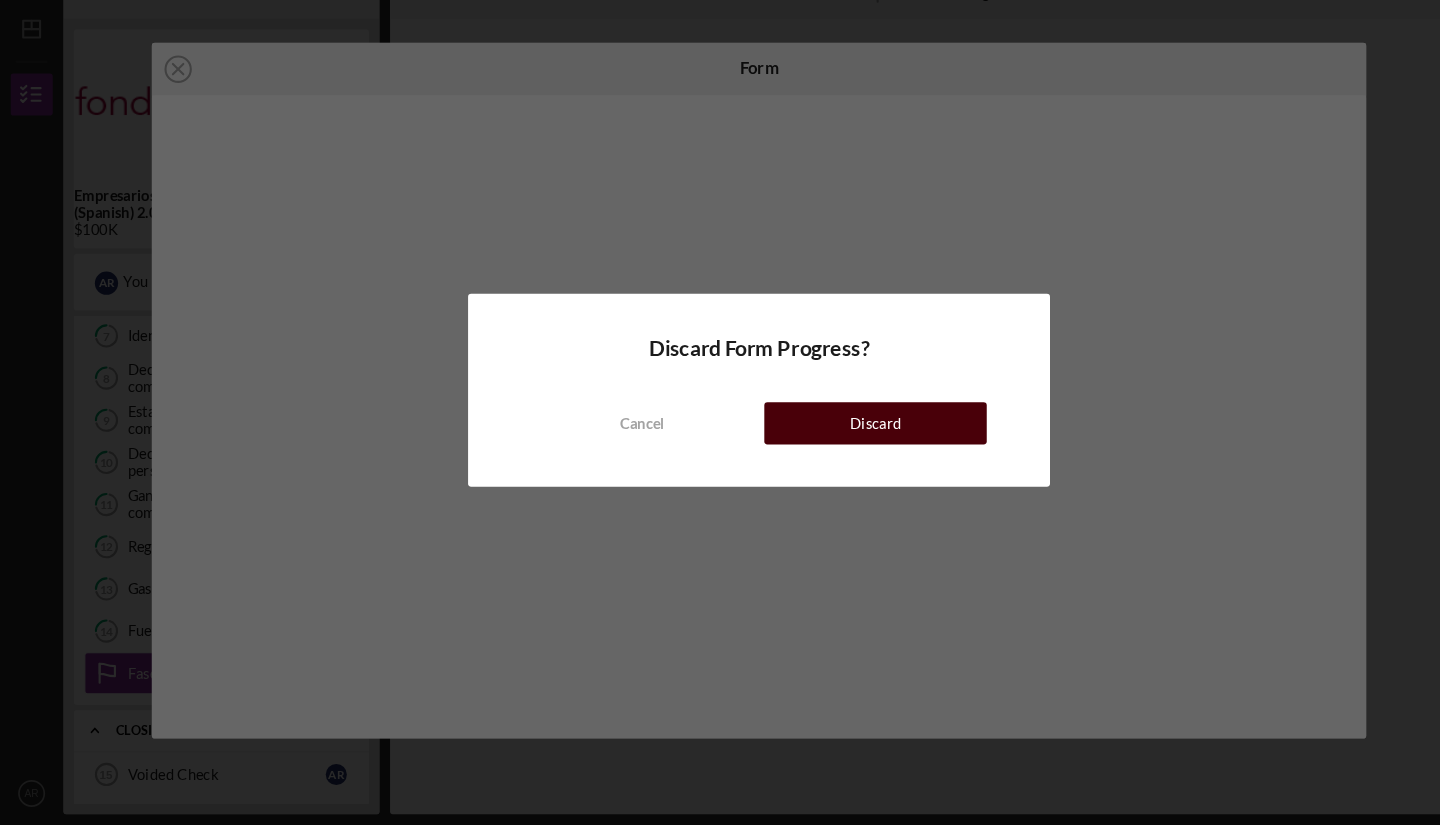 click on "Discard" at bounding box center [830, 444] 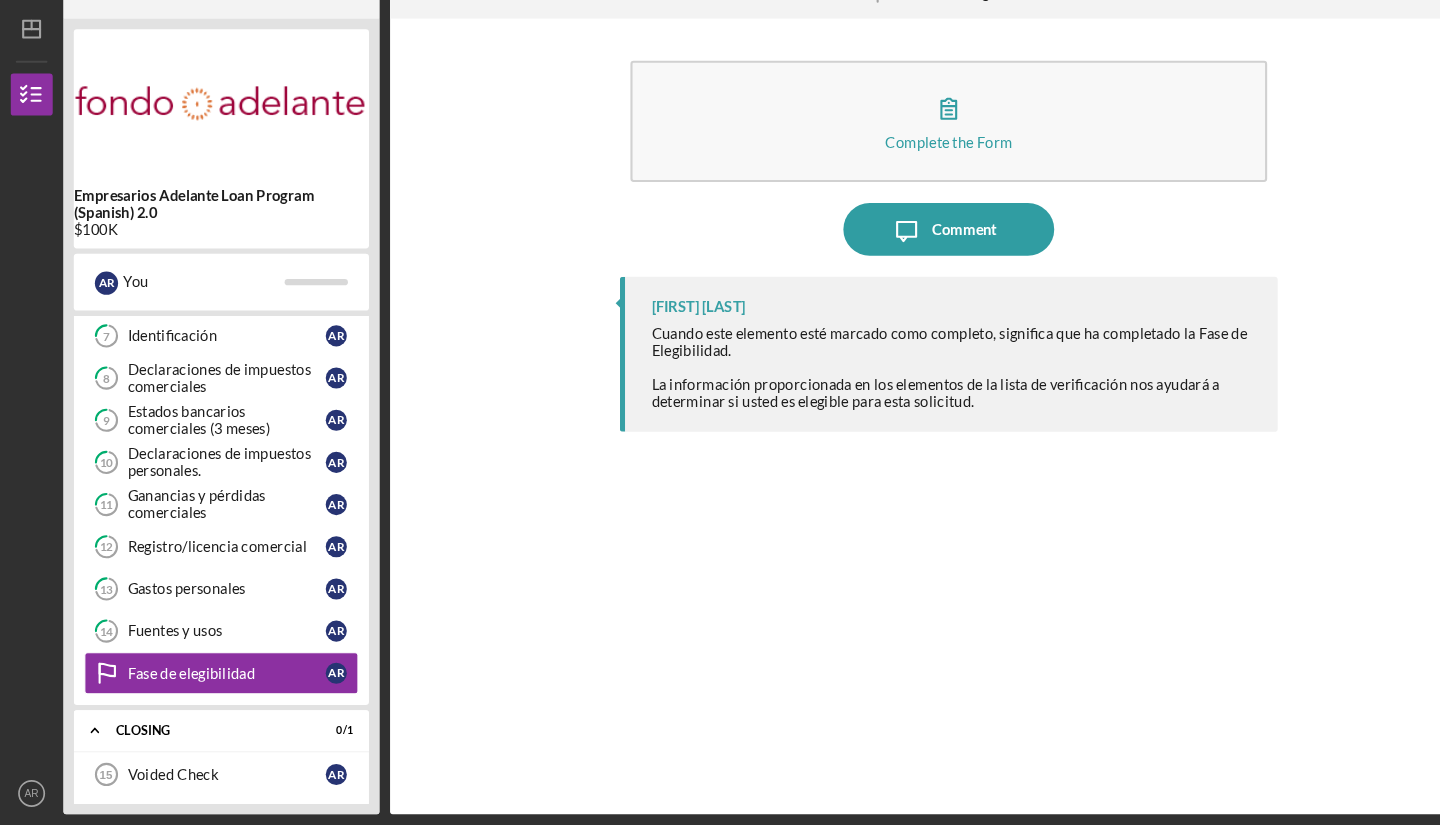 scroll, scrollTop: 0, scrollLeft: 0, axis: both 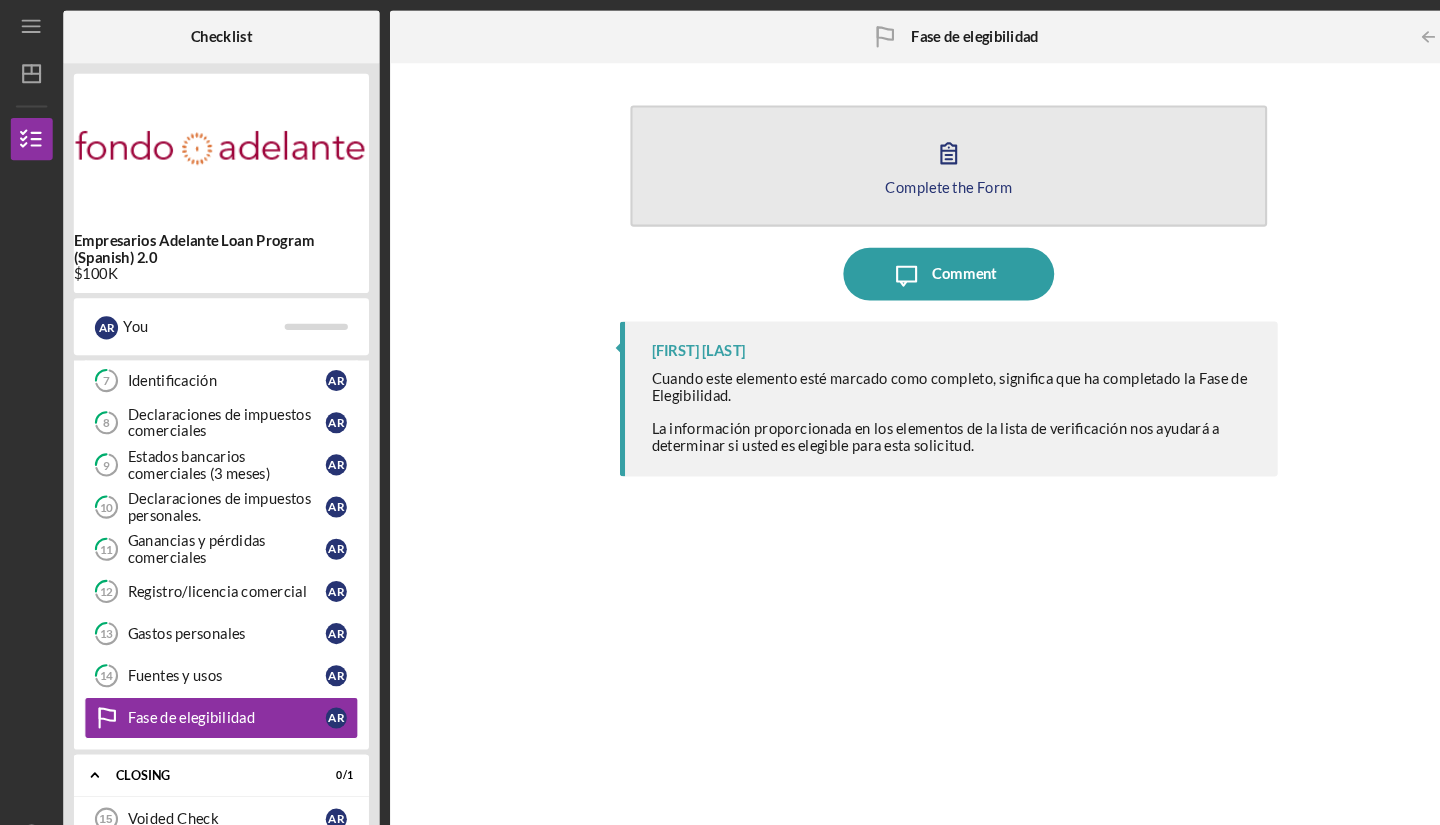 click 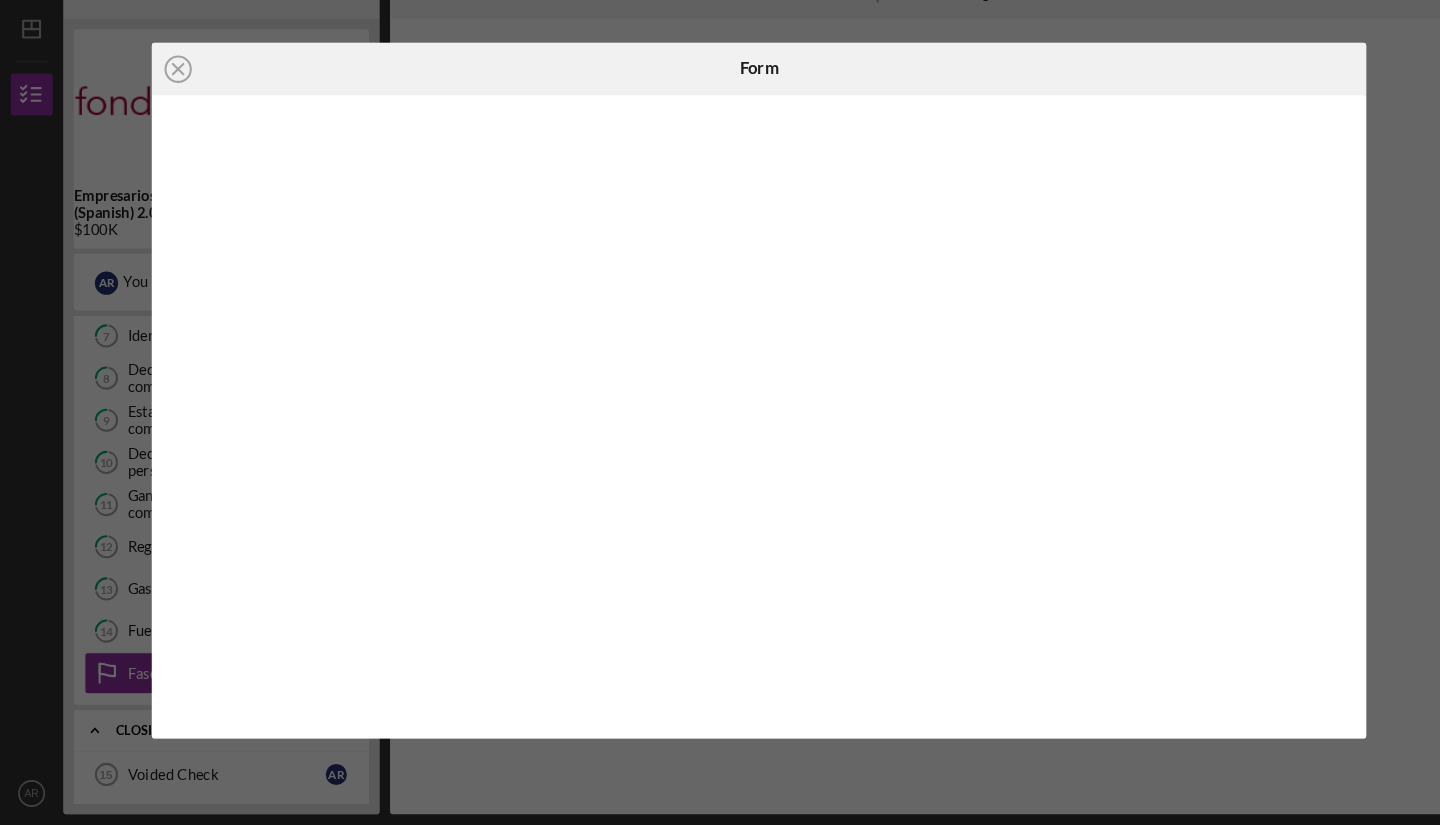 scroll, scrollTop: 0, scrollLeft: 0, axis: both 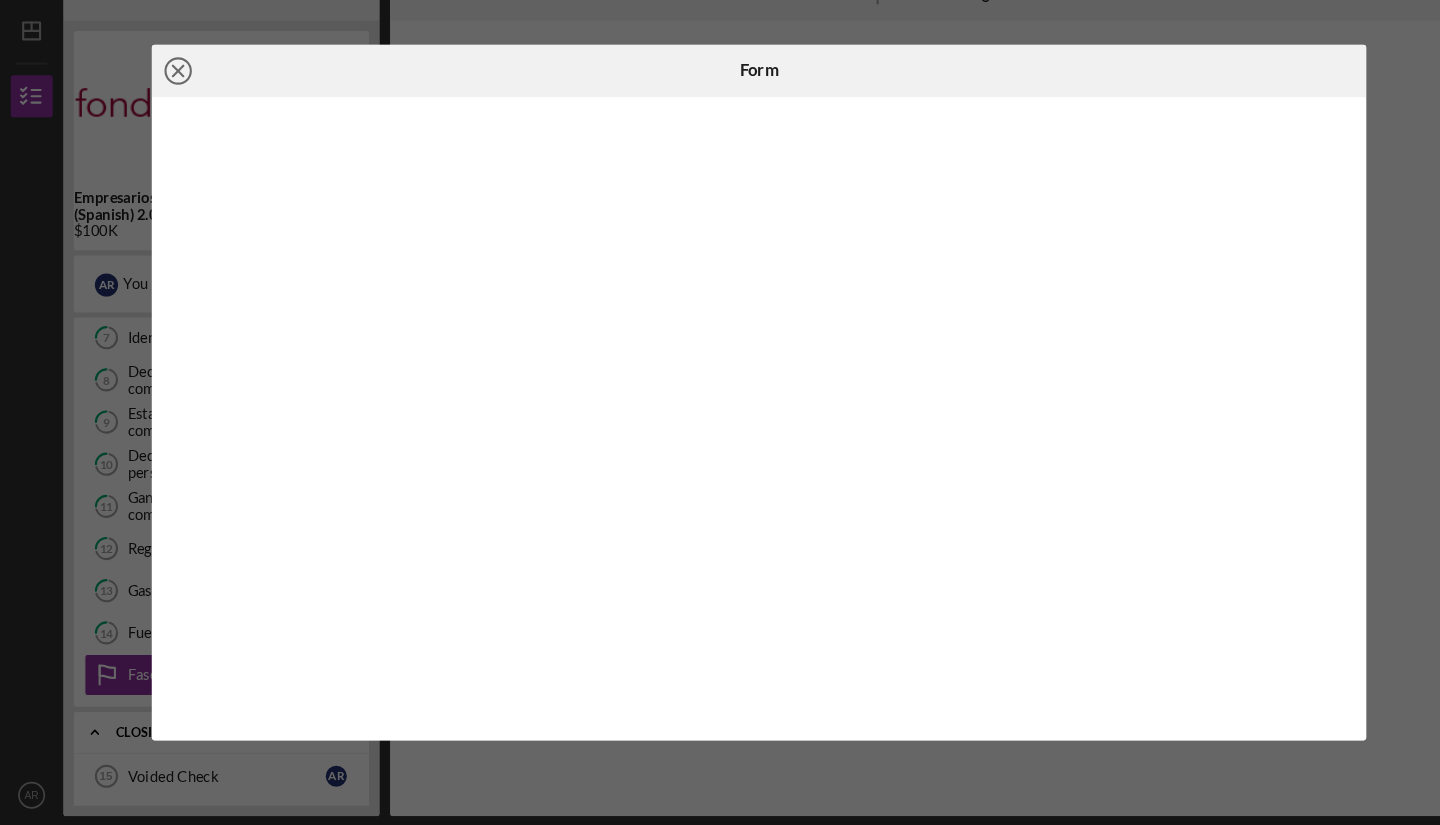 click 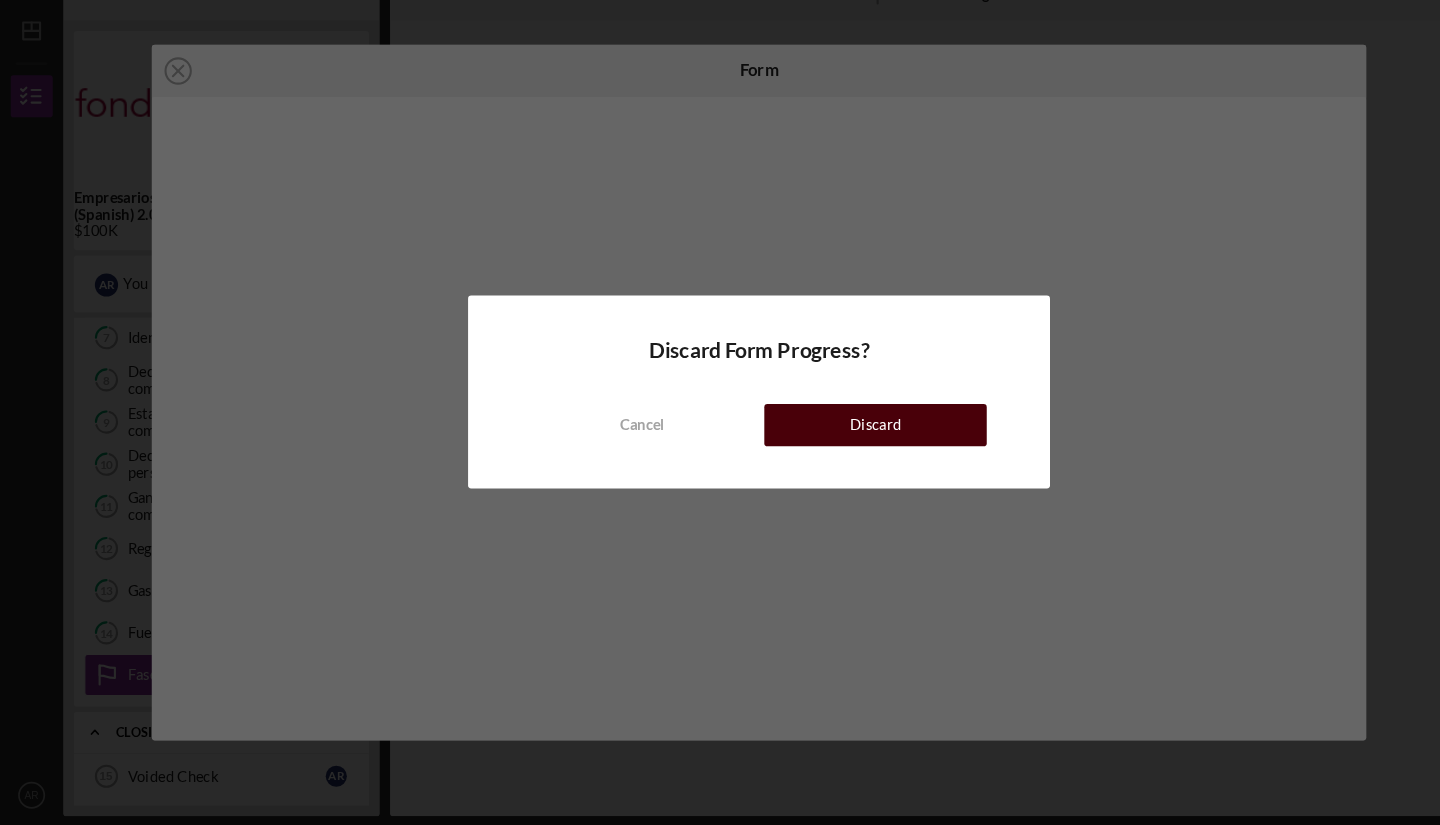 click on "Discard" at bounding box center (830, 444) 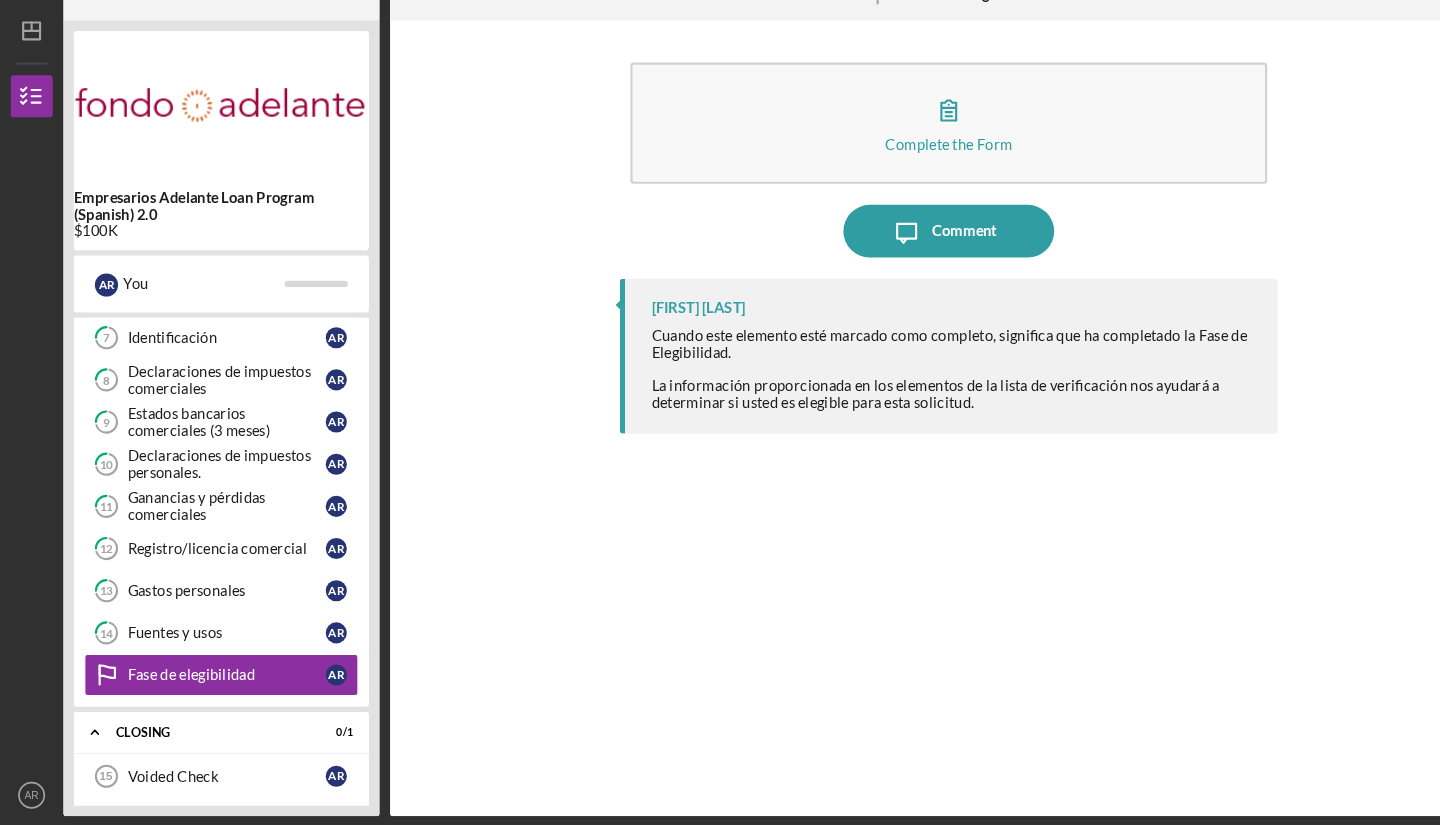 scroll, scrollTop: 0, scrollLeft: 0, axis: both 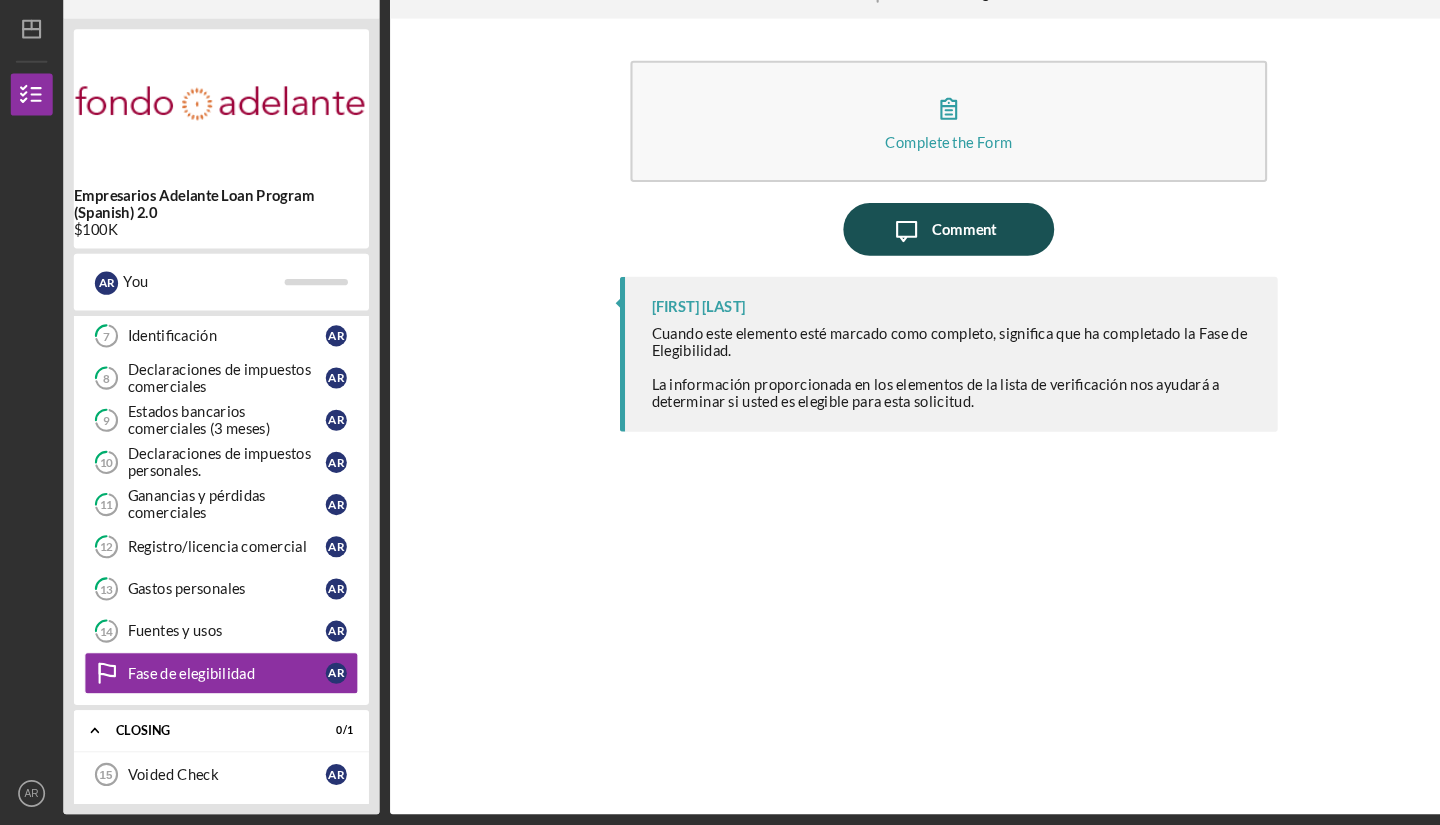 click on "Comment" at bounding box center (915, 260) 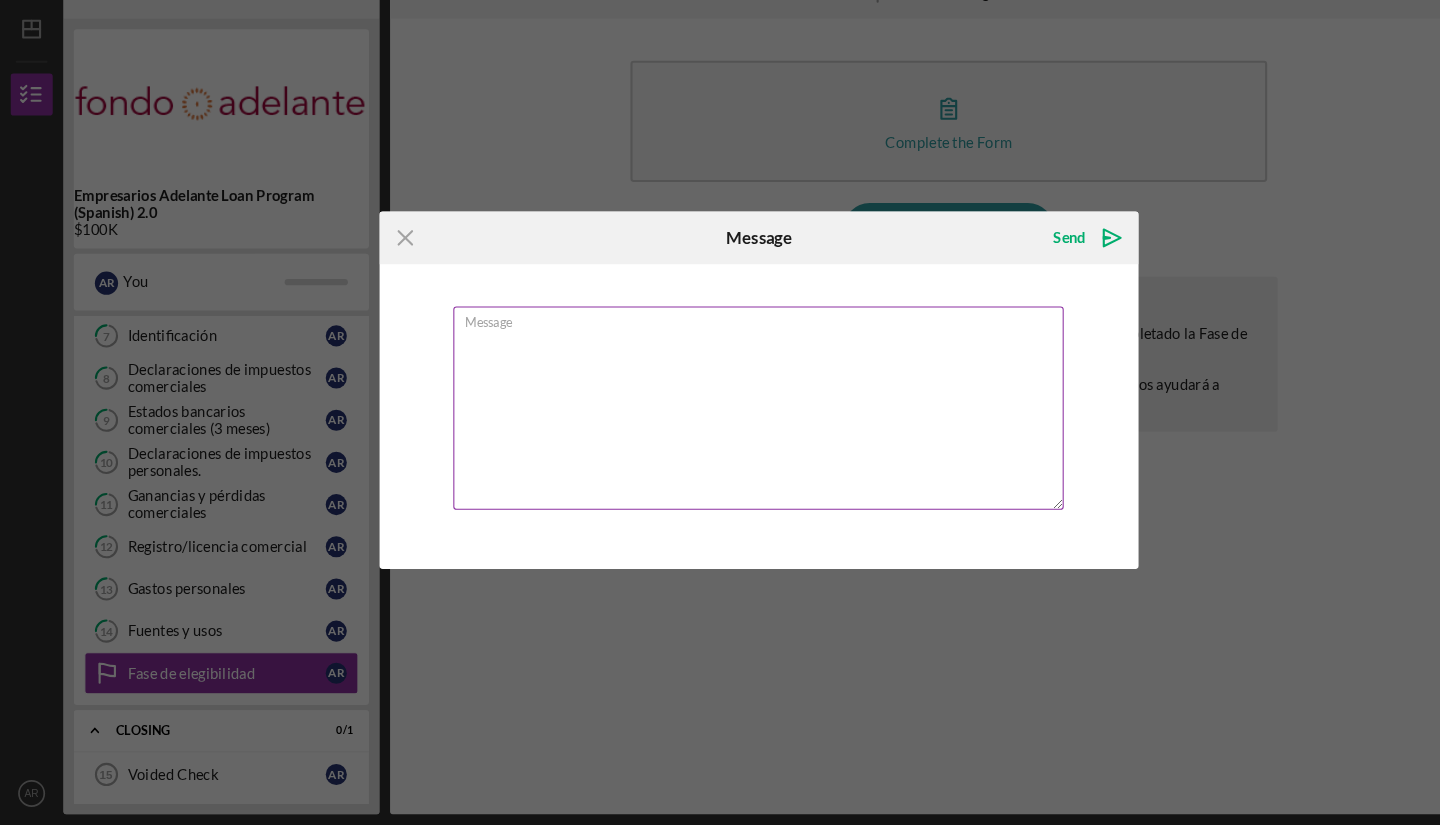 click on "Message" at bounding box center (719, 429) 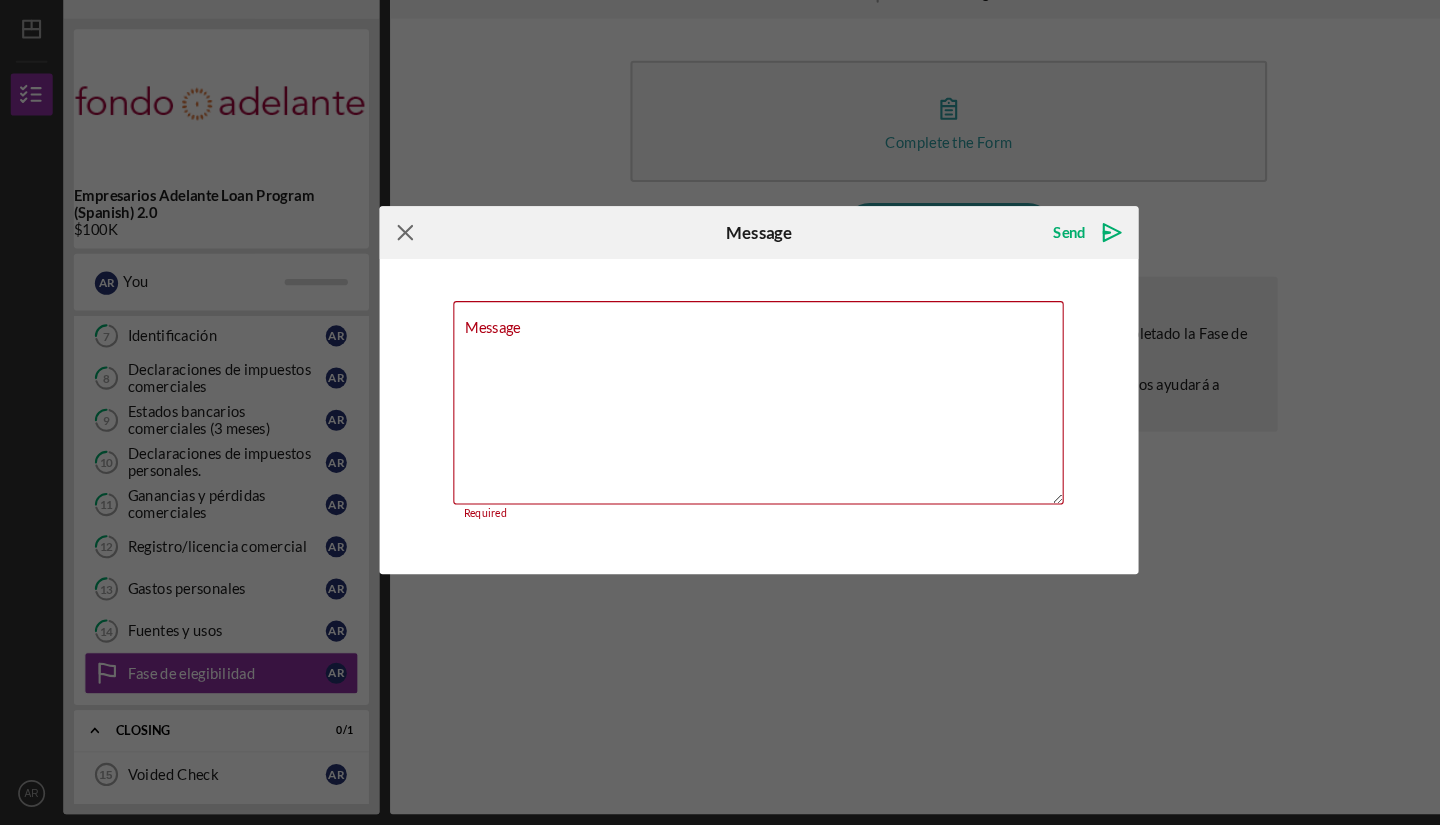 click on "Icon/Menu Close" 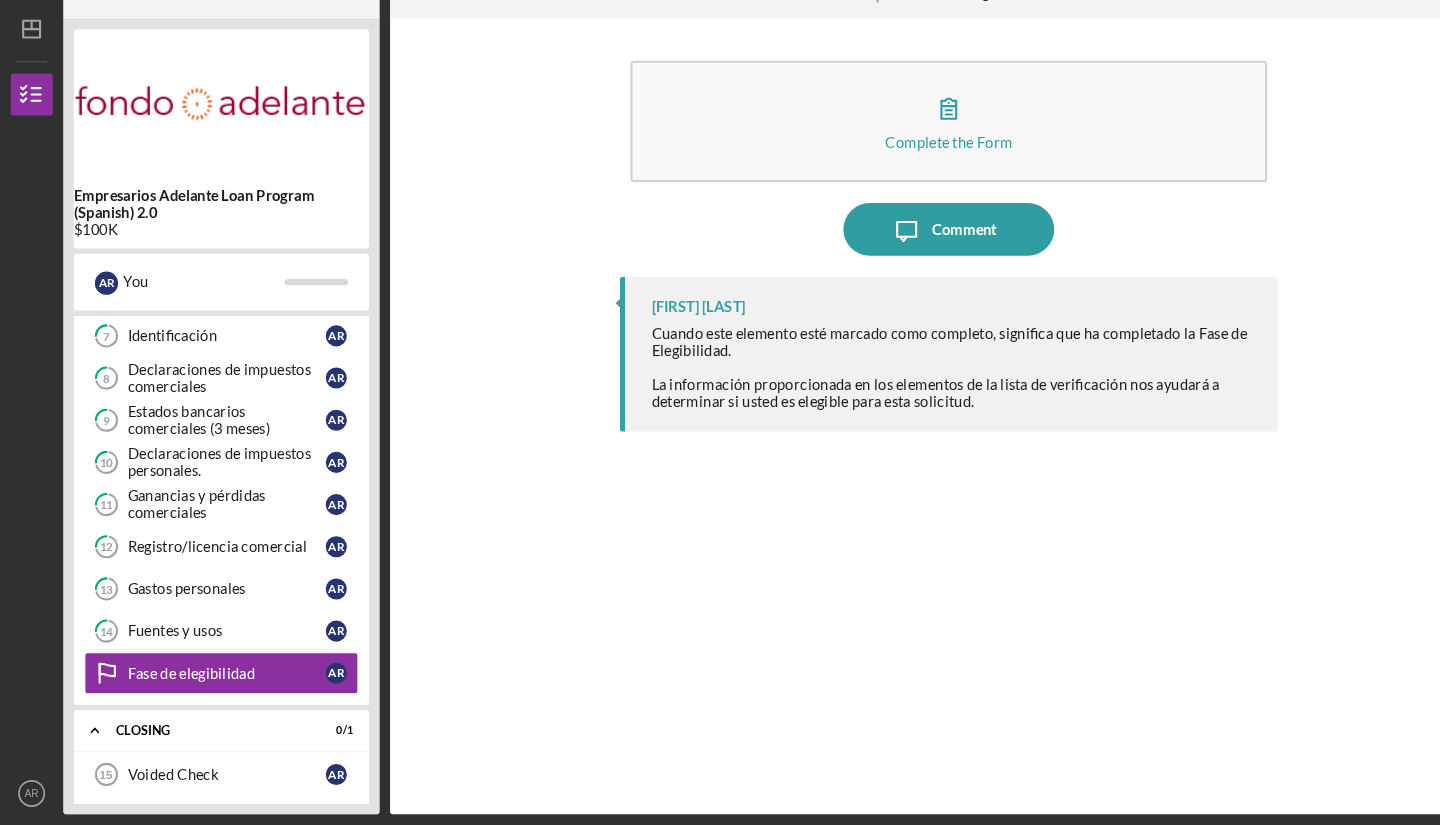 click on "La información proporcionada en los elementos de la lista de verificación nos ayudará a determinar si usted es elegible para esta solicitud." at bounding box center (905, 415) 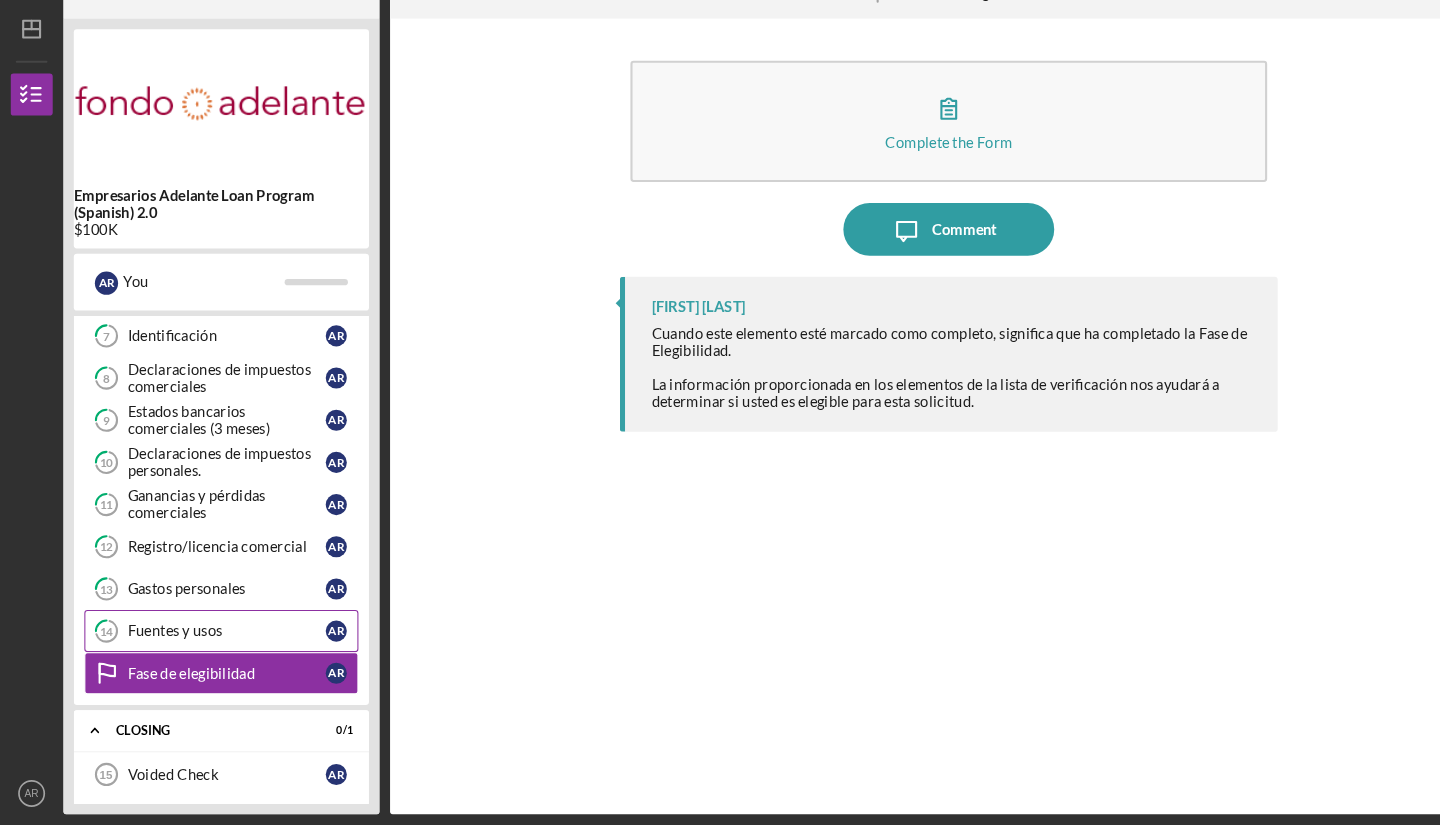 click on "14 Fuentes y usos A R" at bounding box center (210, 641) 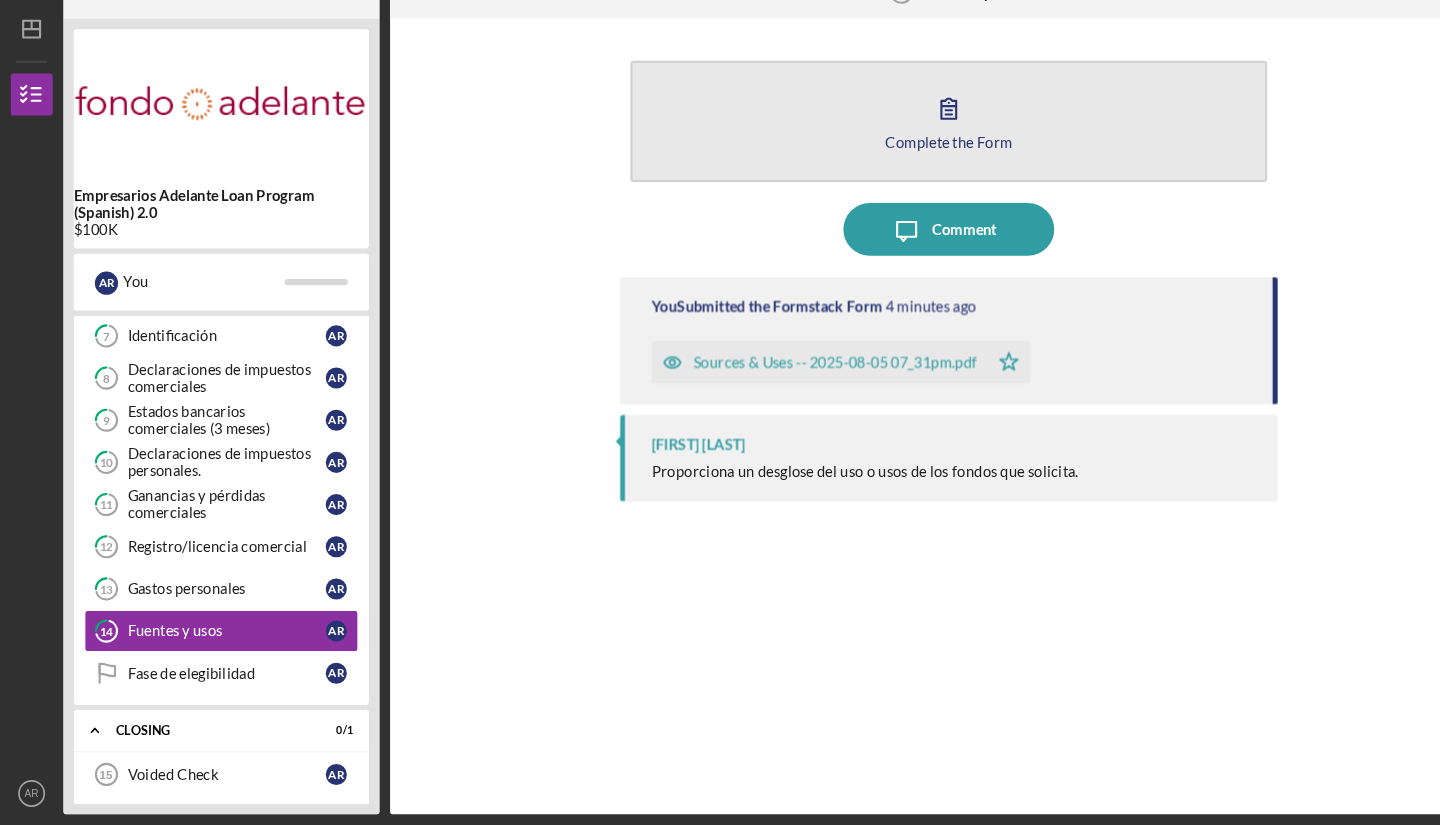 click on "Complete the Form Form" at bounding box center [900, 157] 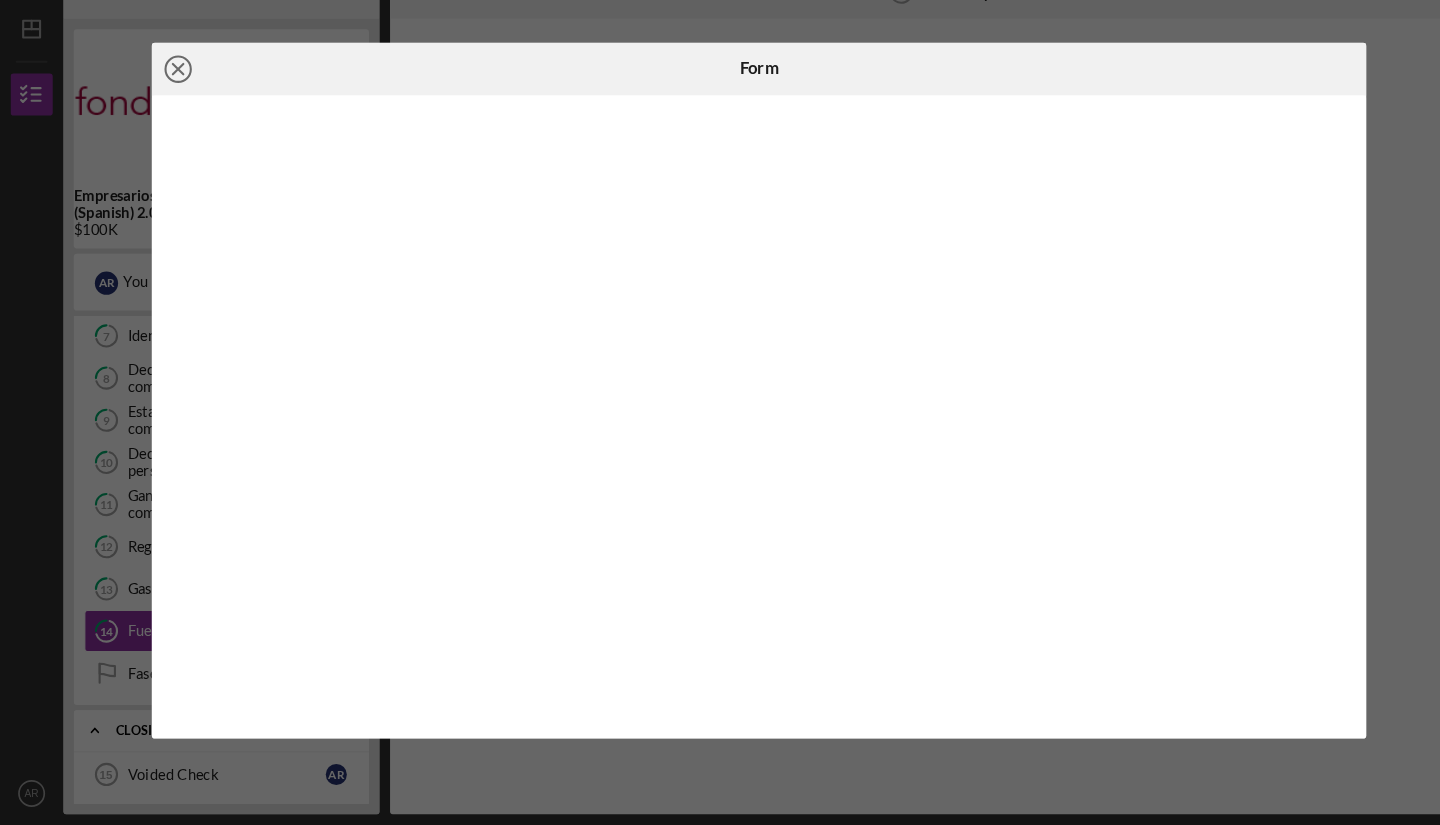 click on "Icon/Close" 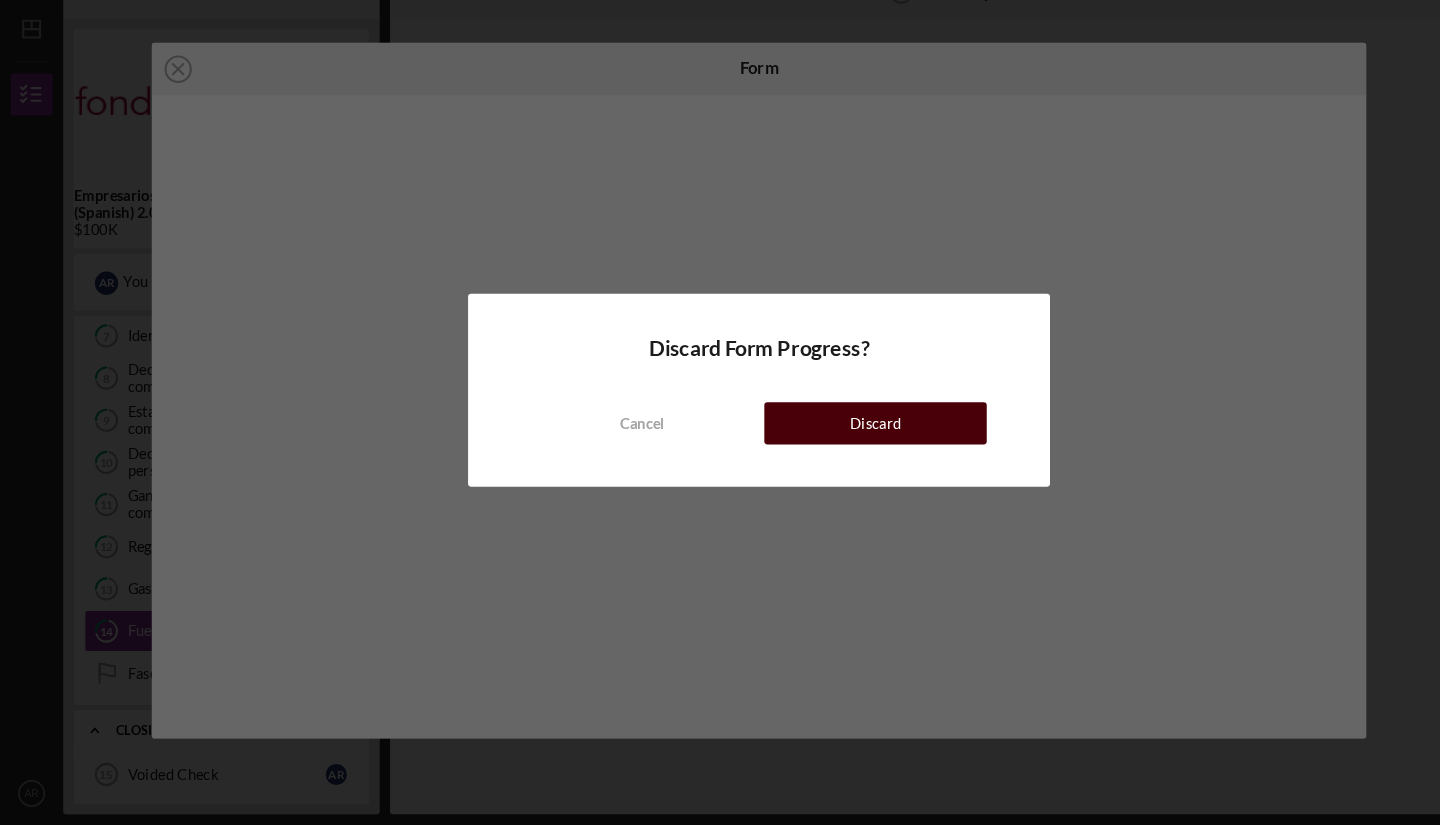 click on "Discard" at bounding box center [830, 444] 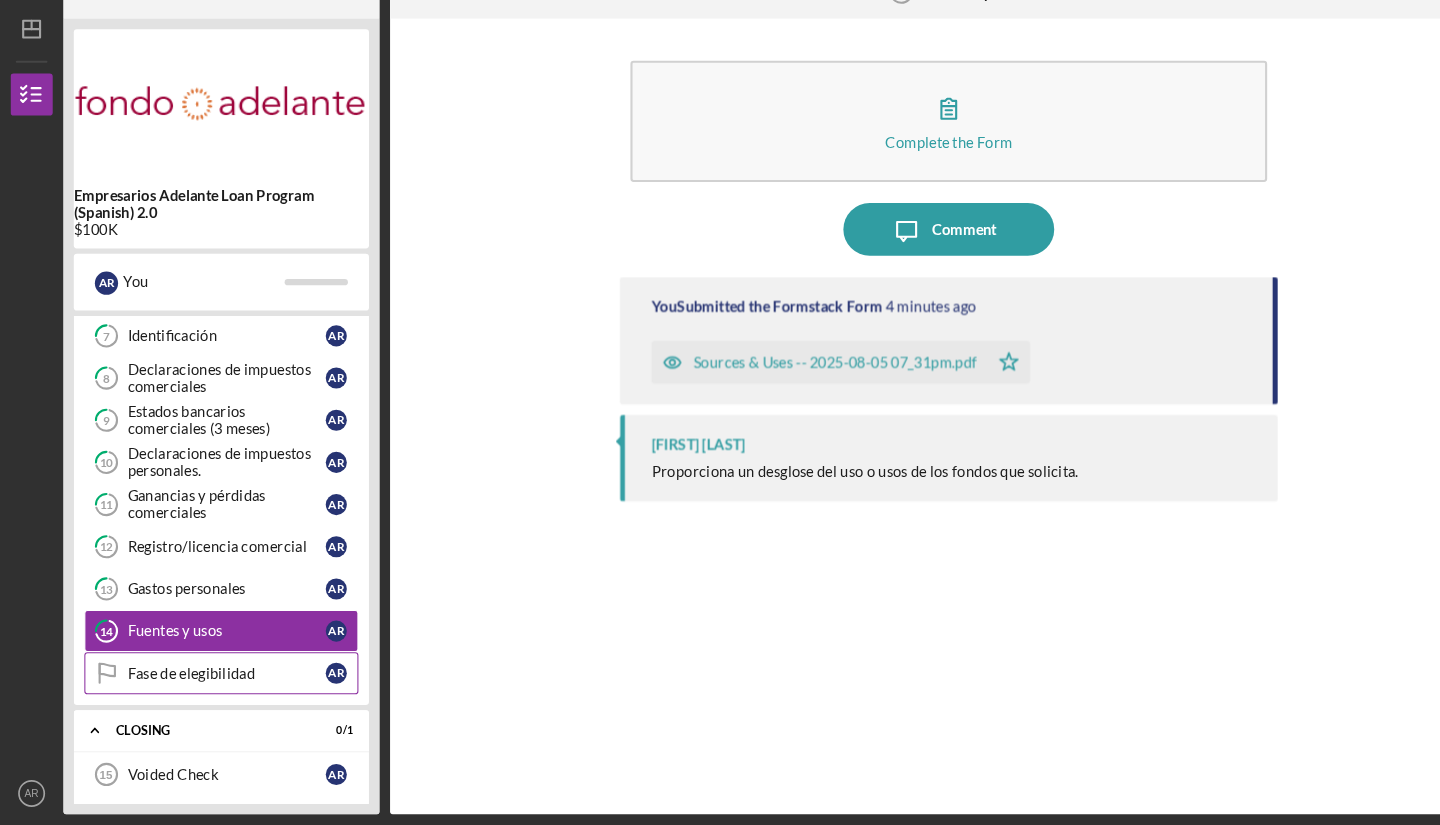 click on "Fase de elegibilidad" at bounding box center [215, 681] 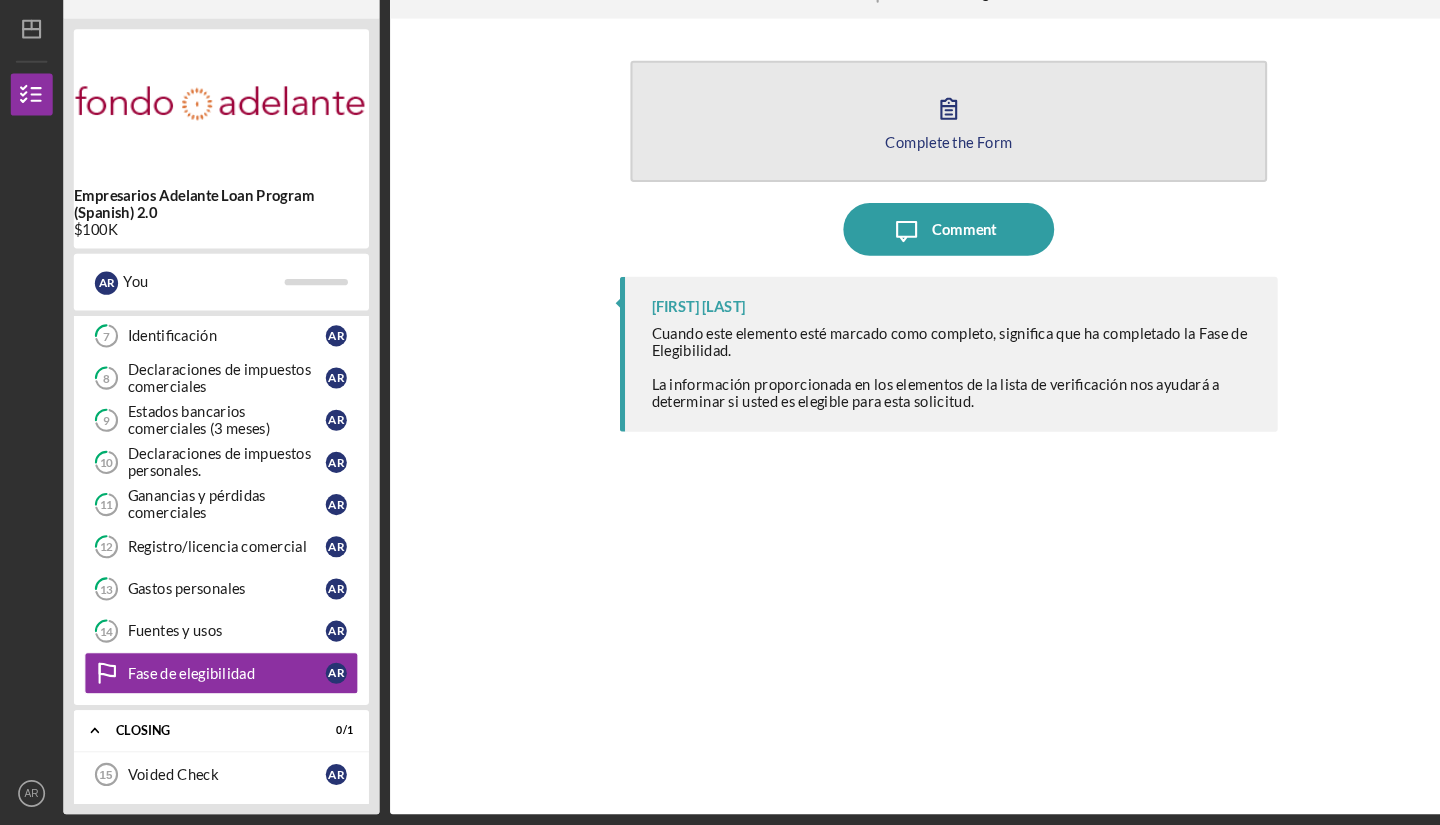 click on "Complete the Form Form" at bounding box center [900, 157] 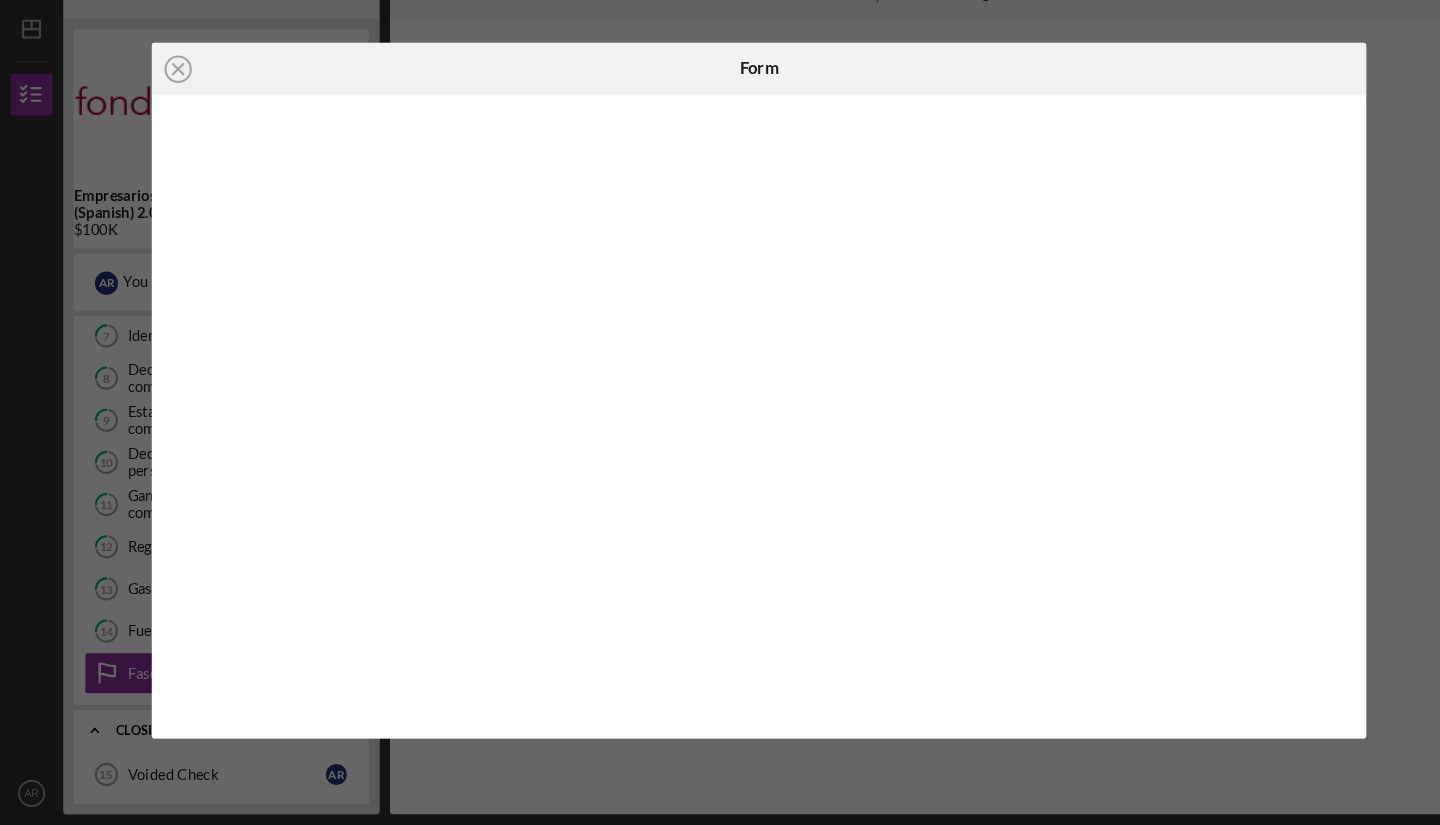 scroll, scrollTop: 0, scrollLeft: 0, axis: both 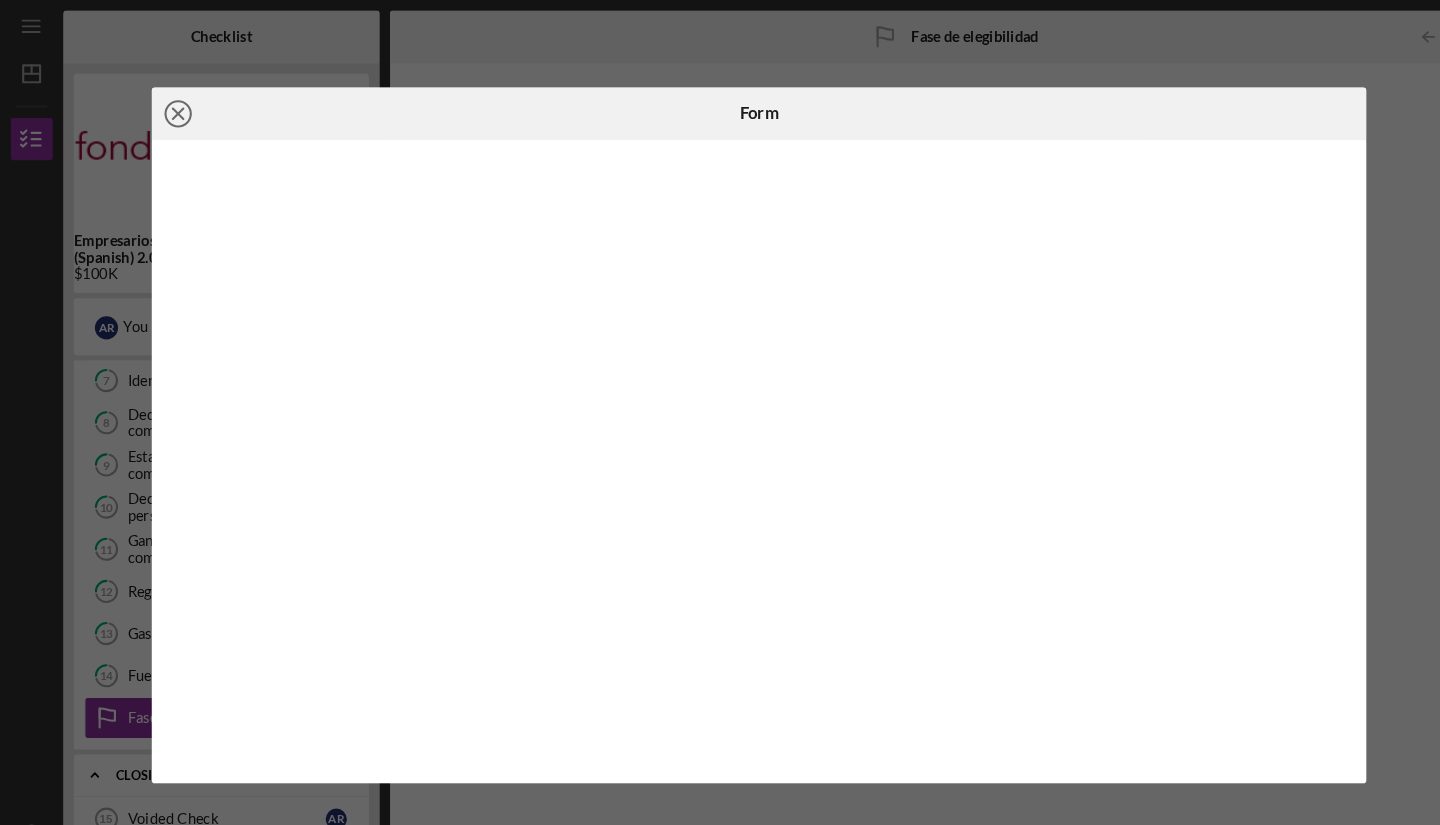 click 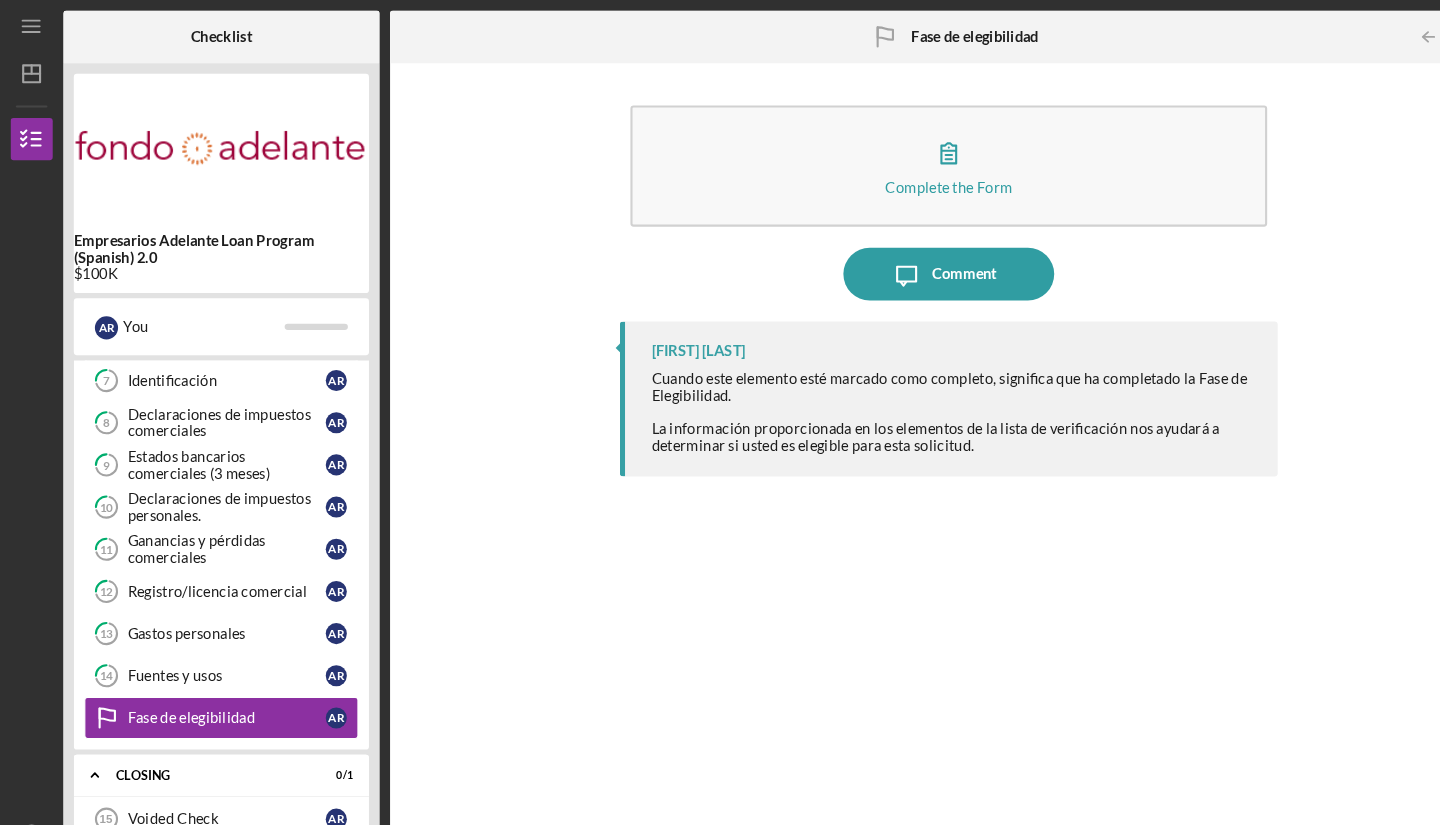 scroll, scrollTop: 0, scrollLeft: 0, axis: both 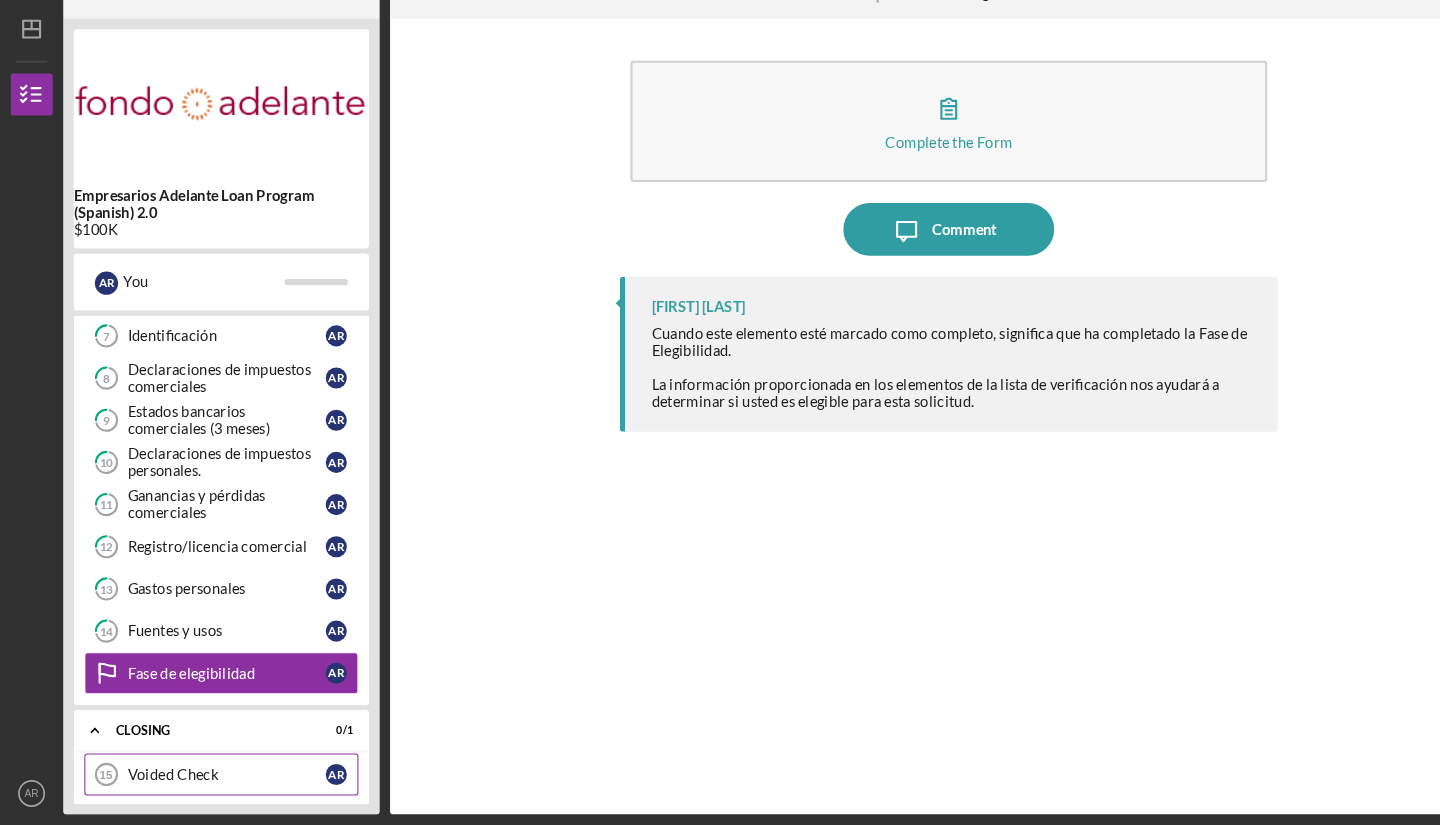 click on "Voided Check 15 Voided Check A R" at bounding box center (210, 777) 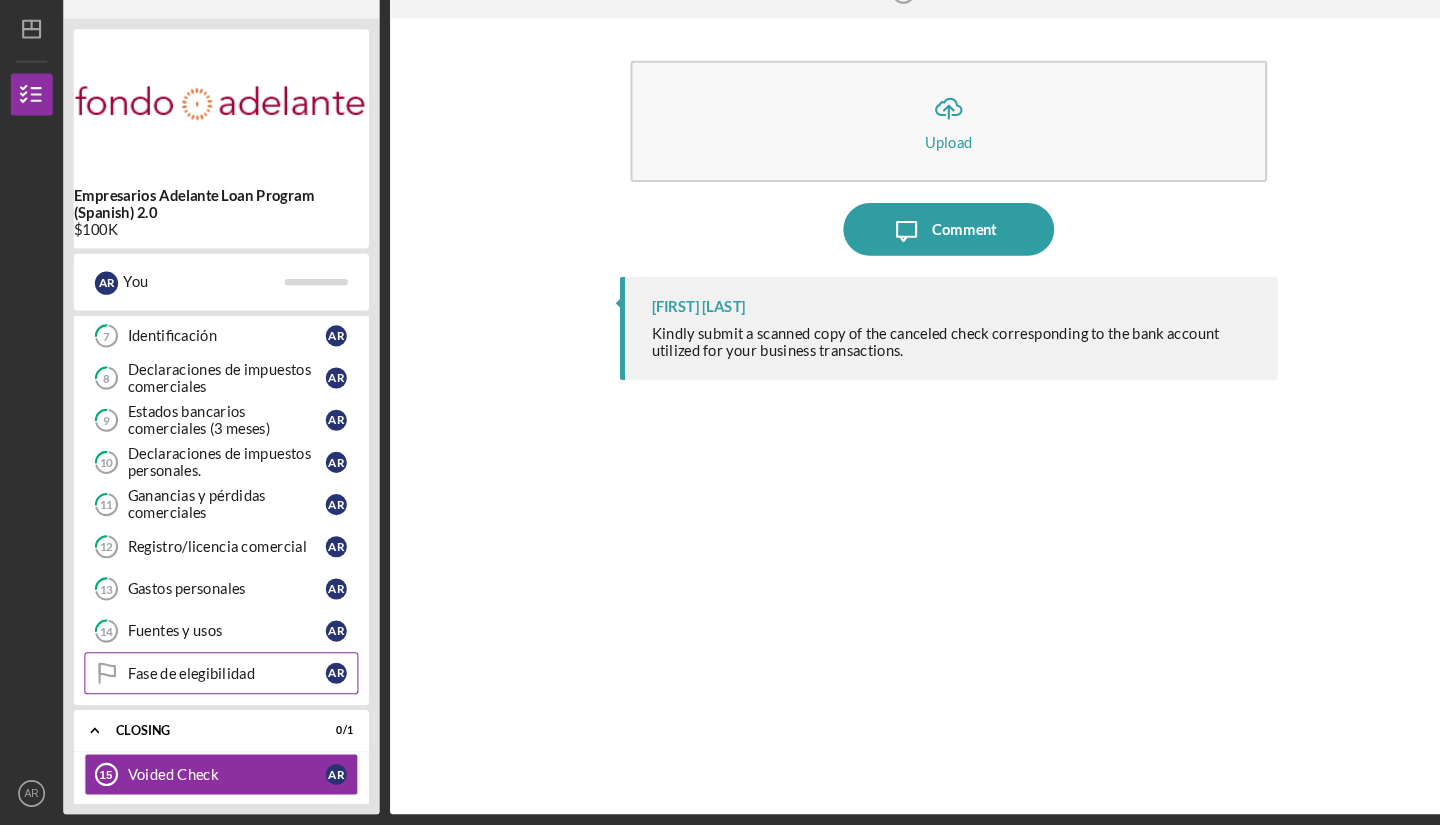 click on "Fase de elegibilidad" at bounding box center [215, 681] 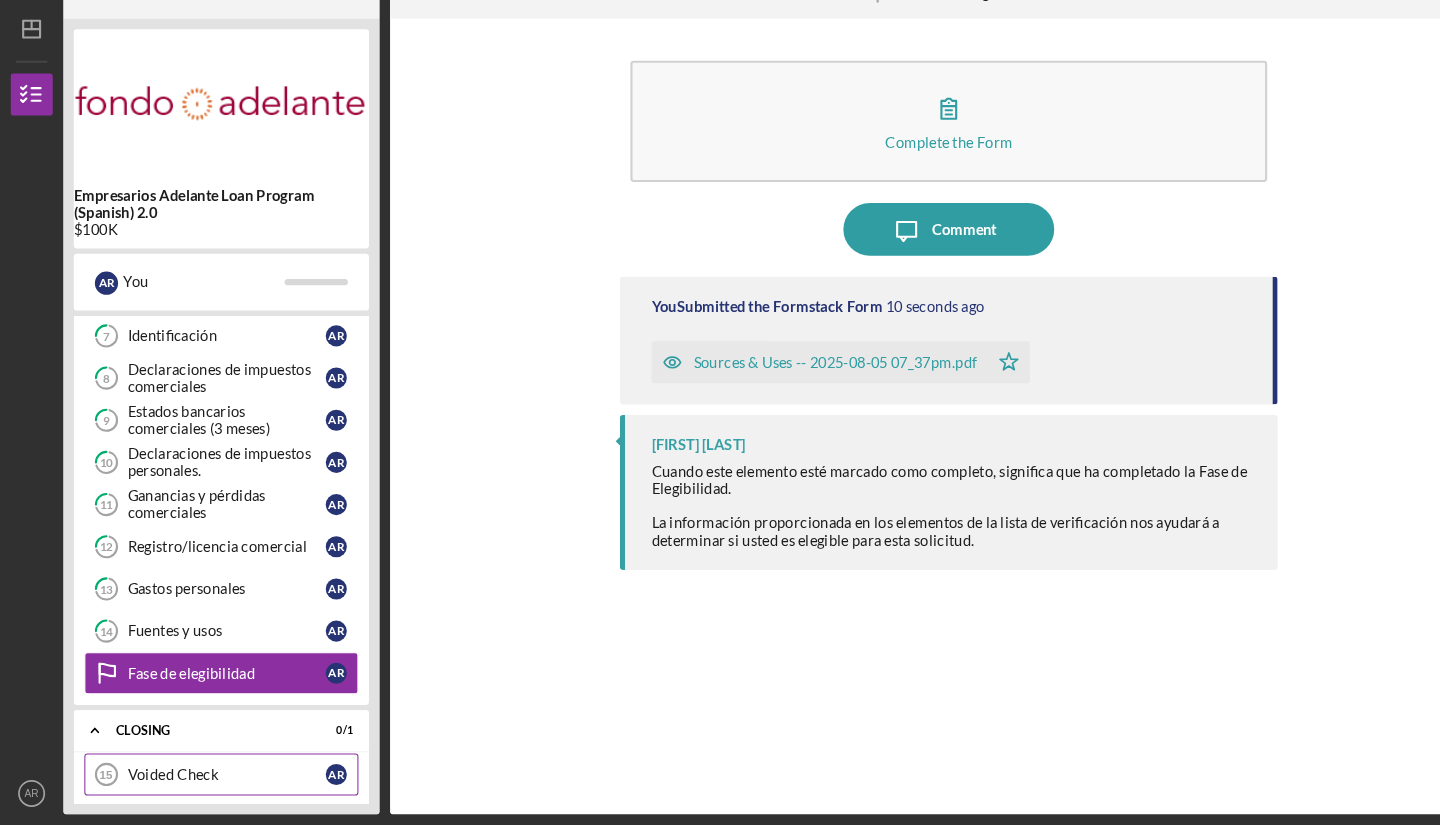 click on "Voided Check 15 Voided Check A R" at bounding box center [210, 777] 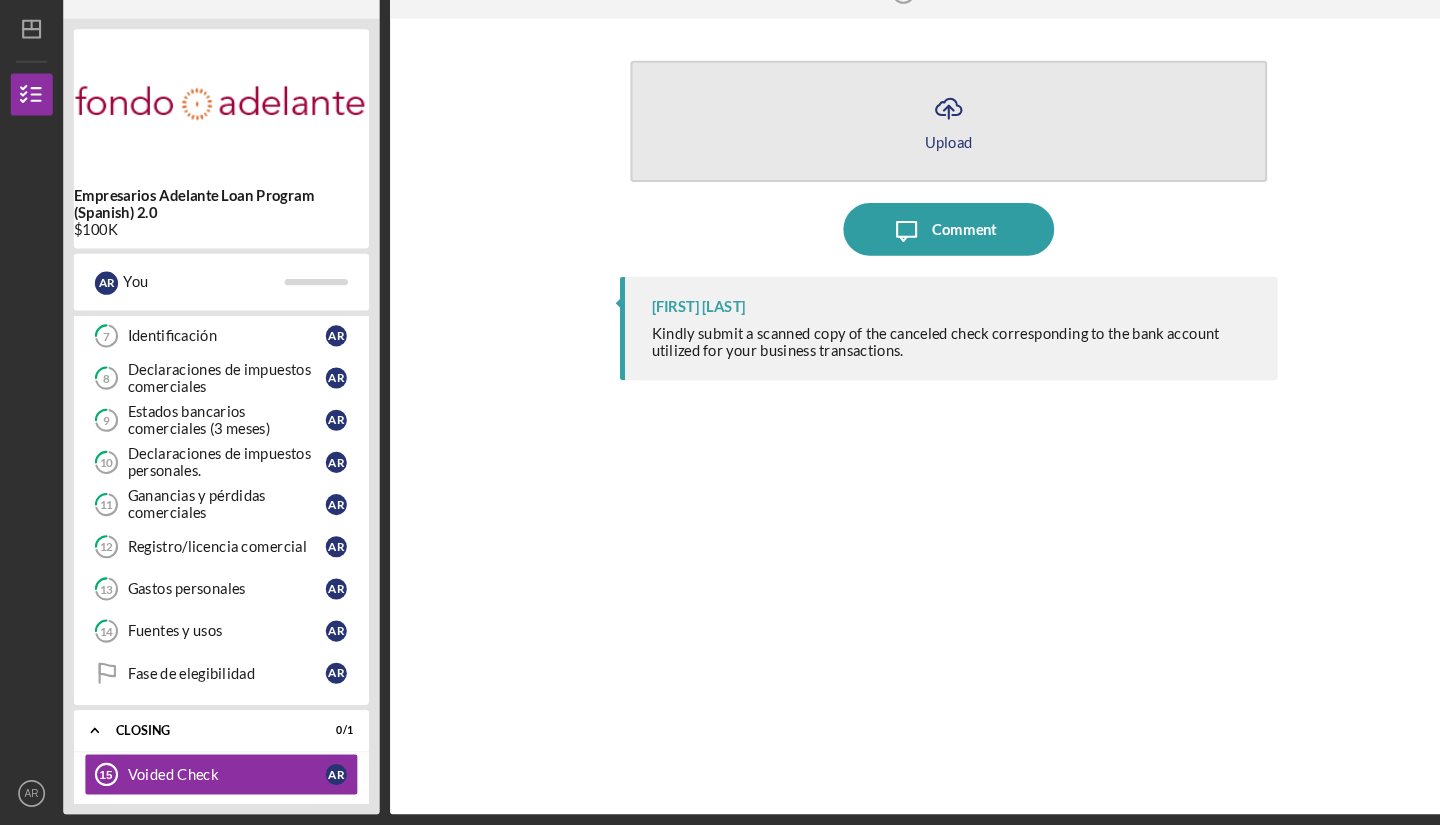 click on "Icon/Upload Upload" at bounding box center (900, 157) 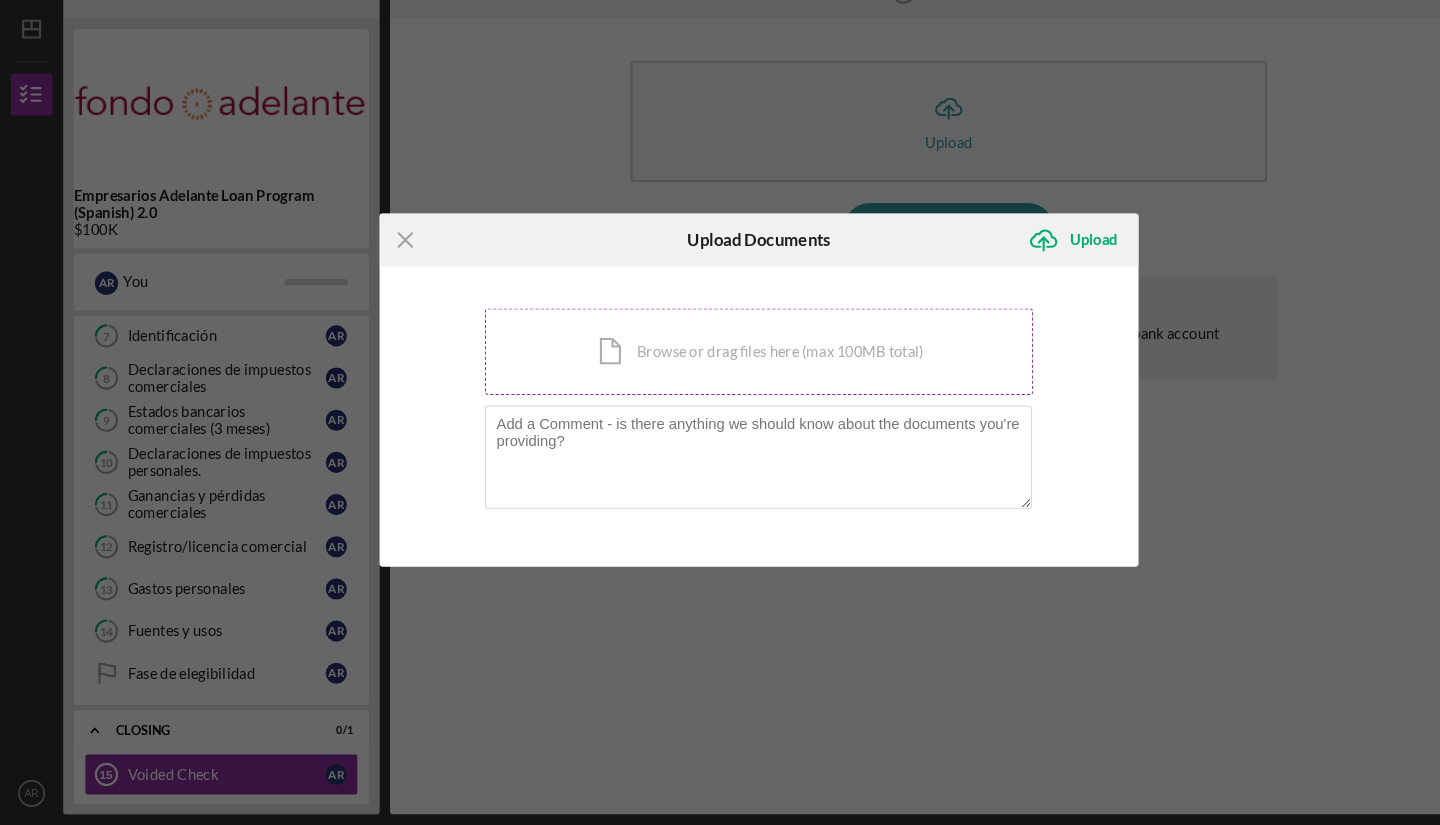 click on "Icon/Document Browse or drag files here (max 100MB total) Tap to choose files or take a photo" at bounding box center [720, 376] 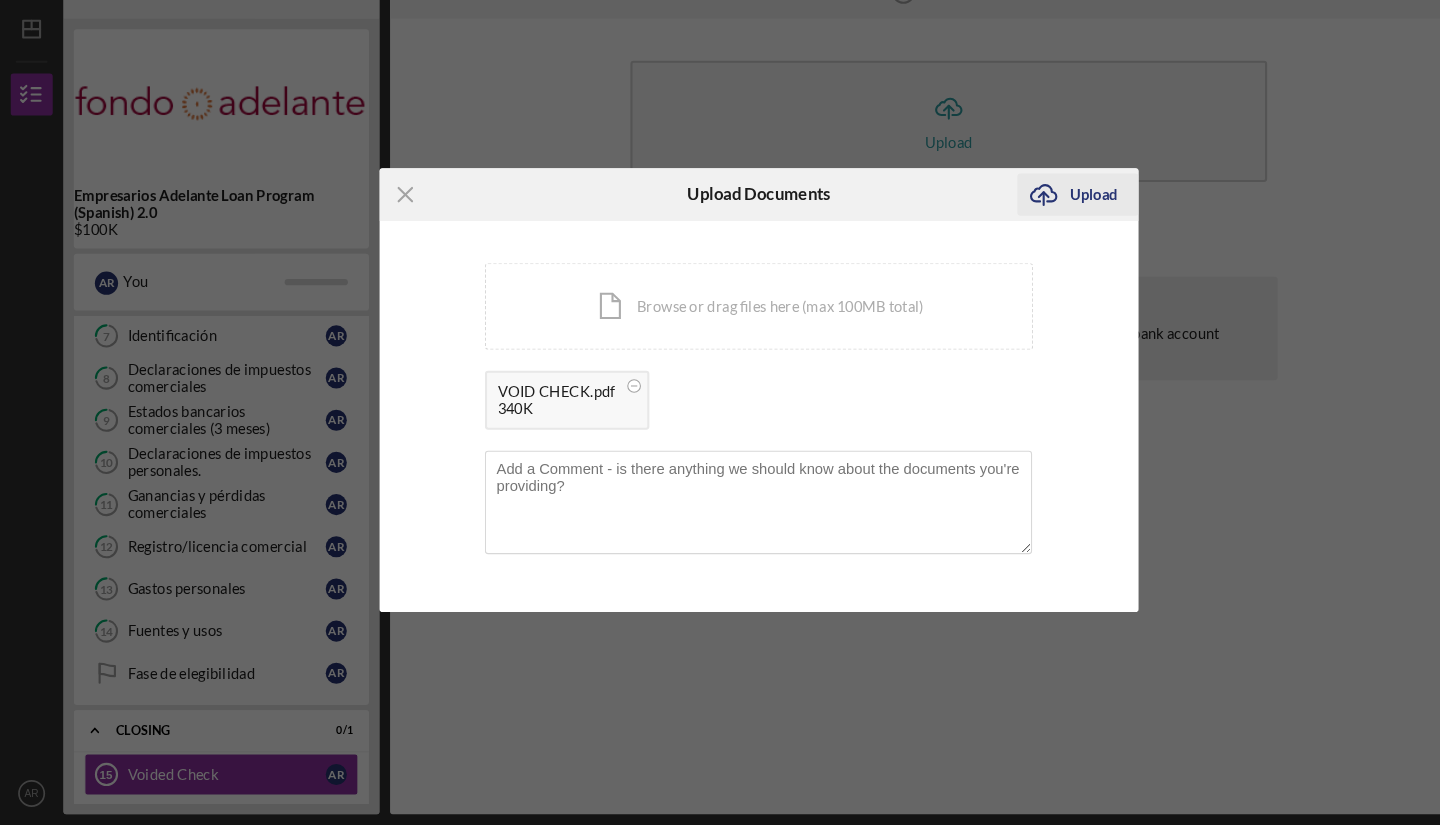 click on "Upload" at bounding box center [1037, 227] 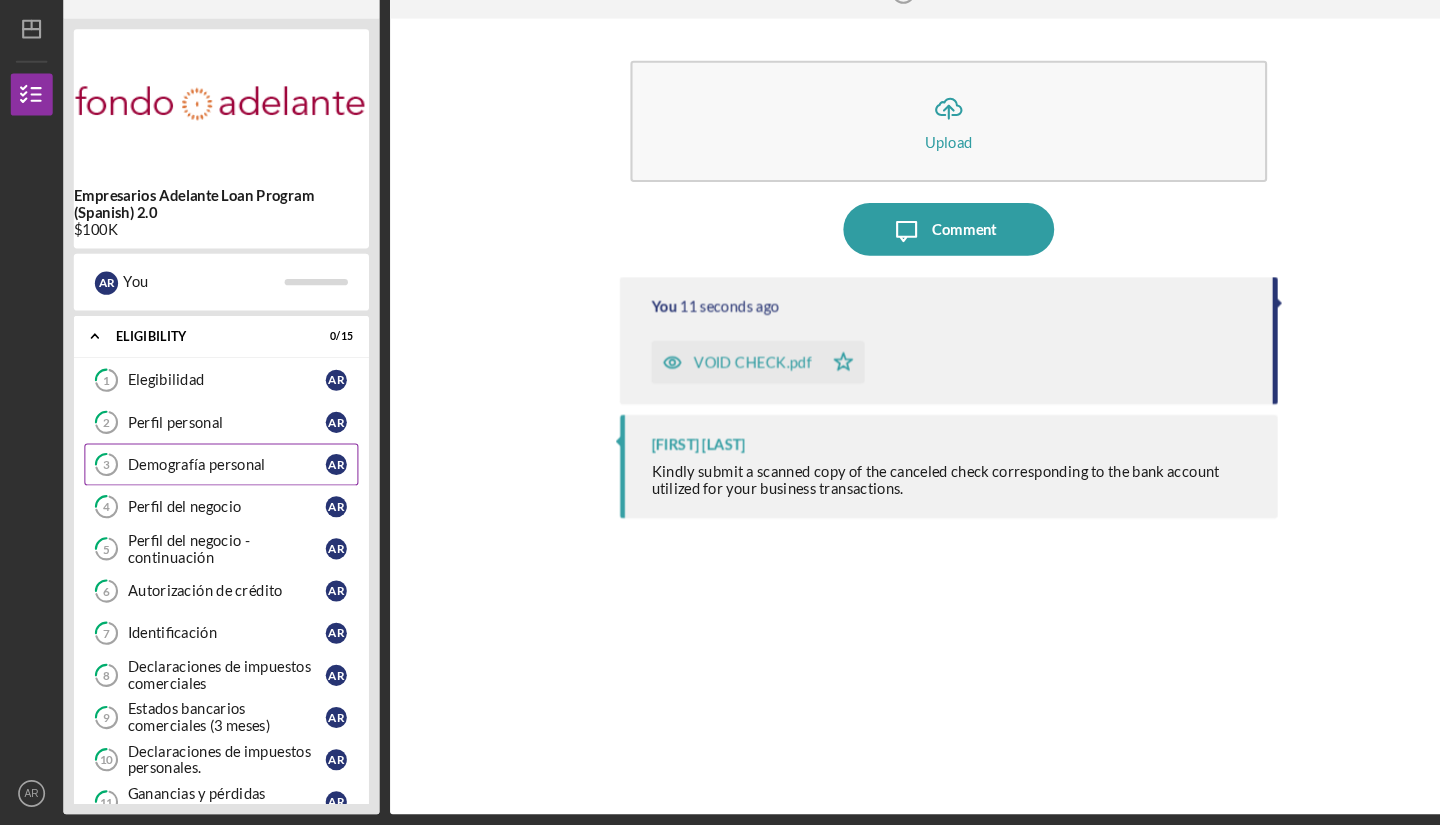 scroll, scrollTop: 282, scrollLeft: 0, axis: vertical 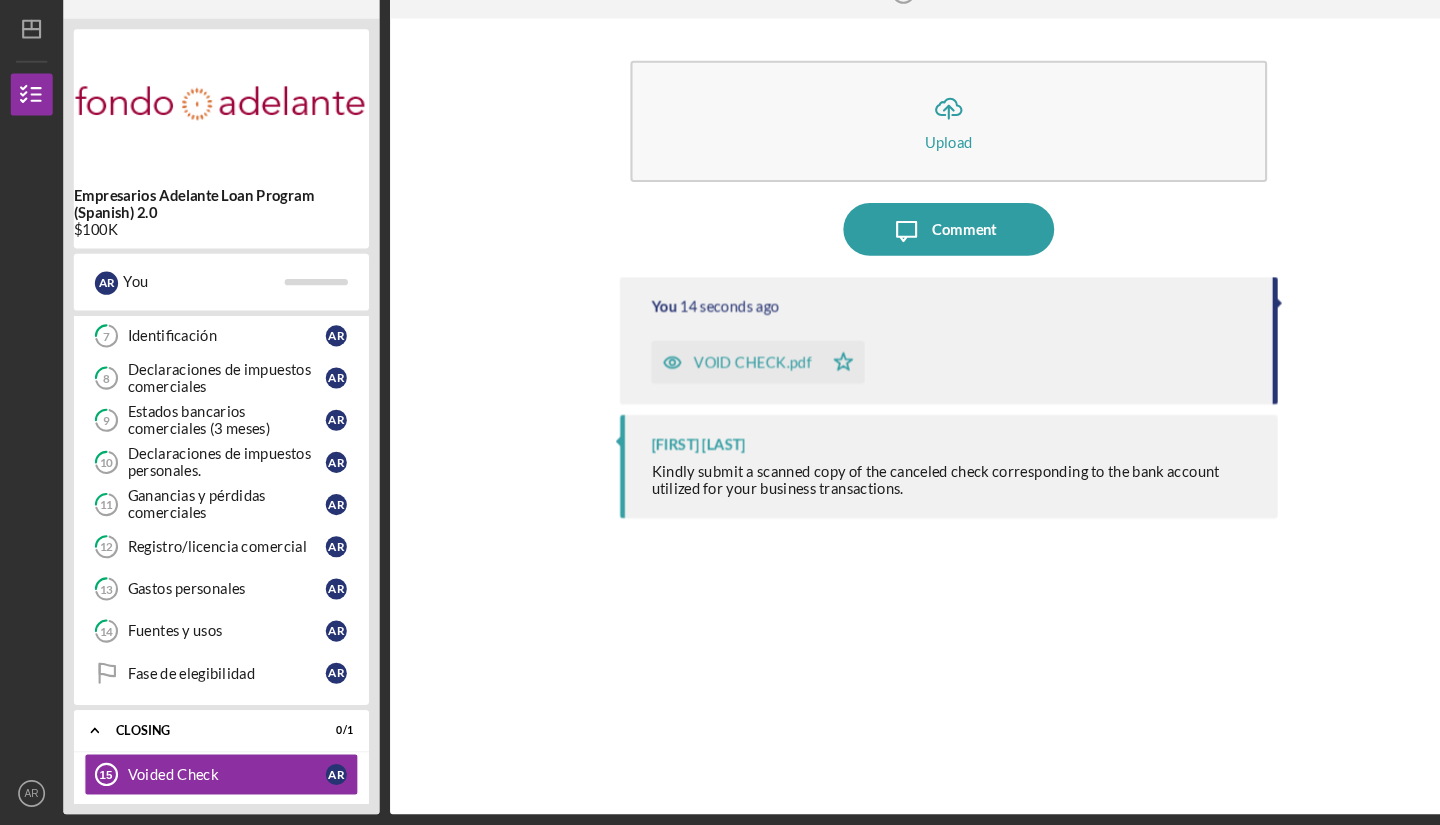 click on "Icon/Upload Upload Icon/Message Comment You 14 seconds ago VOID CHECK.pdf Icon/Star [FIRST] [LAST] Kindly submit a scanned copy of the canceled check corresponding to the bank account utilized for your business transactions." at bounding box center (900, 437) 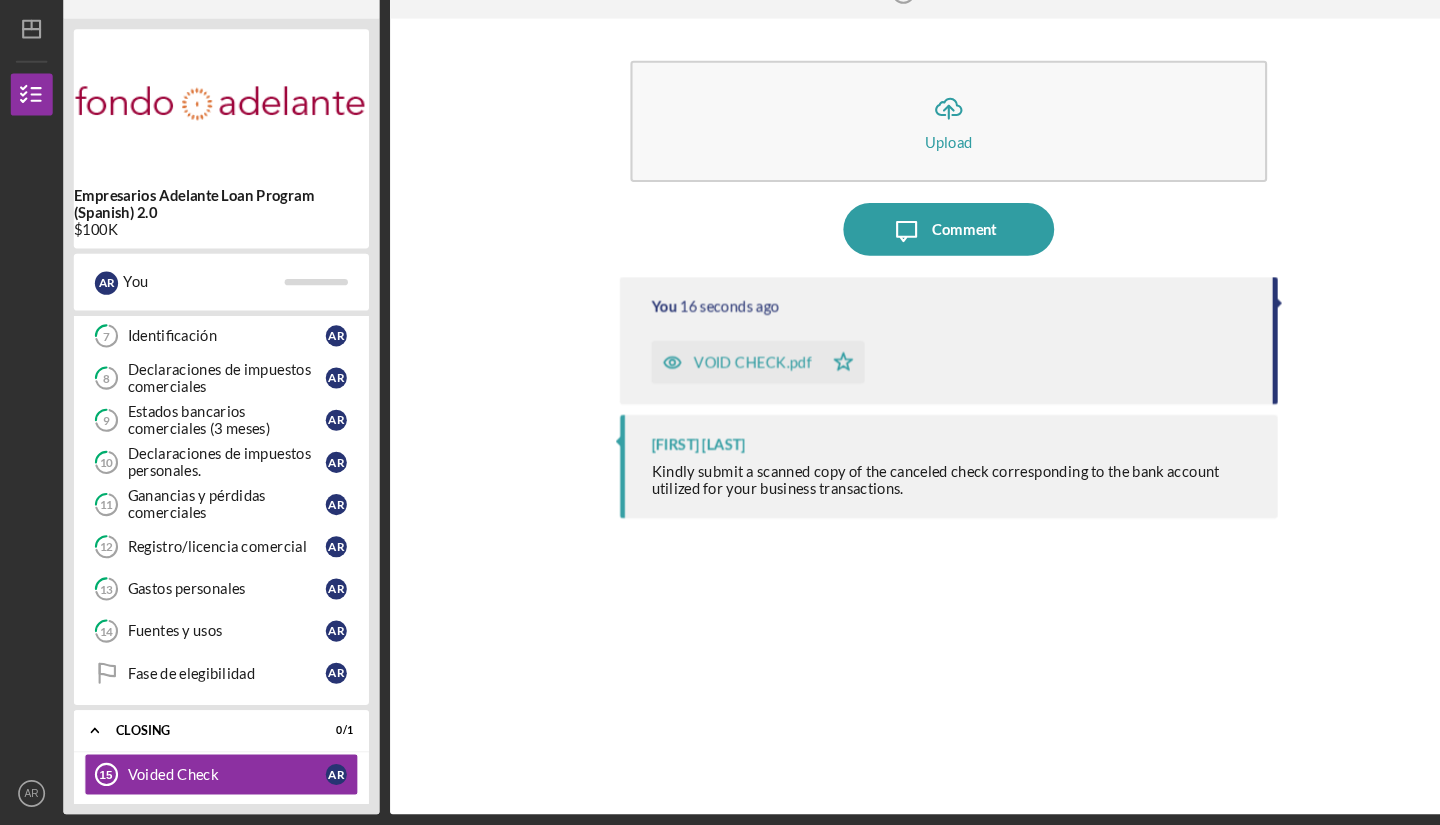 scroll, scrollTop: 0, scrollLeft: 0, axis: both 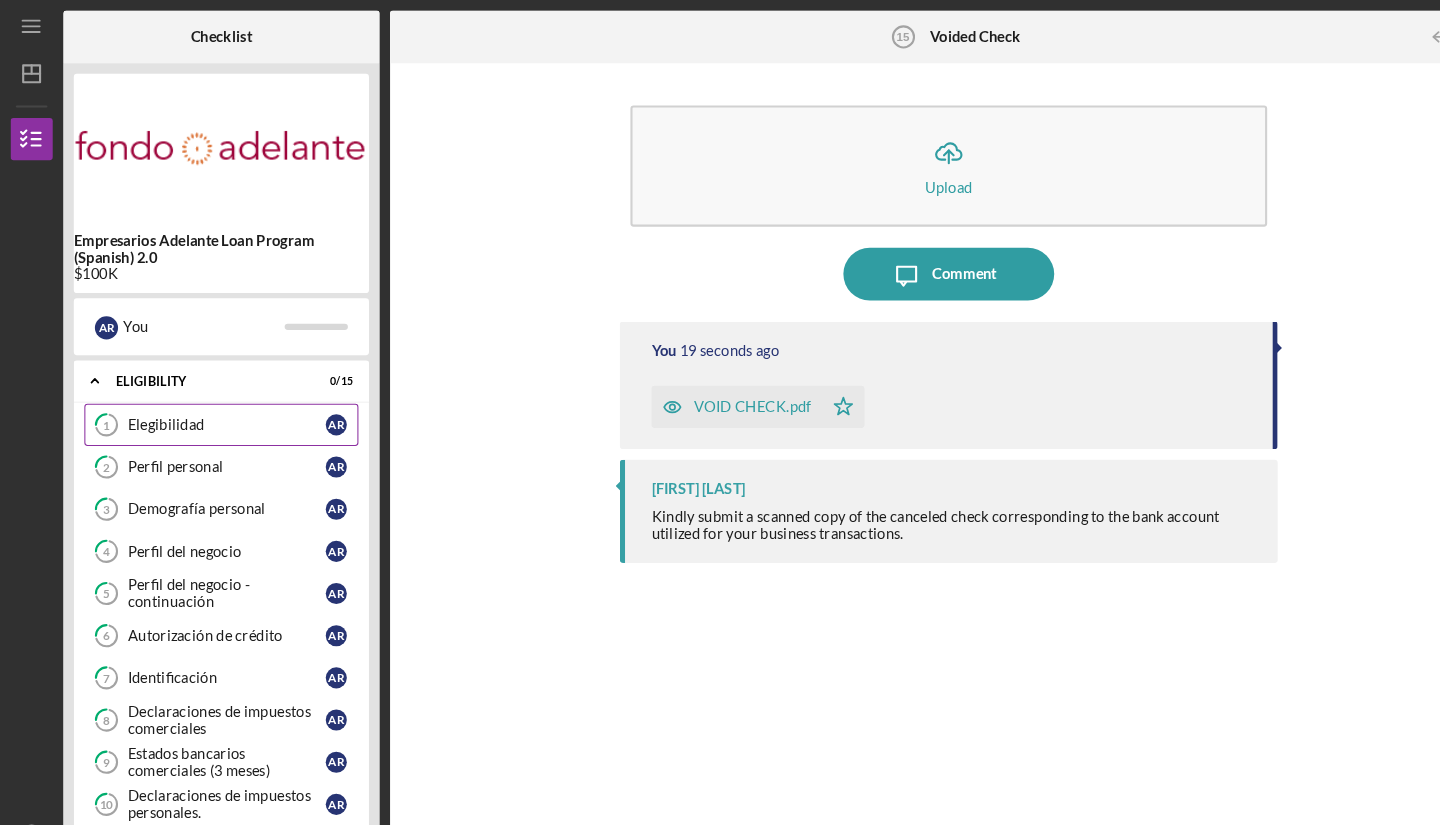 click on "Elegibilidad" at bounding box center (215, 403) 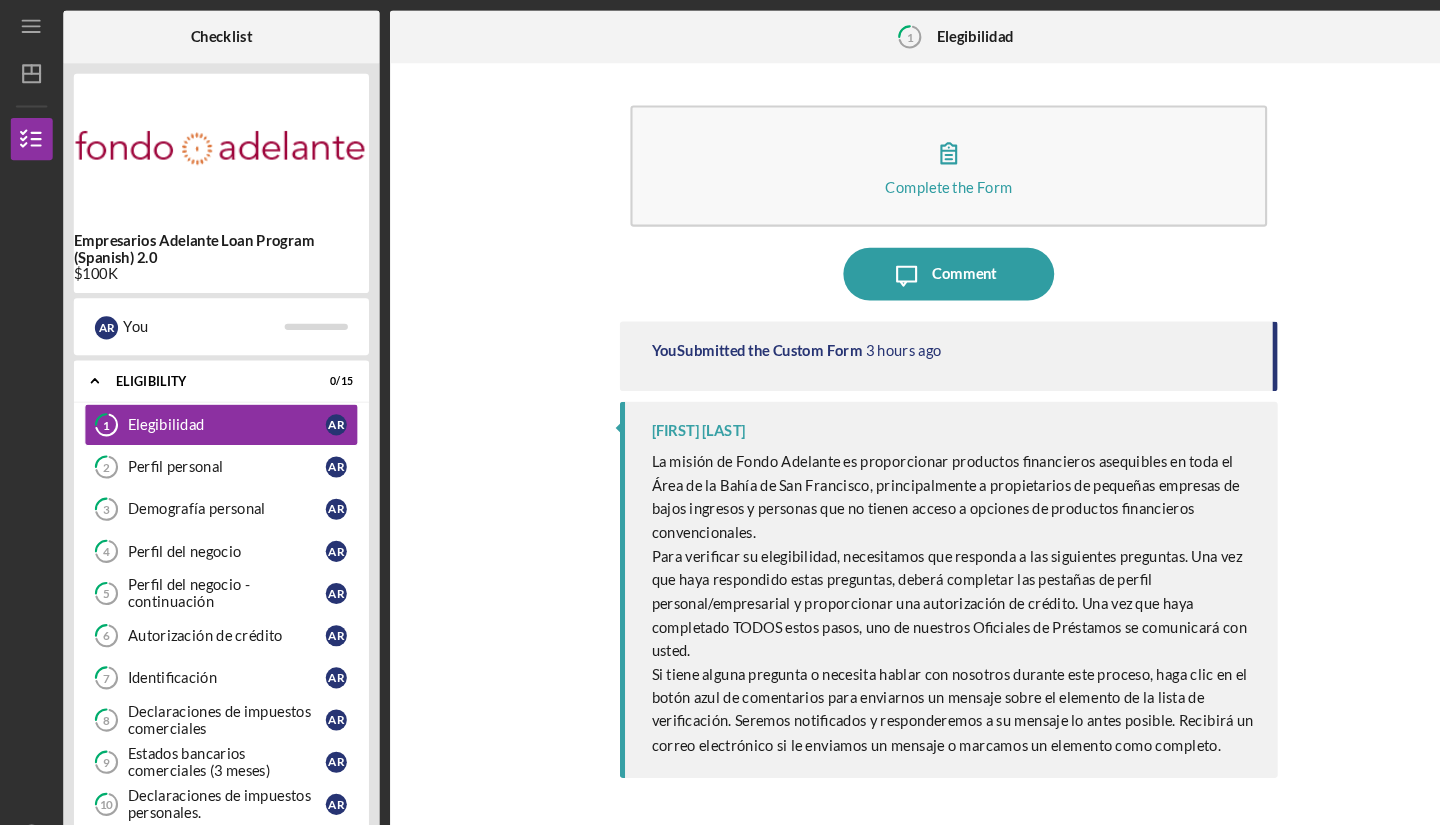 scroll, scrollTop: 0, scrollLeft: 0, axis: both 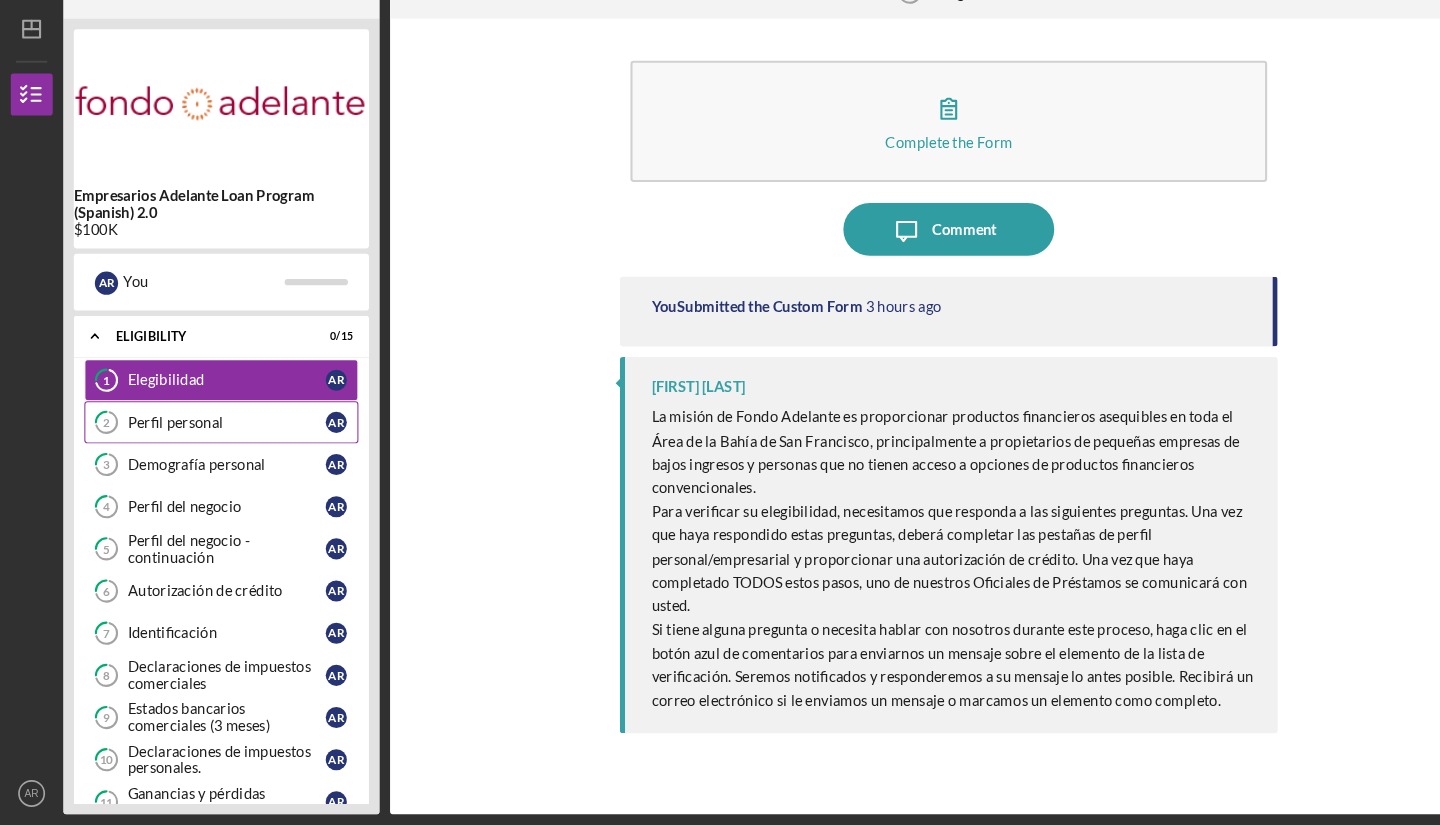 click on "Perfil personal" at bounding box center [215, 443] 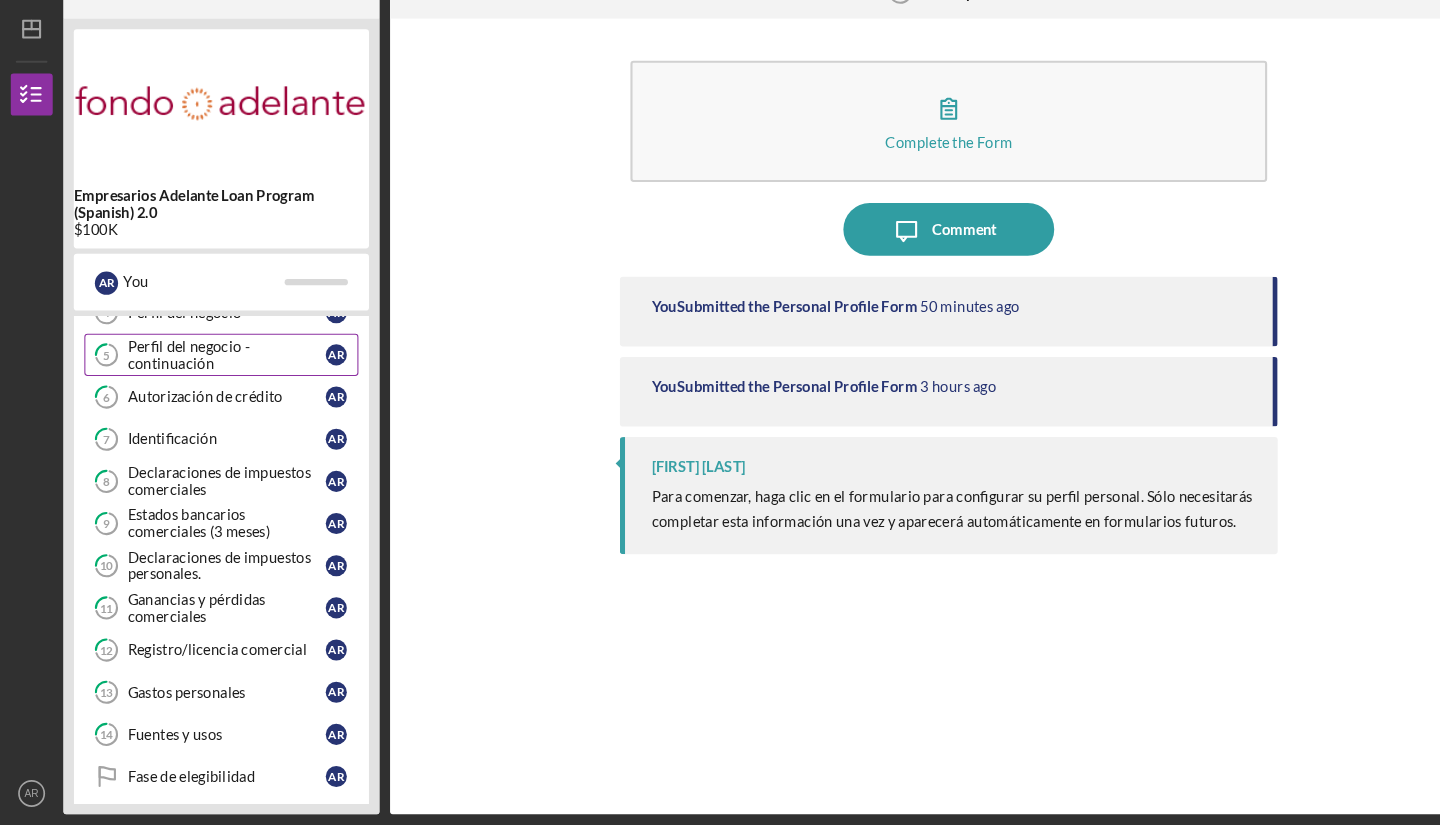 scroll, scrollTop: 282, scrollLeft: 0, axis: vertical 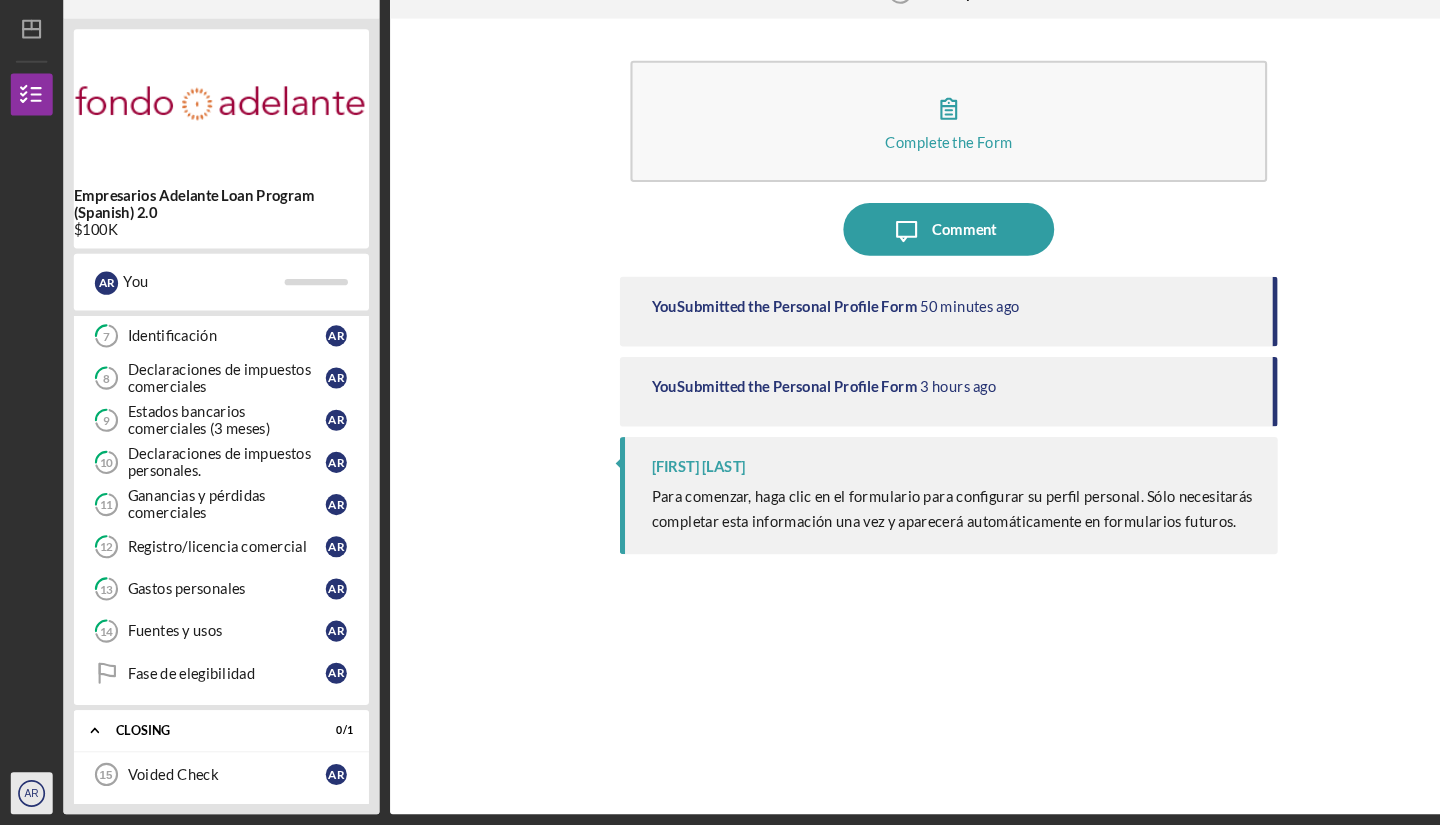 click on "Icon/User Photo AR" 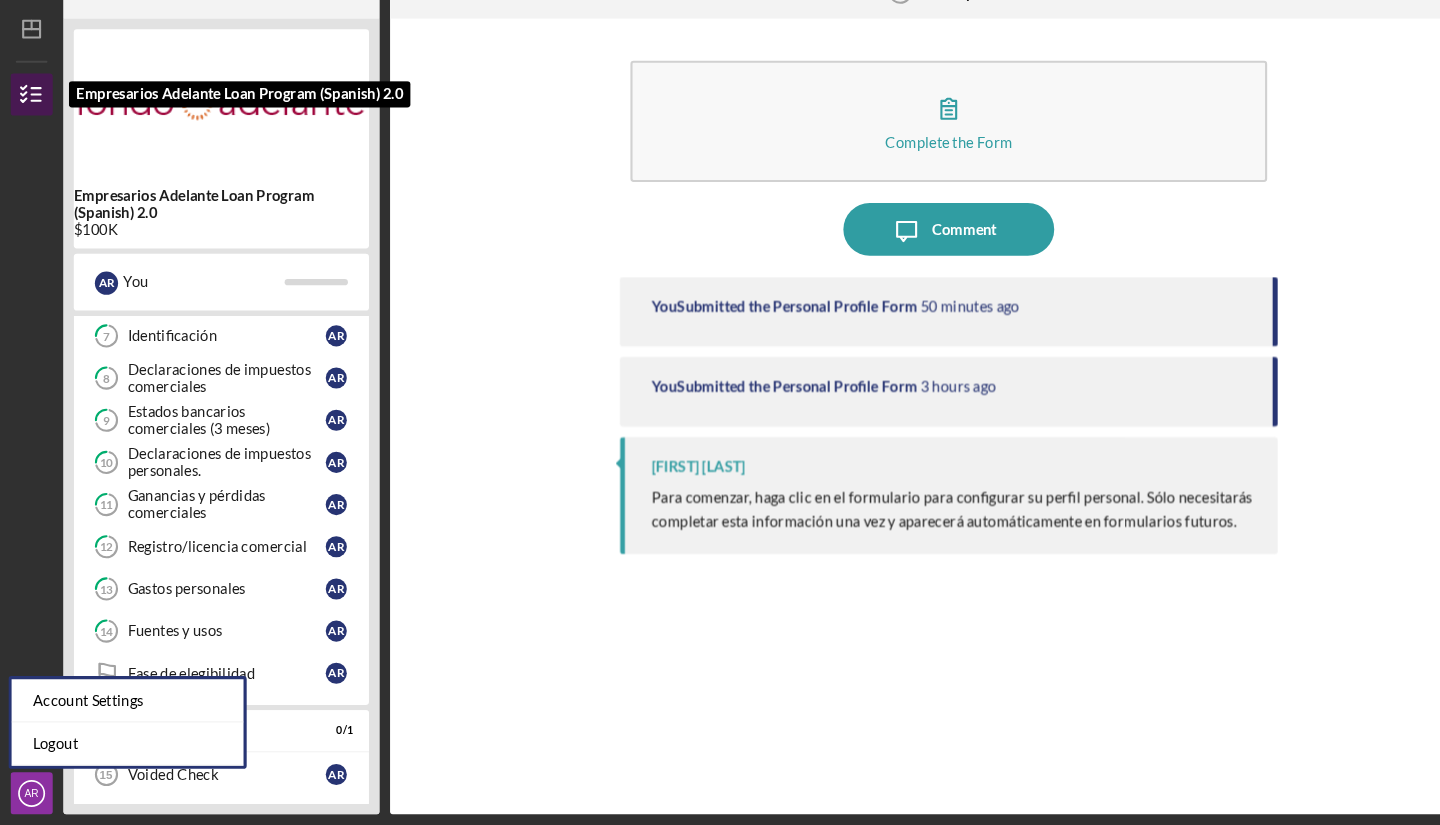 click 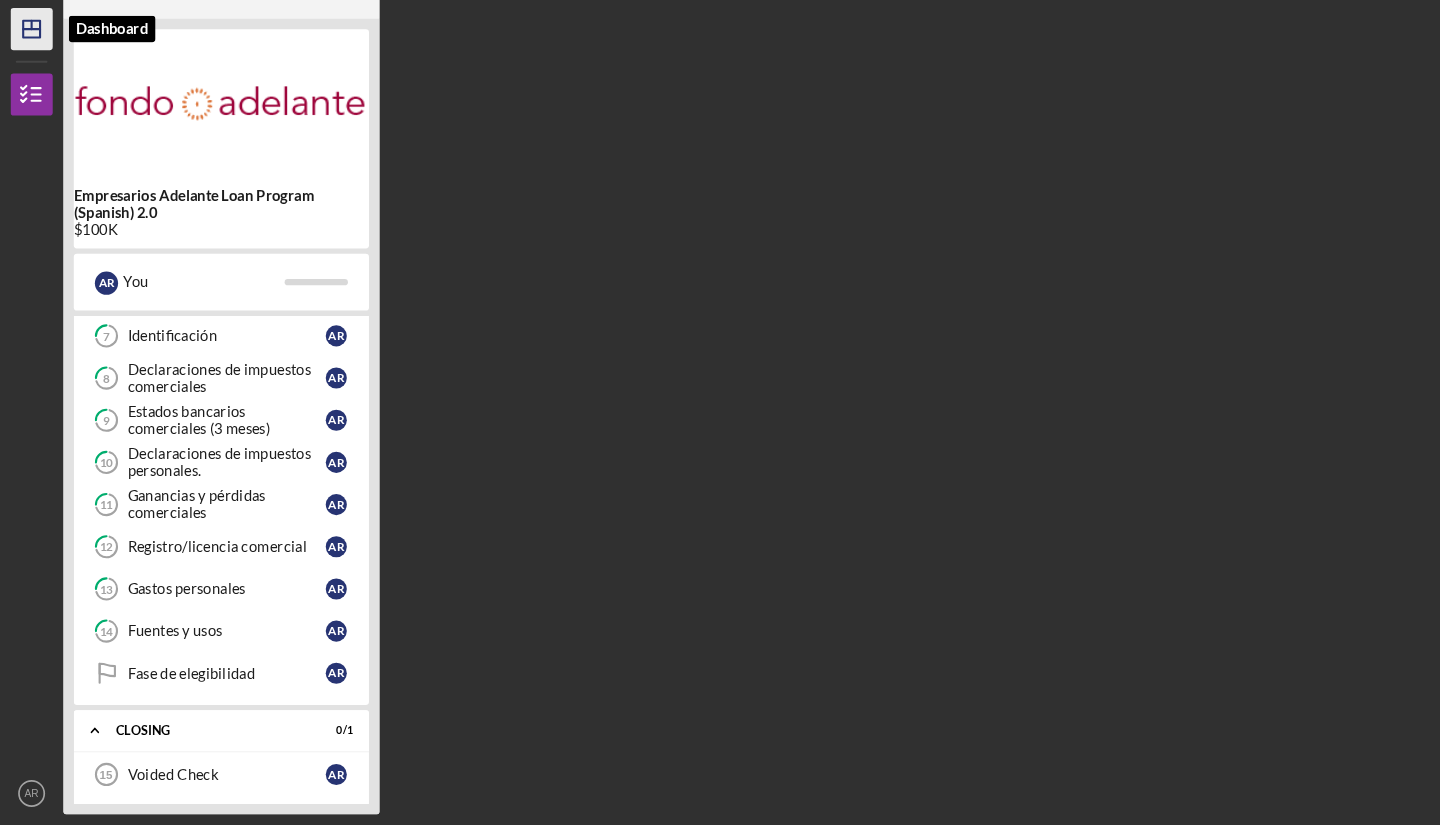 click 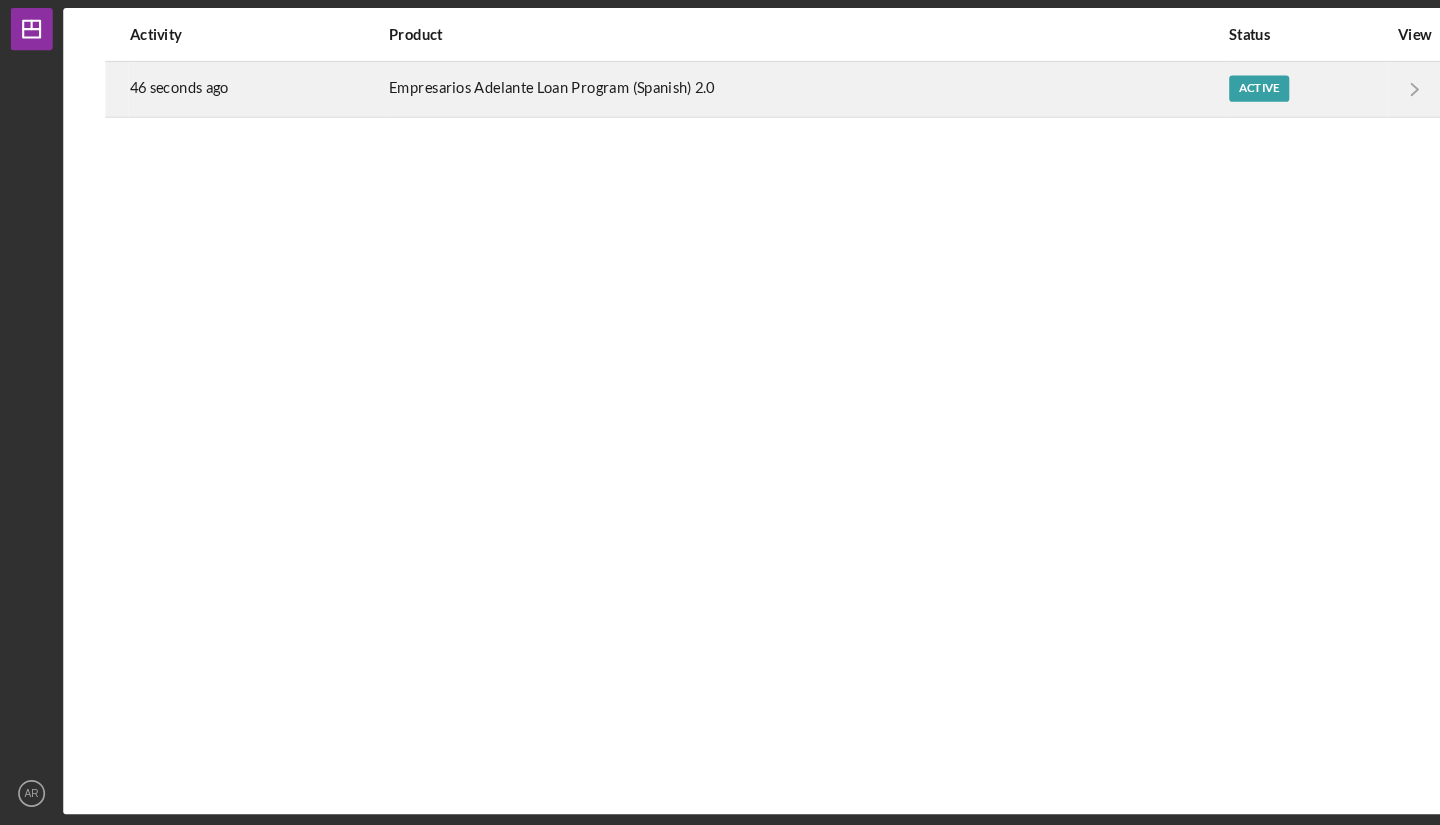click on "Empresarios Adelante Loan Program (Spanish) 2.0" at bounding box center [766, 127] 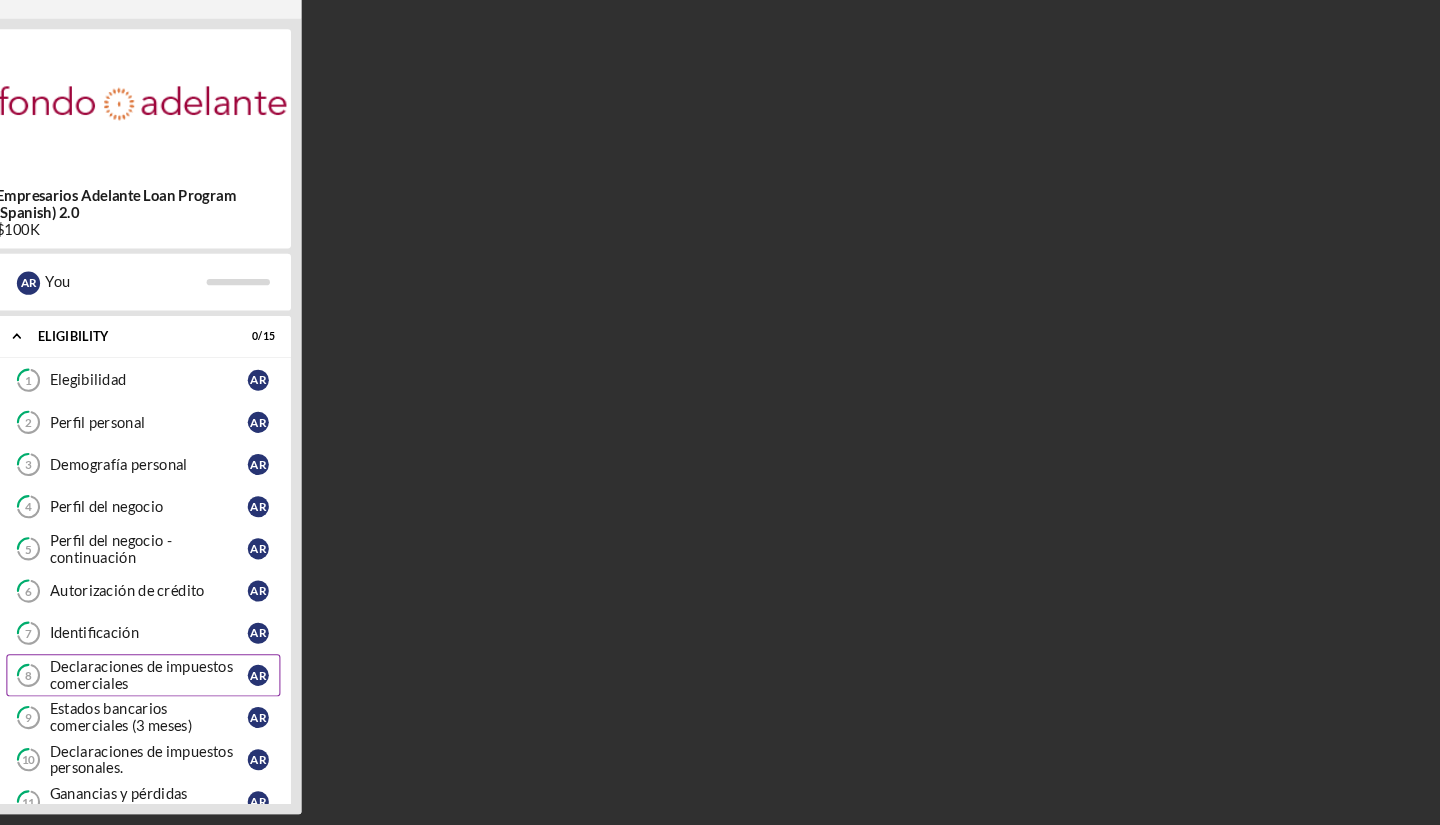 scroll, scrollTop: 0, scrollLeft: 0, axis: both 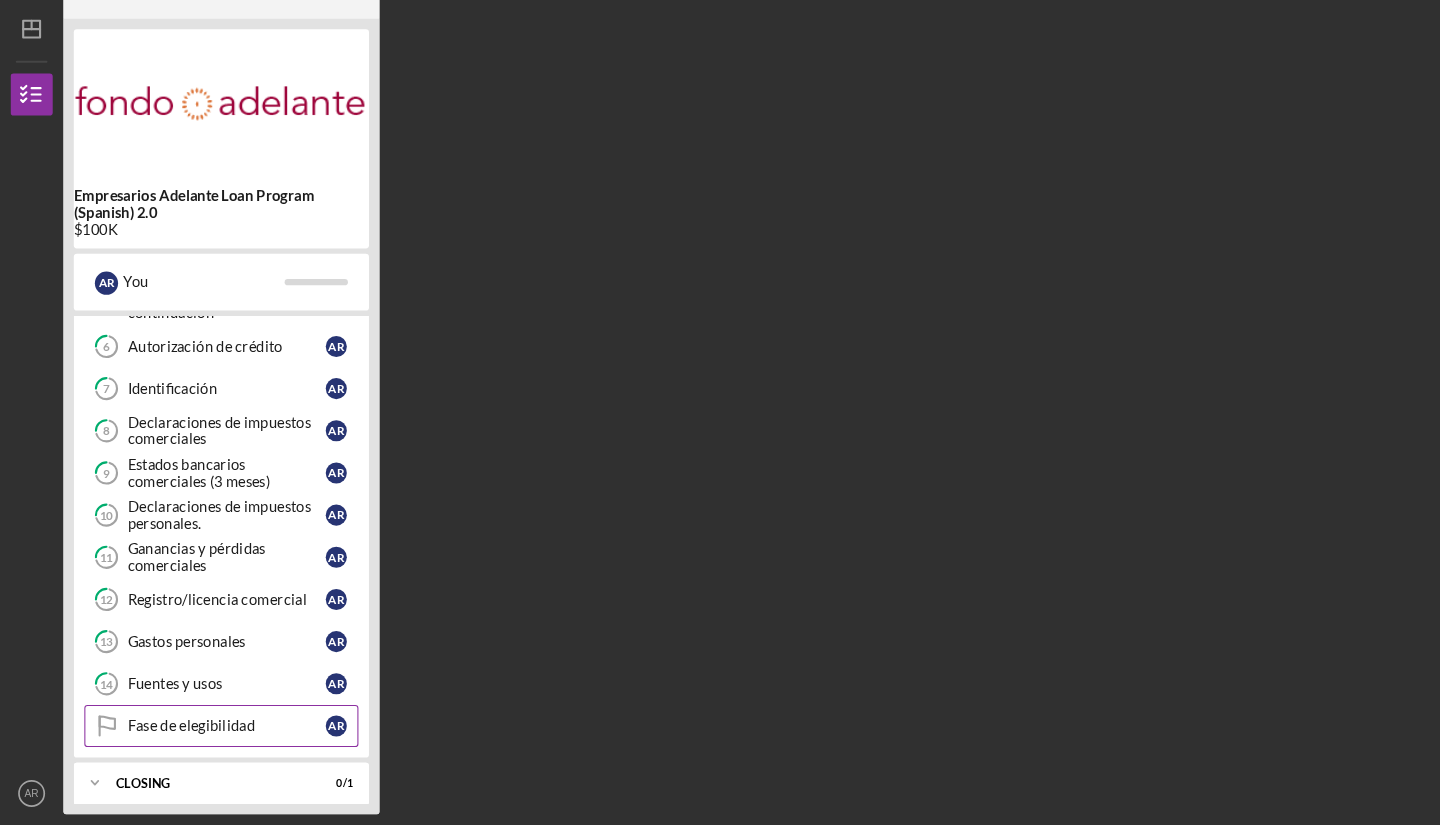 click on "Fase de elegibilidad Fase de elegibilidad A R" at bounding box center (210, 731) 